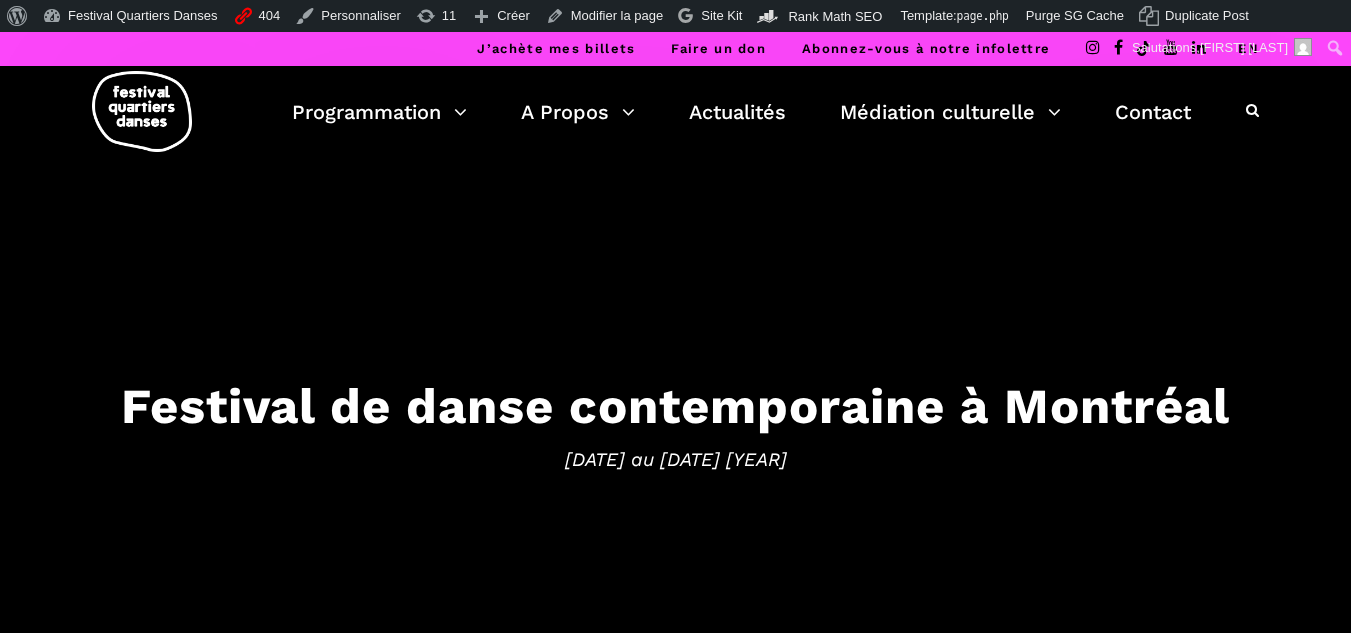 scroll, scrollTop: 0, scrollLeft: 0, axis: both 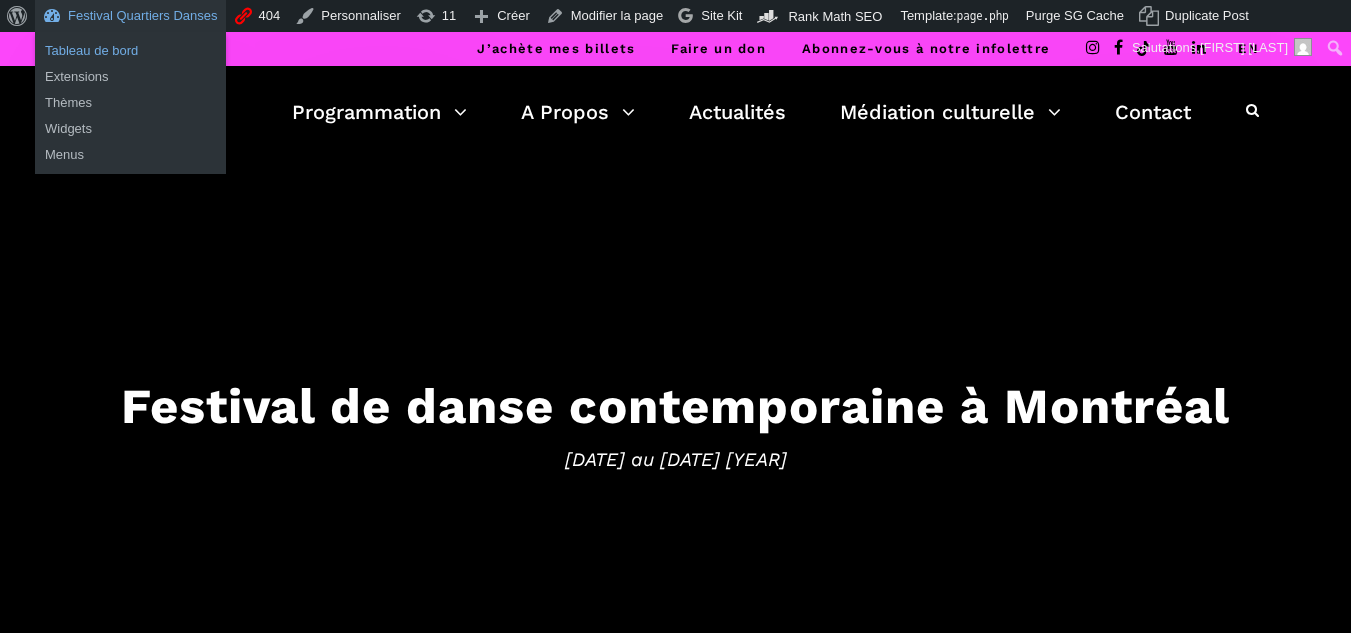 click on "Tableau de bord" at bounding box center [130, 51] 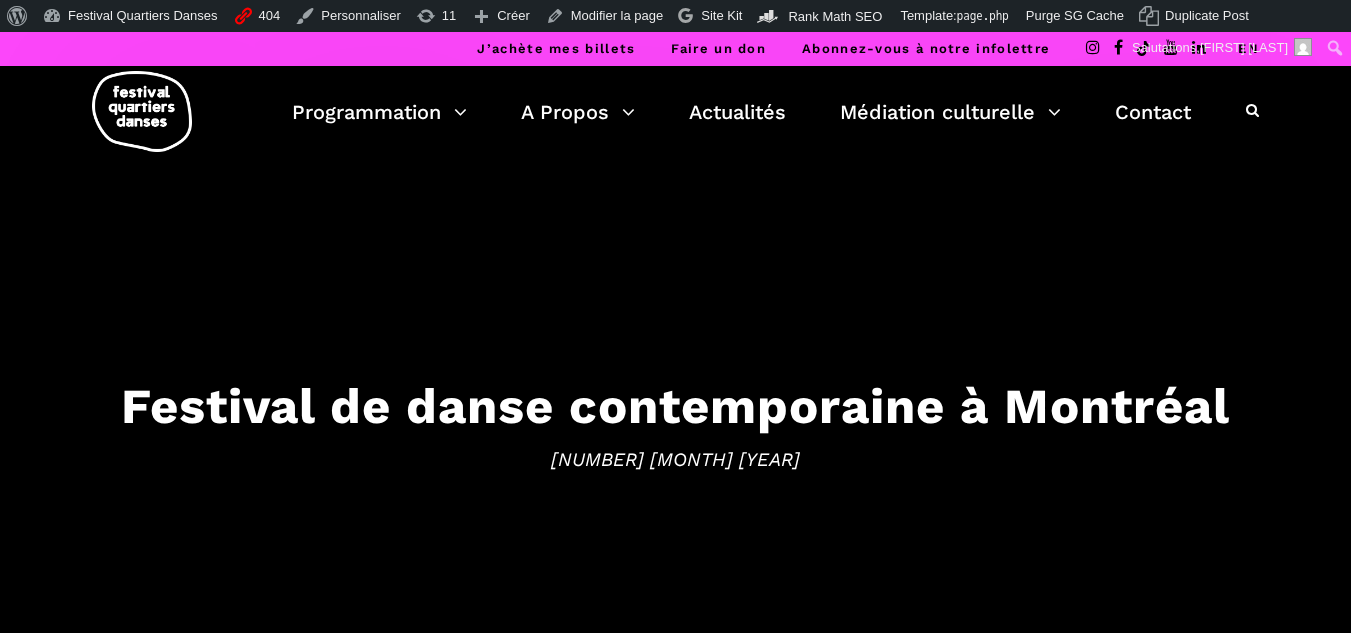 scroll, scrollTop: 0, scrollLeft: 0, axis: both 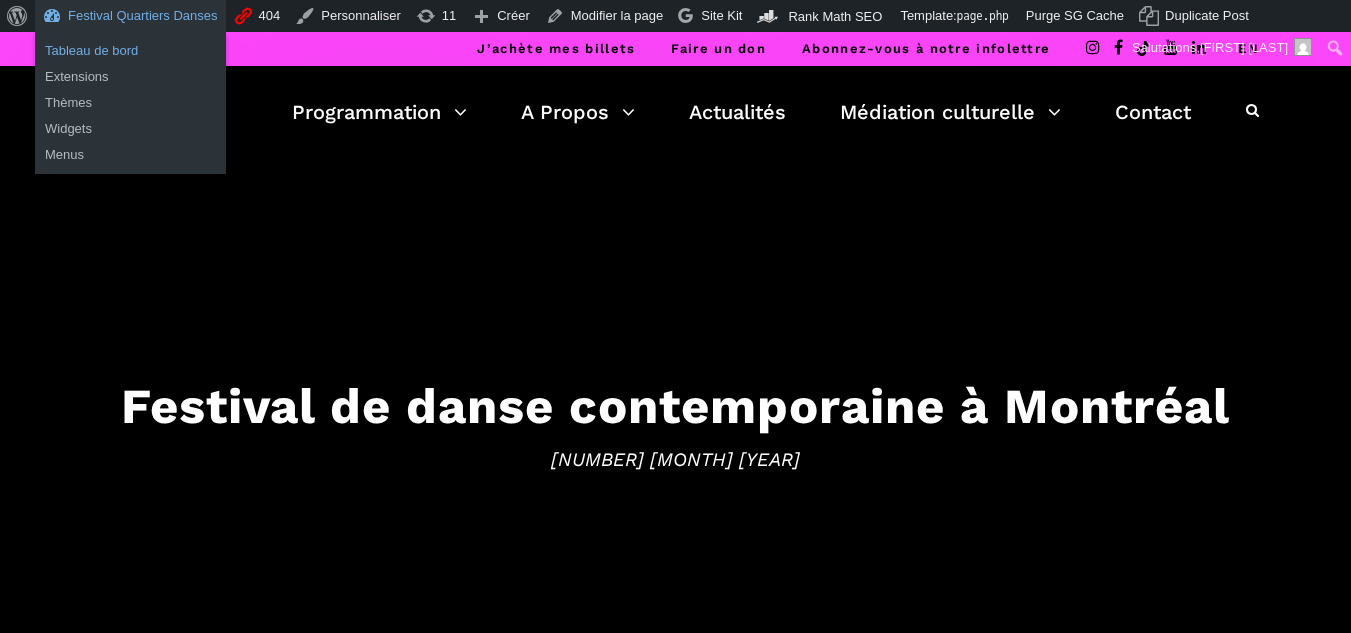 click on "Tableau de bord" at bounding box center (130, 51) 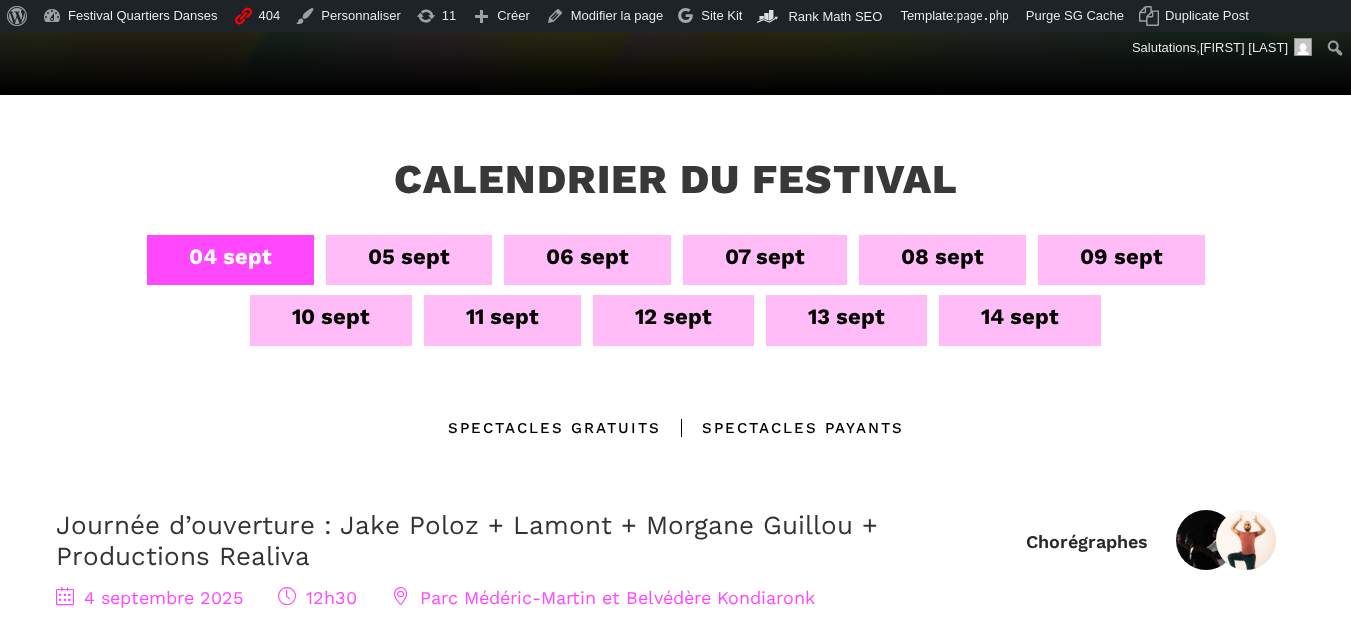 scroll, scrollTop: 600, scrollLeft: 0, axis: vertical 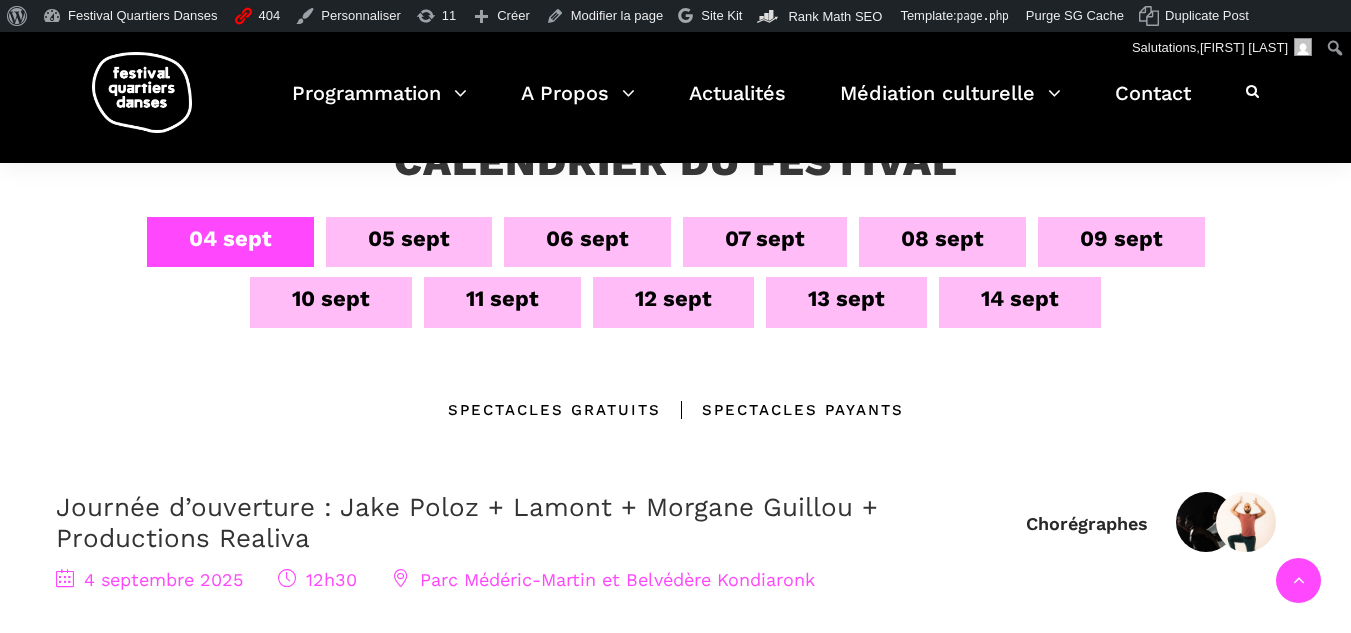 click on "05 sept" at bounding box center [409, 238] 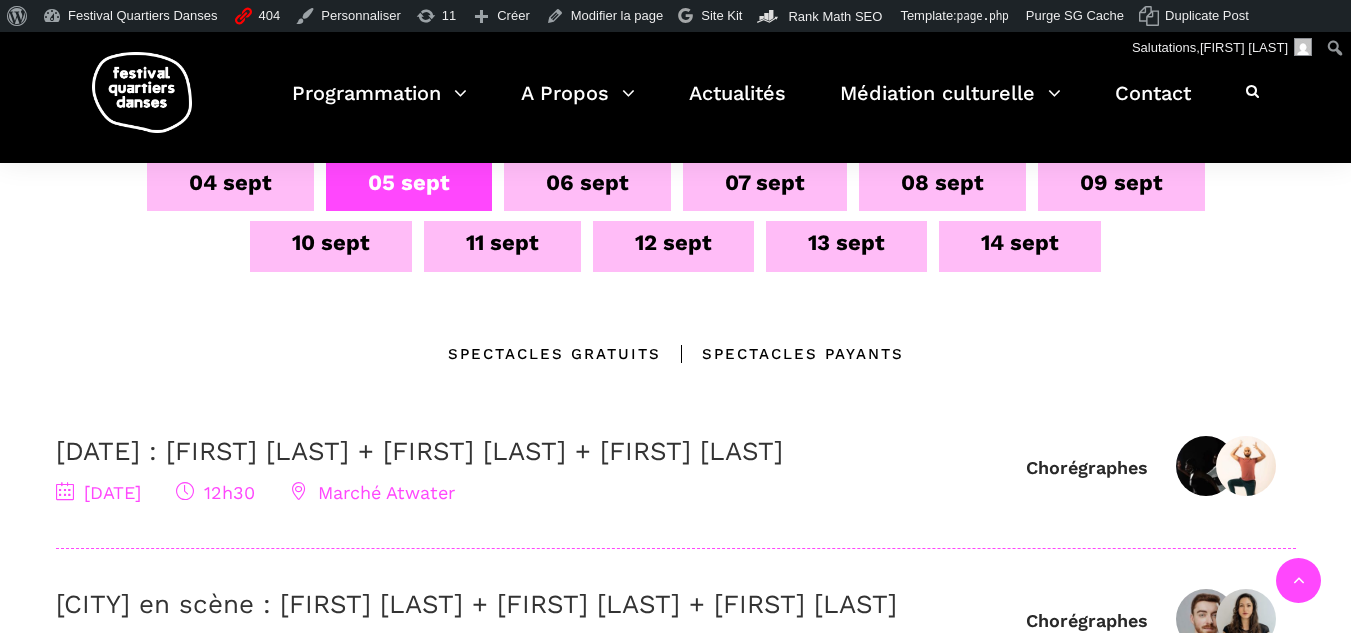 scroll, scrollTop: 300, scrollLeft: 0, axis: vertical 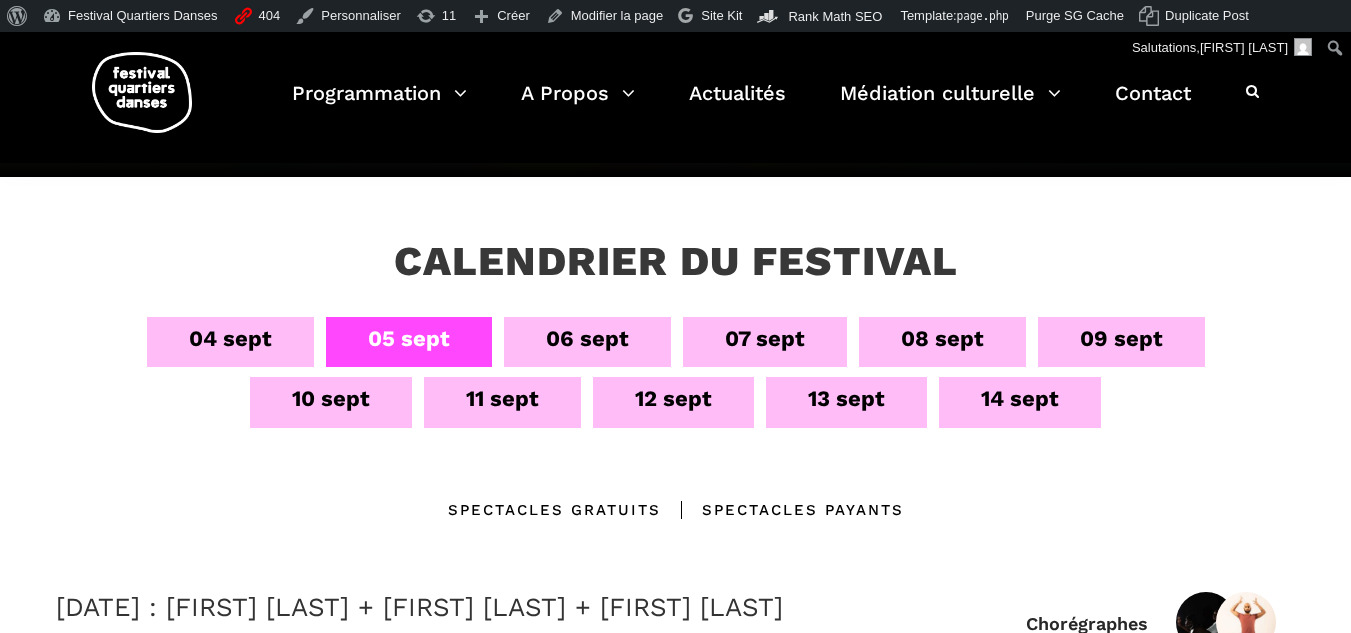 click on "06 sept" at bounding box center [587, 338] 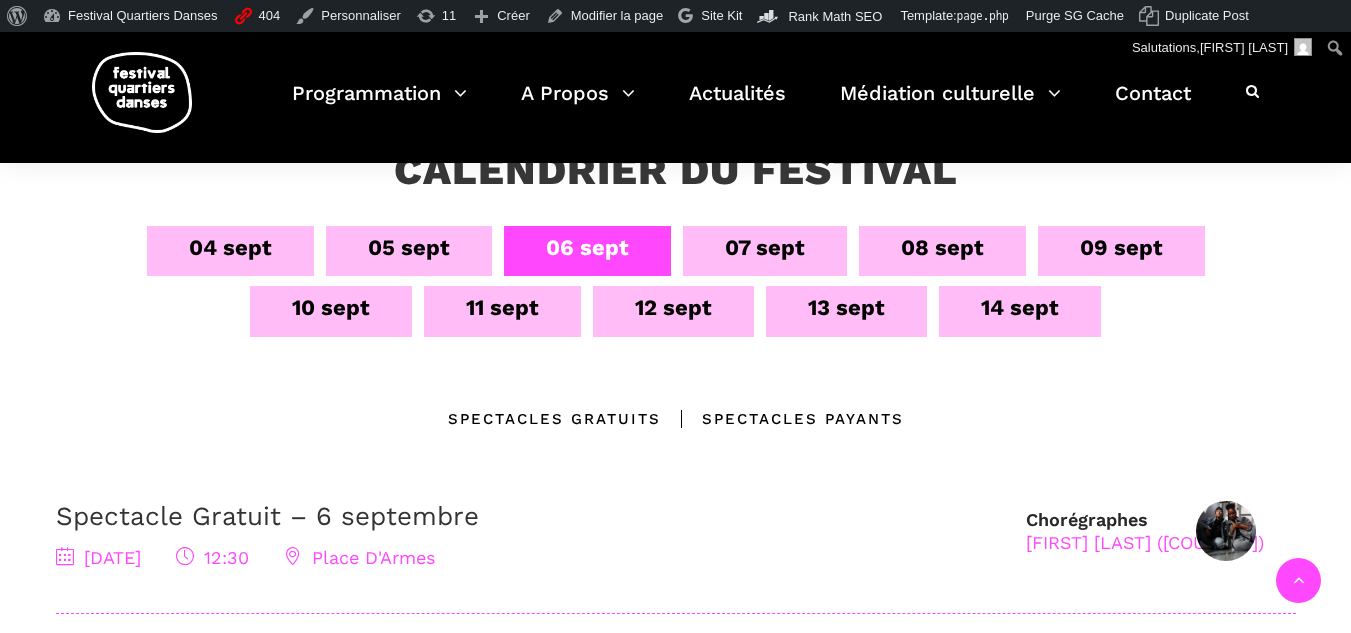 scroll, scrollTop: 600, scrollLeft: 0, axis: vertical 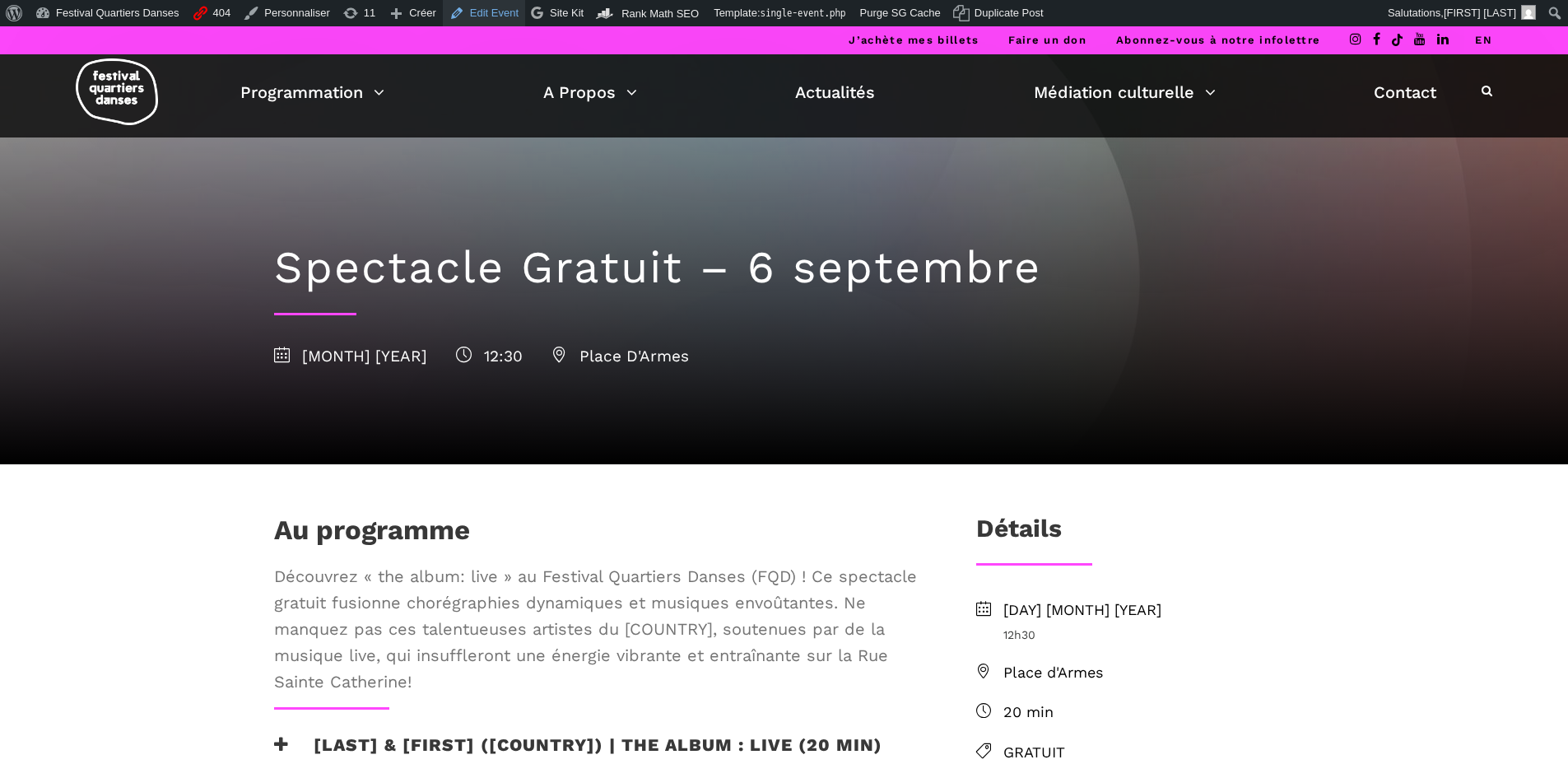 click on "Edit Event" at bounding box center [484, 13] 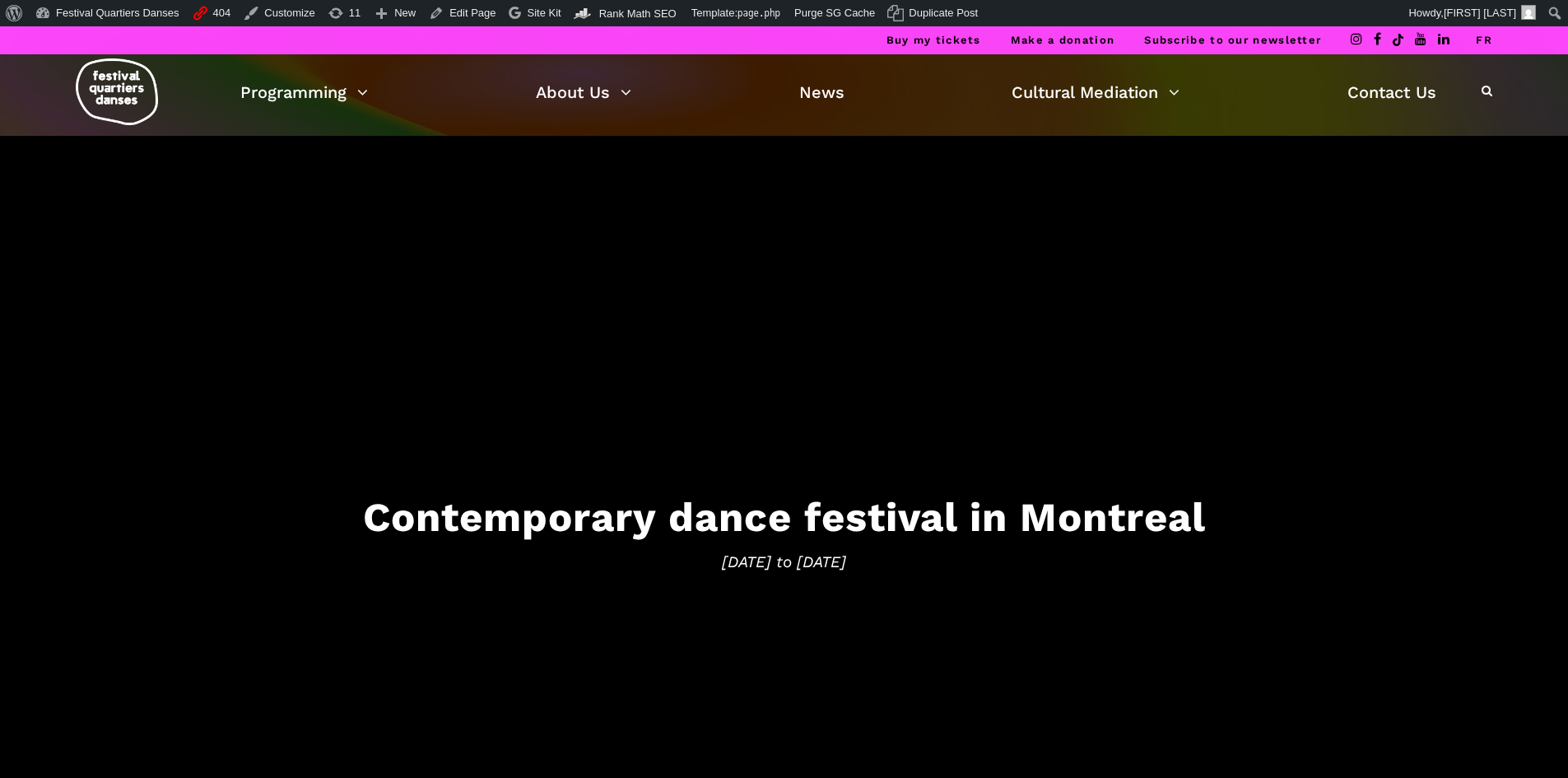 scroll, scrollTop: 0, scrollLeft: 0, axis: both 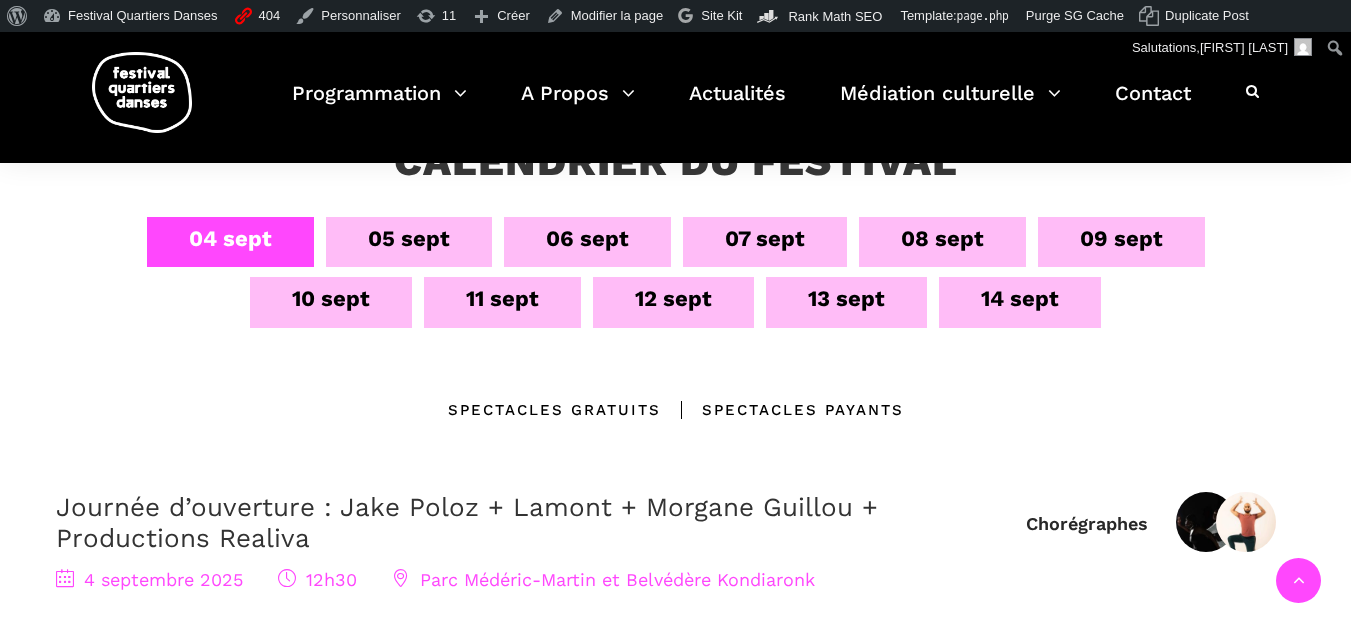 click on "06 sept" at bounding box center (587, 242) 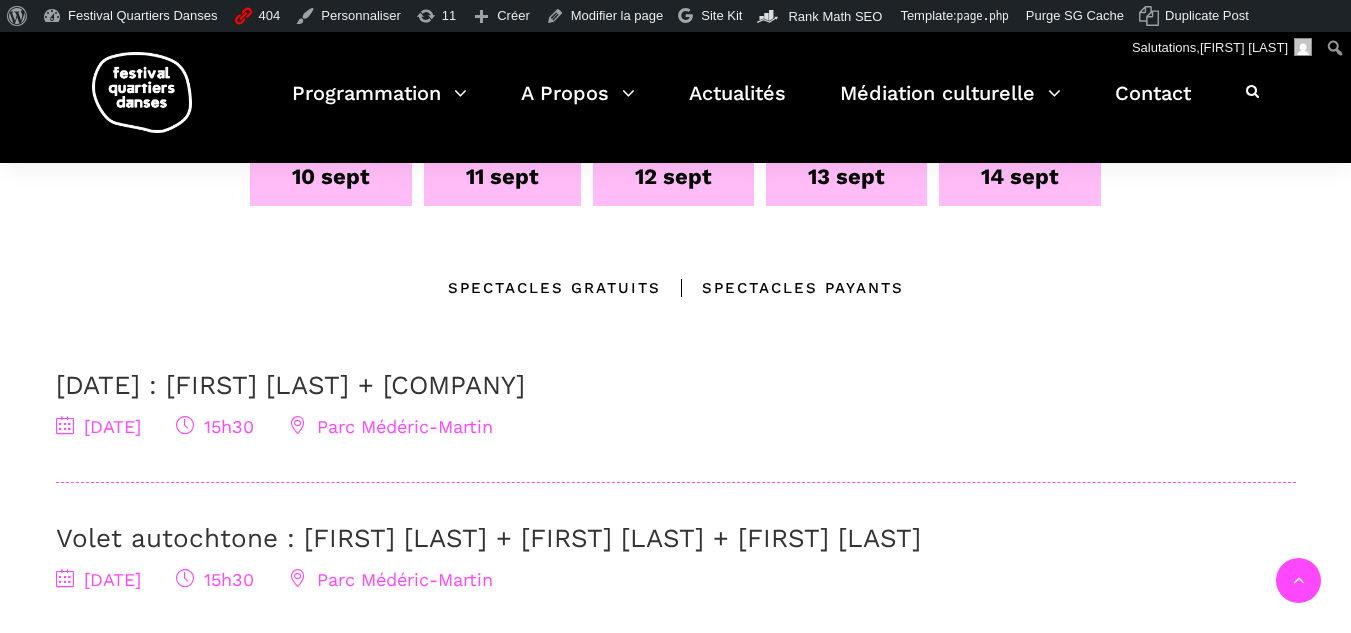 scroll, scrollTop: 400, scrollLeft: 0, axis: vertical 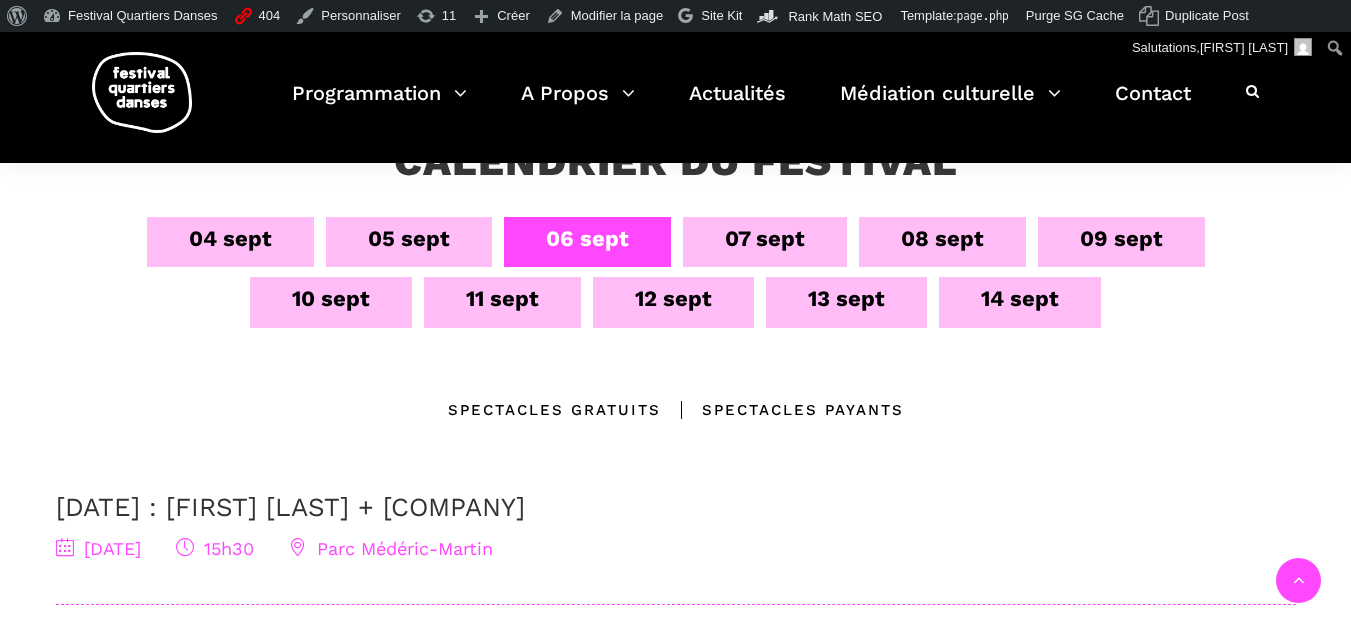 click on "Spectacles Payants" at bounding box center [782, 410] 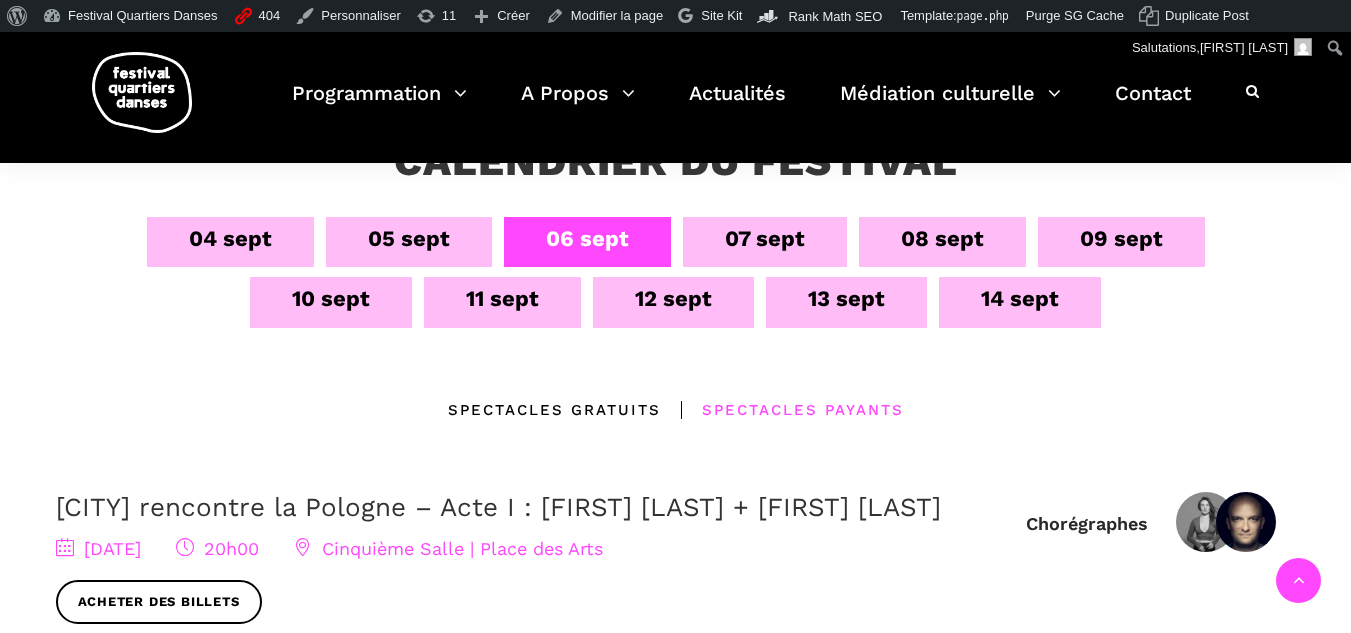click on "Spectacles gratuits" at bounding box center [554, 410] 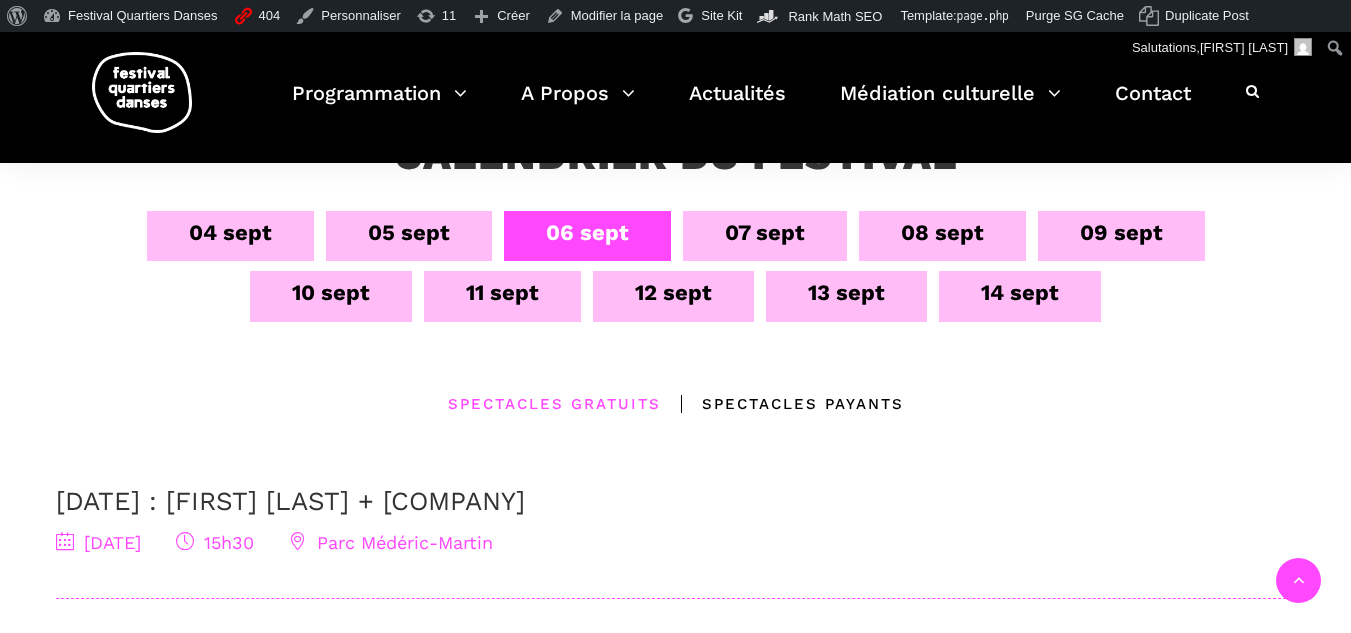 scroll, scrollTop: 400, scrollLeft: 0, axis: vertical 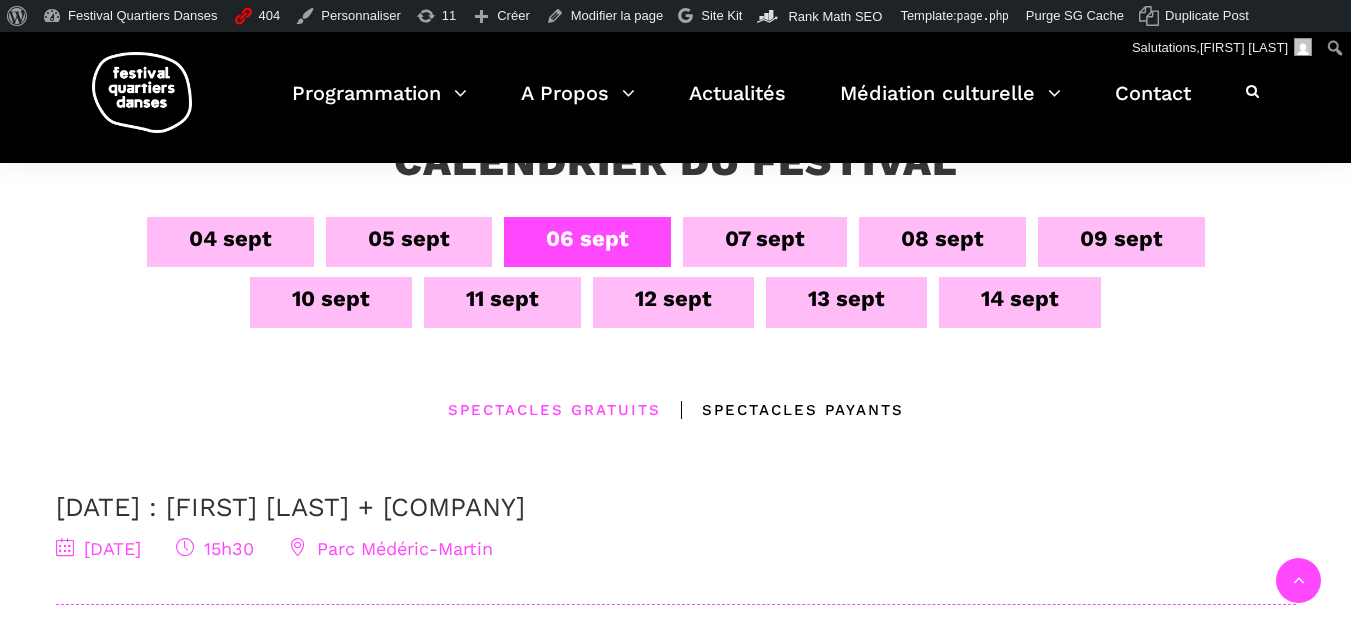 click on "07 sept" at bounding box center (765, 238) 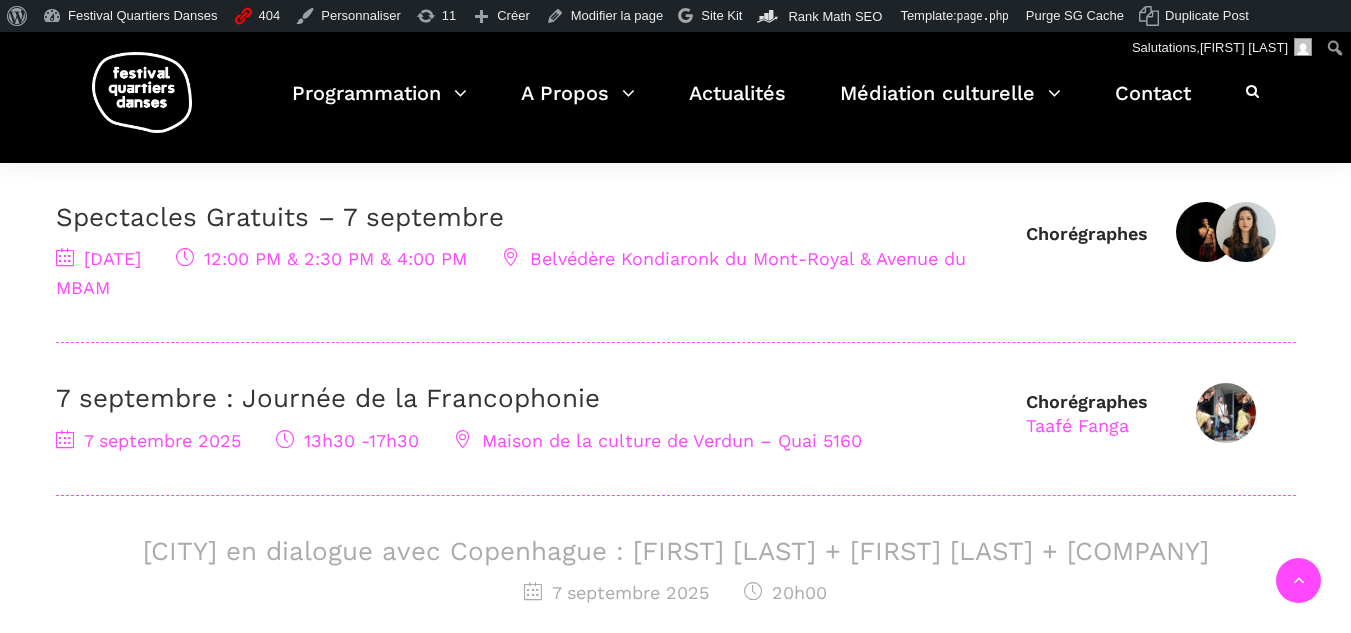 scroll, scrollTop: 800, scrollLeft: 0, axis: vertical 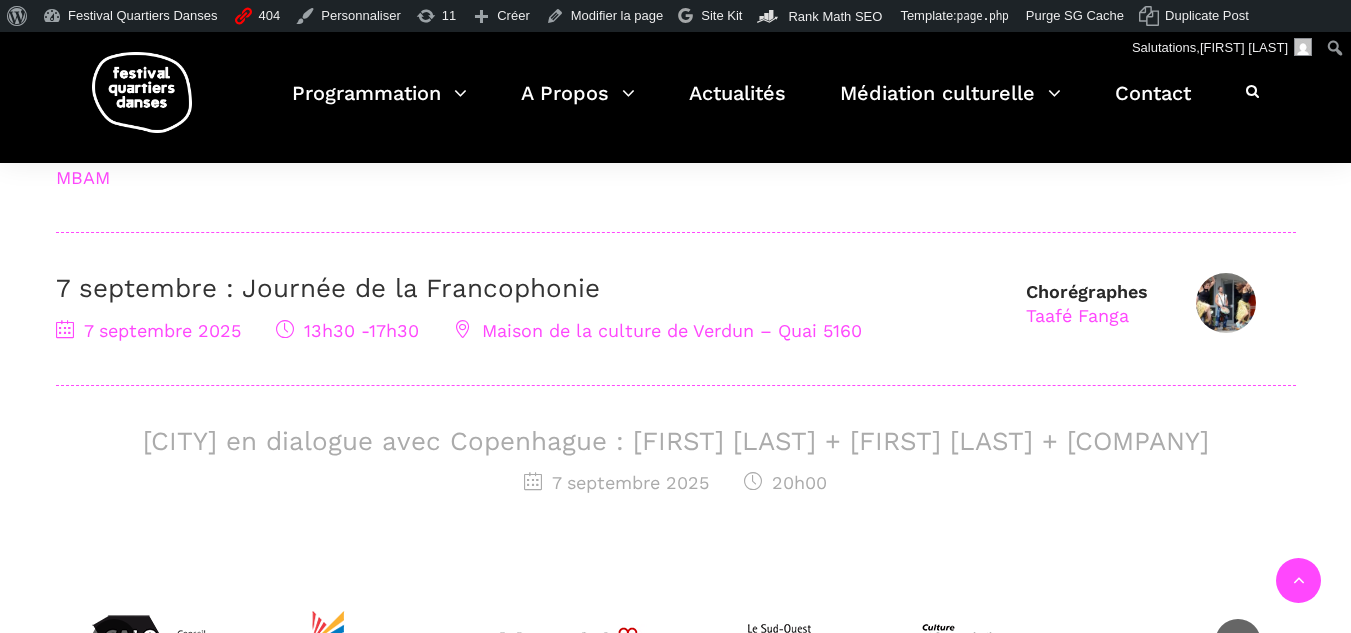 click on "Montréal en dialogue avec Copenhague : Charles-Alexis Desgagnés + Lene Boel + Skeels Danse" at bounding box center [676, 441] 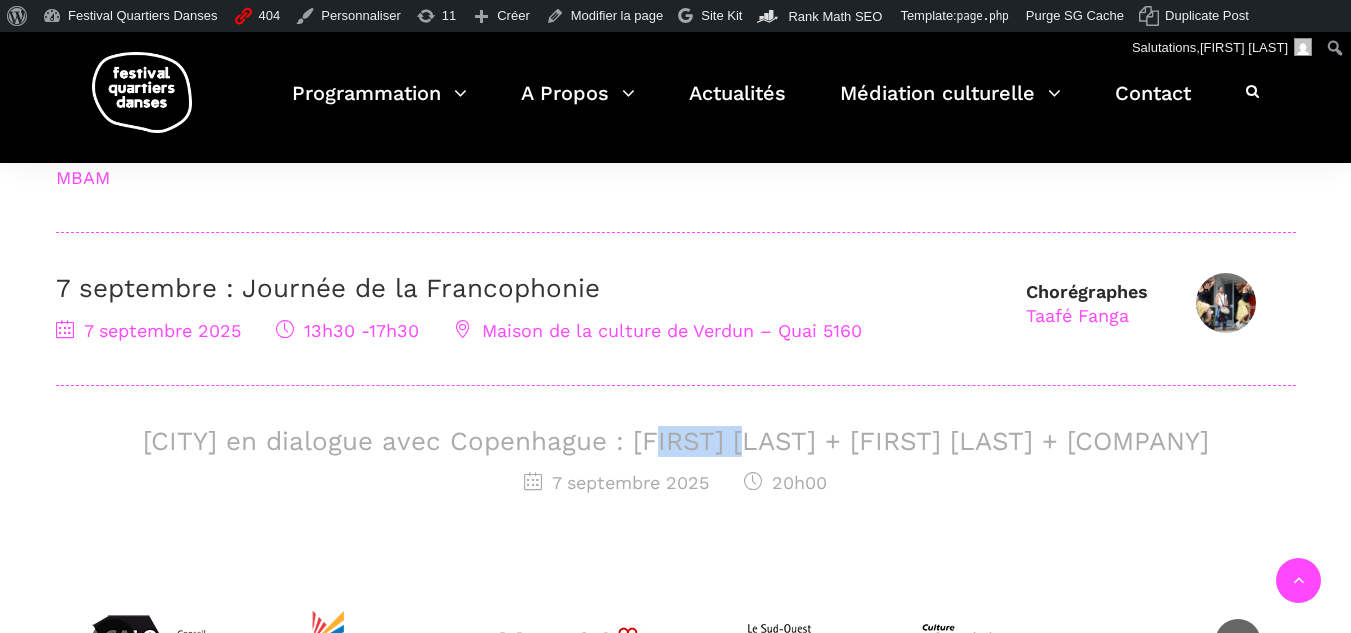 click on "Montréal en dialogue avec Copenhague : Charles-Alexis Desgagnés + Lene Boel + Skeels Danse" at bounding box center (676, 441) 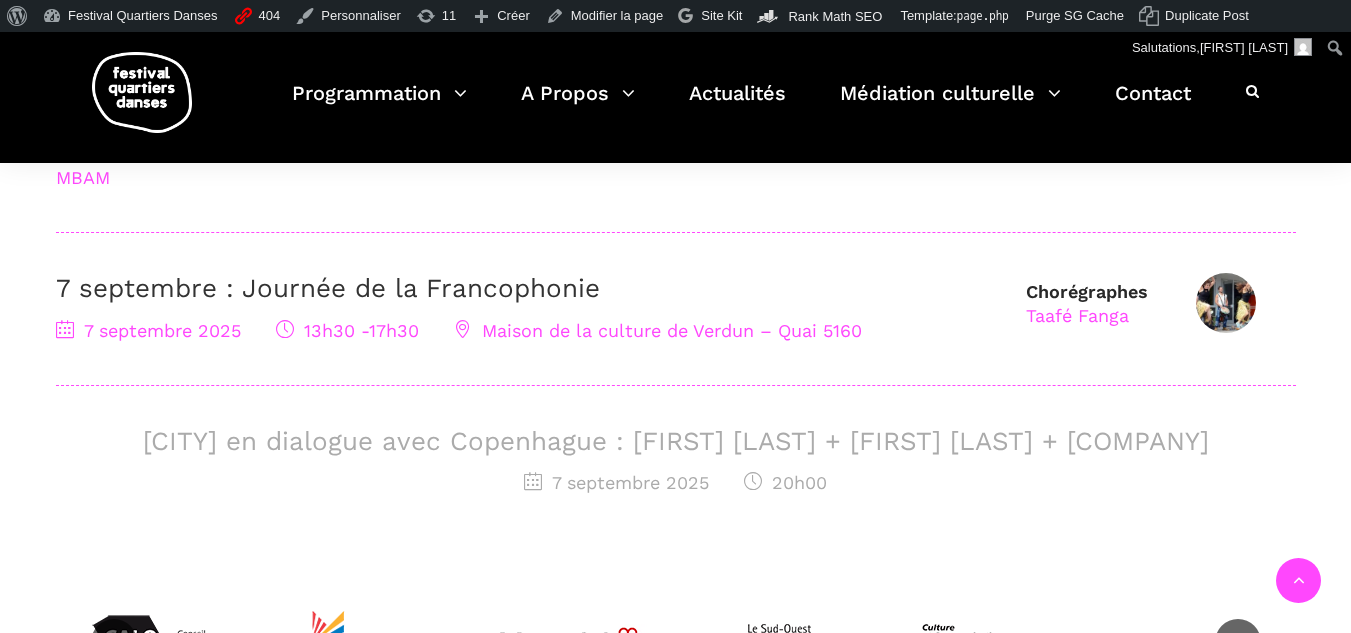 click on "Montréal en dialogue avec Copenhague : Charles-Alexis Desgagnés + Lene Boel + Skeels Danse 7 septembre 2025 20h00" at bounding box center [676, 462] 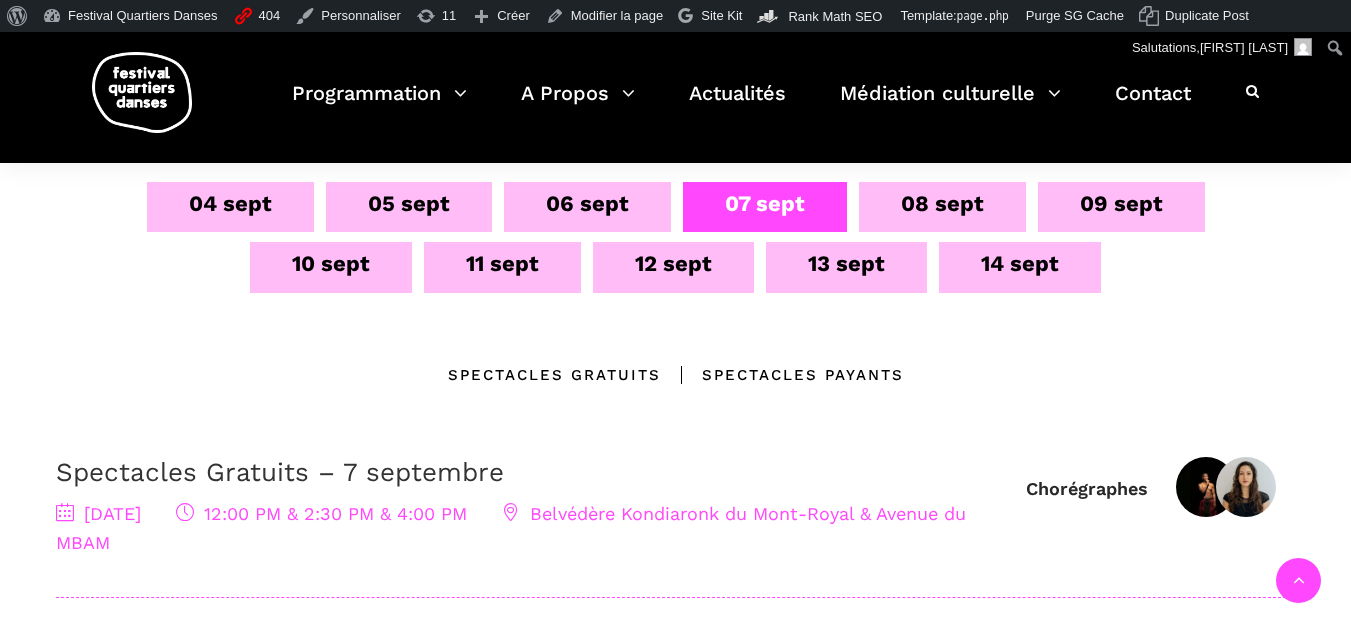 scroll, scrollTop: 400, scrollLeft: 0, axis: vertical 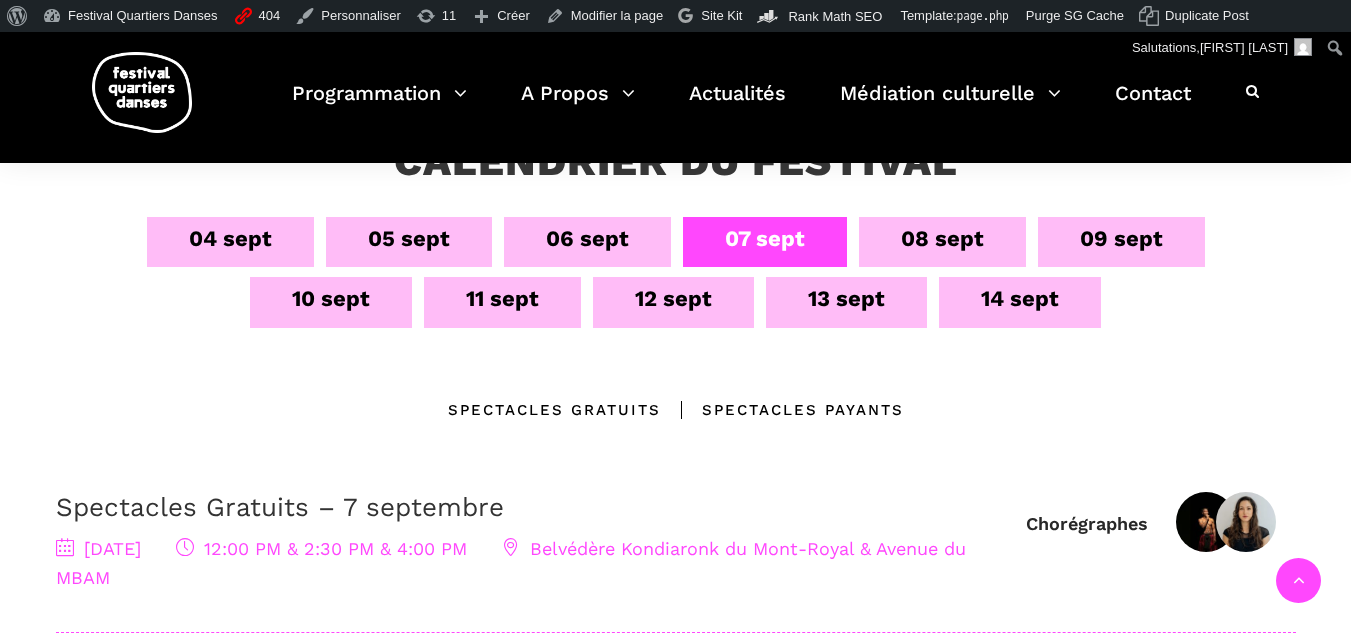 click on "08 sept" at bounding box center (942, 238) 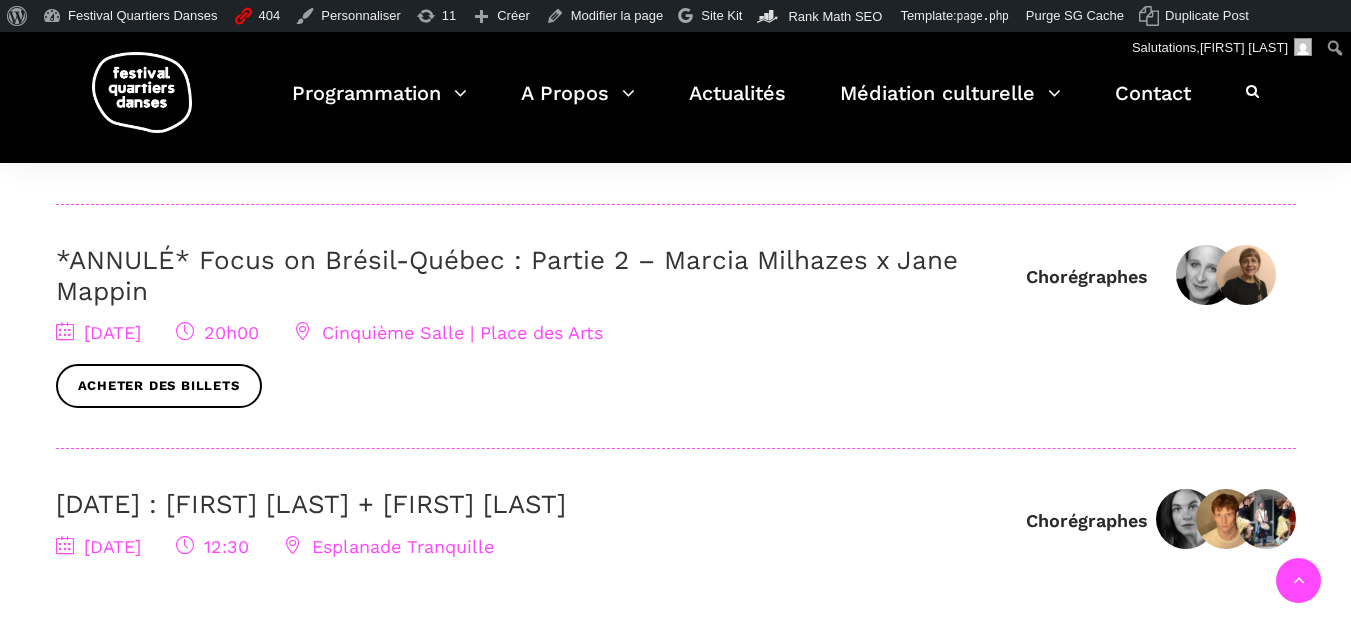 scroll, scrollTop: 600, scrollLeft: 0, axis: vertical 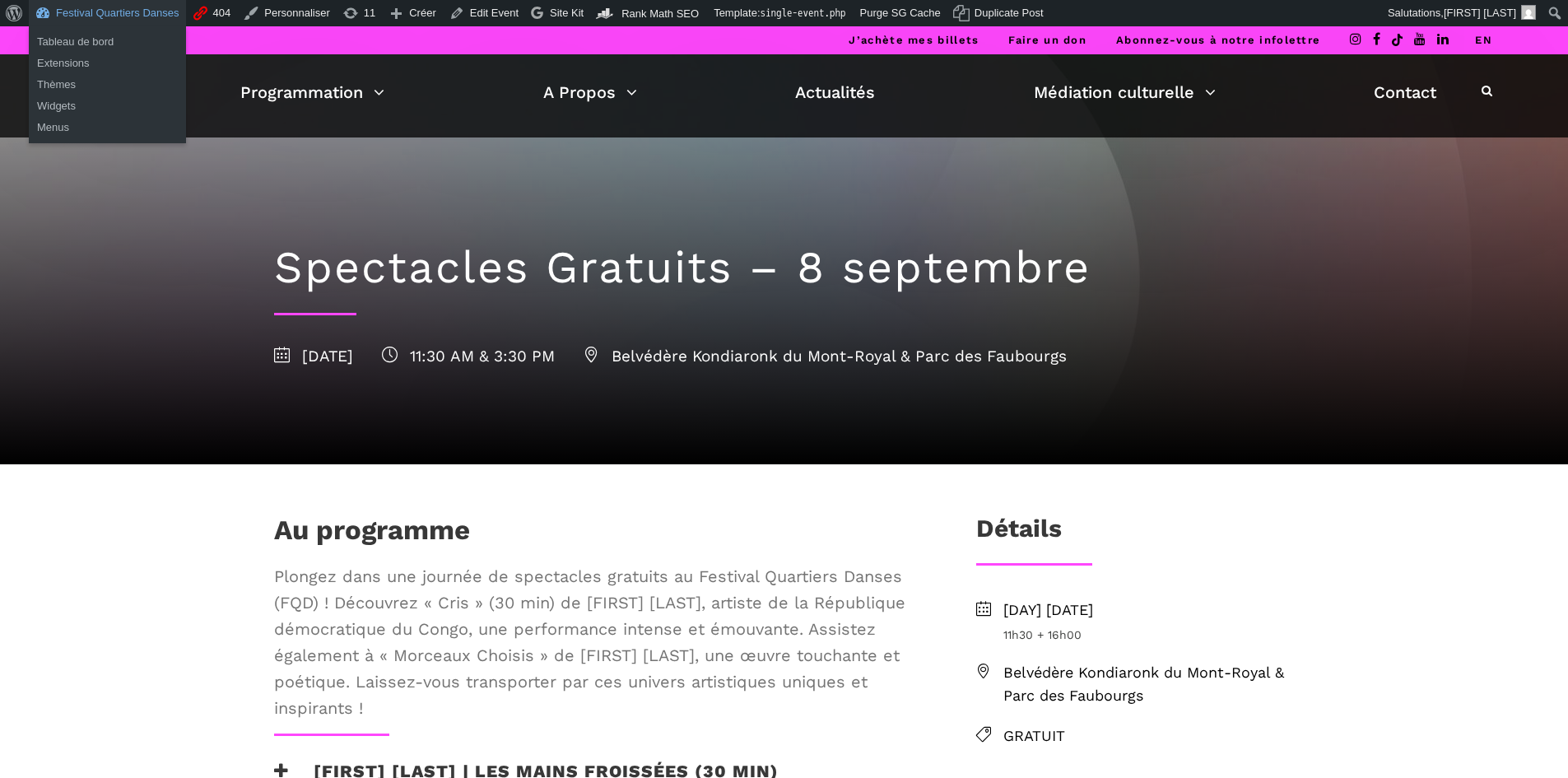 click on "Festival Quartiers Danses" at bounding box center [107, 13] 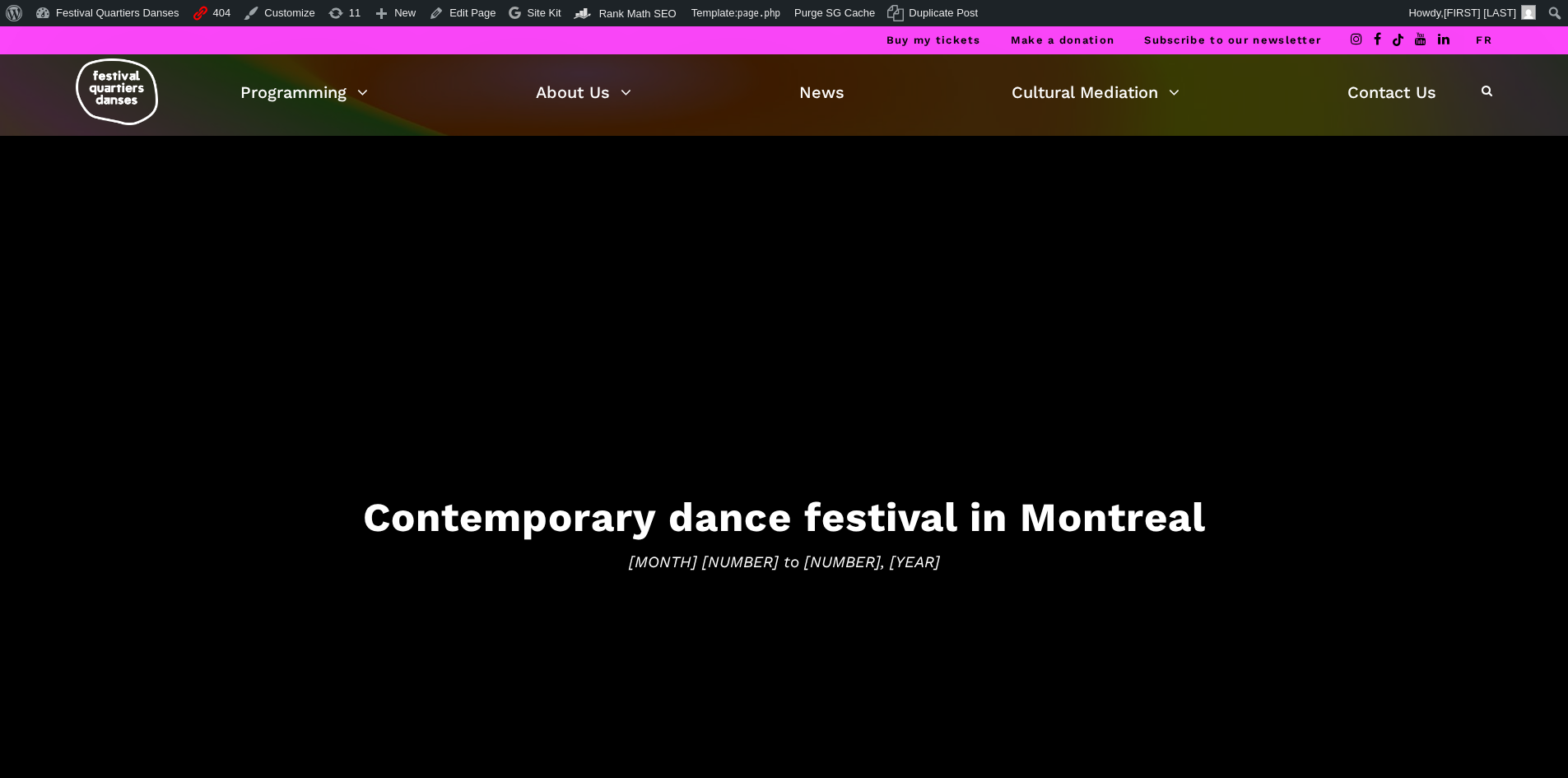 scroll, scrollTop: 0, scrollLeft: 0, axis: both 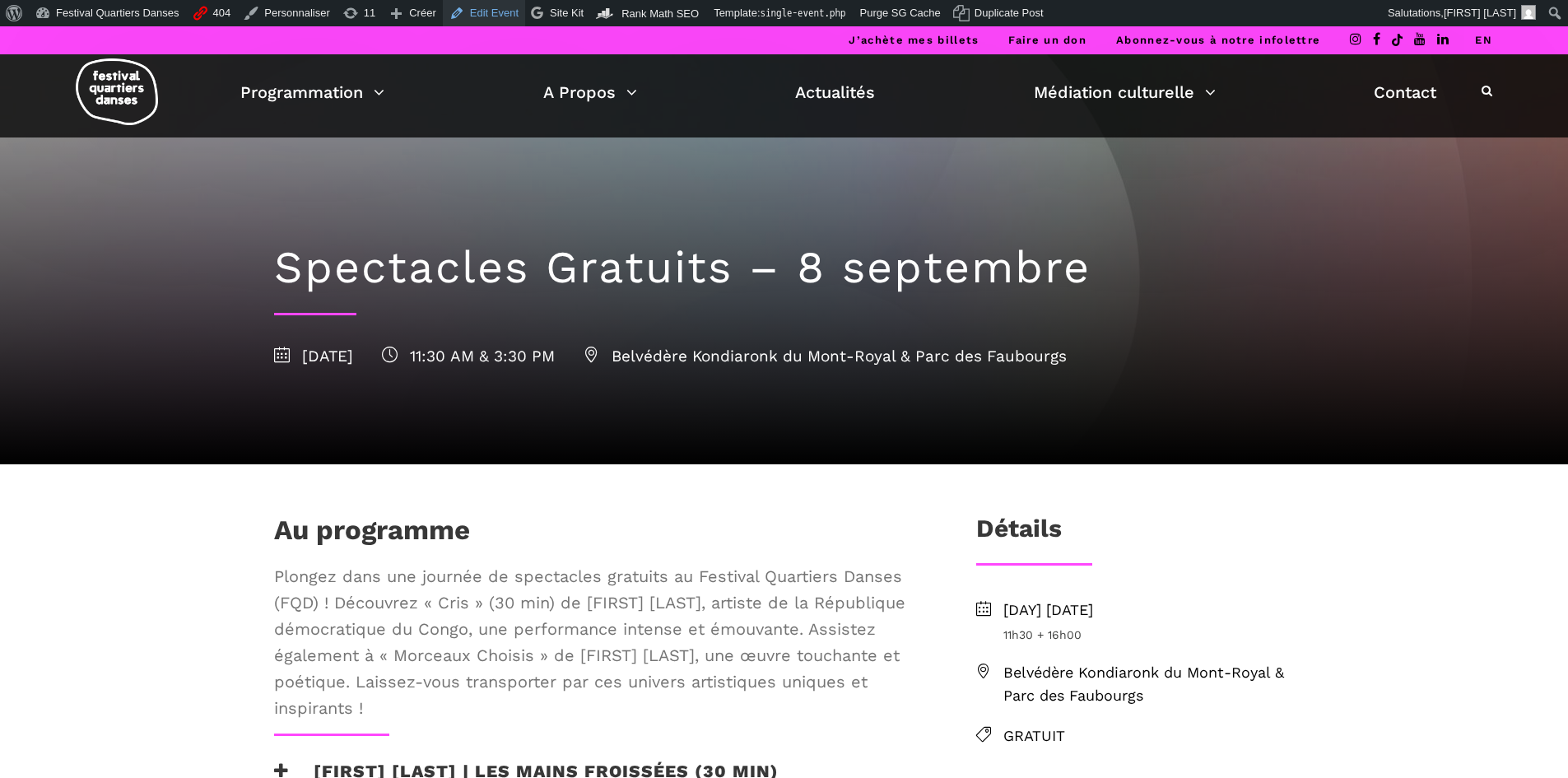 click on "Edit Event" at bounding box center (484, 13) 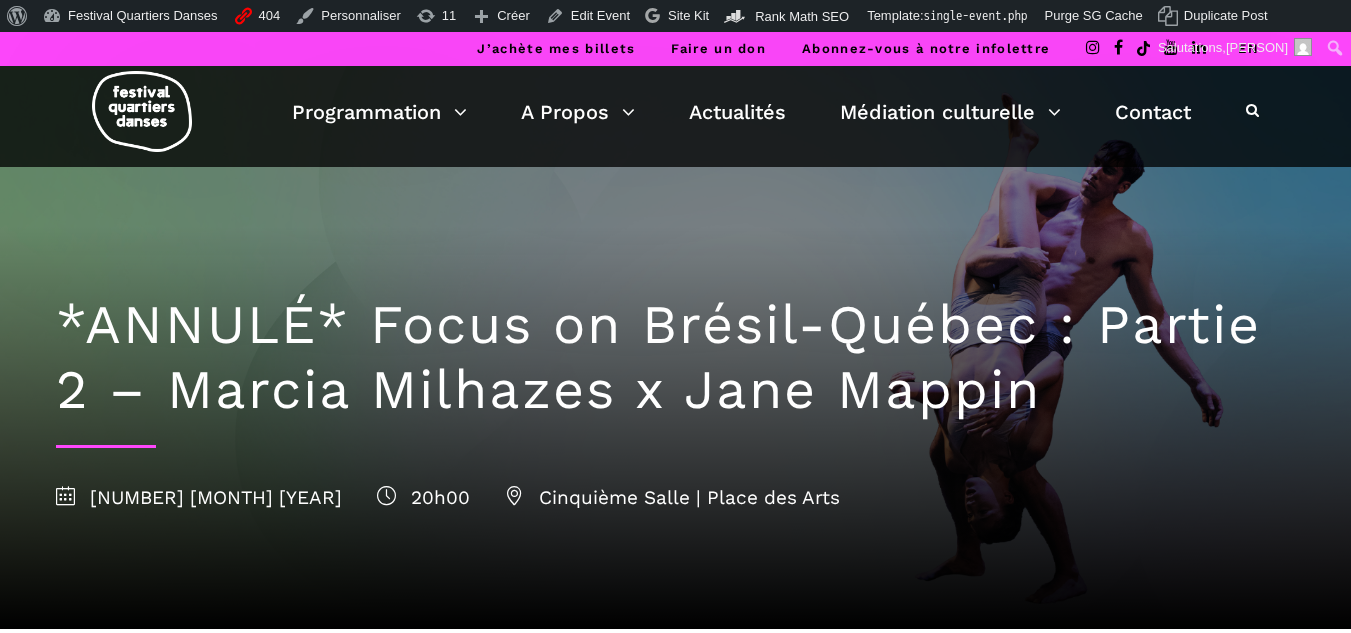 scroll, scrollTop: 0, scrollLeft: 0, axis: both 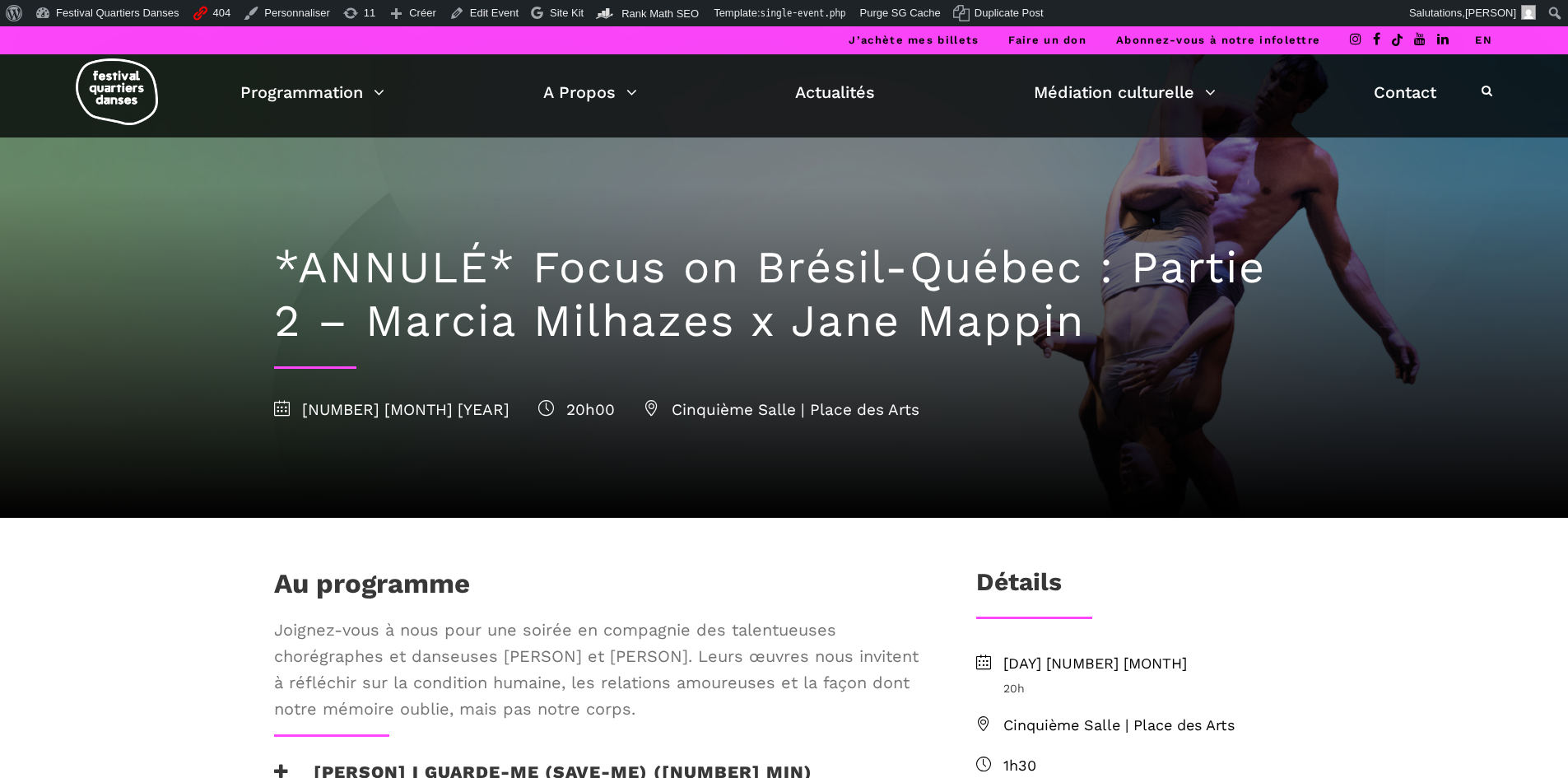 drag, startPoint x: 1482, startPoint y: 32, endPoint x: 1537, endPoint y: 108, distance: 93.81365 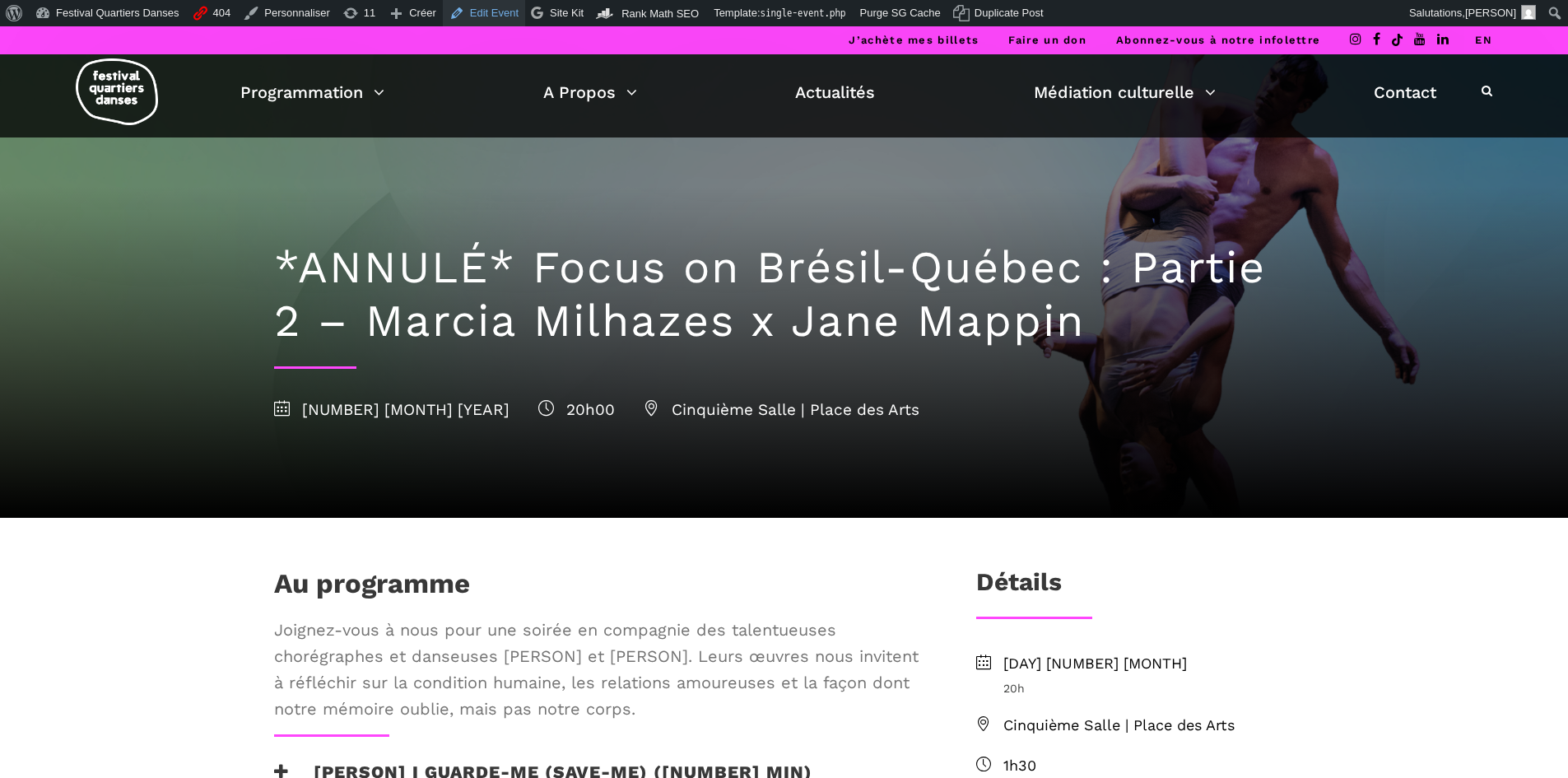 click on "Edit Event" at bounding box center [484, 13] 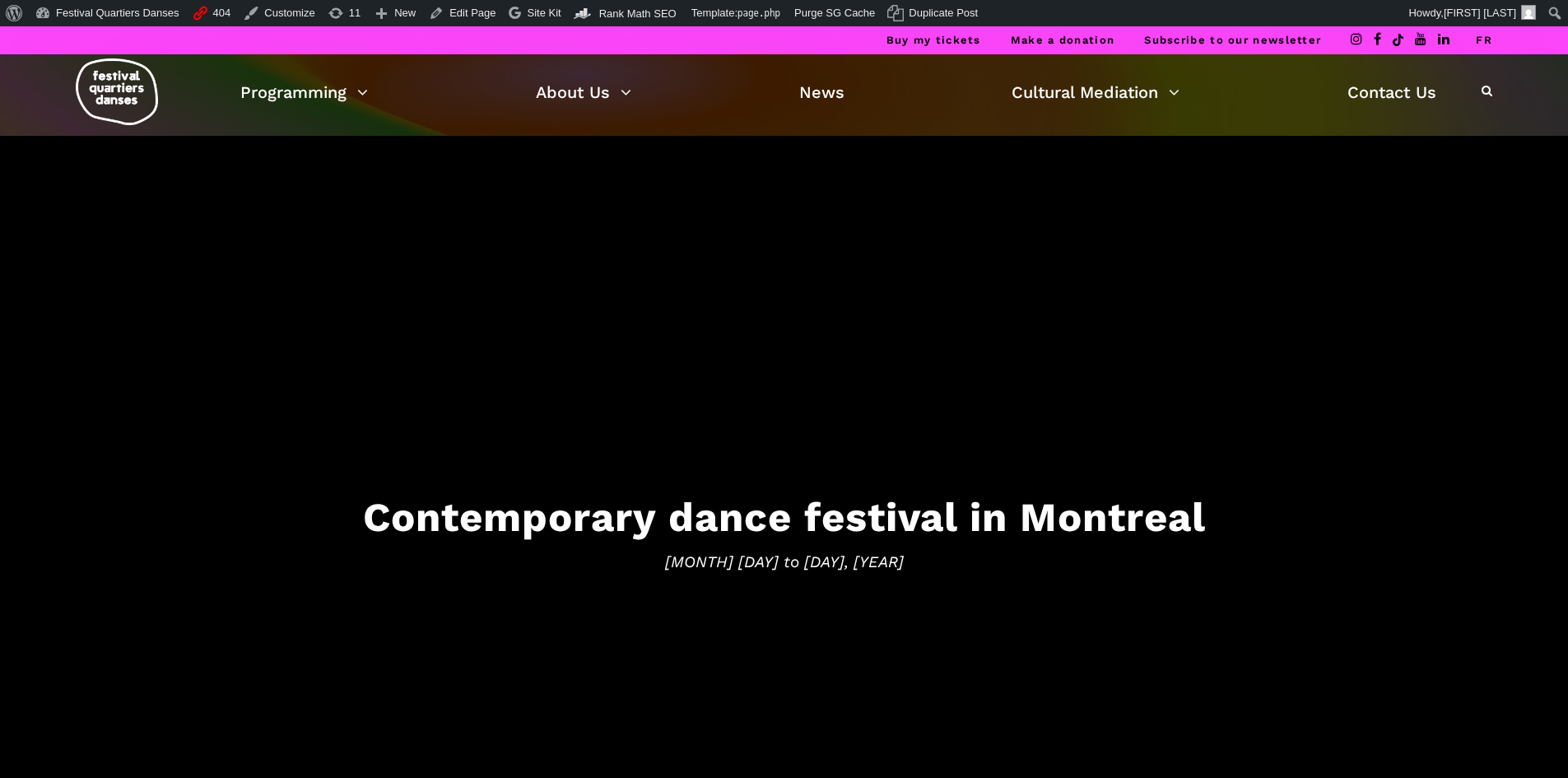 scroll, scrollTop: 0, scrollLeft: 0, axis: both 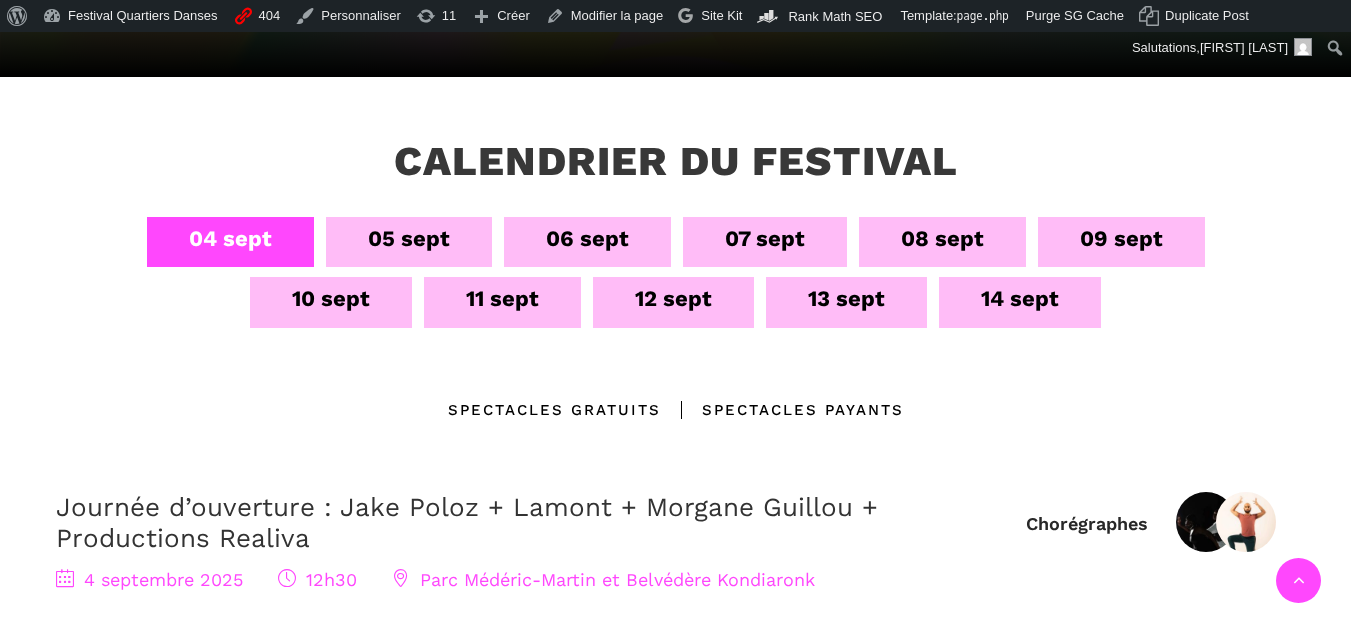 click on "06 sept" at bounding box center (587, 238) 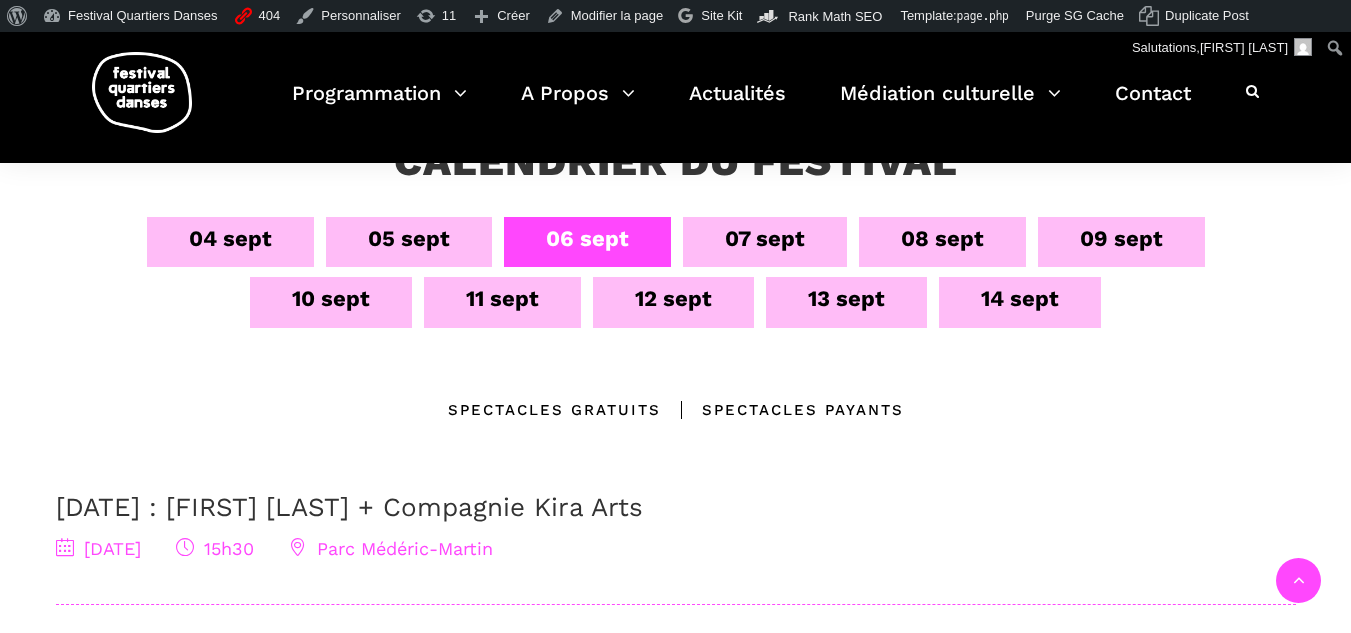 click on "07 sept" at bounding box center [765, 238] 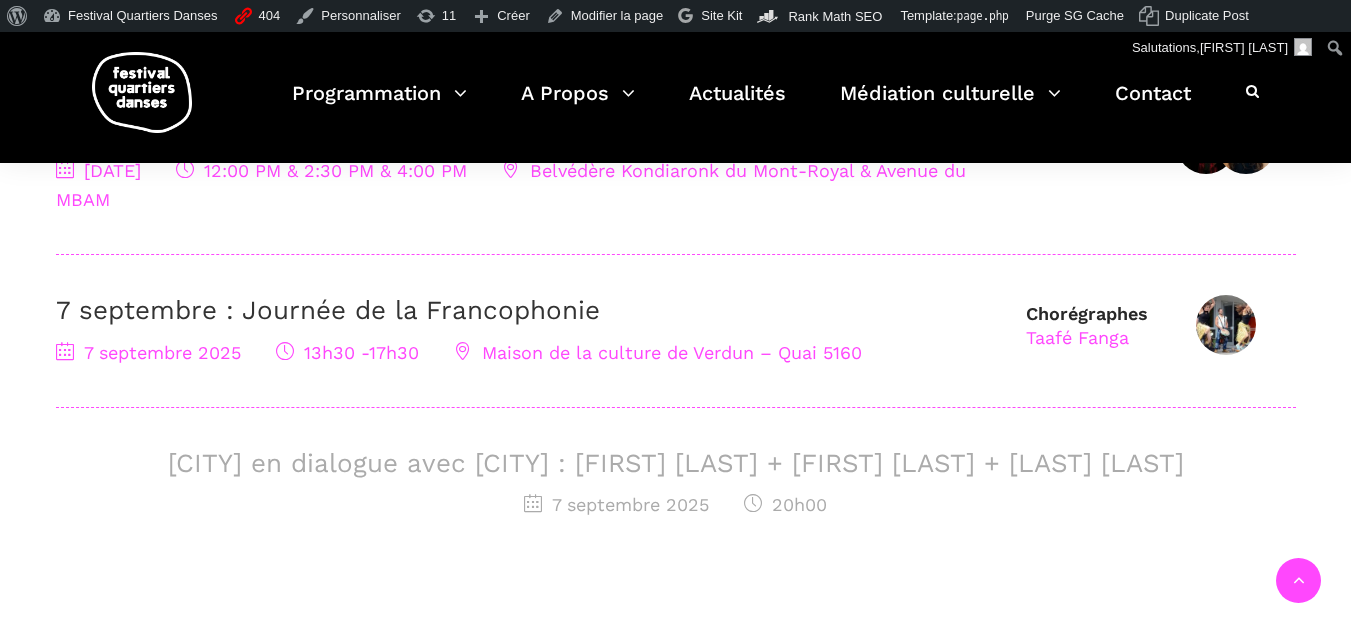 scroll, scrollTop: 900, scrollLeft: 0, axis: vertical 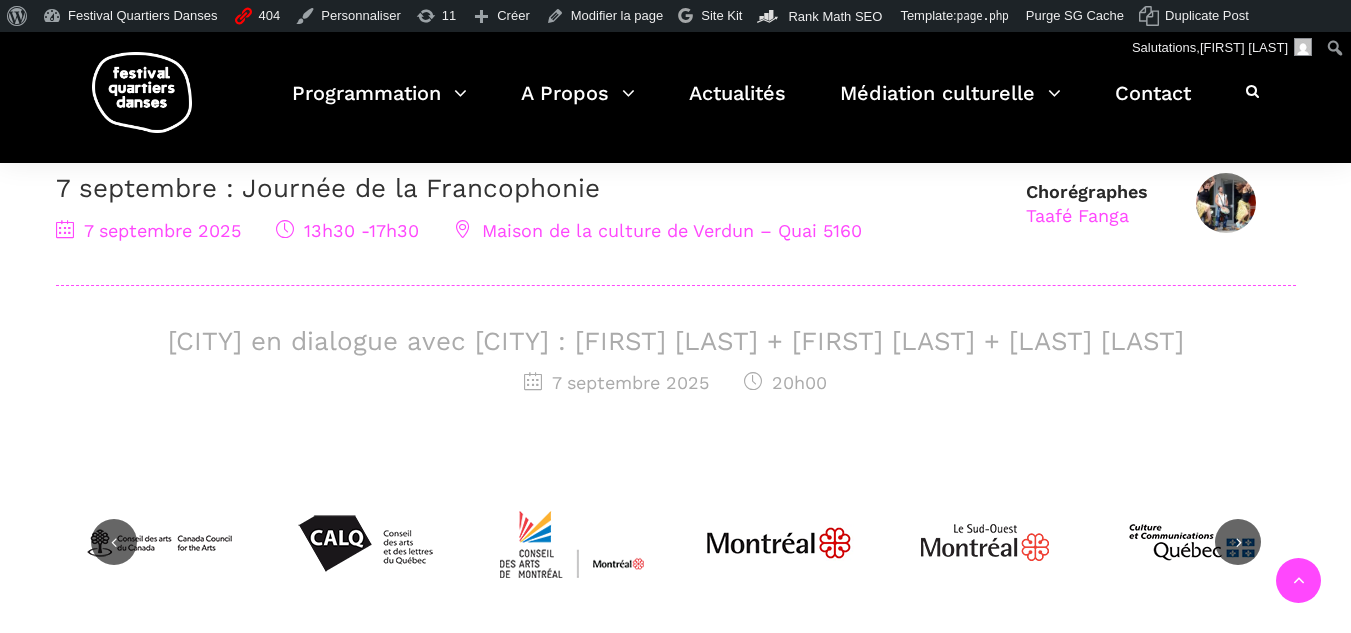 click on "Montréal en dialogue avec Copenhague : Charles-Alexis Desgagnés + Lene Boel + Skeels Danse" at bounding box center (676, 341) 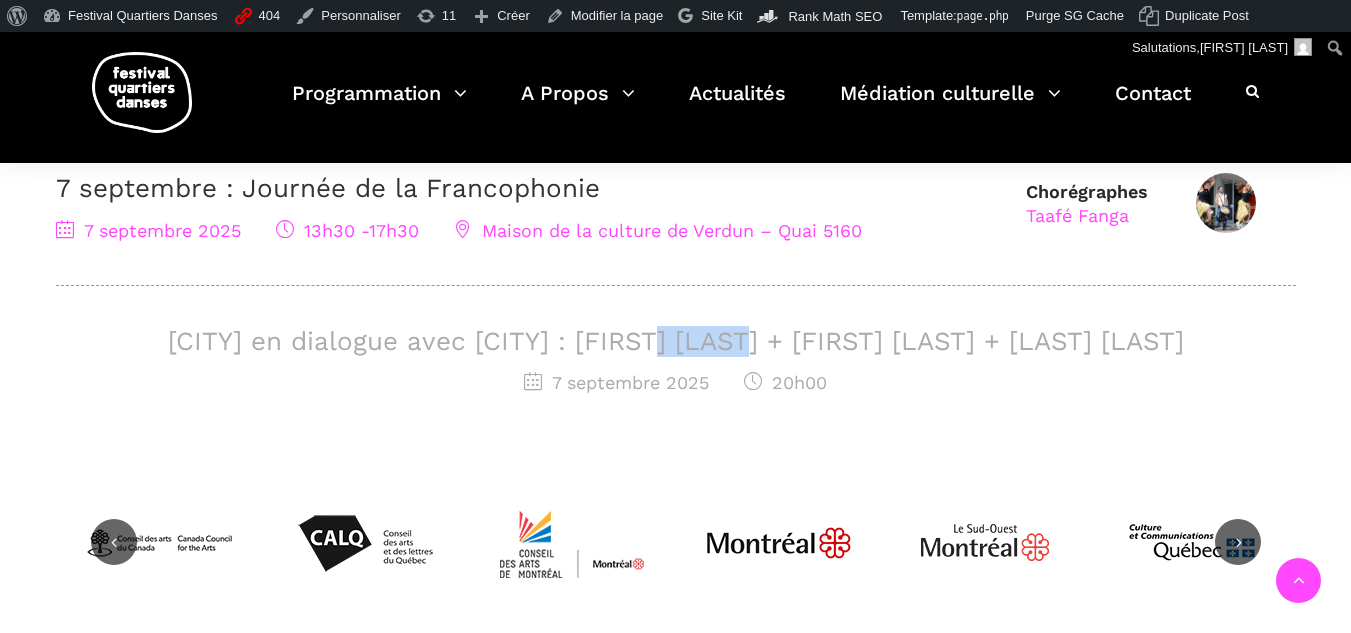 click on "Montréal en dialogue avec Copenhague : Charles-Alexis Desgagnés + Lene Boel + Skeels Danse" at bounding box center (676, 341) 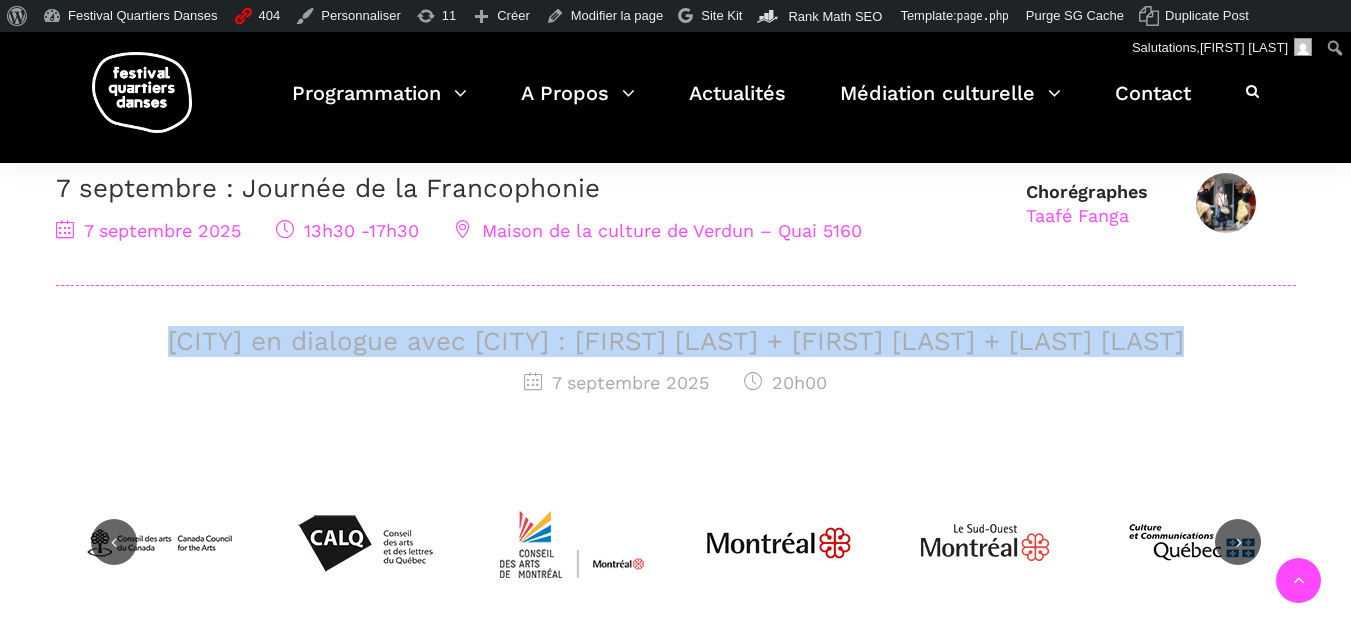 click on "Montréal en dialogue avec Copenhague : Charles-Alexis Desgagnés + Lene Boel + Skeels Danse" at bounding box center (676, 341) 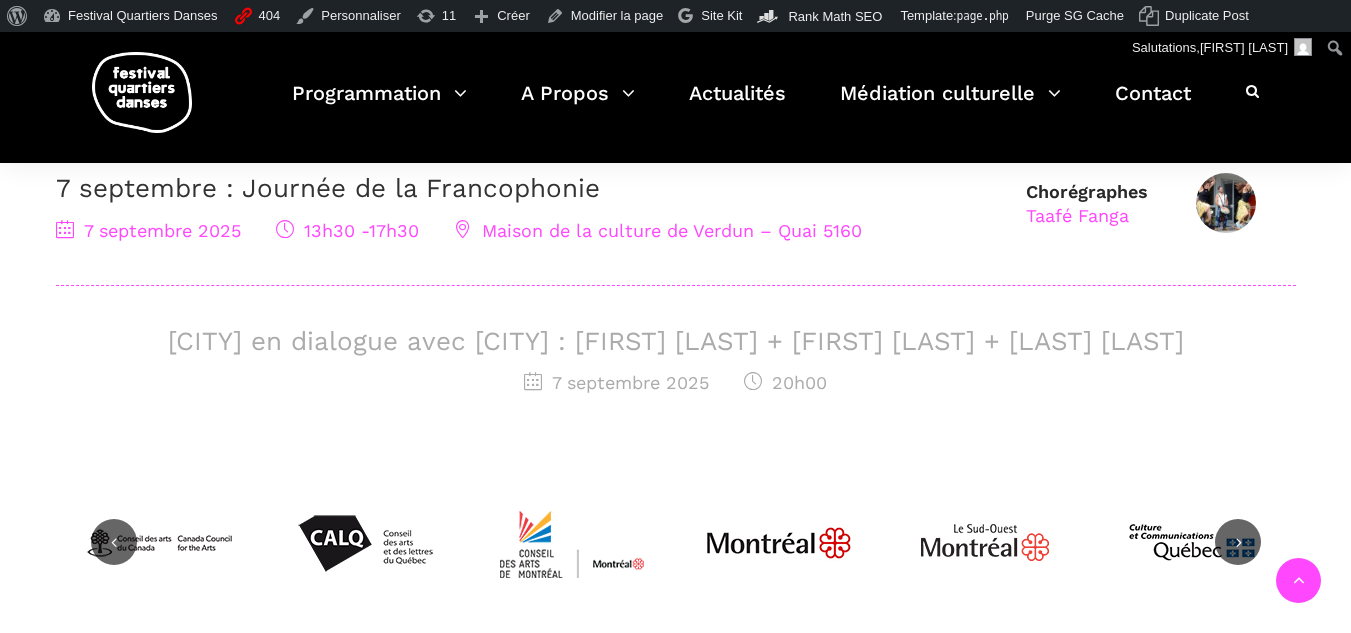 click on "7 septembre 2025 20h00" at bounding box center [676, 383] 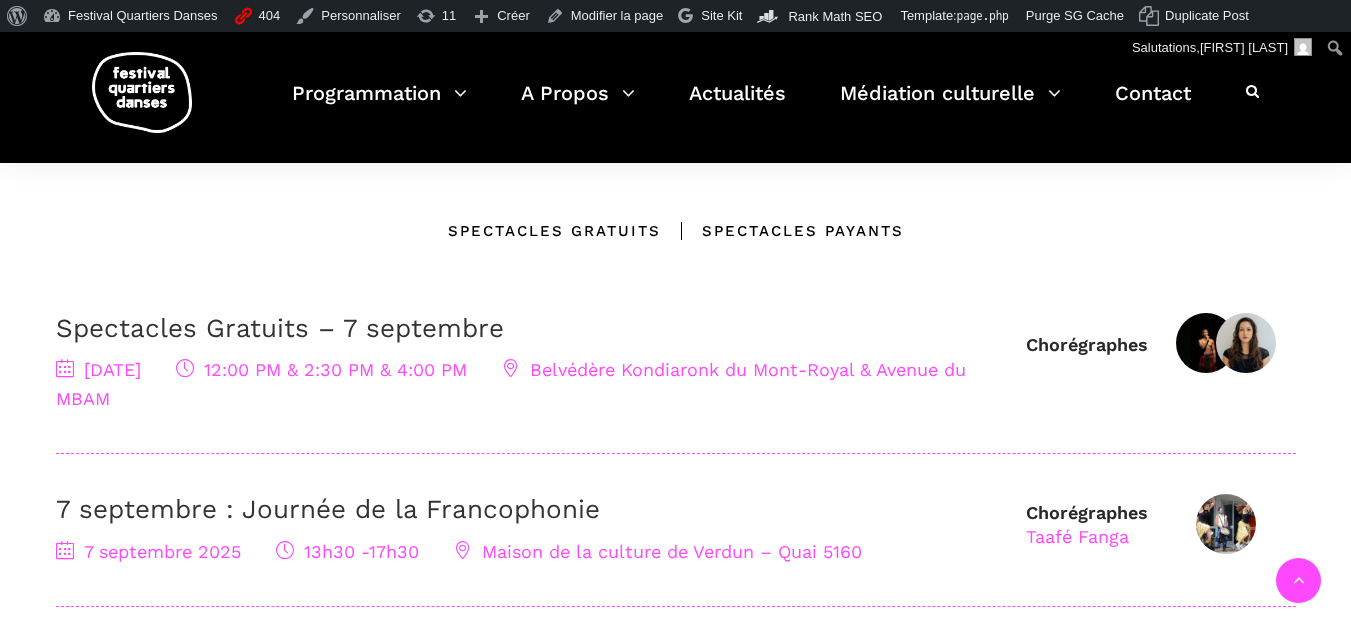 scroll, scrollTop: 300, scrollLeft: 0, axis: vertical 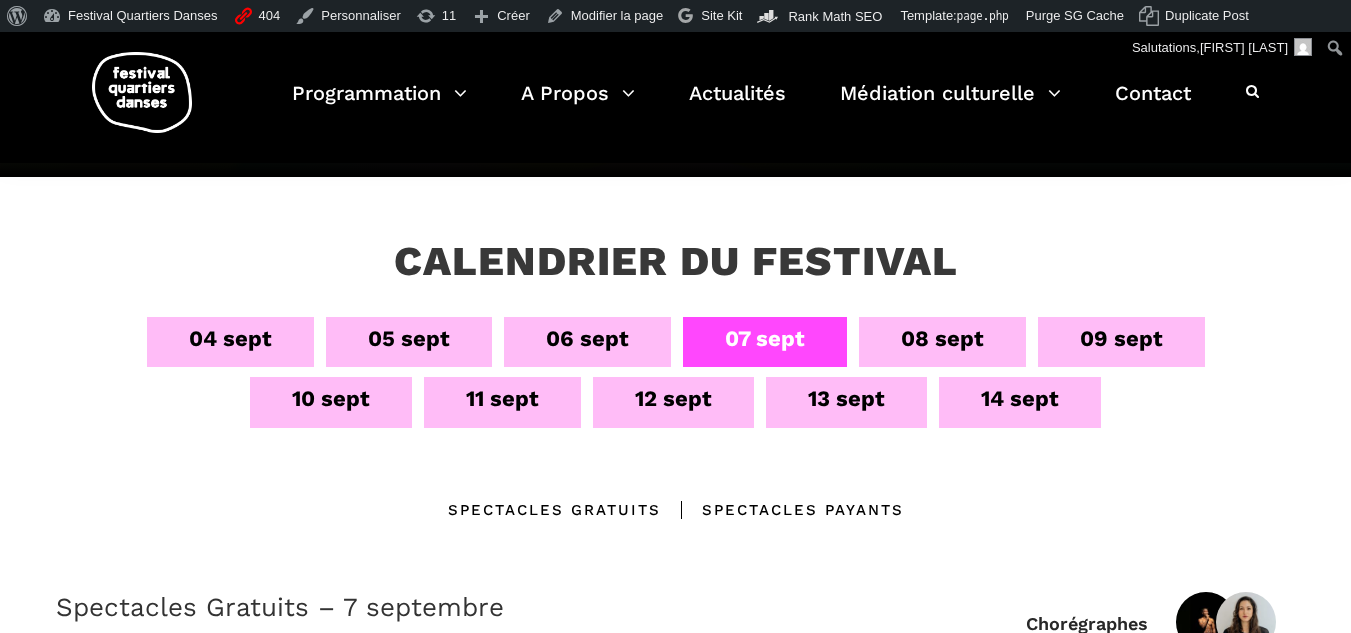 click on "08 sept" at bounding box center (942, 338) 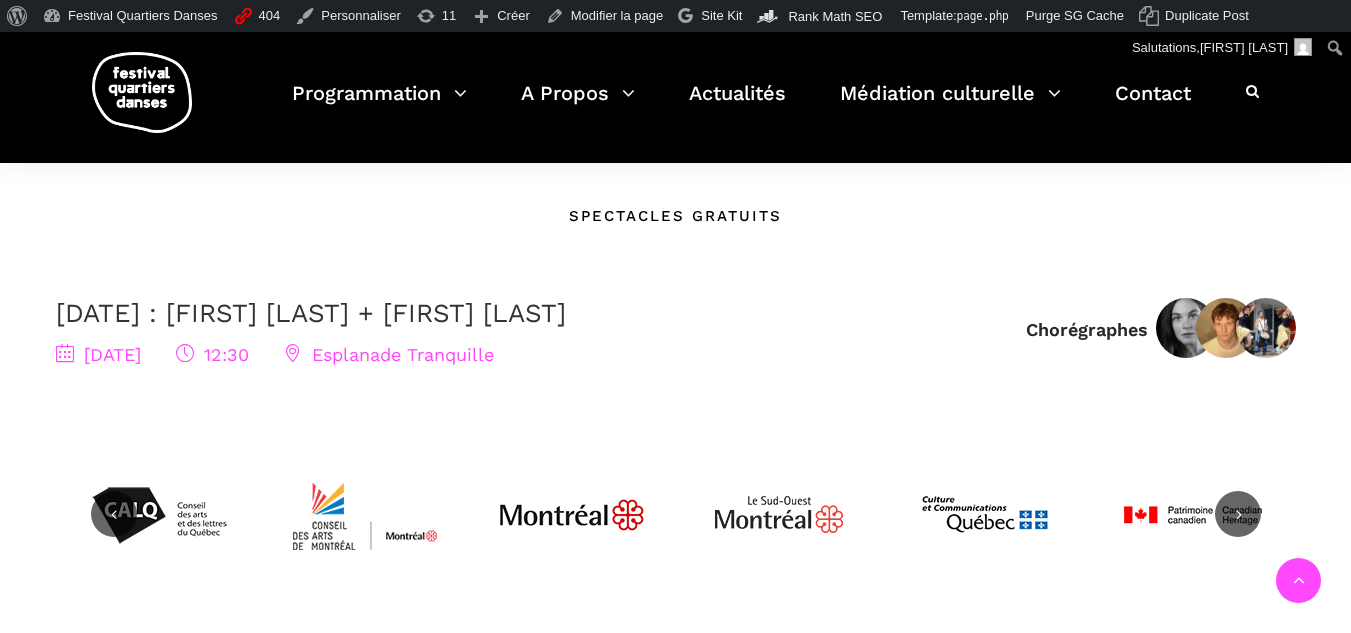 scroll, scrollTop: 300, scrollLeft: 0, axis: vertical 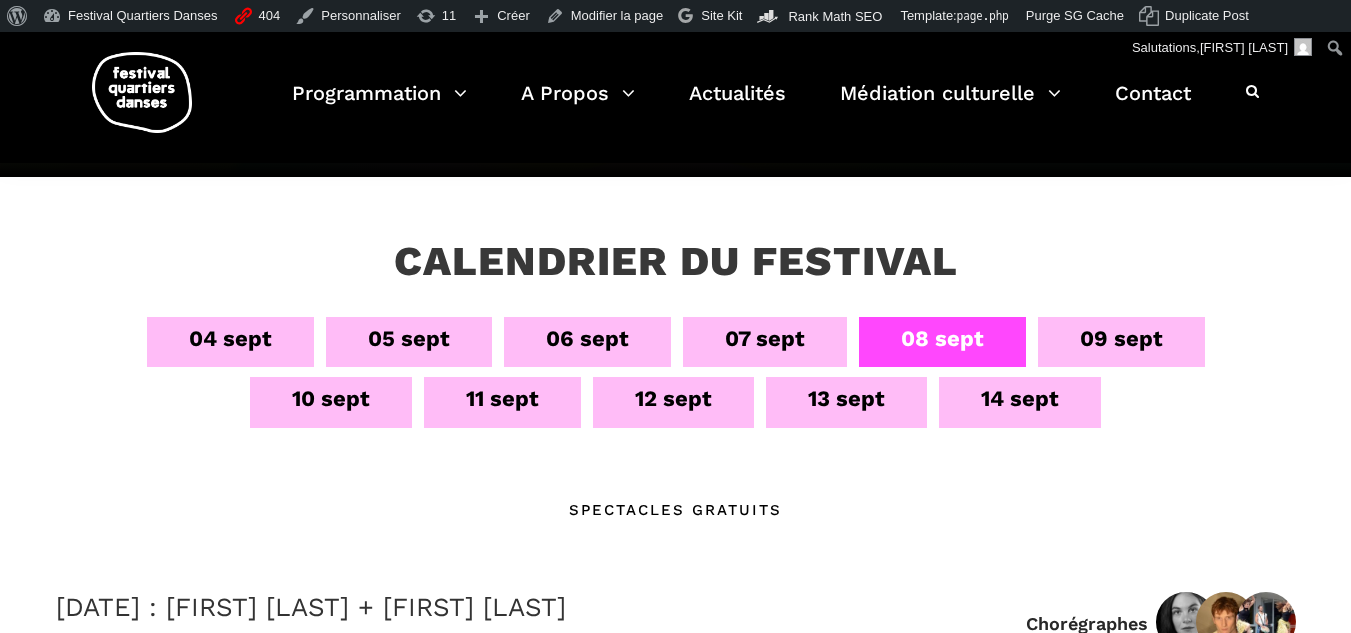 click on "09 sept" at bounding box center [1121, 342] 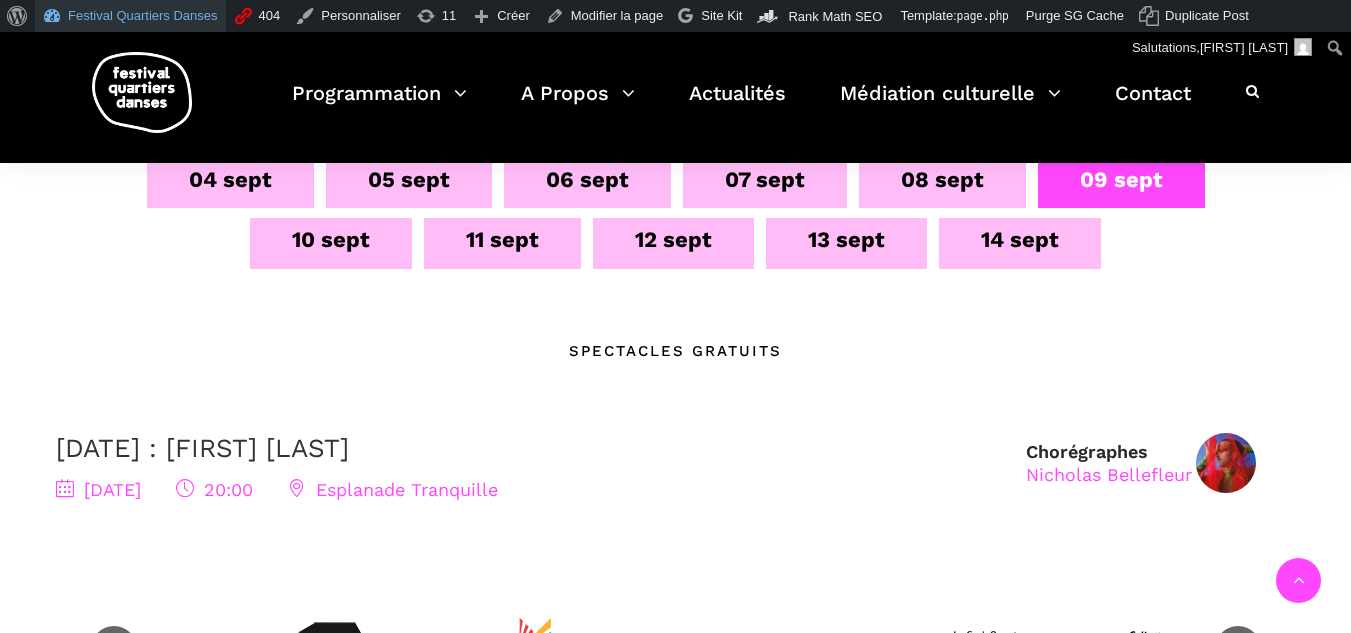 scroll, scrollTop: 300, scrollLeft: 0, axis: vertical 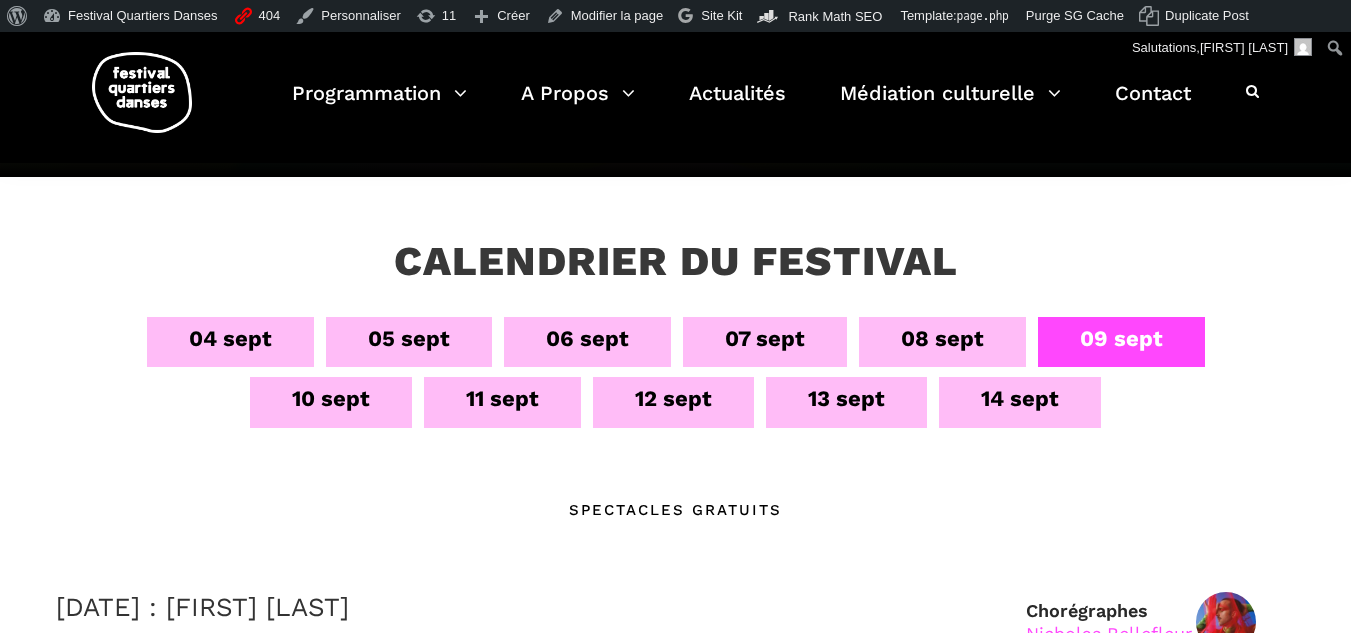 click on "10 sept" at bounding box center [331, 398] 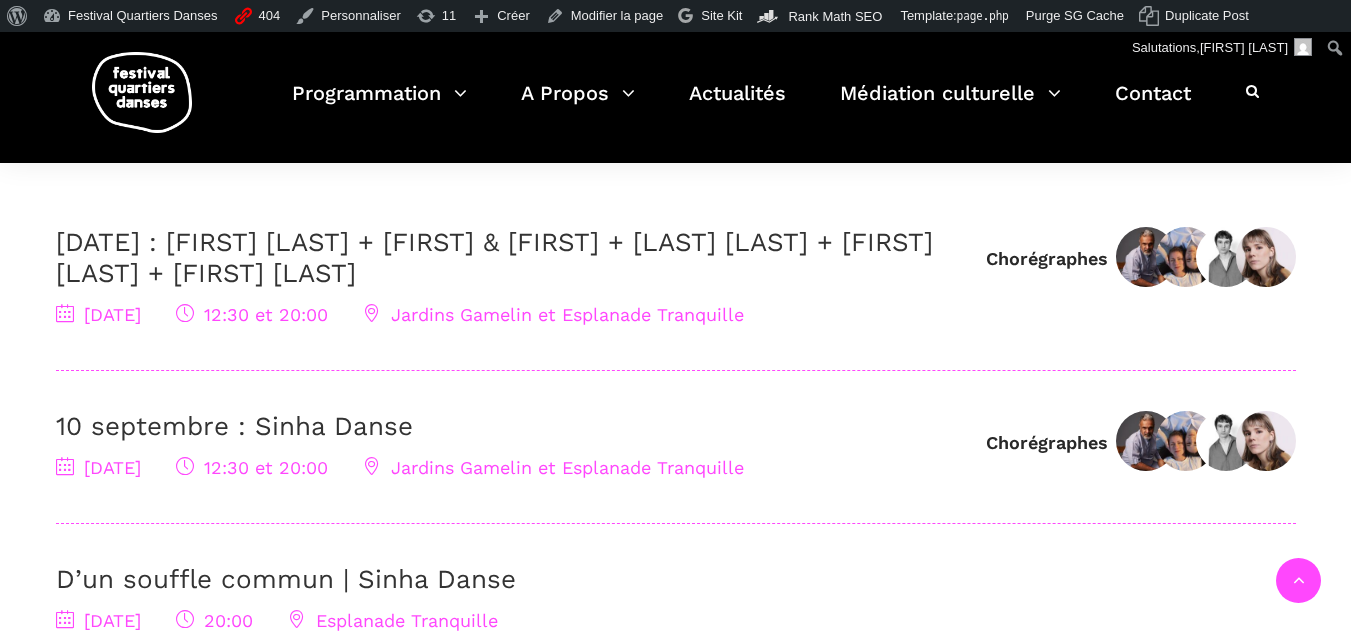 scroll, scrollTop: 700, scrollLeft: 0, axis: vertical 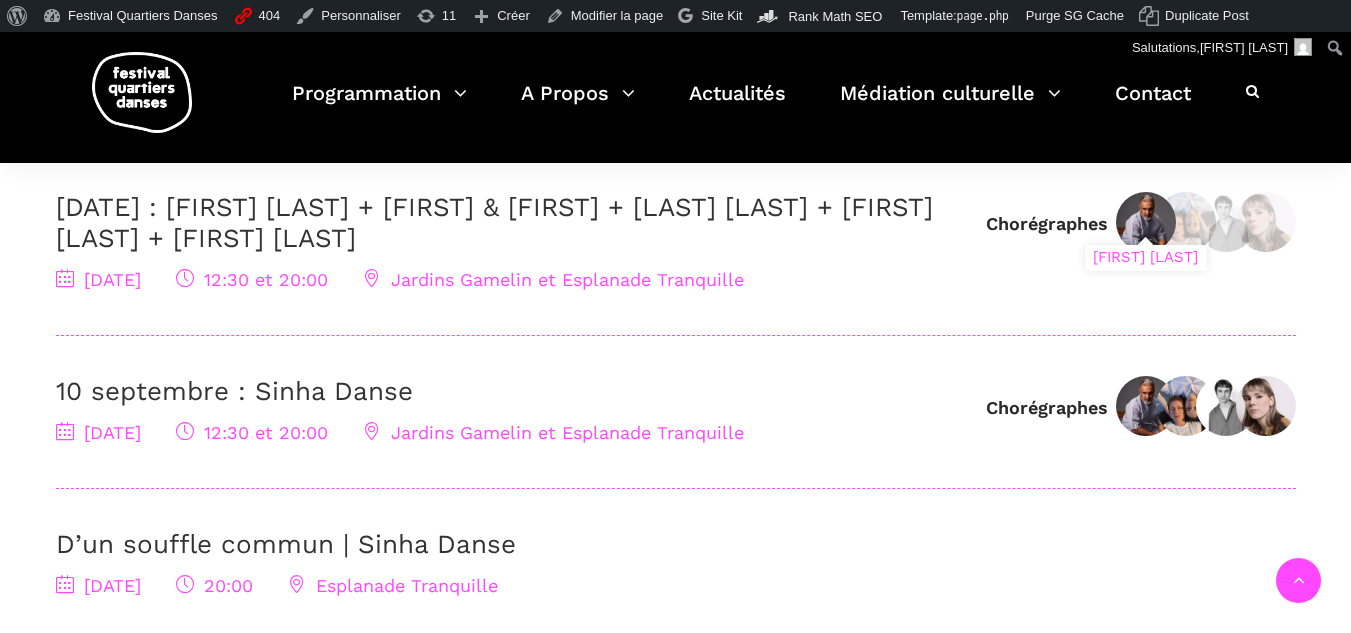 click at bounding box center (1146, 222) 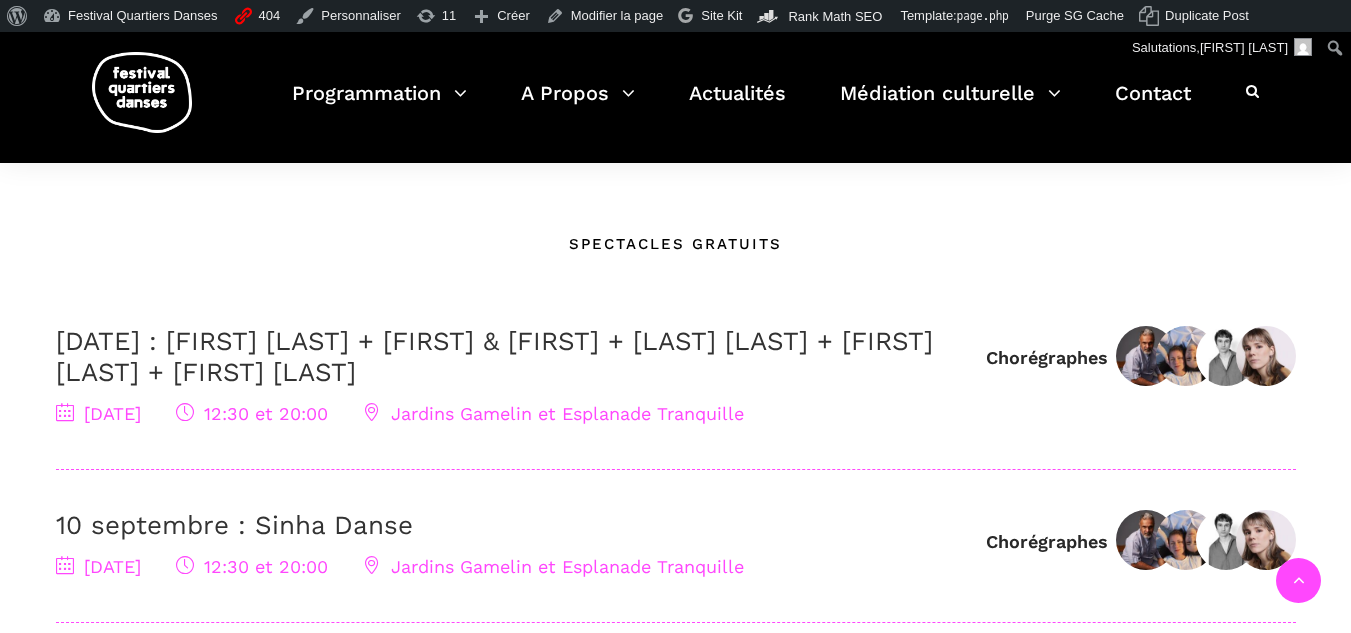 scroll, scrollTop: 700, scrollLeft: 0, axis: vertical 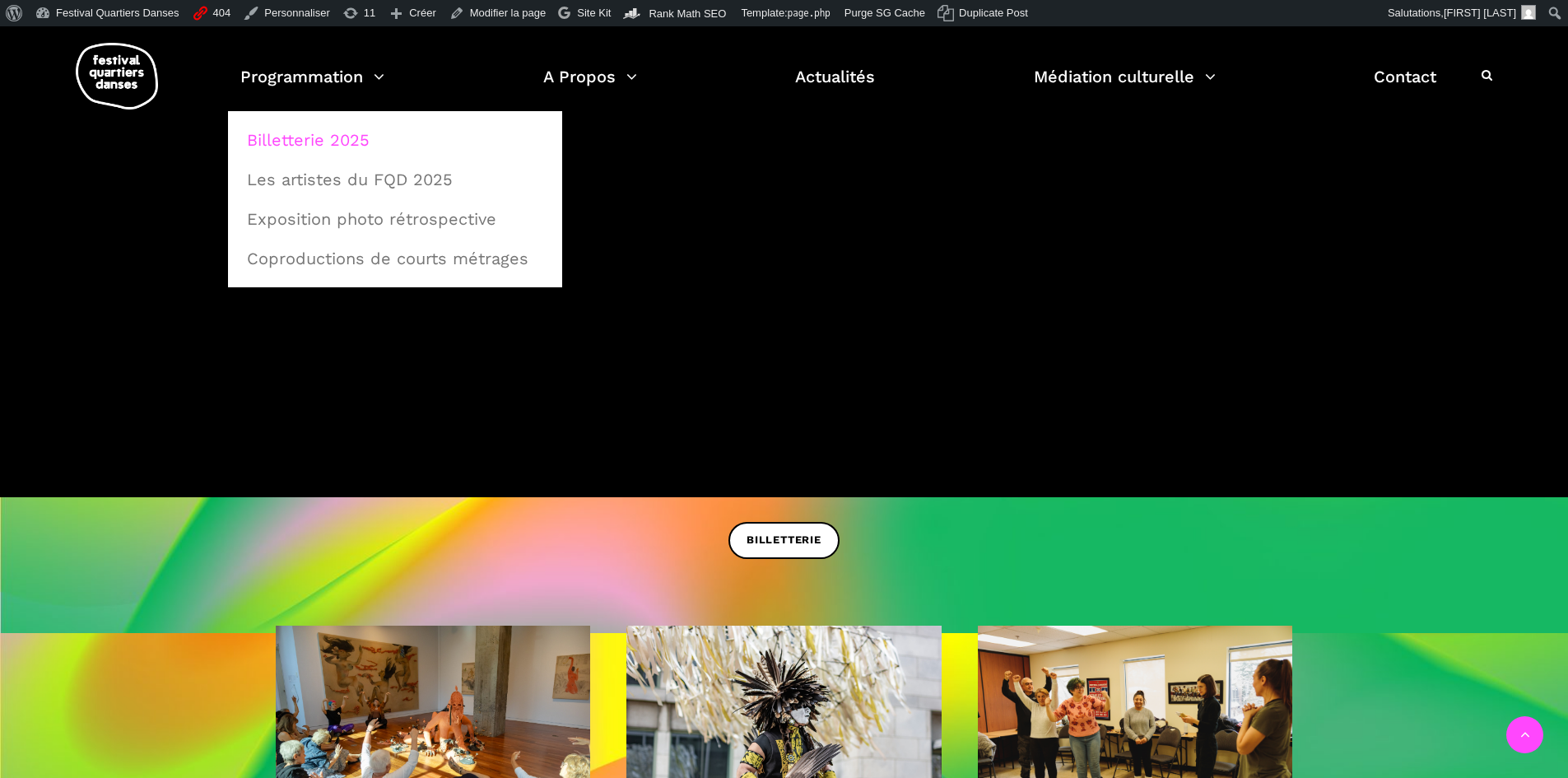 click on "Billetterie 2025" at bounding box center [395, 140] 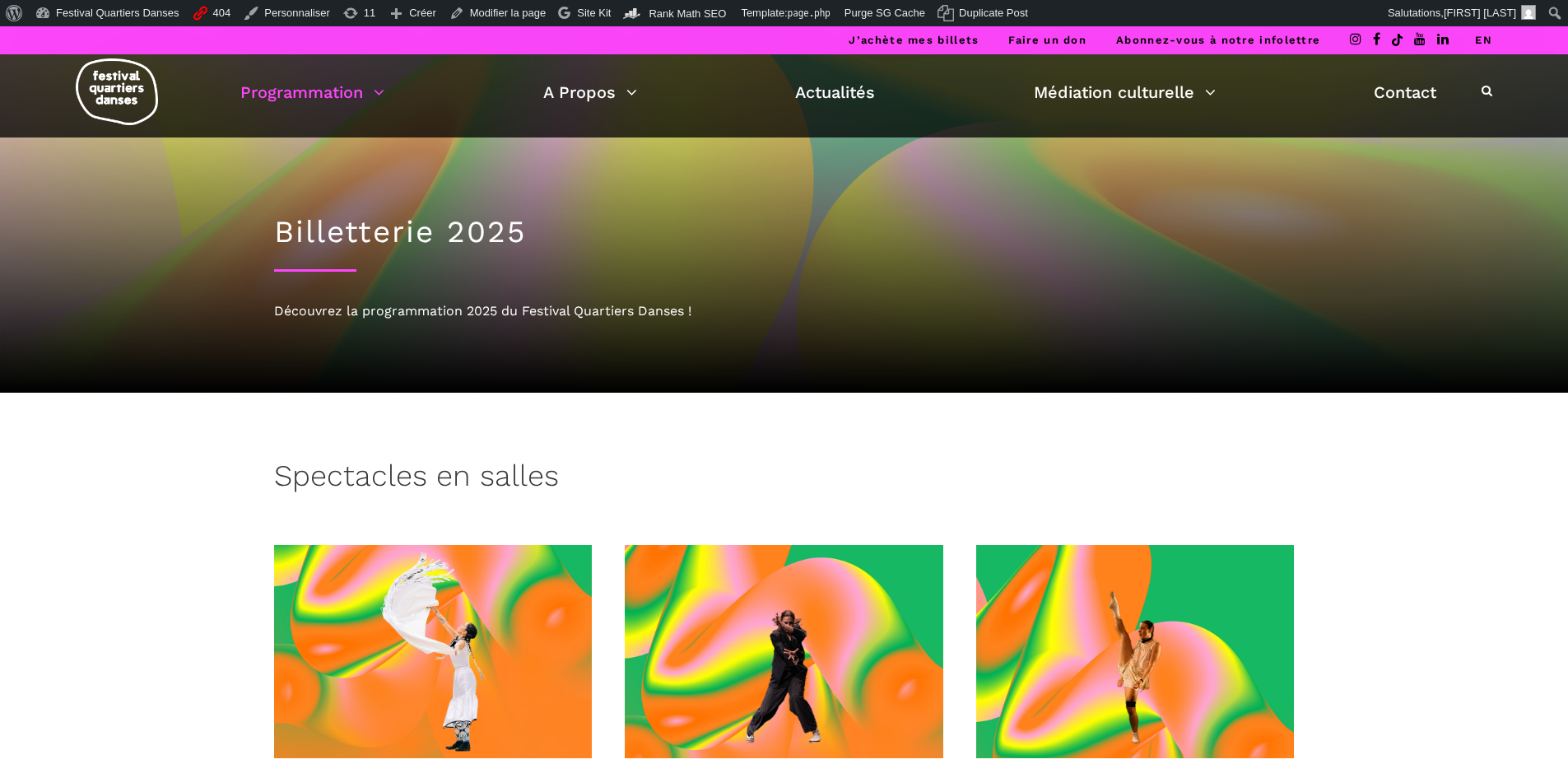 scroll, scrollTop: 0, scrollLeft: 0, axis: both 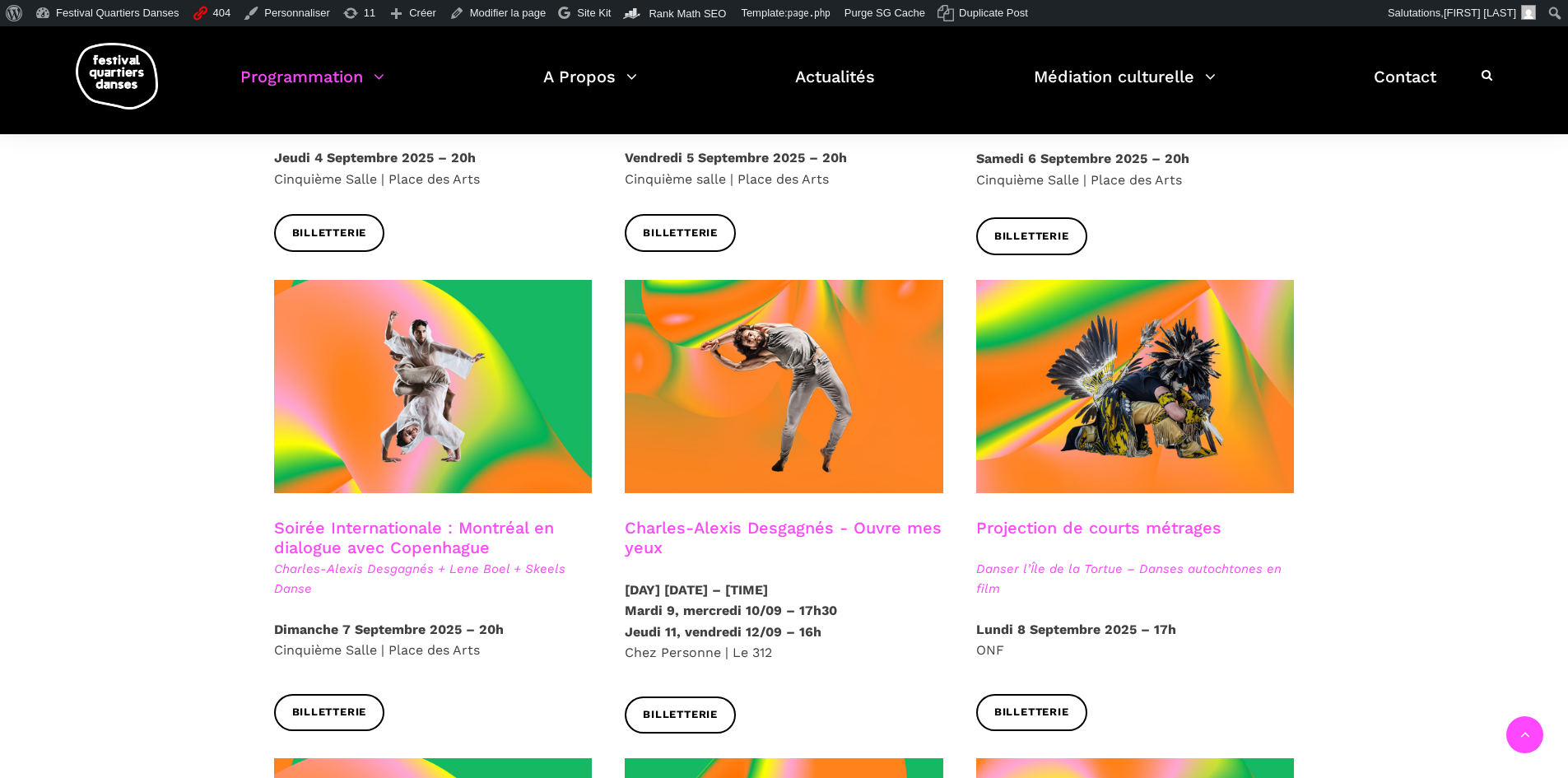 click on "Soirée Internationale : Montréal en dialogue avec Copenhague" at bounding box center [414, 538] 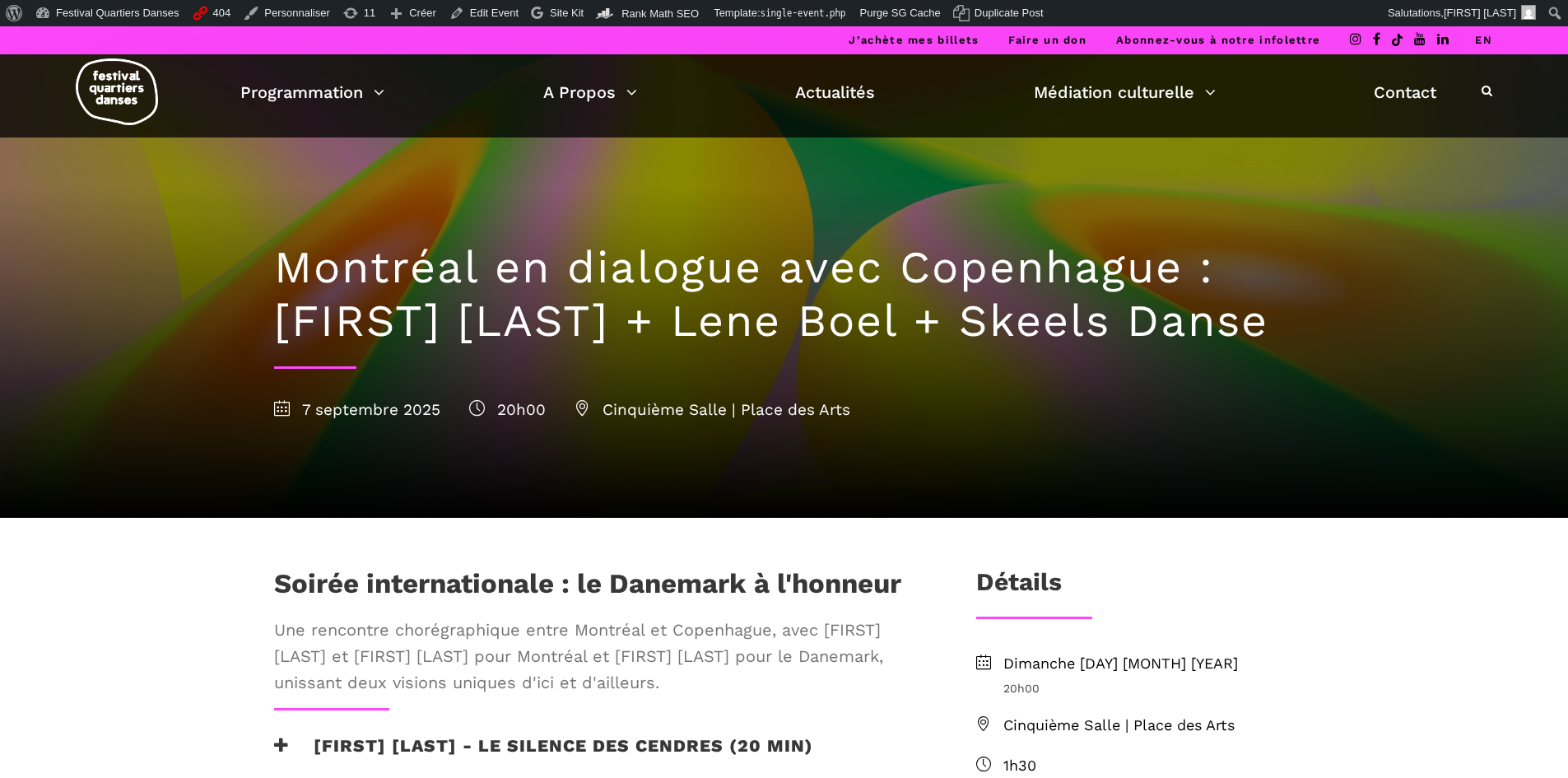 scroll, scrollTop: 170, scrollLeft: 0, axis: vertical 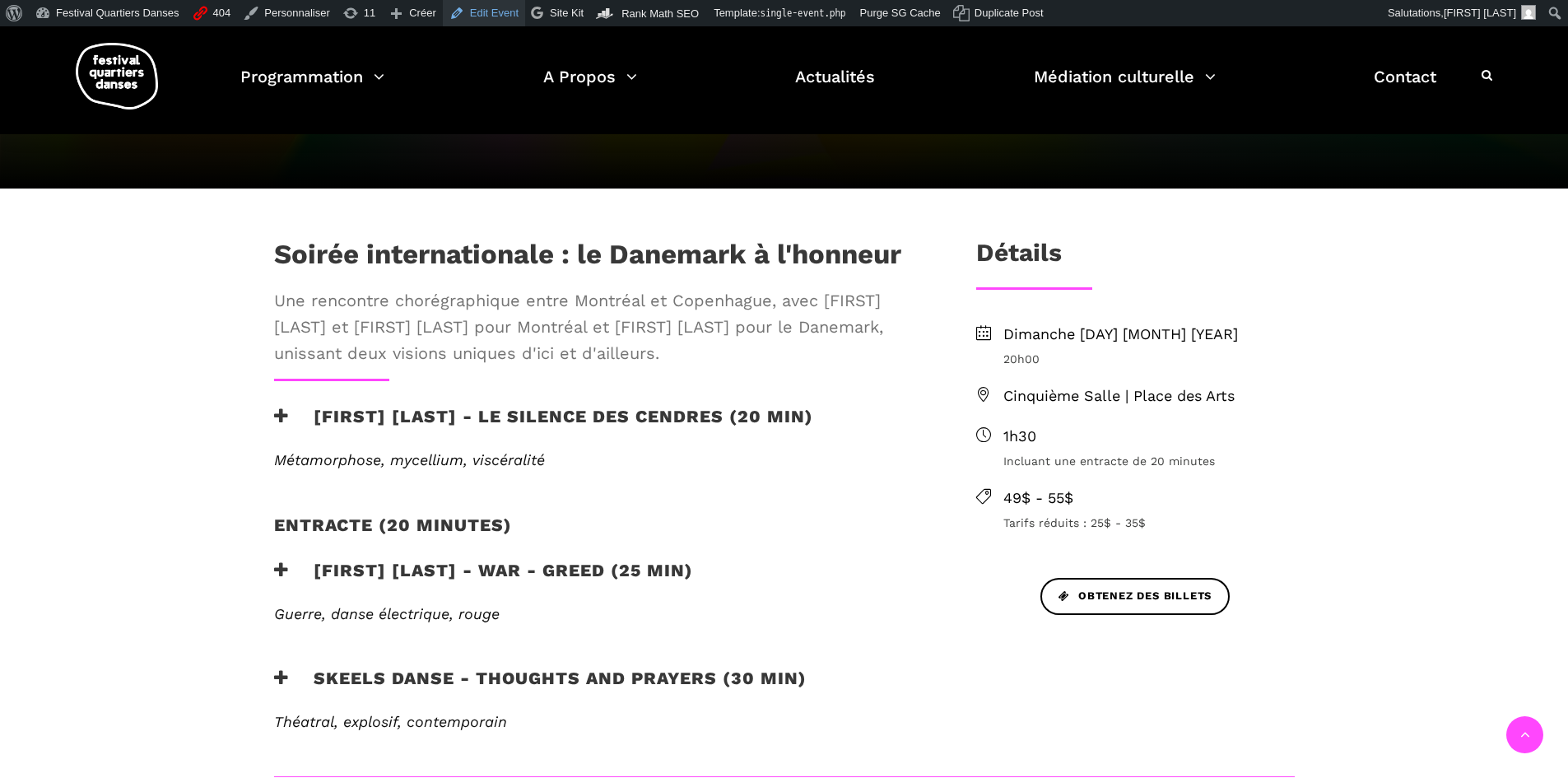 click on "Edit Event" at bounding box center (484, 13) 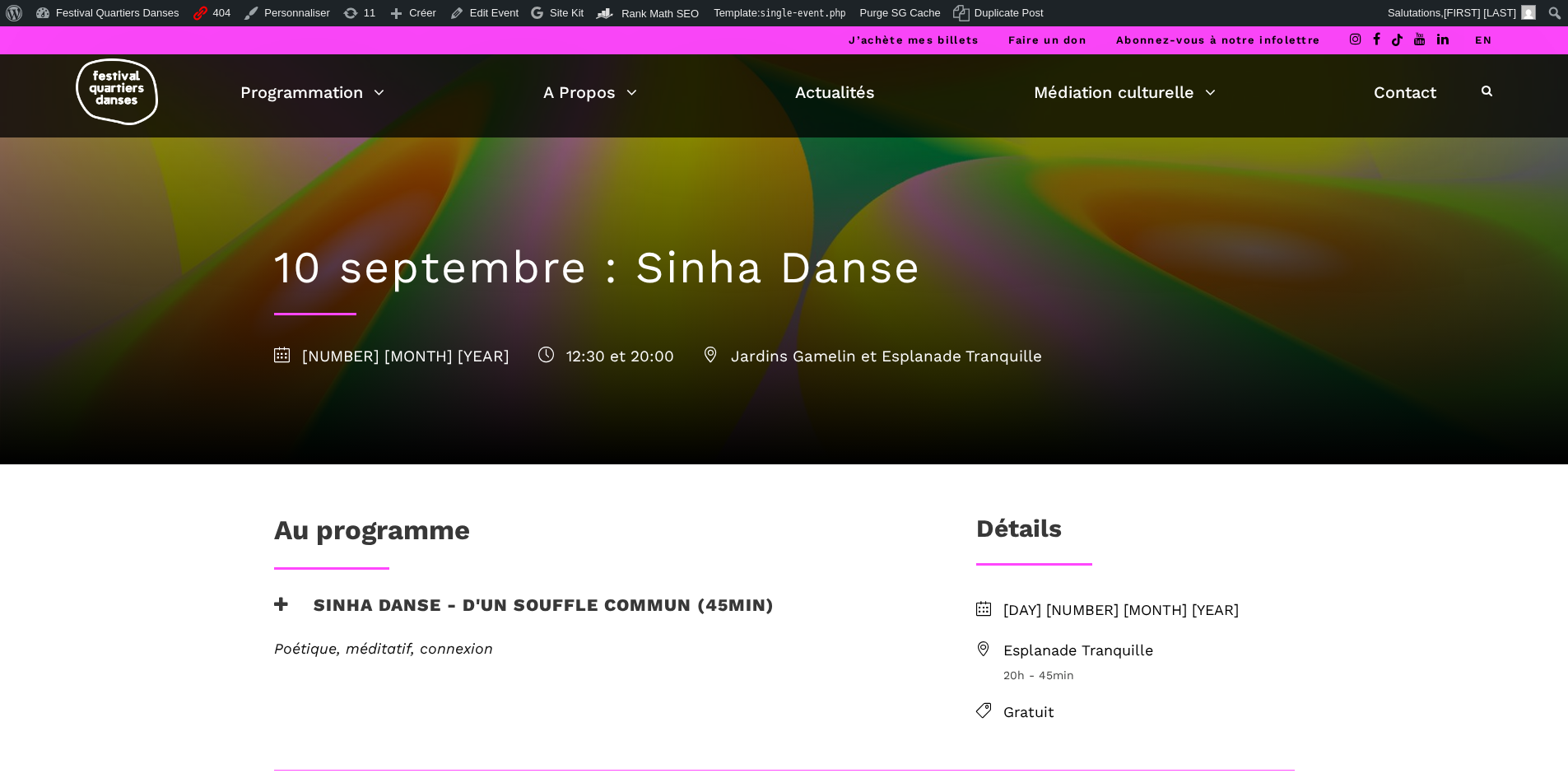 scroll, scrollTop: 0, scrollLeft: 0, axis: both 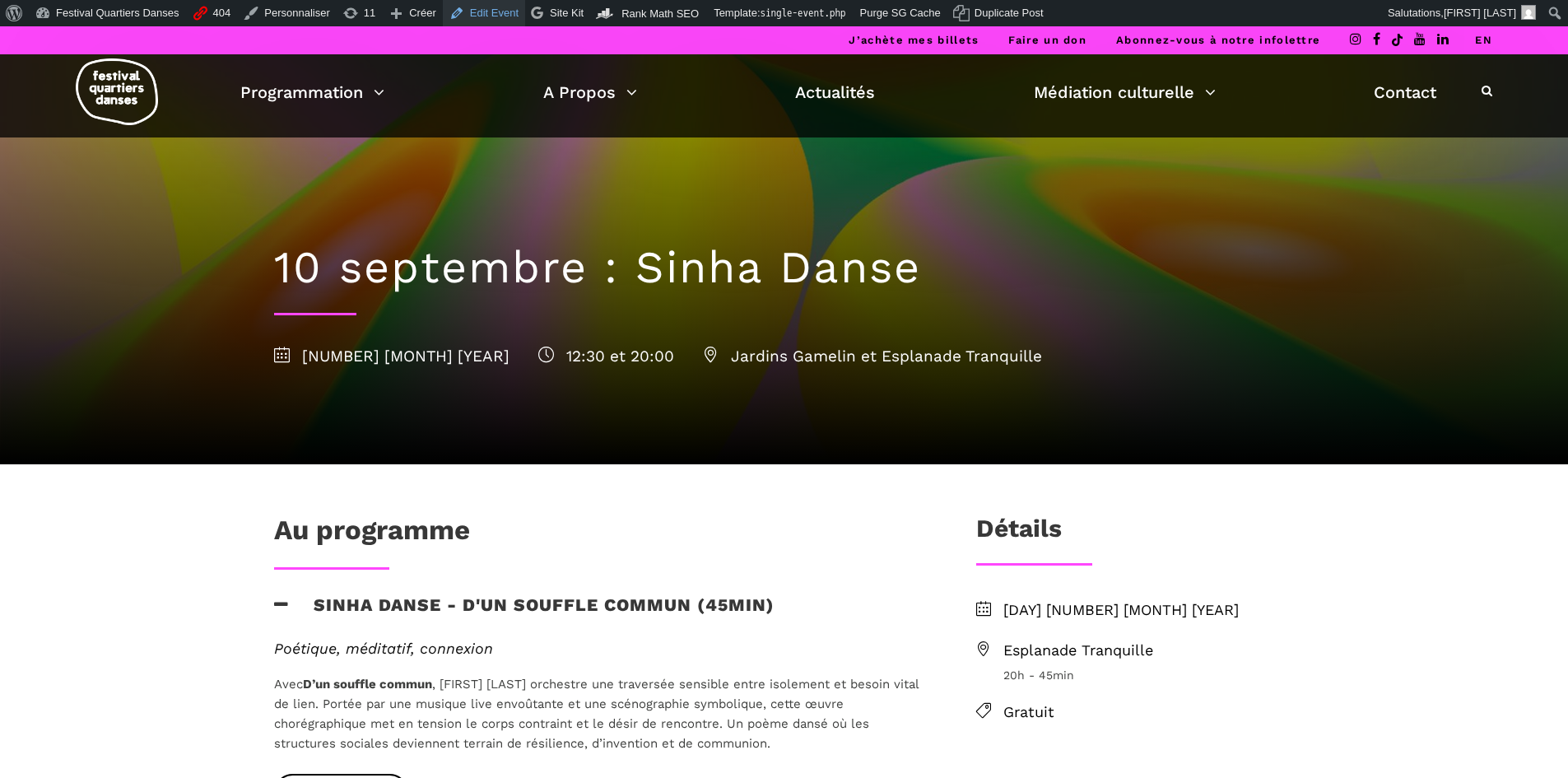 click on "Edit Event" at bounding box center (484, 13) 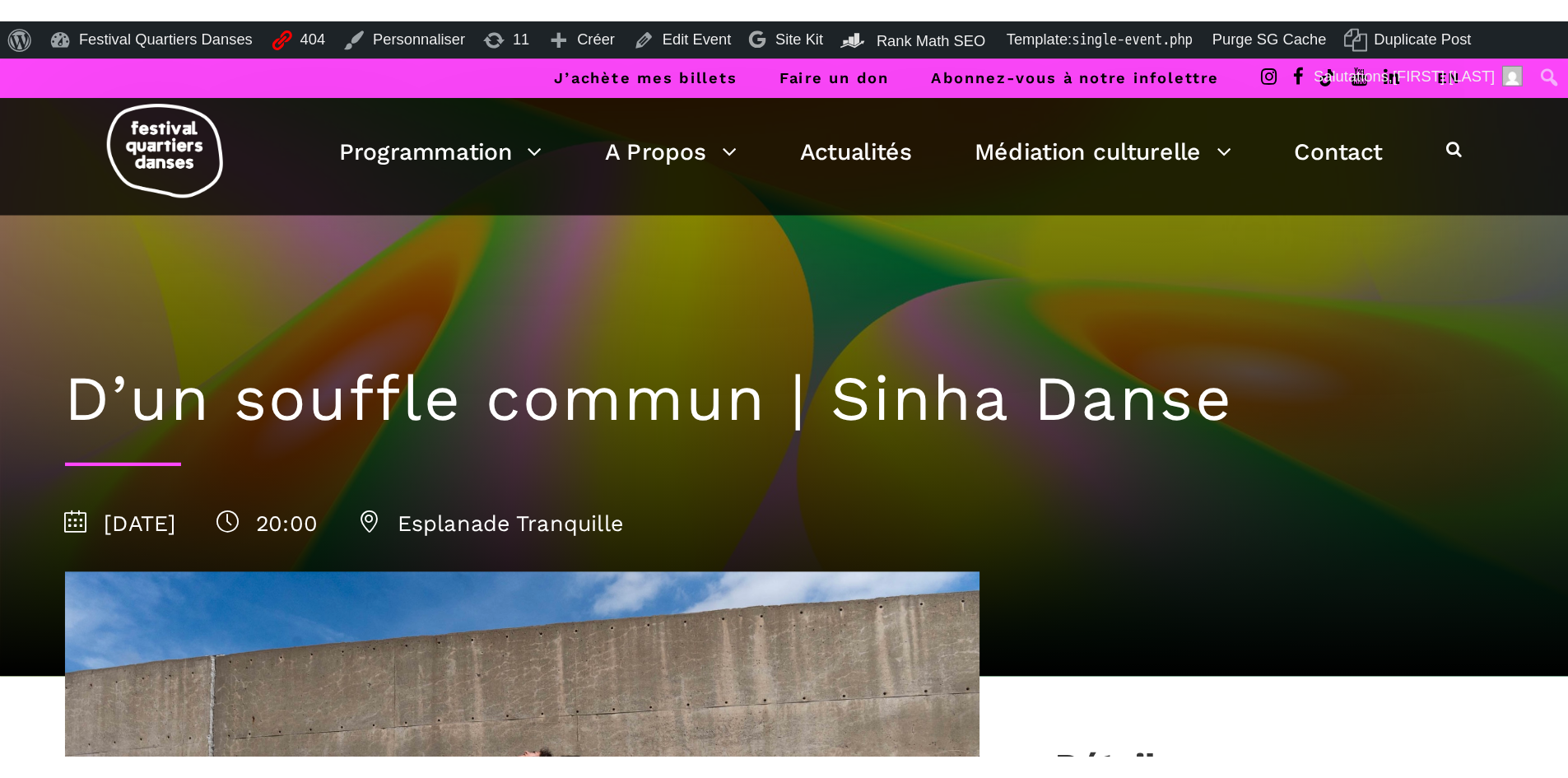 scroll, scrollTop: 0, scrollLeft: 0, axis: both 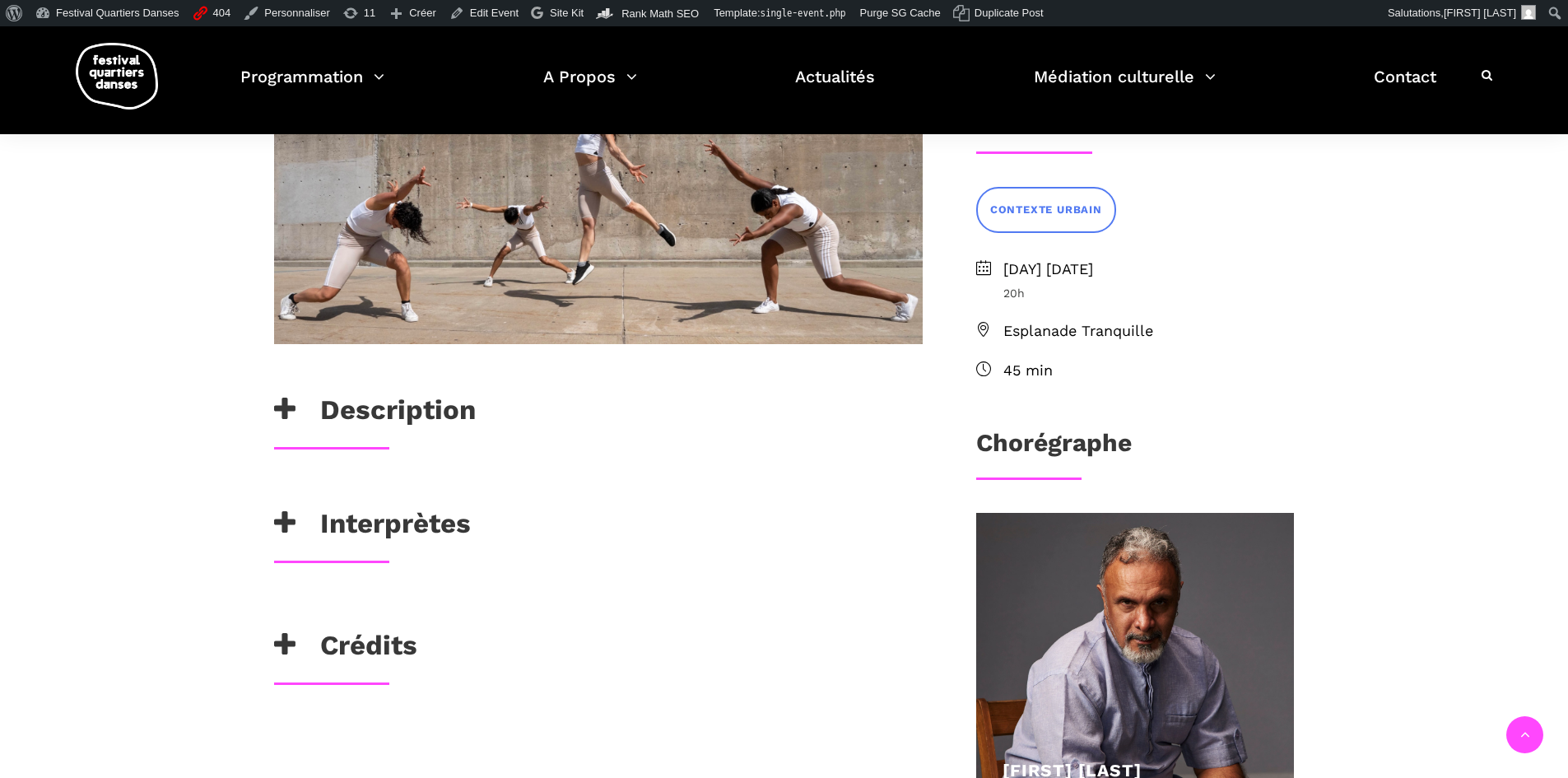 click at bounding box center [285, 409] 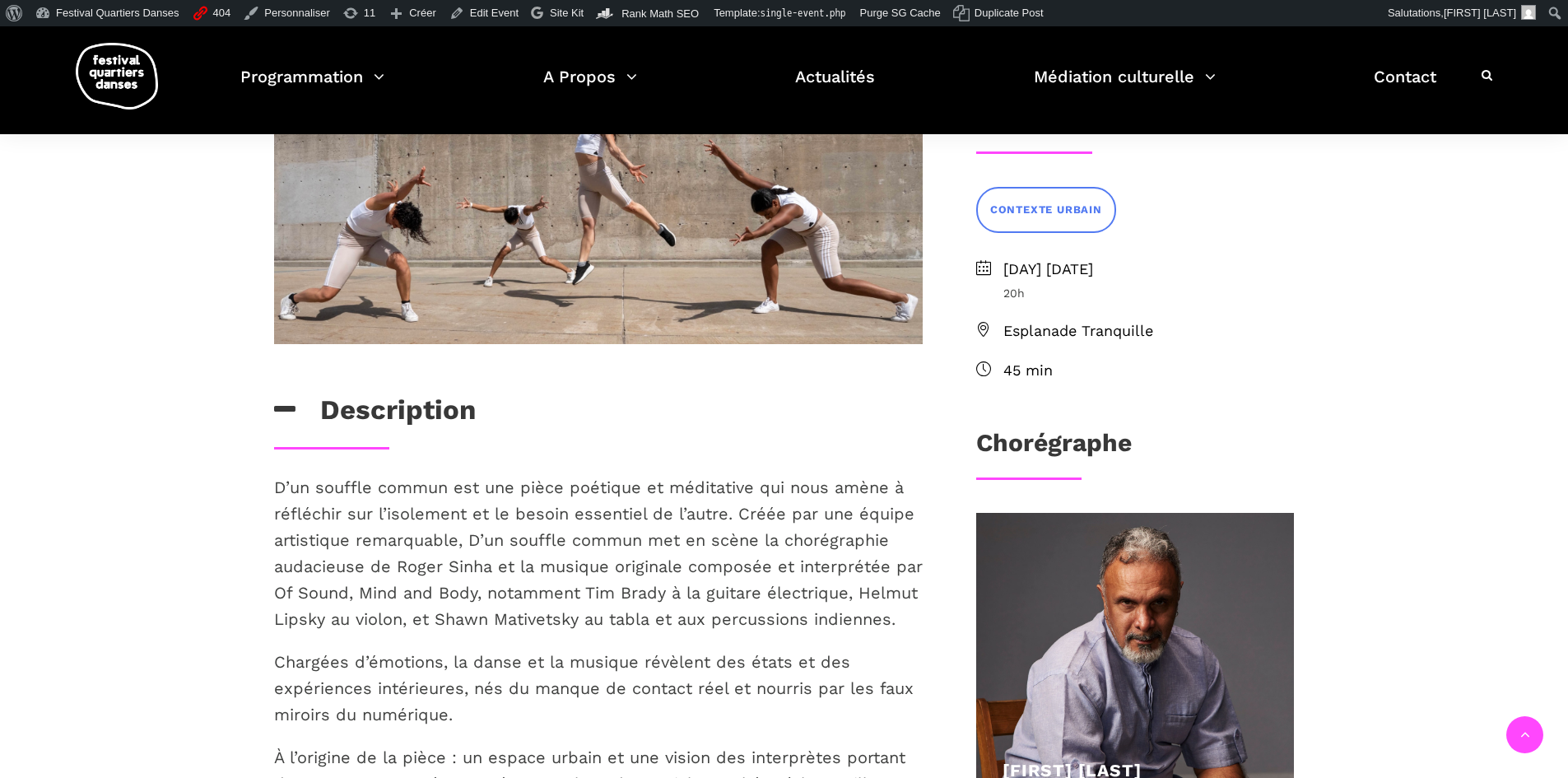 click at bounding box center (285, 409) 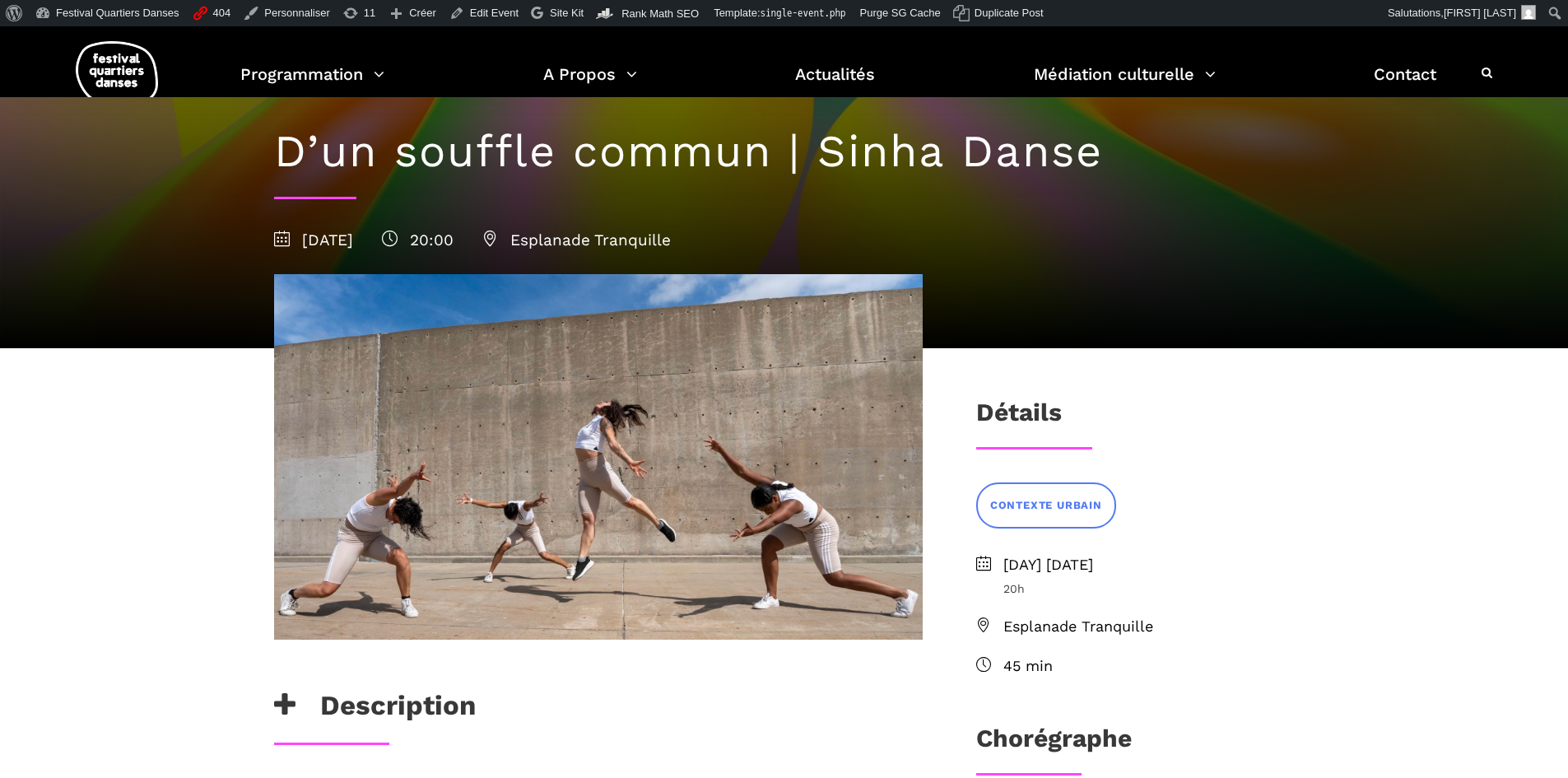 scroll, scrollTop: 0, scrollLeft: 0, axis: both 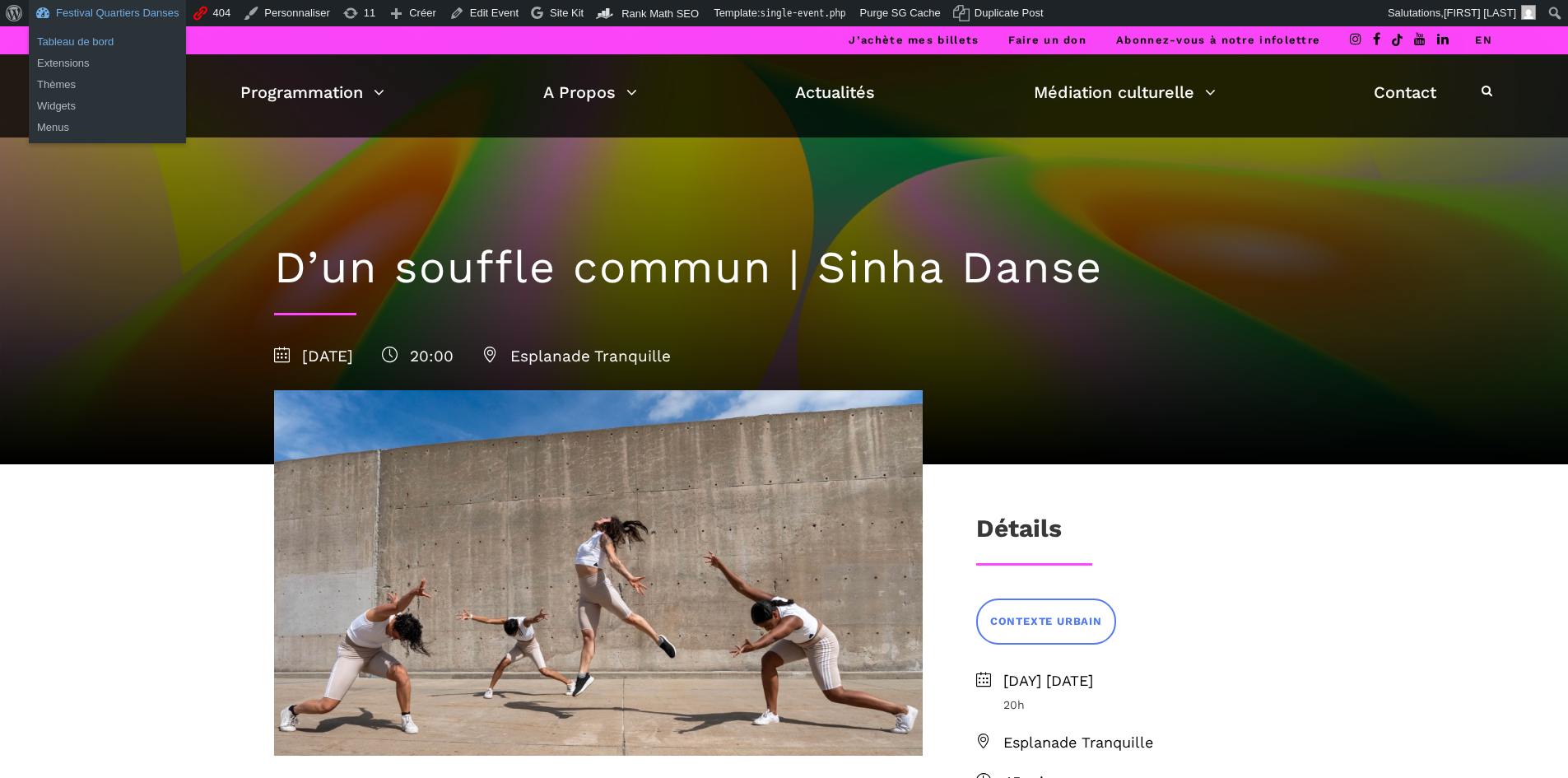 click on "Tableau de bord" at bounding box center (107, 42) 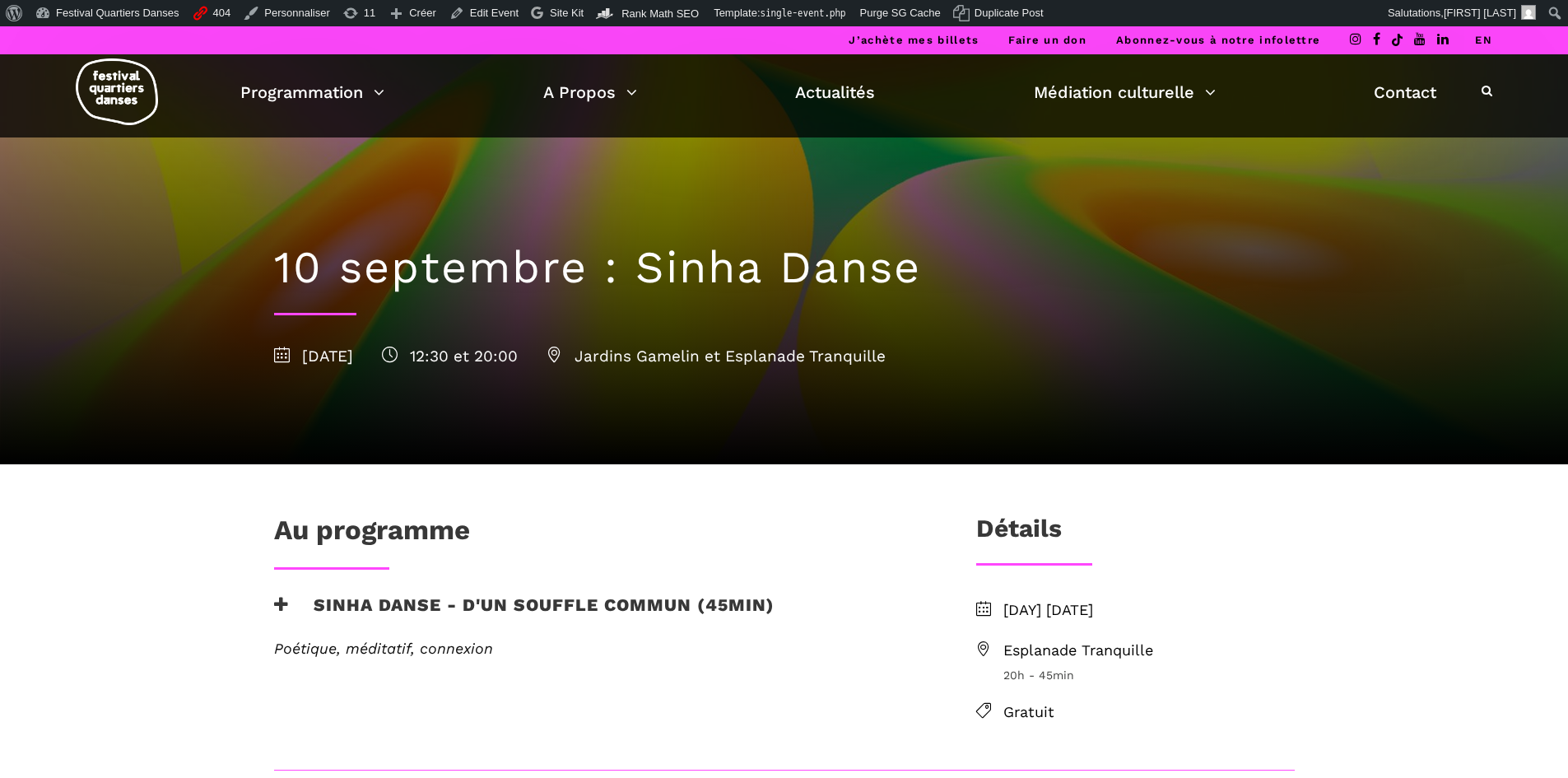 scroll, scrollTop: 0, scrollLeft: 0, axis: both 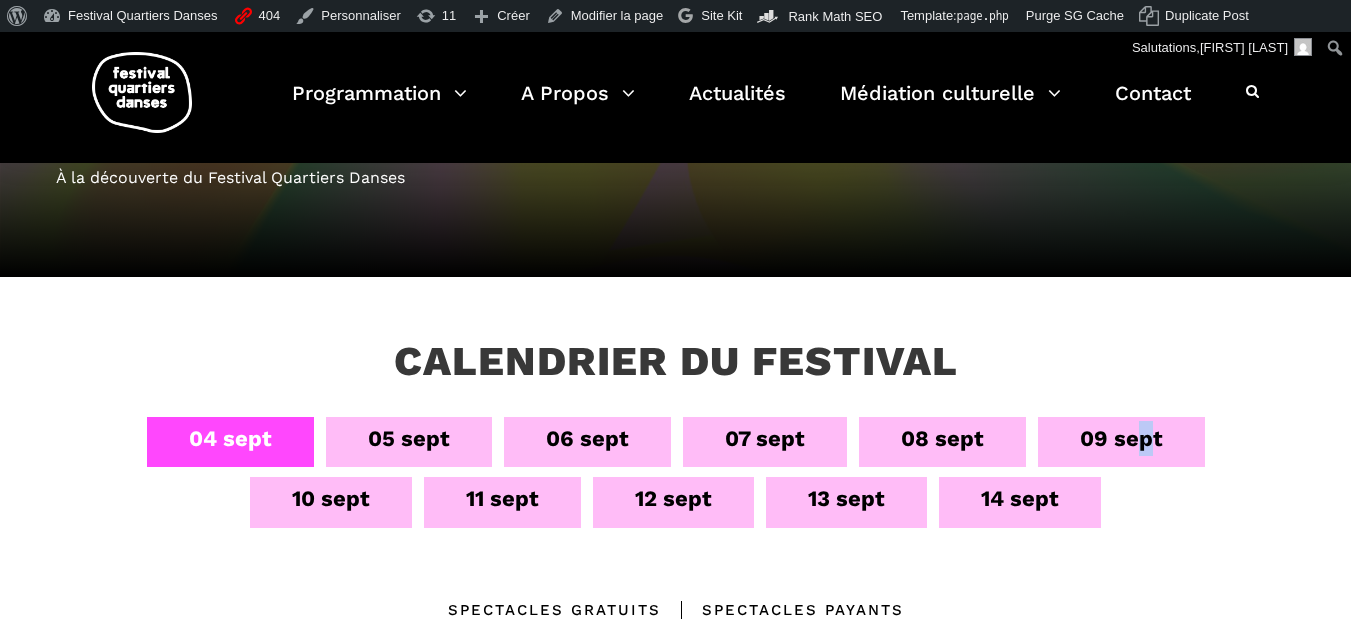 click on "09 sept" at bounding box center [1121, 438] 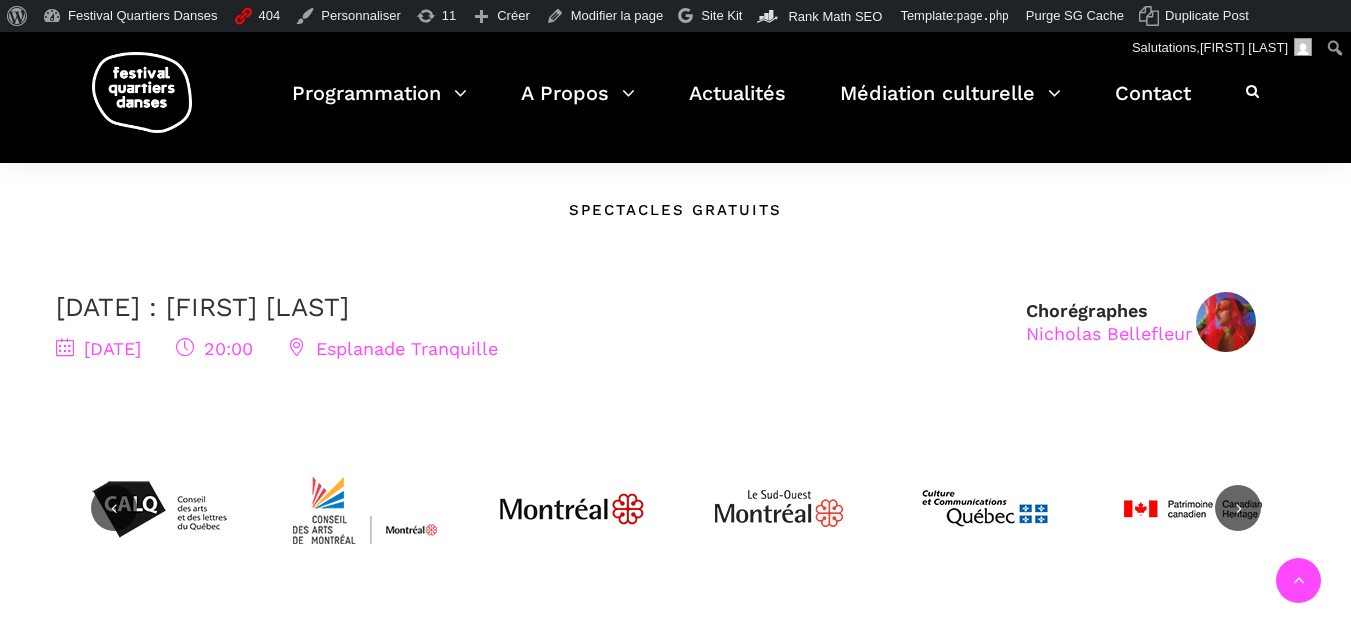 scroll, scrollTop: 300, scrollLeft: 0, axis: vertical 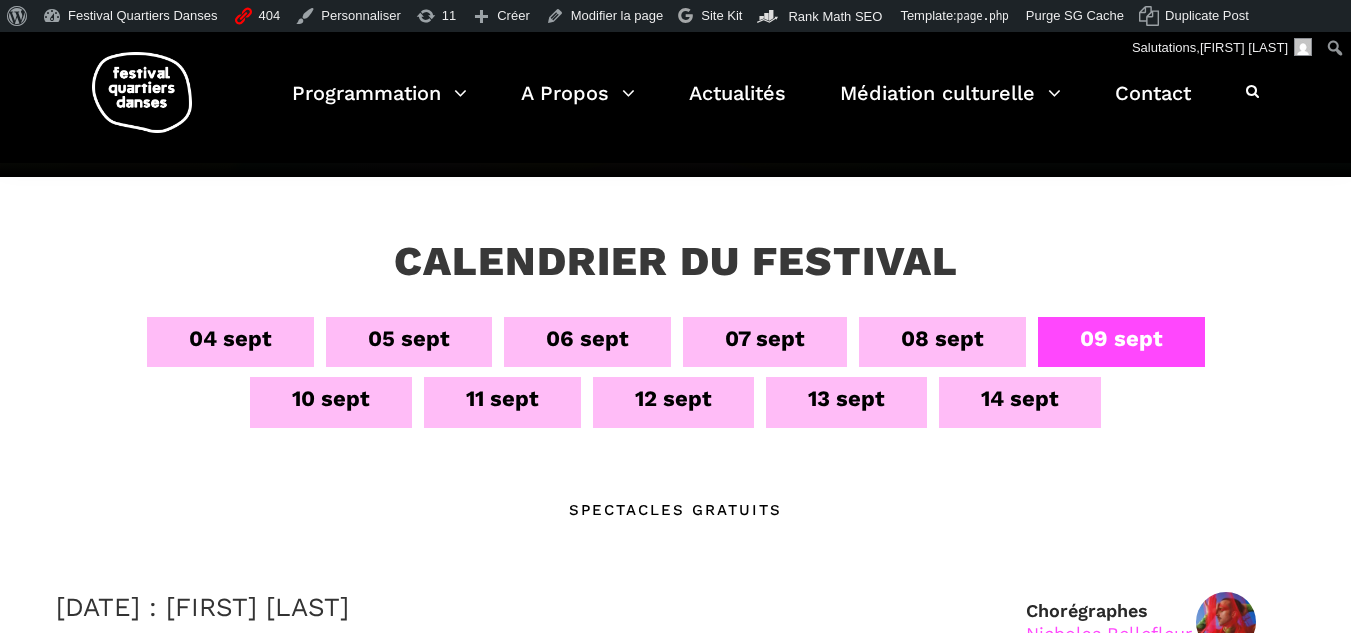 click on "08 sept" at bounding box center [942, 338] 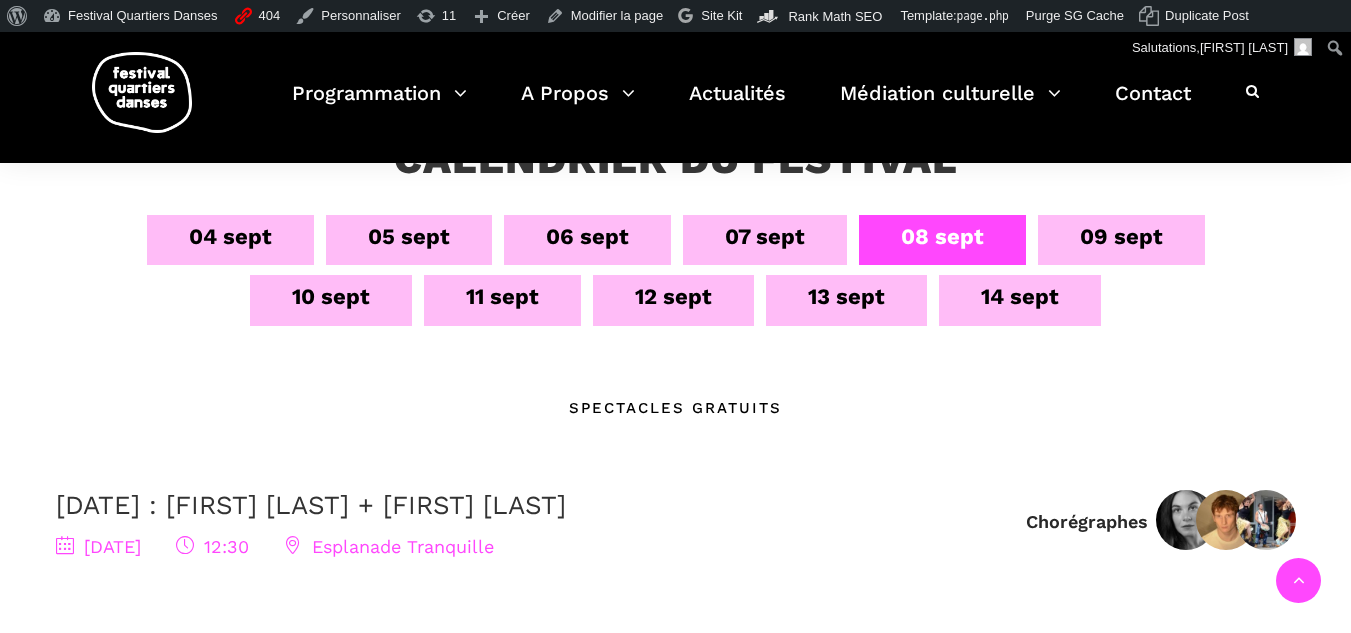scroll, scrollTop: 500, scrollLeft: 0, axis: vertical 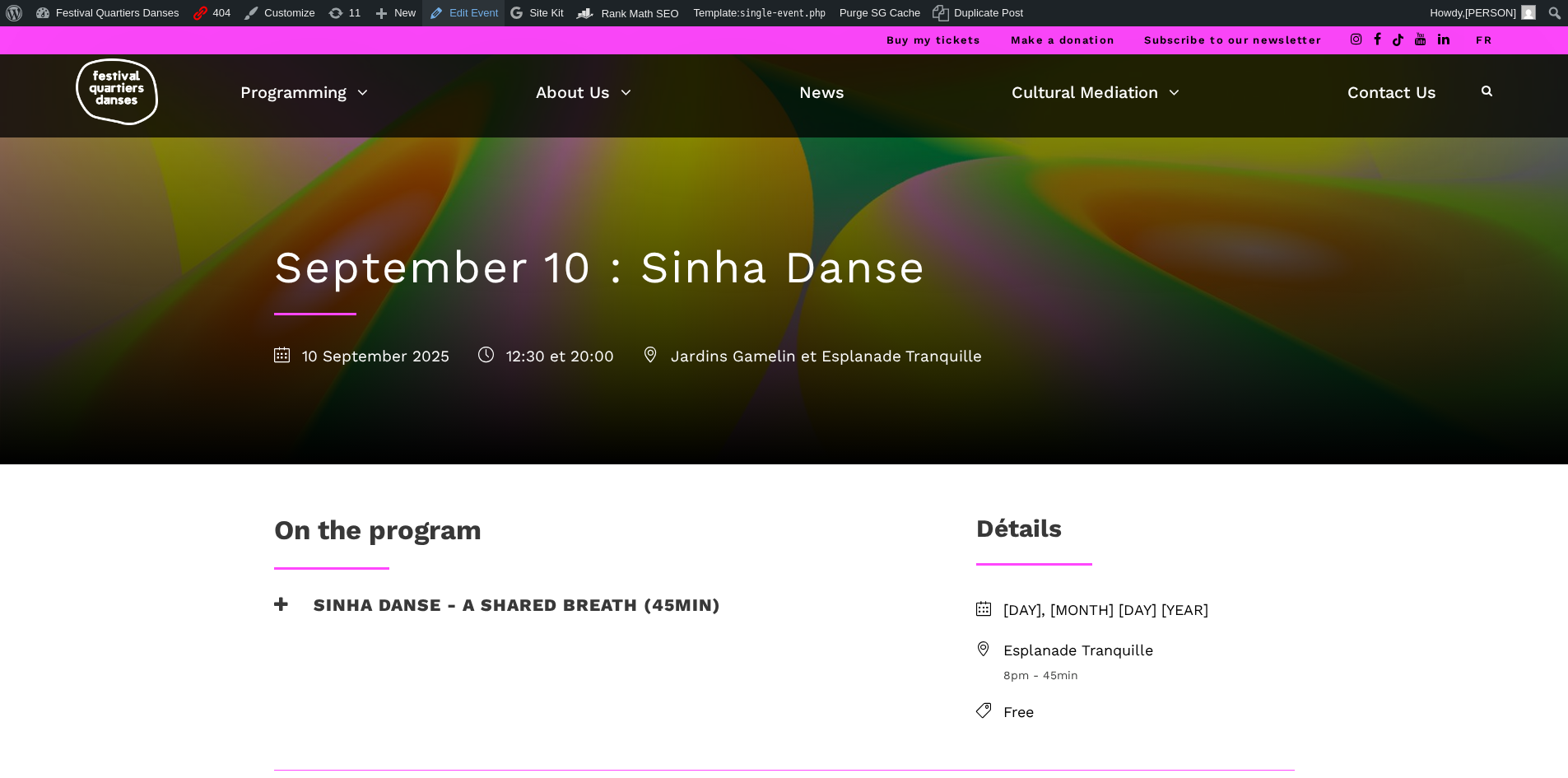 click on "Edit Event" at bounding box center (463, 13) 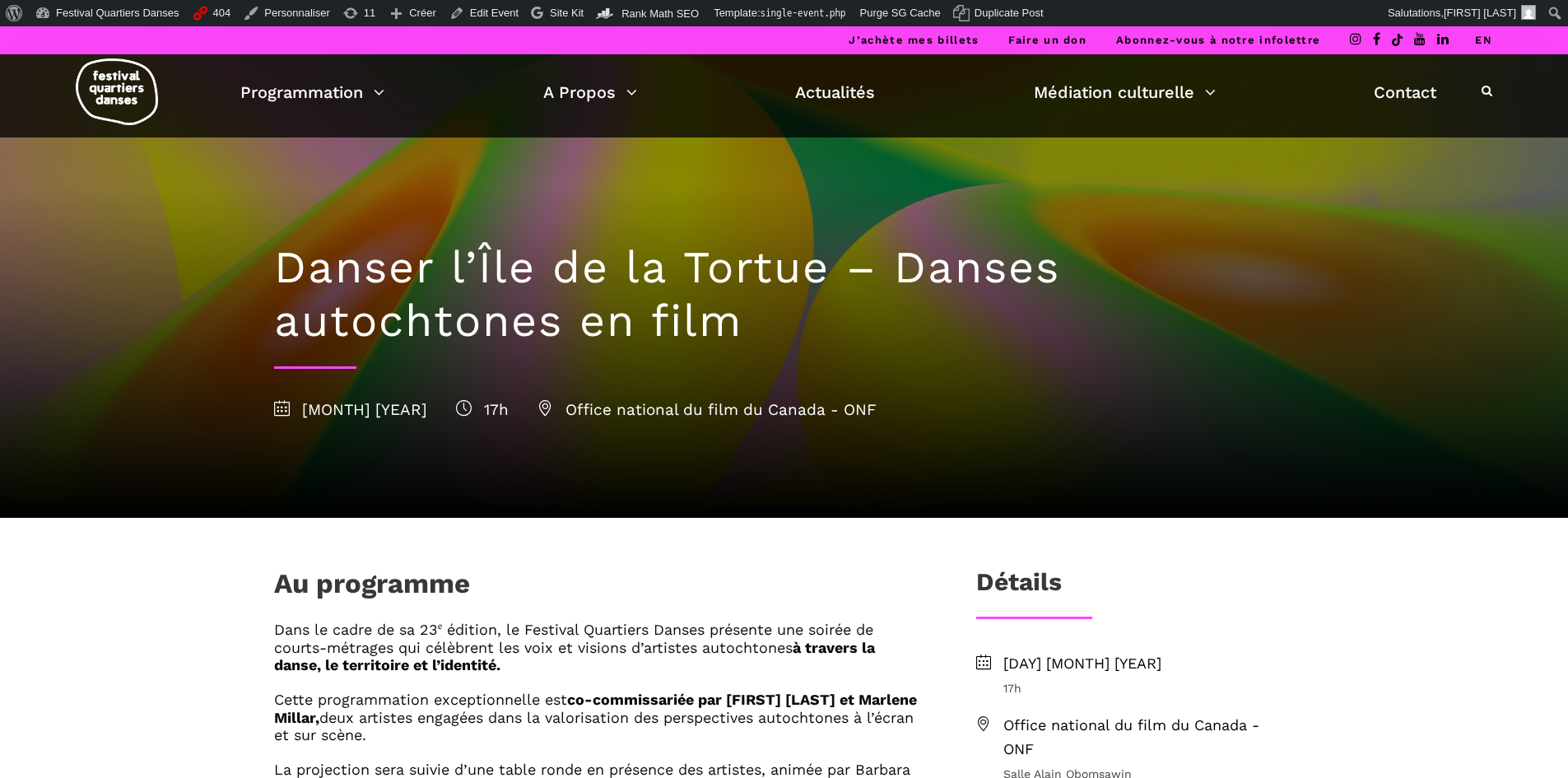 scroll, scrollTop: 0, scrollLeft: 0, axis: both 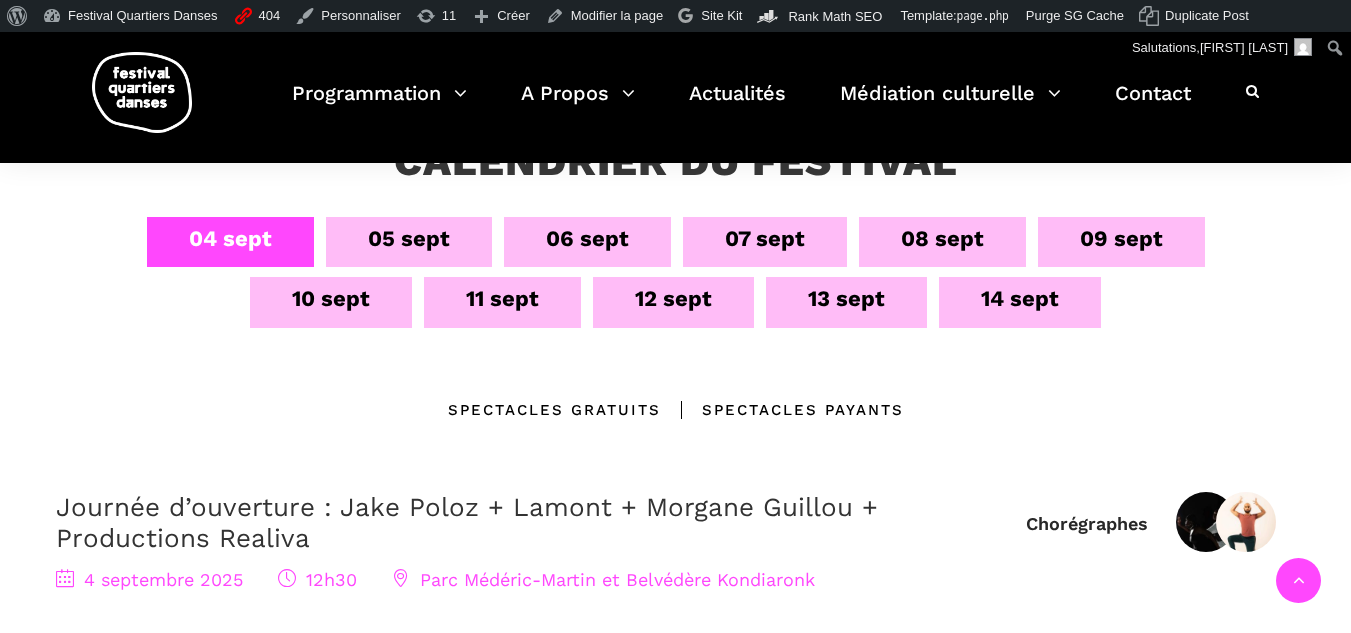 click on "08 sept" at bounding box center (942, 242) 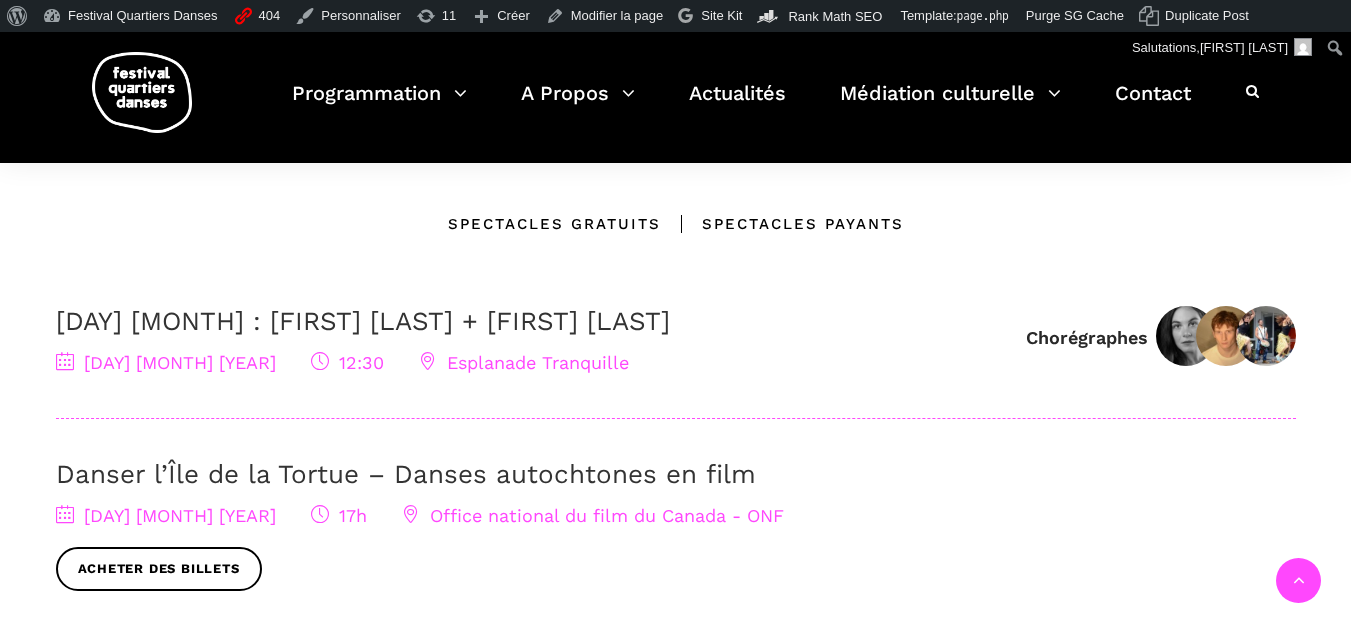 scroll, scrollTop: 400, scrollLeft: 0, axis: vertical 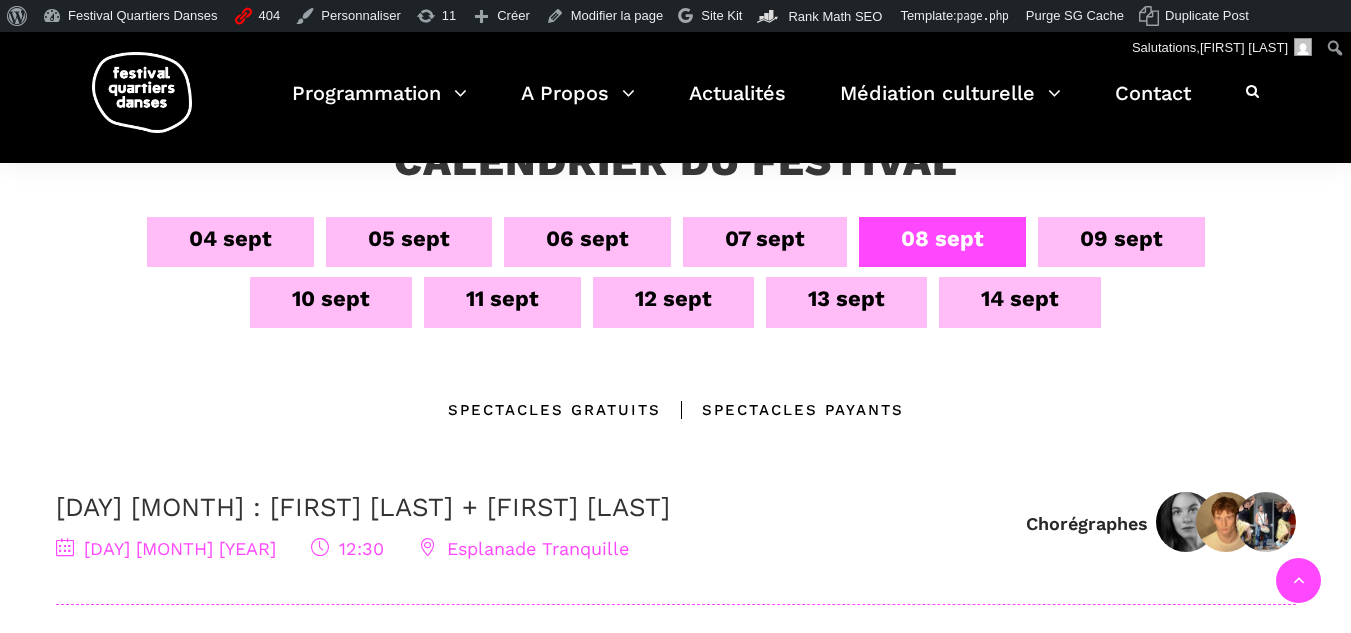 click on "09 sept" at bounding box center [1121, 238] 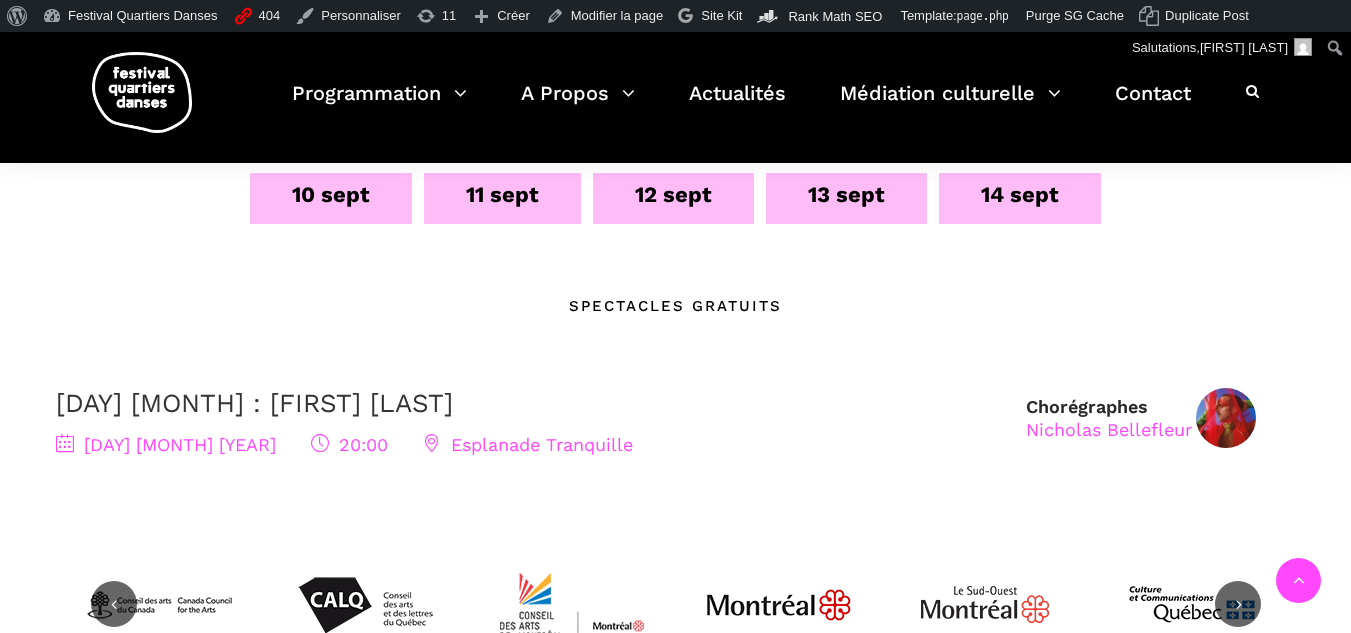 scroll, scrollTop: 600, scrollLeft: 0, axis: vertical 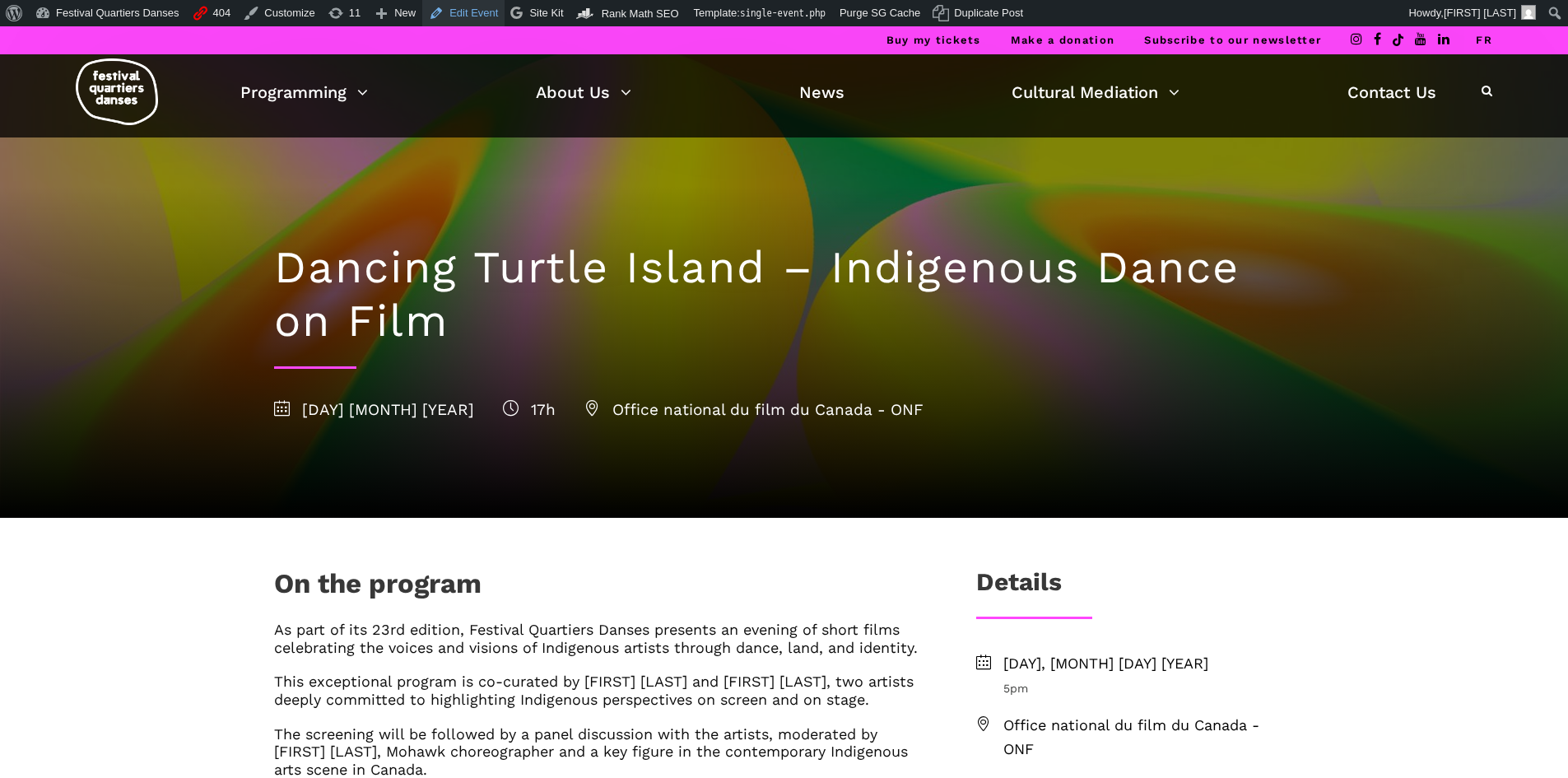 click on "Edit Event" at bounding box center (463, 13) 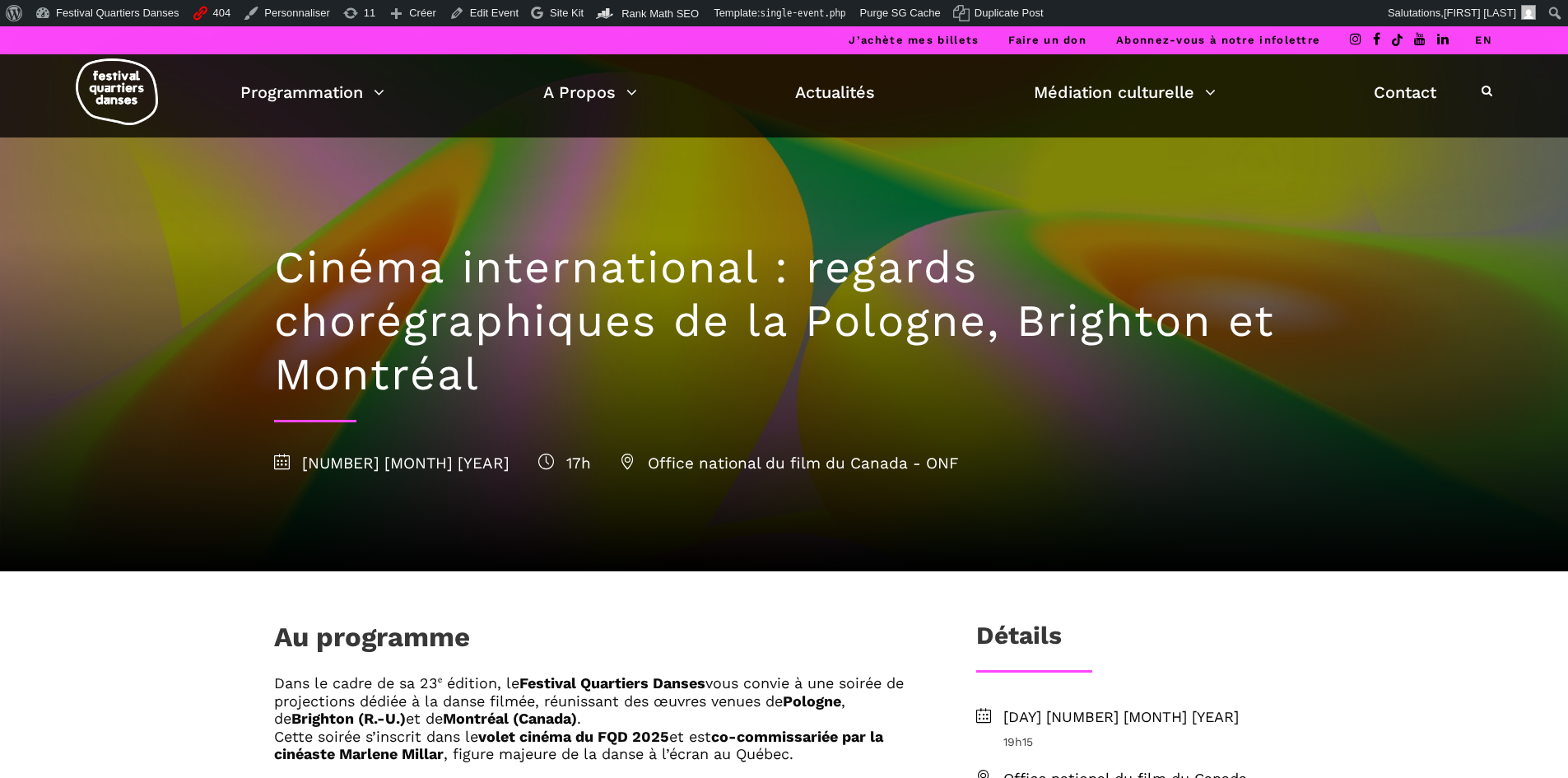 scroll, scrollTop: 0, scrollLeft: 0, axis: both 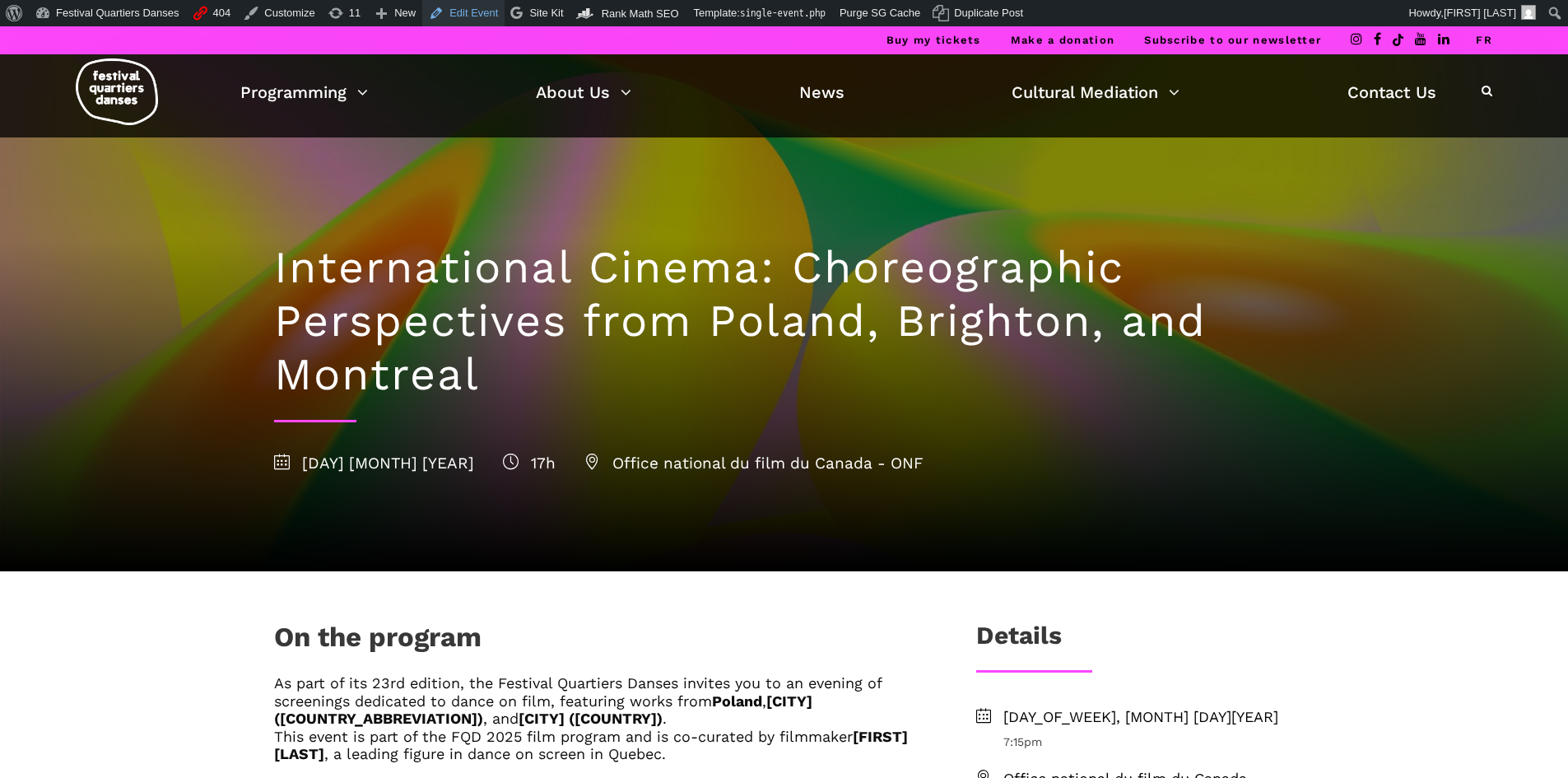click on "Edit Event" at bounding box center [463, 13] 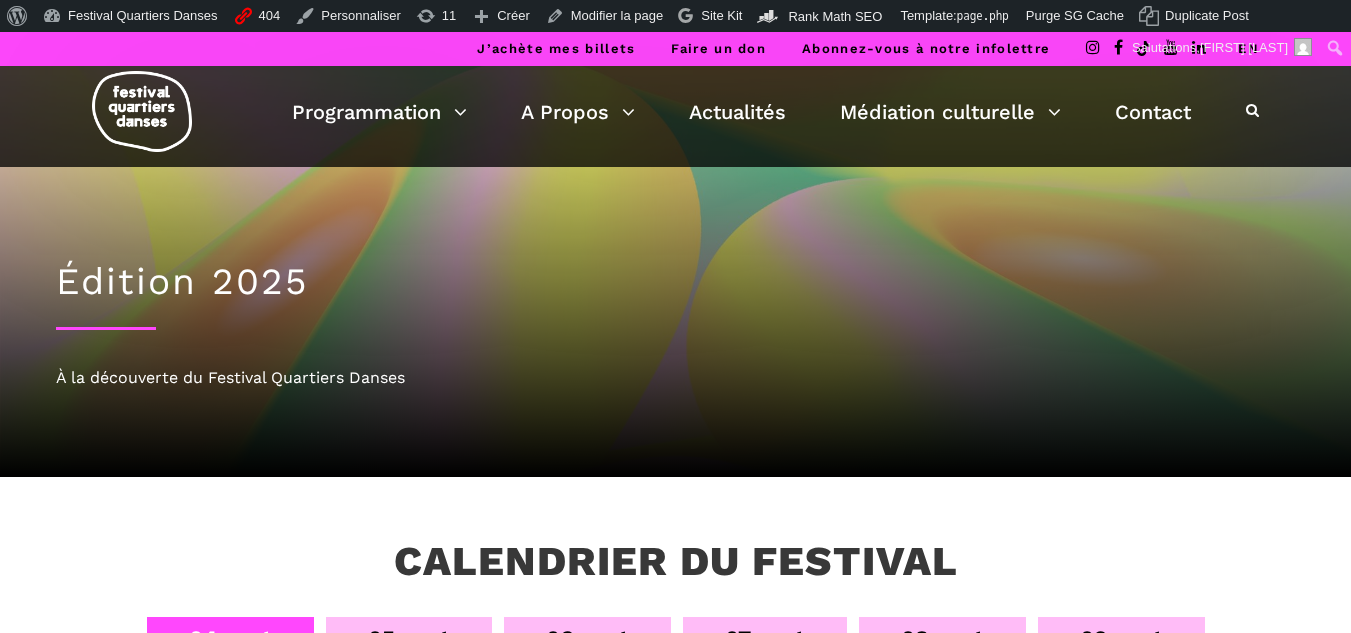 scroll, scrollTop: 0, scrollLeft: 0, axis: both 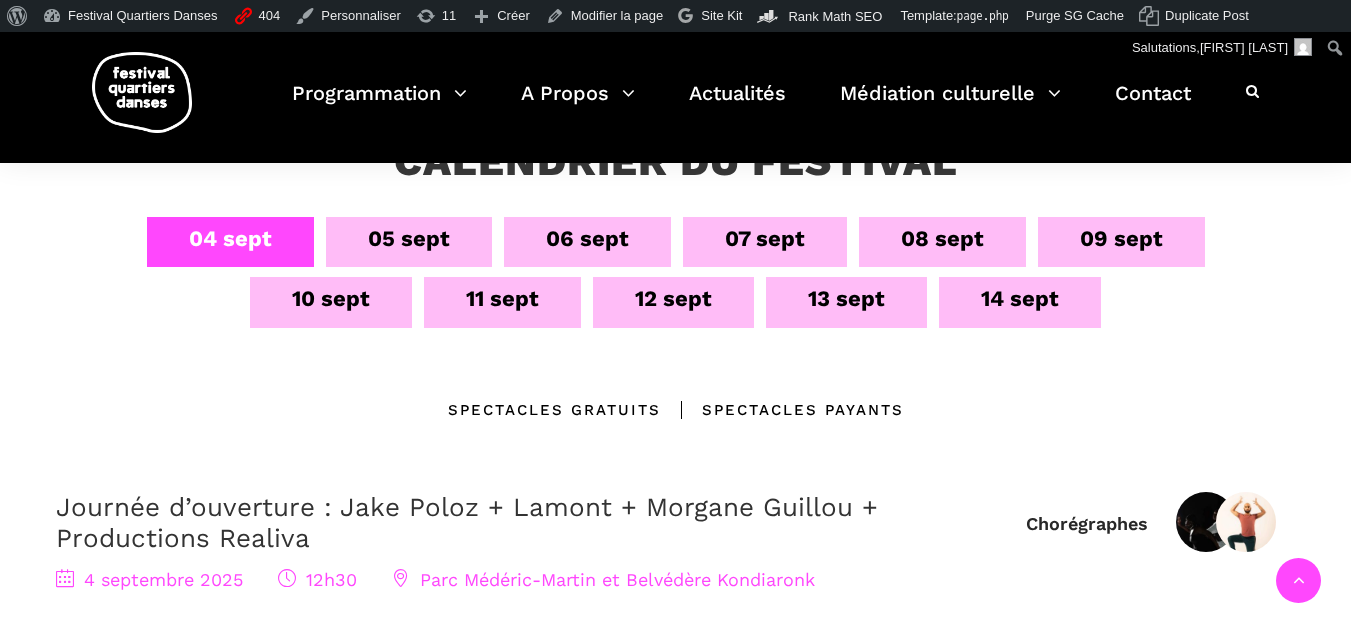 click on "09 sept" at bounding box center (1121, 242) 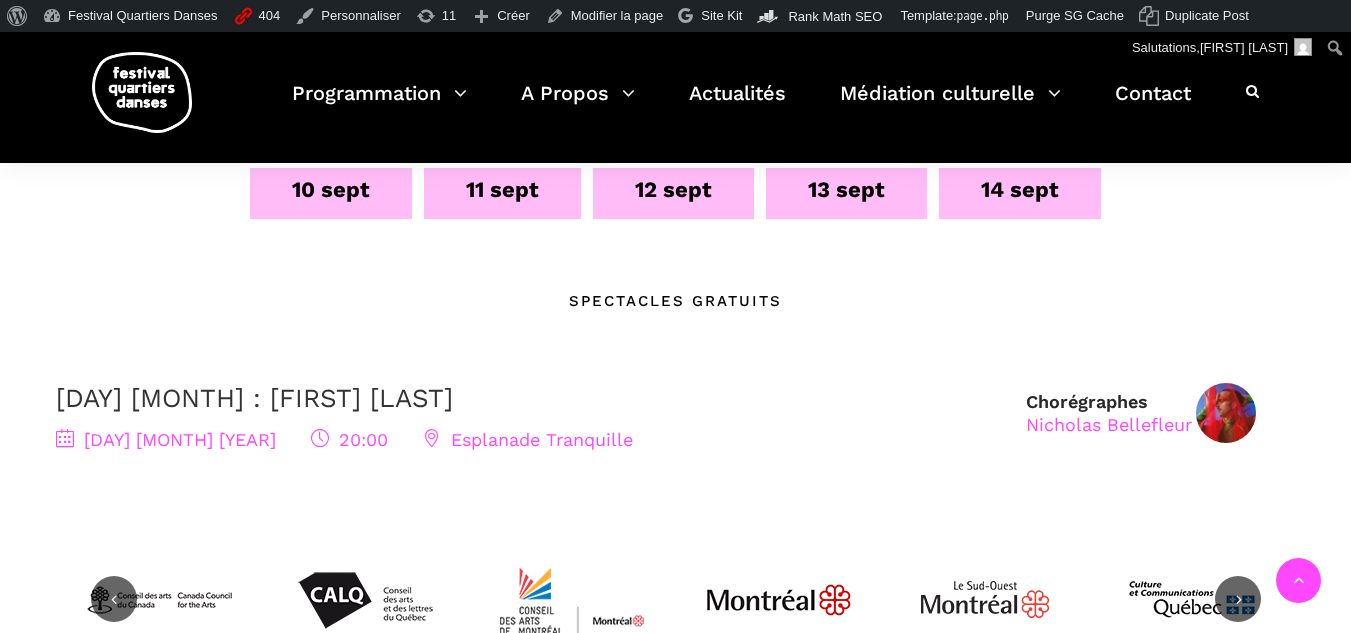 scroll, scrollTop: 300, scrollLeft: 0, axis: vertical 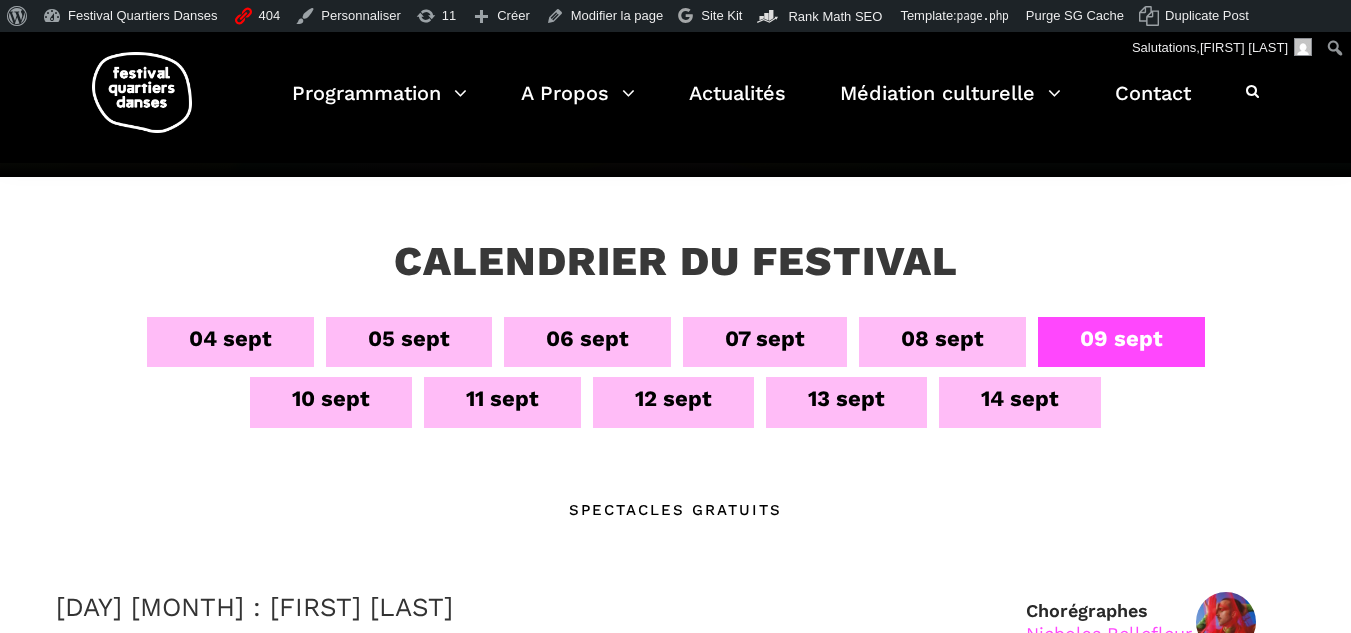 click on "09 sept" at bounding box center (1121, 342) 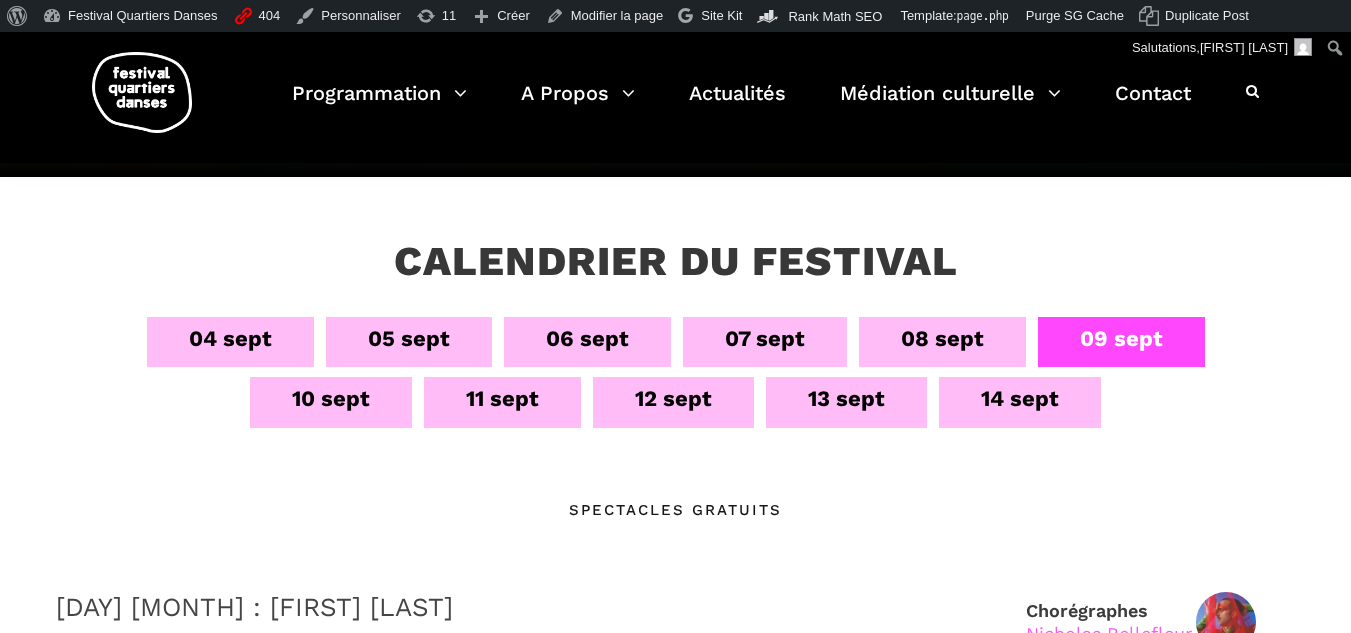 click on "08 sept" at bounding box center [942, 338] 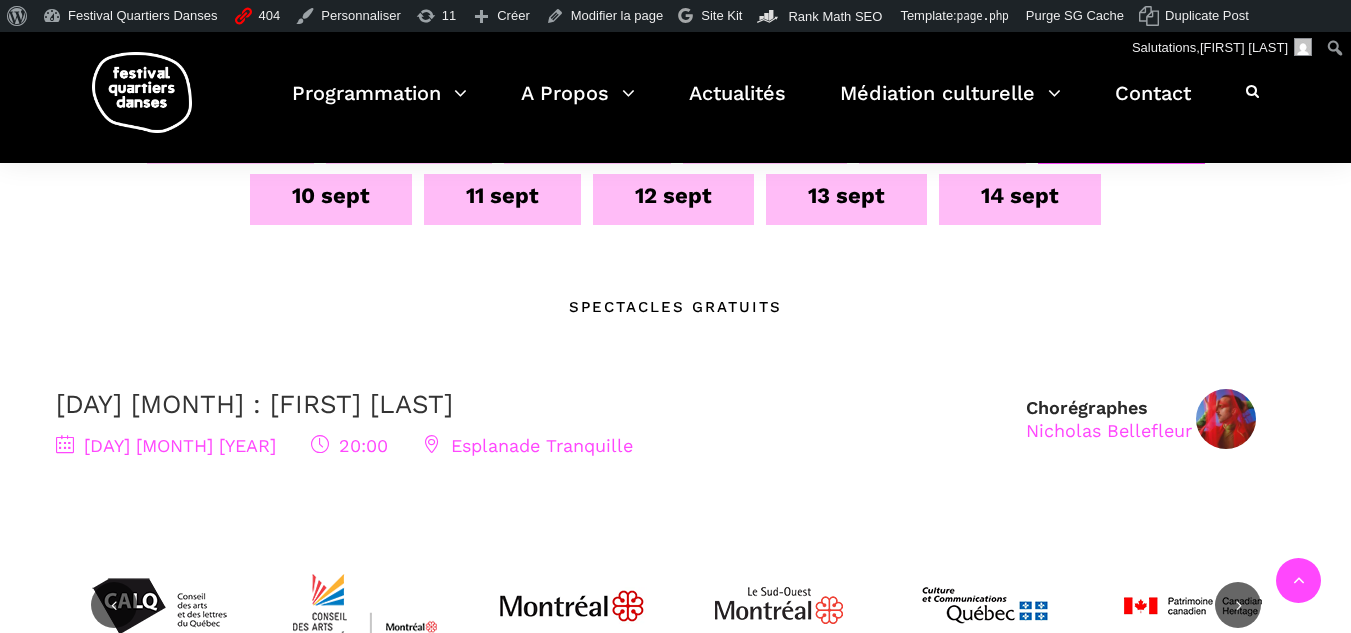 scroll, scrollTop: 300, scrollLeft: 0, axis: vertical 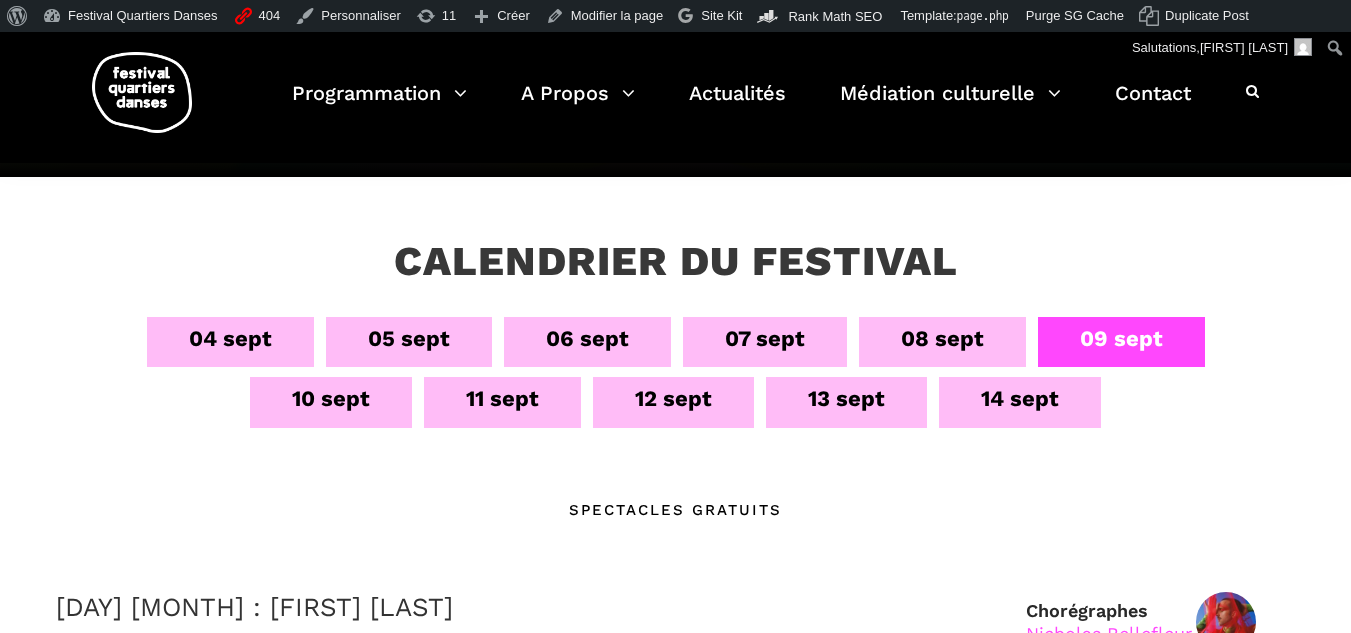 click on "08 sept" at bounding box center [942, 338] 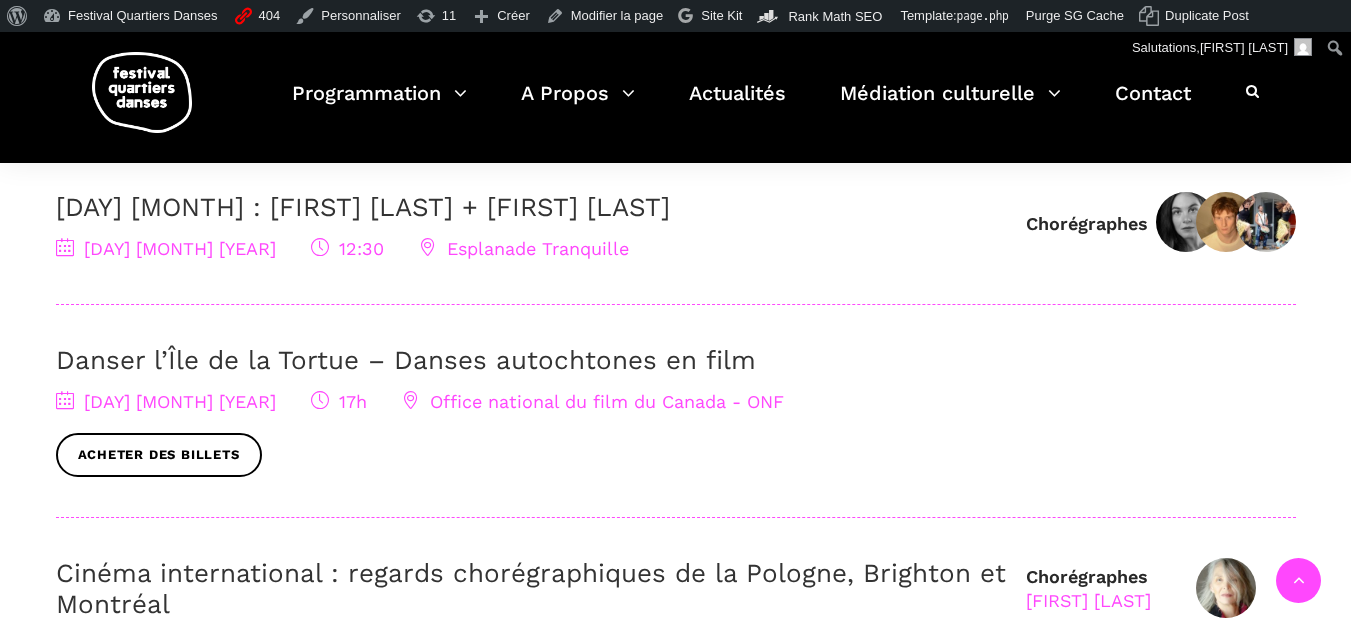 scroll, scrollTop: 800, scrollLeft: 0, axis: vertical 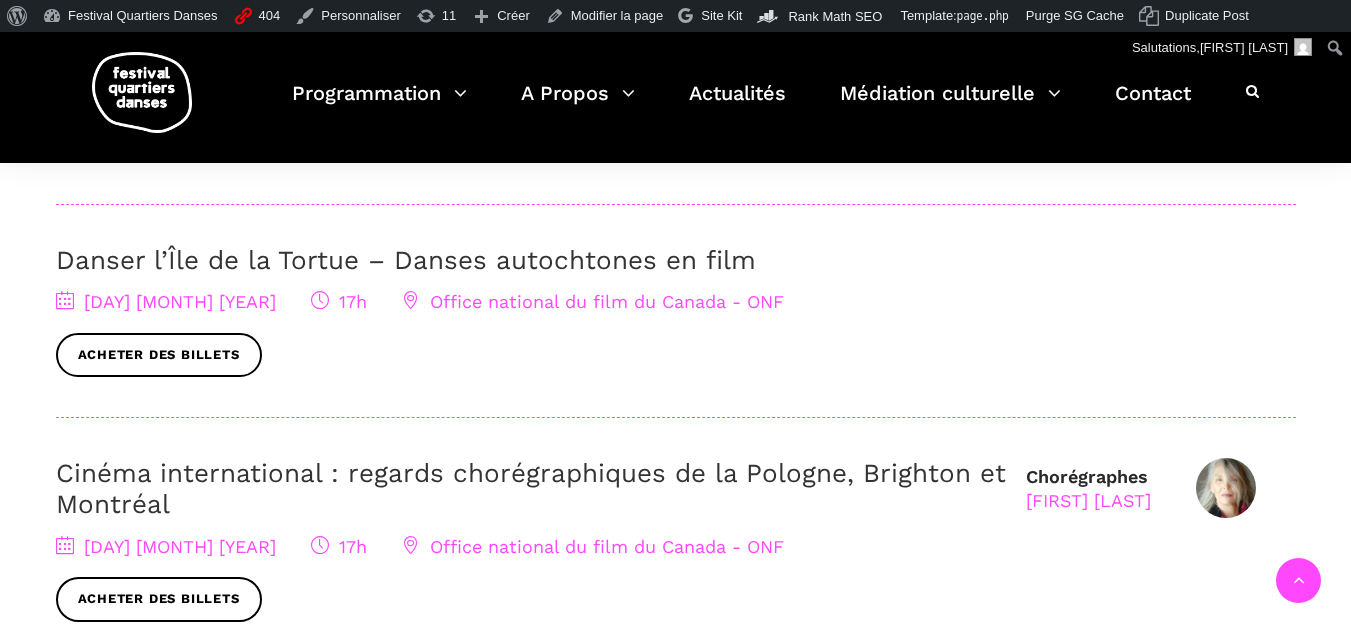 click on "Cinéma international : regards chorégraphiques de la Pologne, Brighton et Montréal" at bounding box center [531, 488] 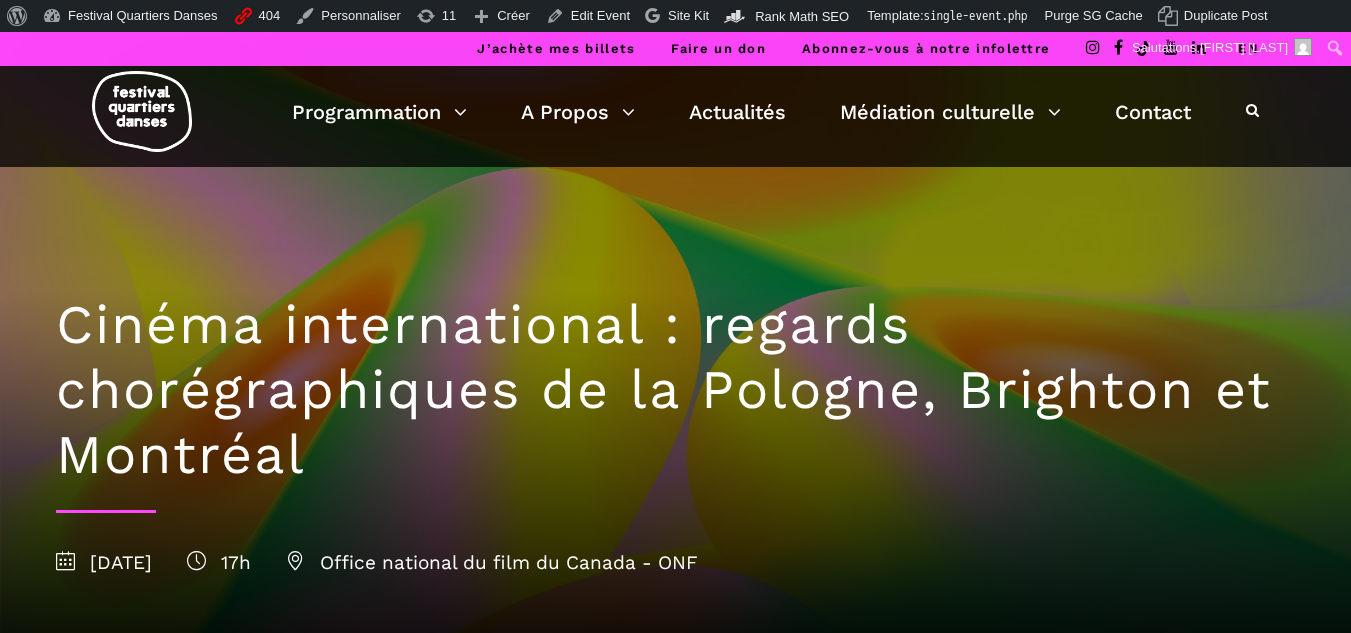 scroll, scrollTop: 0, scrollLeft: 0, axis: both 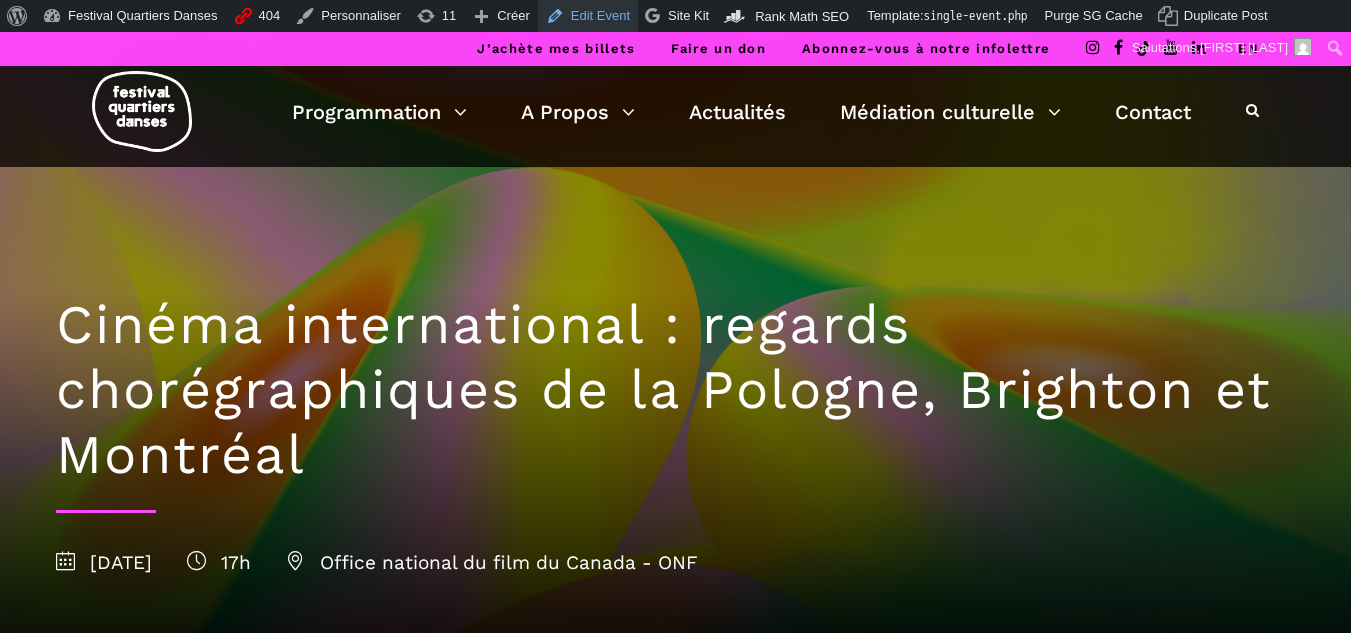 click on "Edit Event" at bounding box center (588, 16) 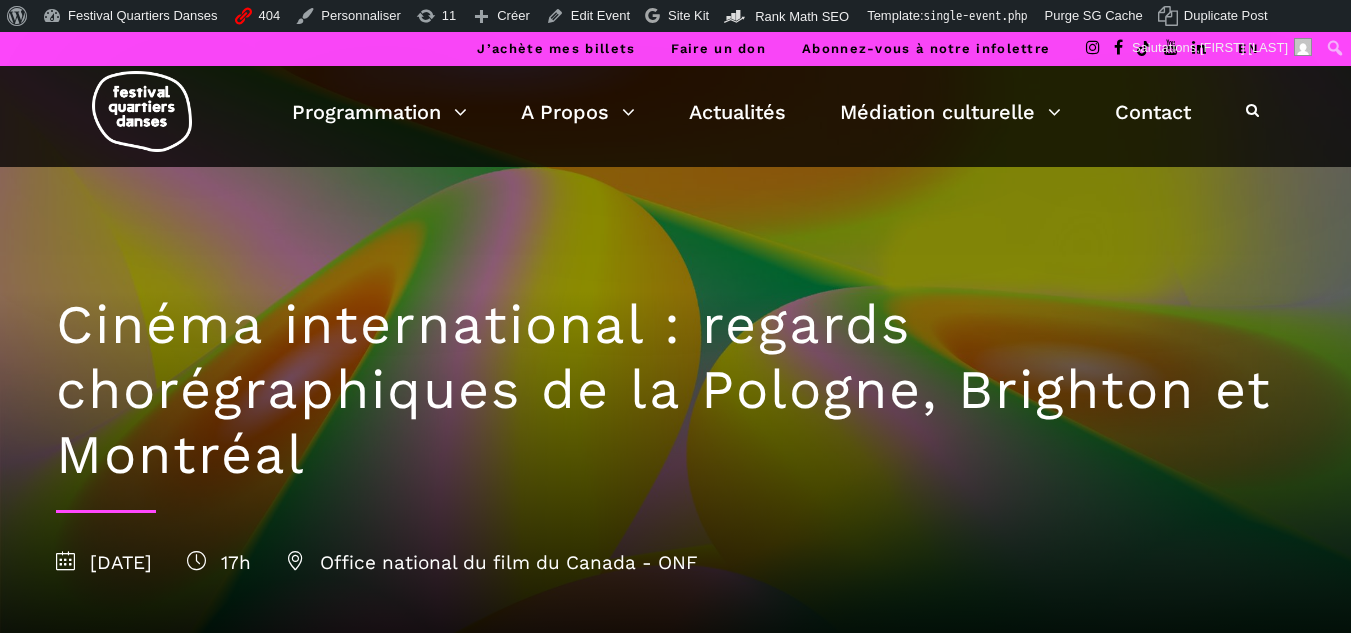 scroll, scrollTop: 0, scrollLeft: 0, axis: both 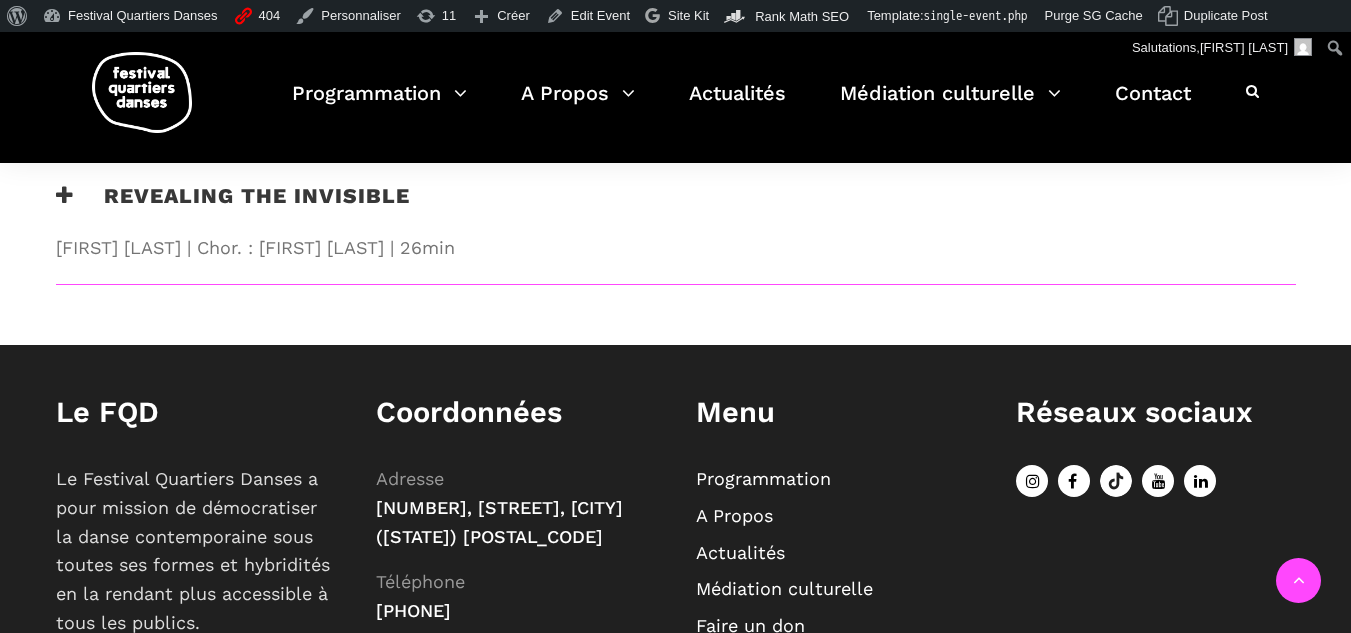 click at bounding box center [65, 195] 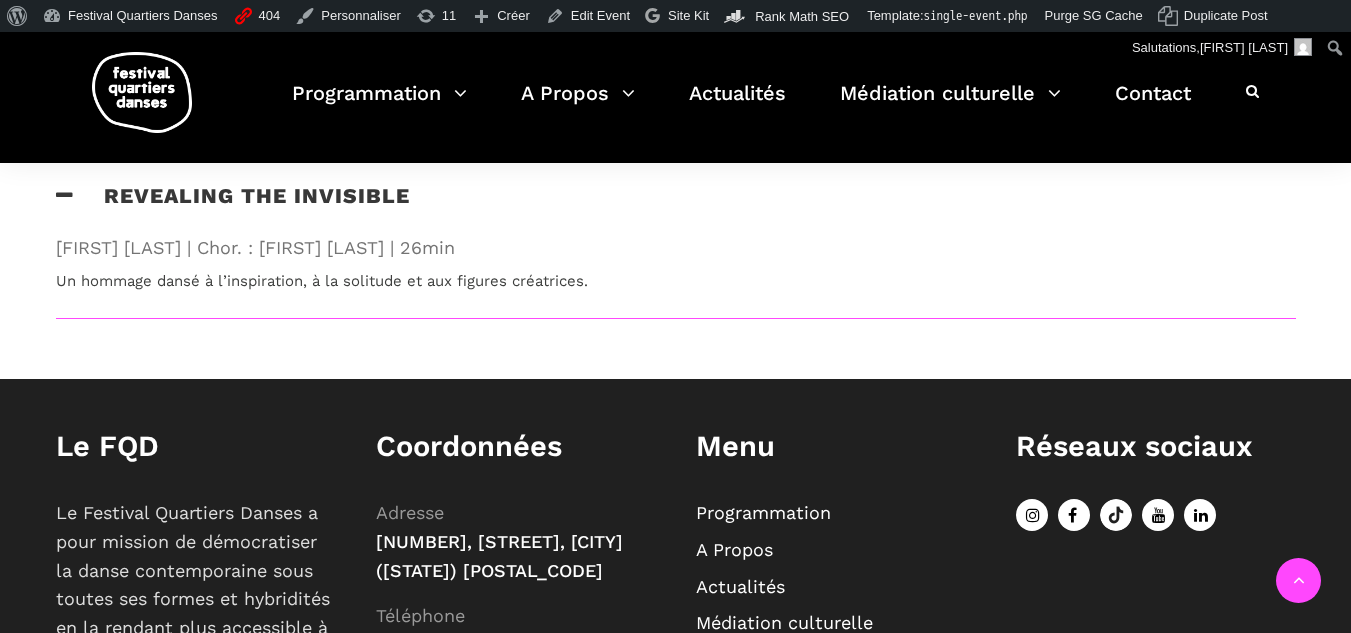 click at bounding box center (65, 195) 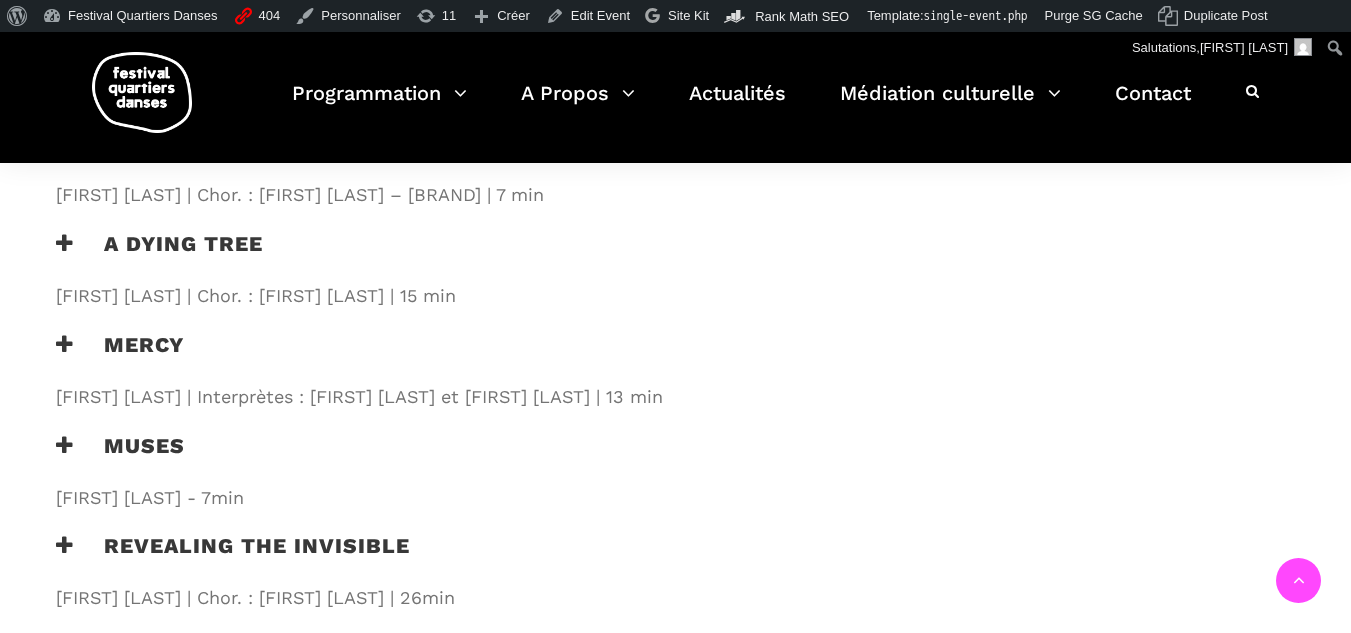 scroll, scrollTop: 1700, scrollLeft: 0, axis: vertical 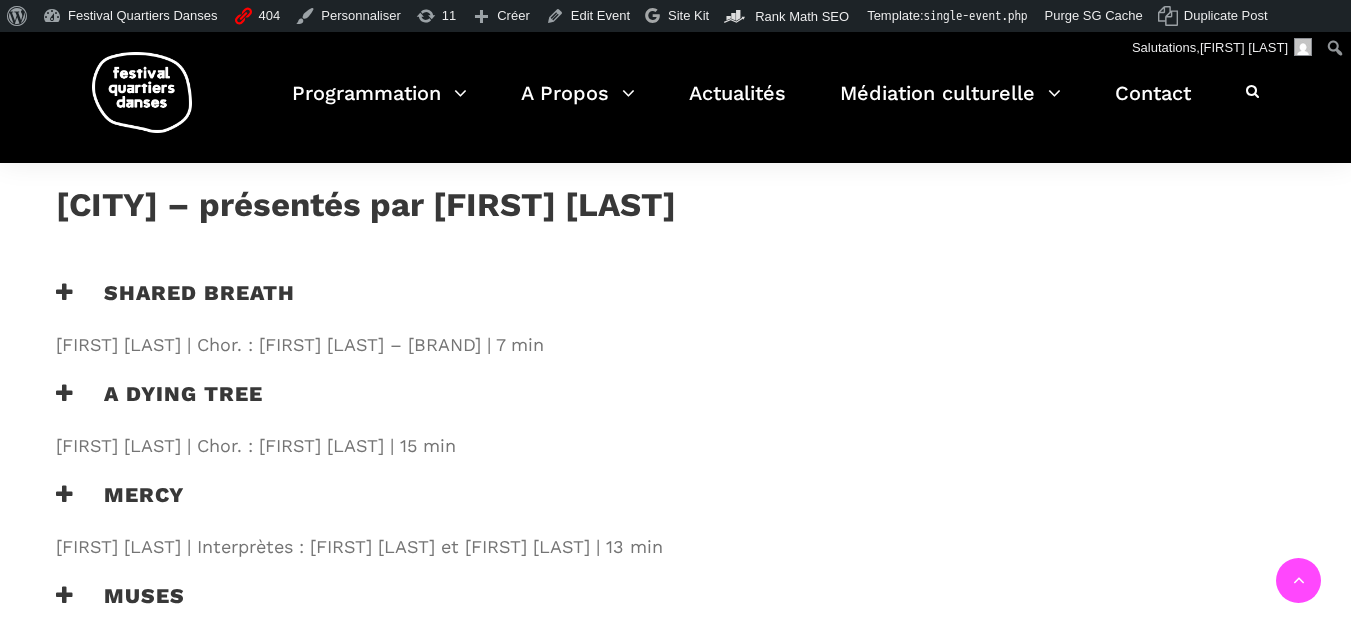 click at bounding box center (65, 292) 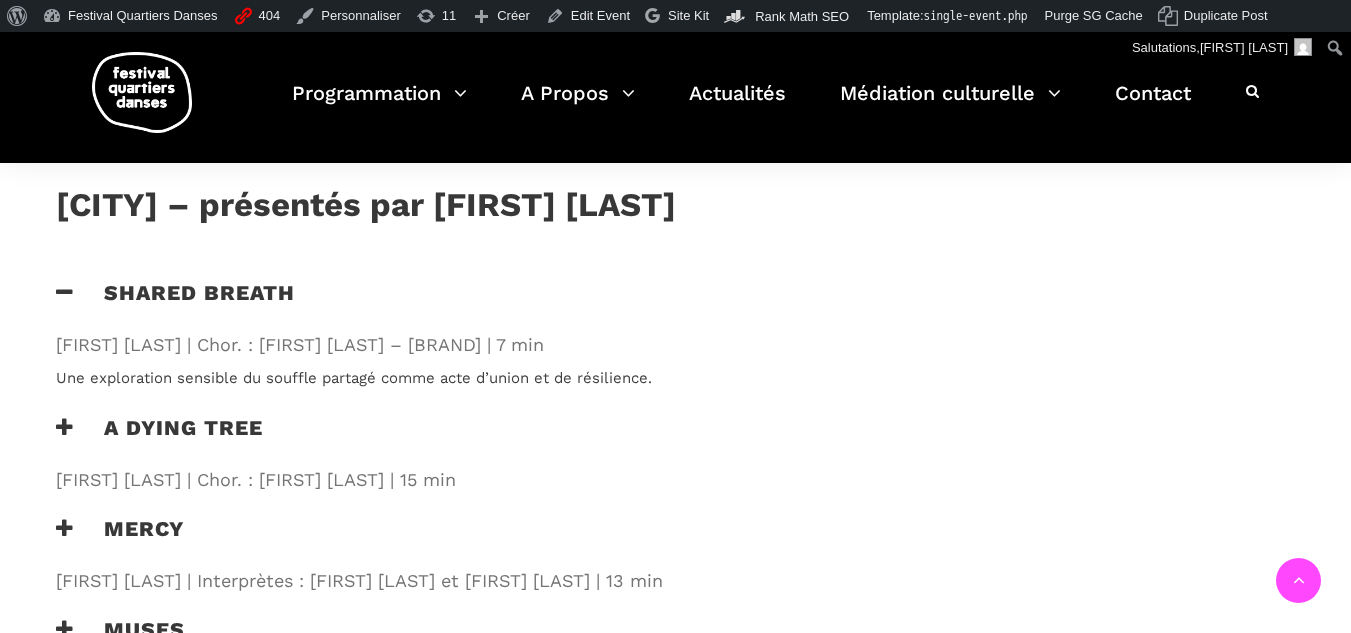 click at bounding box center [65, 292] 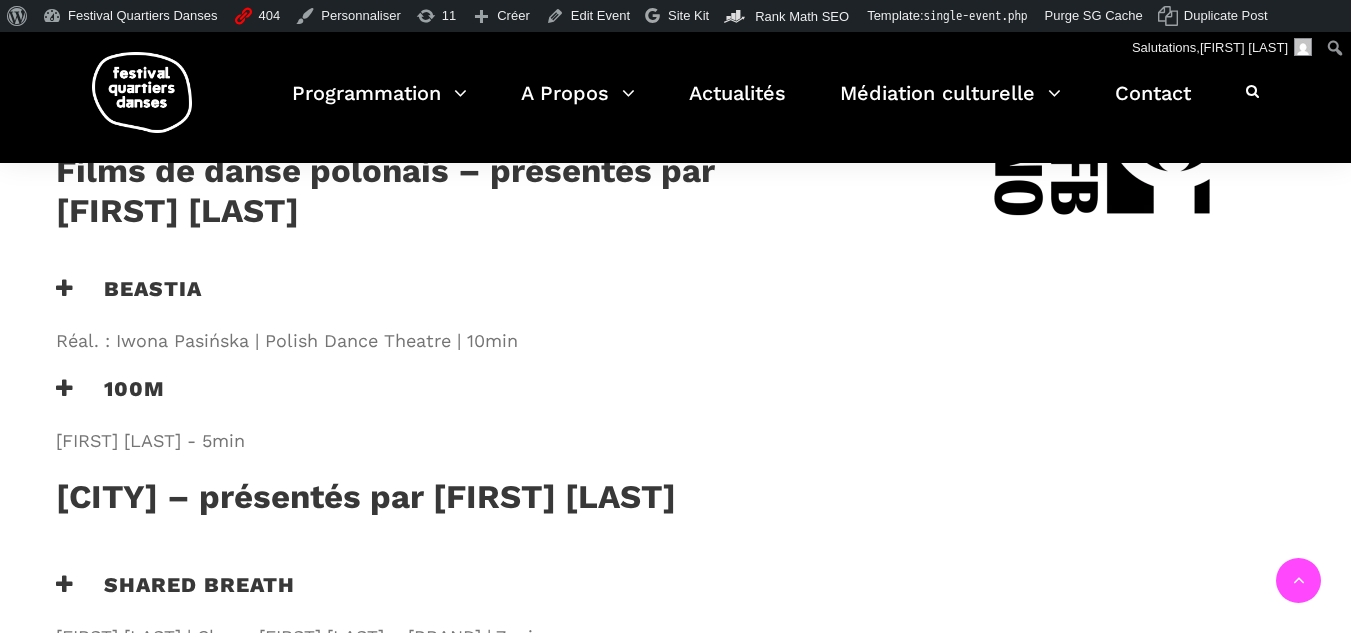 scroll, scrollTop: 1400, scrollLeft: 0, axis: vertical 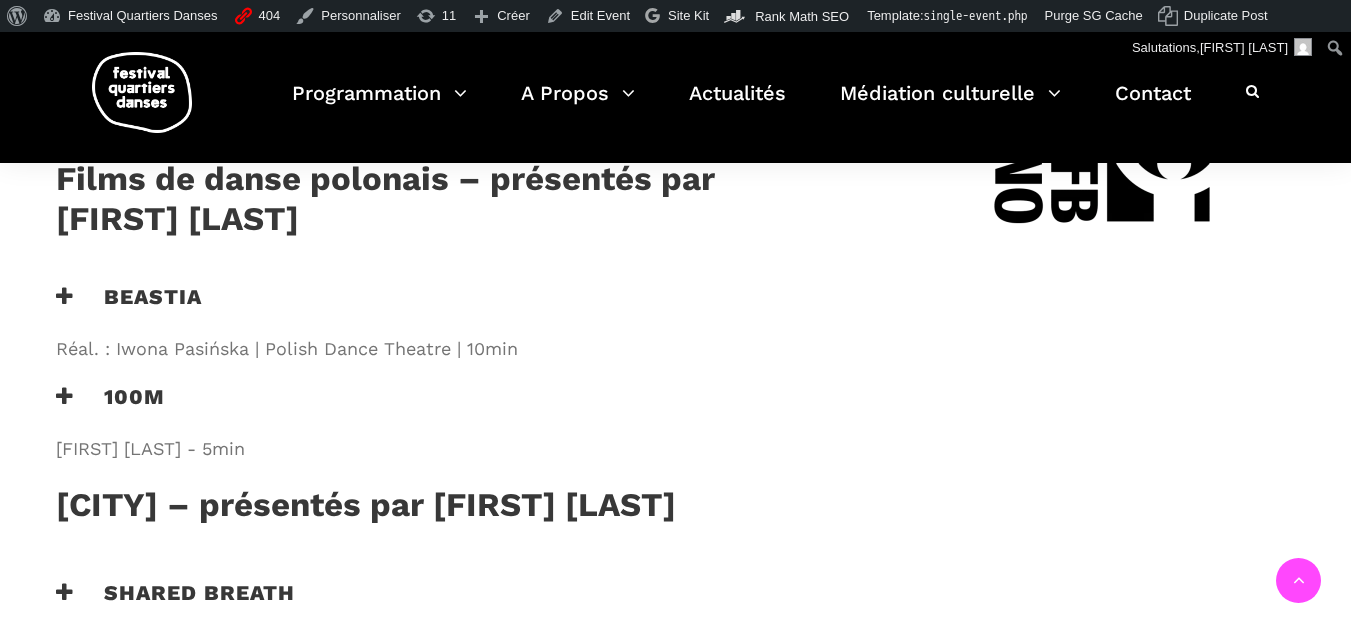 click at bounding box center [65, 296] 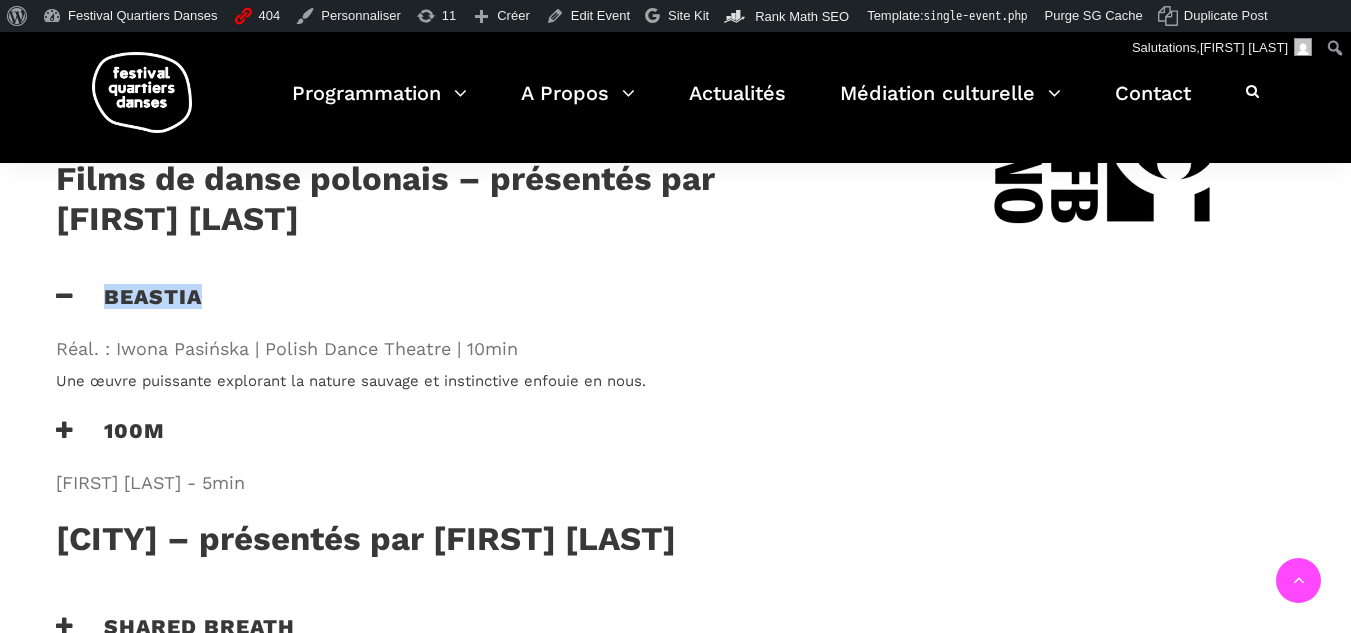 click at bounding box center (65, 296) 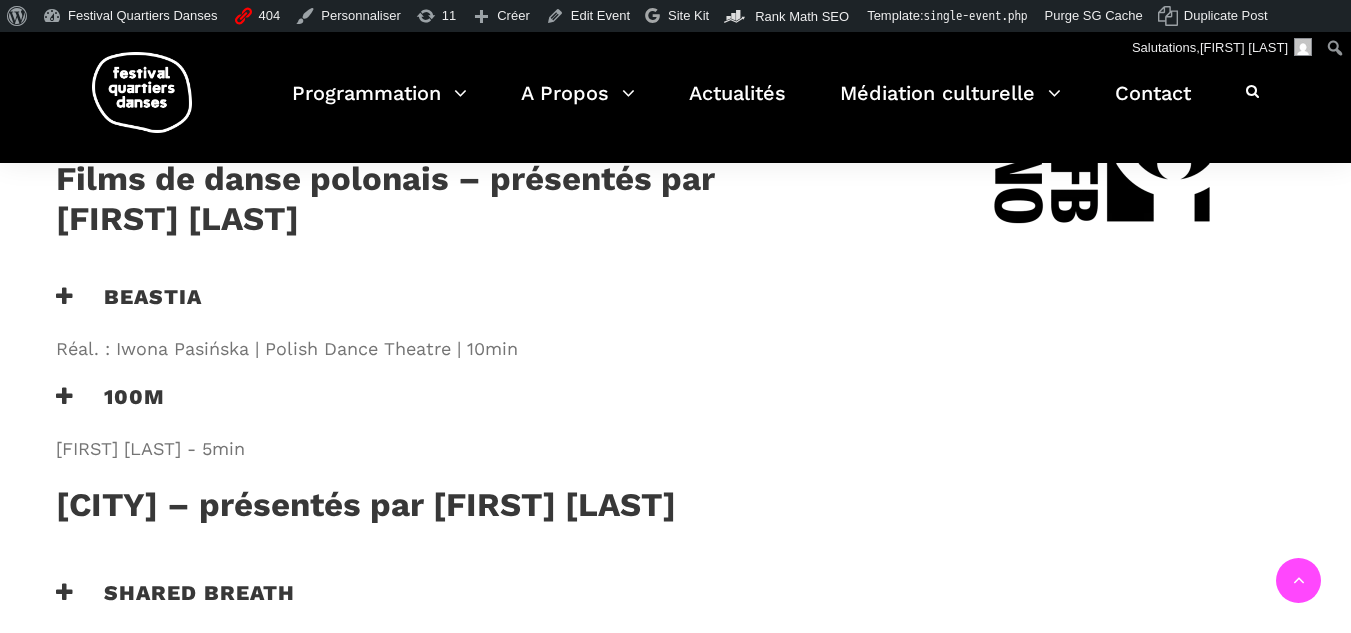 click on "Beastia" at bounding box center [129, 309] 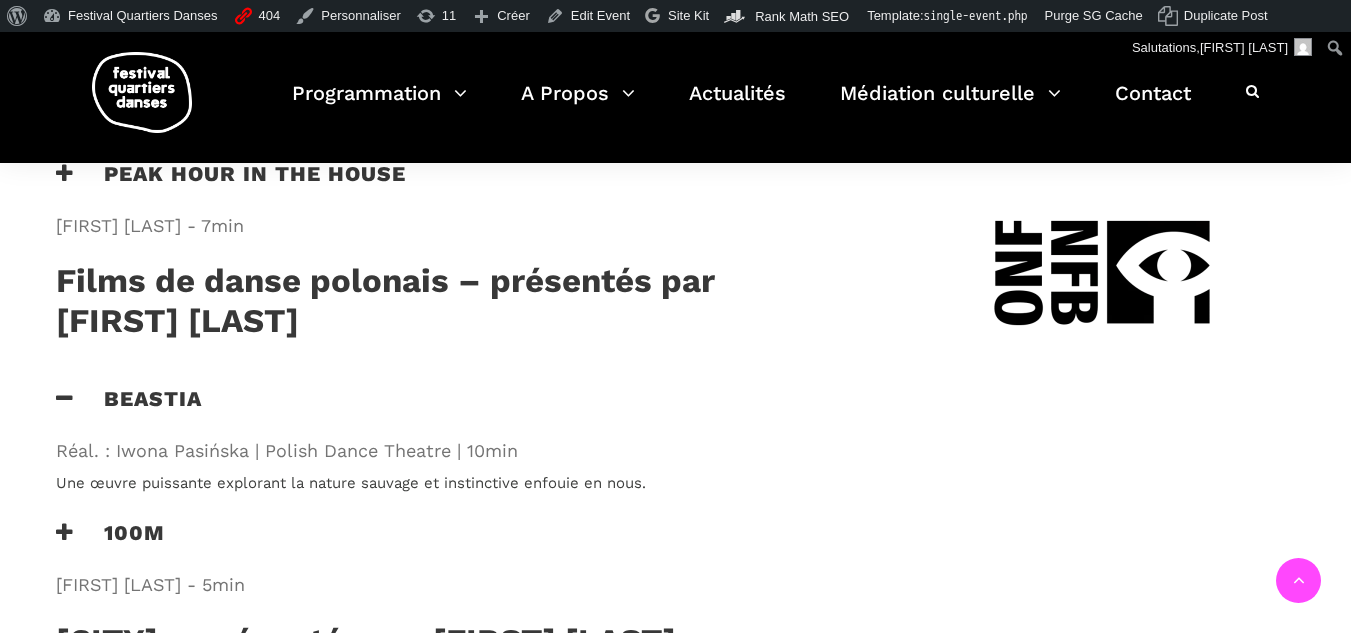 scroll, scrollTop: 1300, scrollLeft: 0, axis: vertical 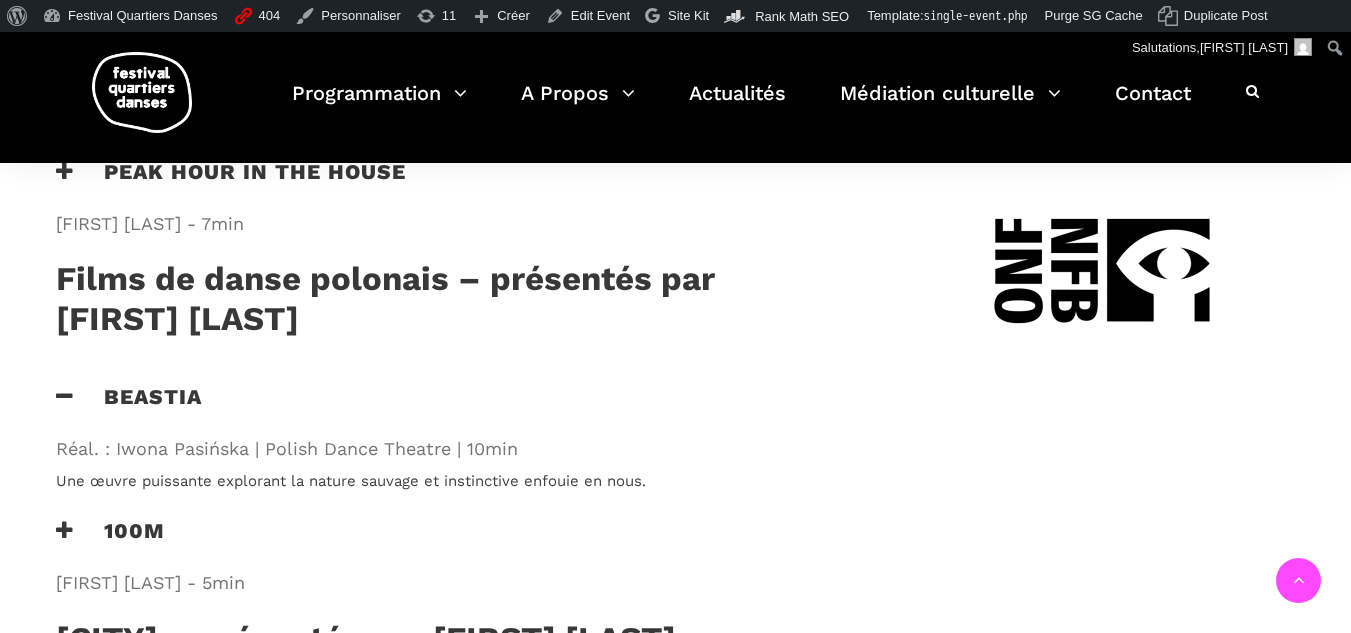 click at bounding box center [65, 396] 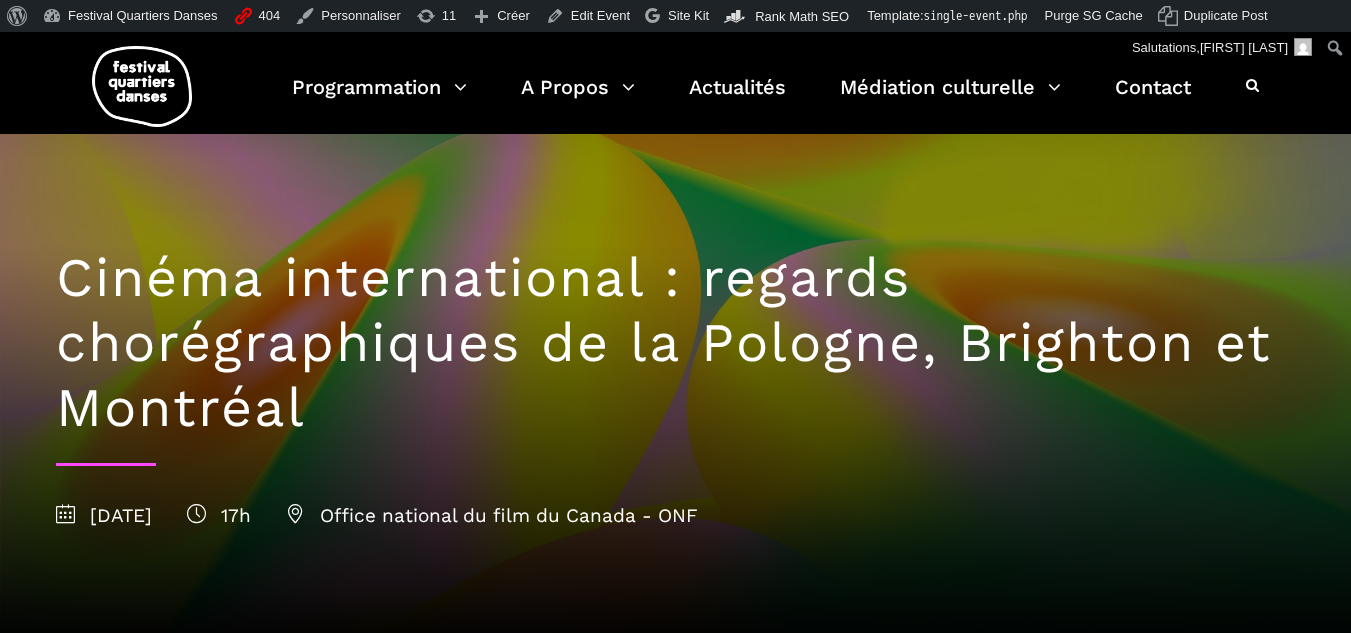 scroll, scrollTop: 0, scrollLeft: 0, axis: both 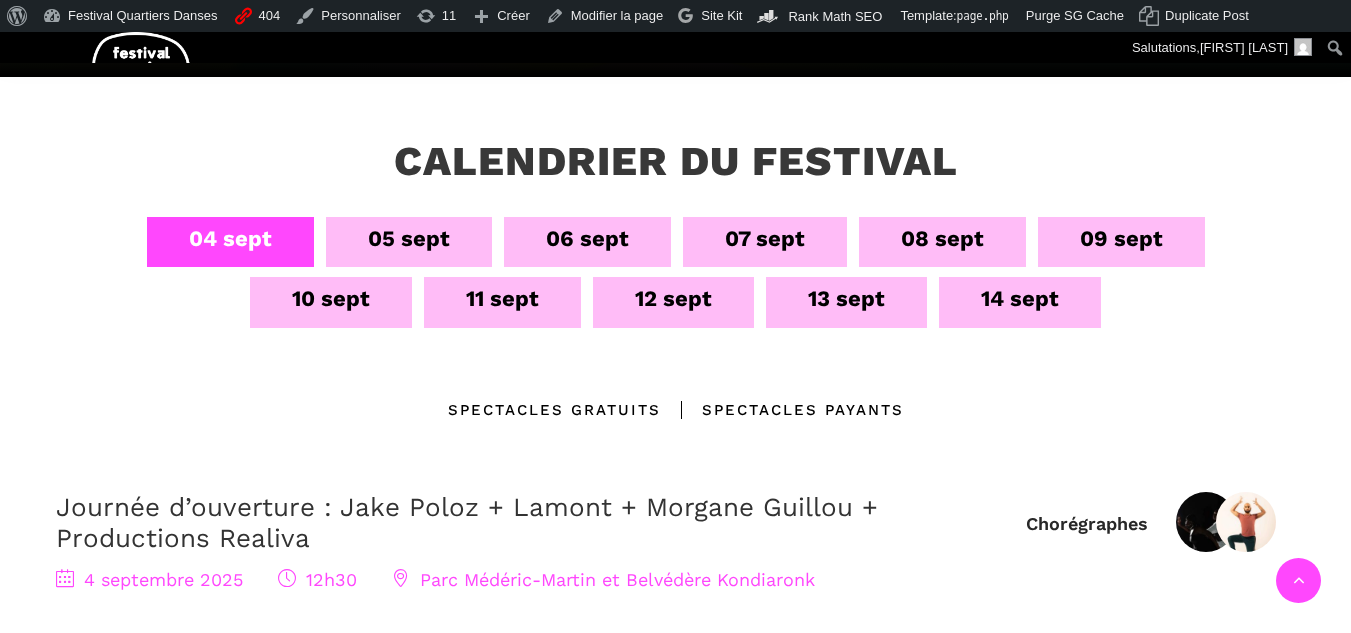 click on "07 sept" at bounding box center (765, 238) 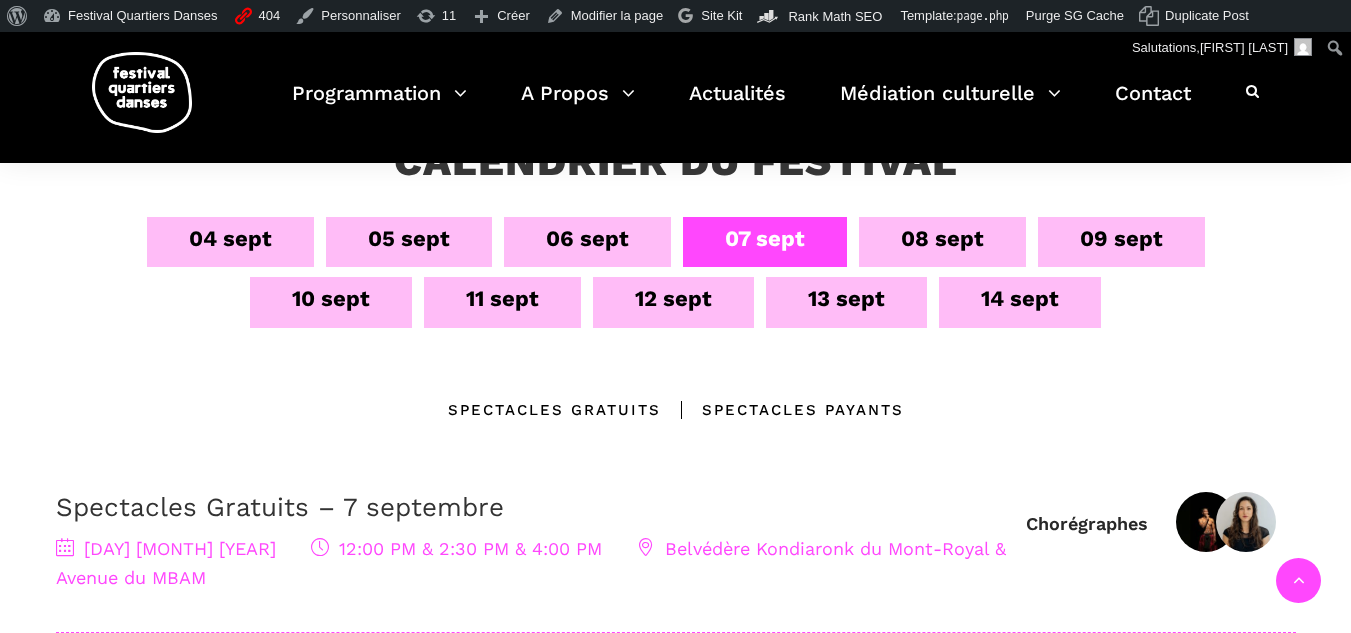 click on "08 sept" at bounding box center (942, 242) 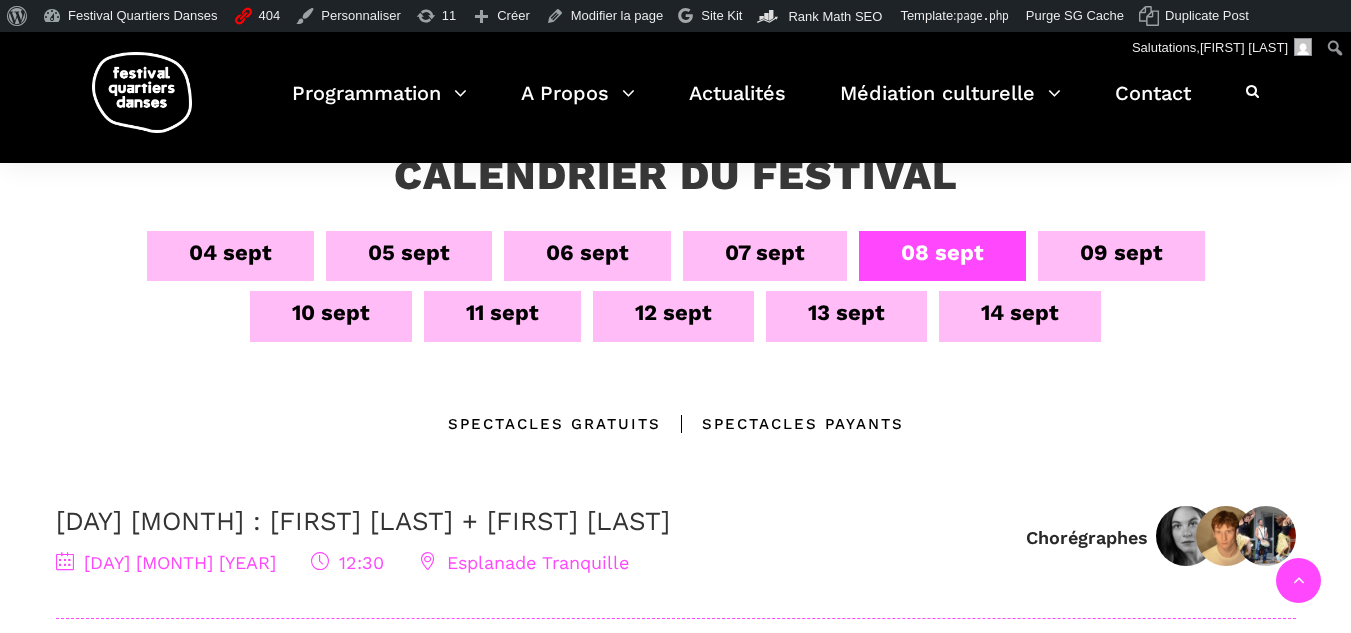 scroll, scrollTop: 300, scrollLeft: 0, axis: vertical 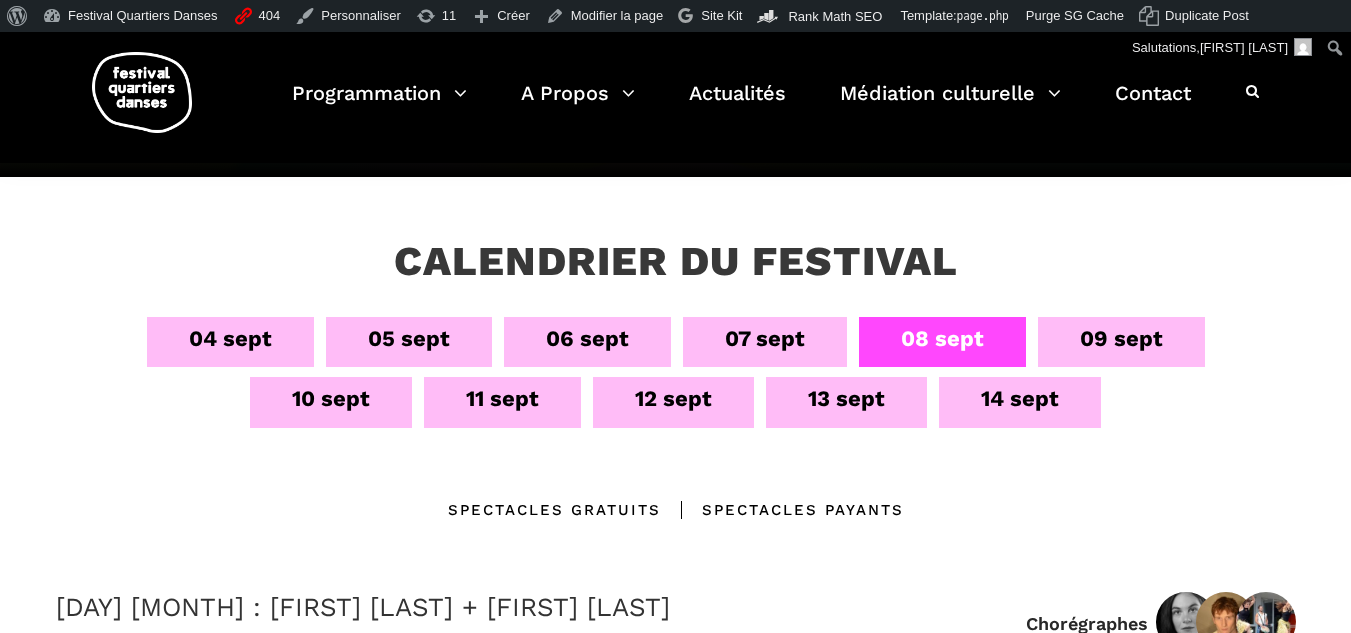 click on "10 sept" at bounding box center [331, 398] 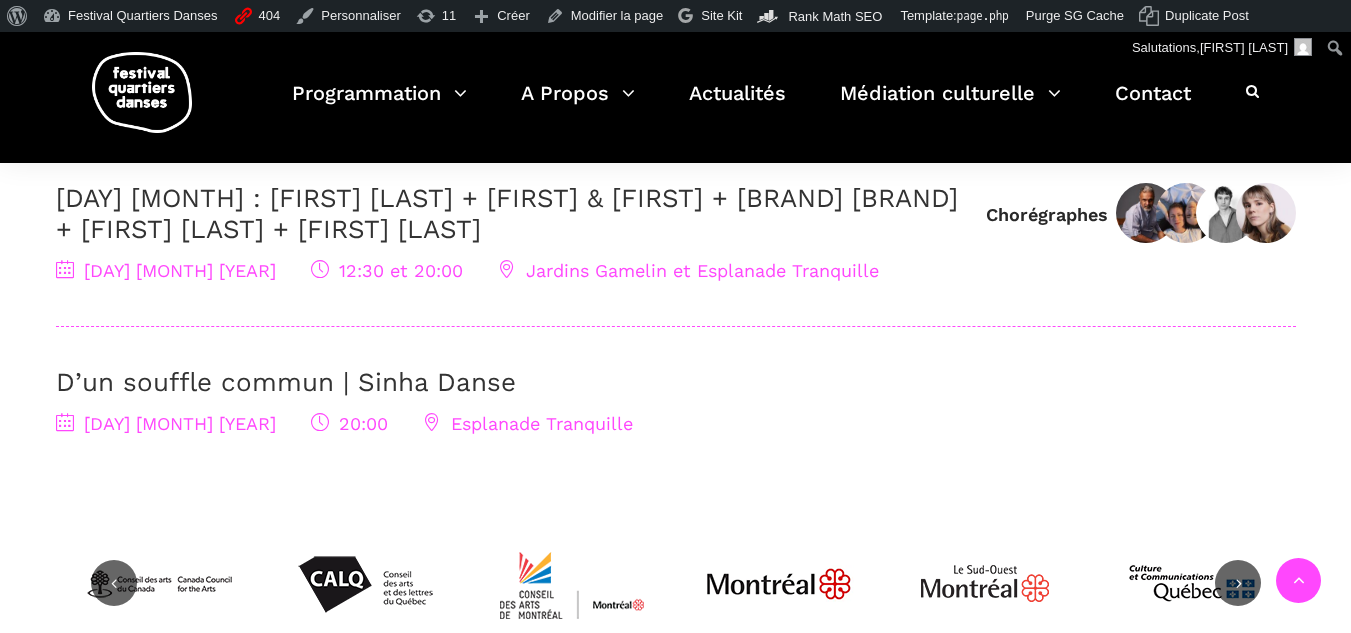 scroll, scrollTop: 600, scrollLeft: 0, axis: vertical 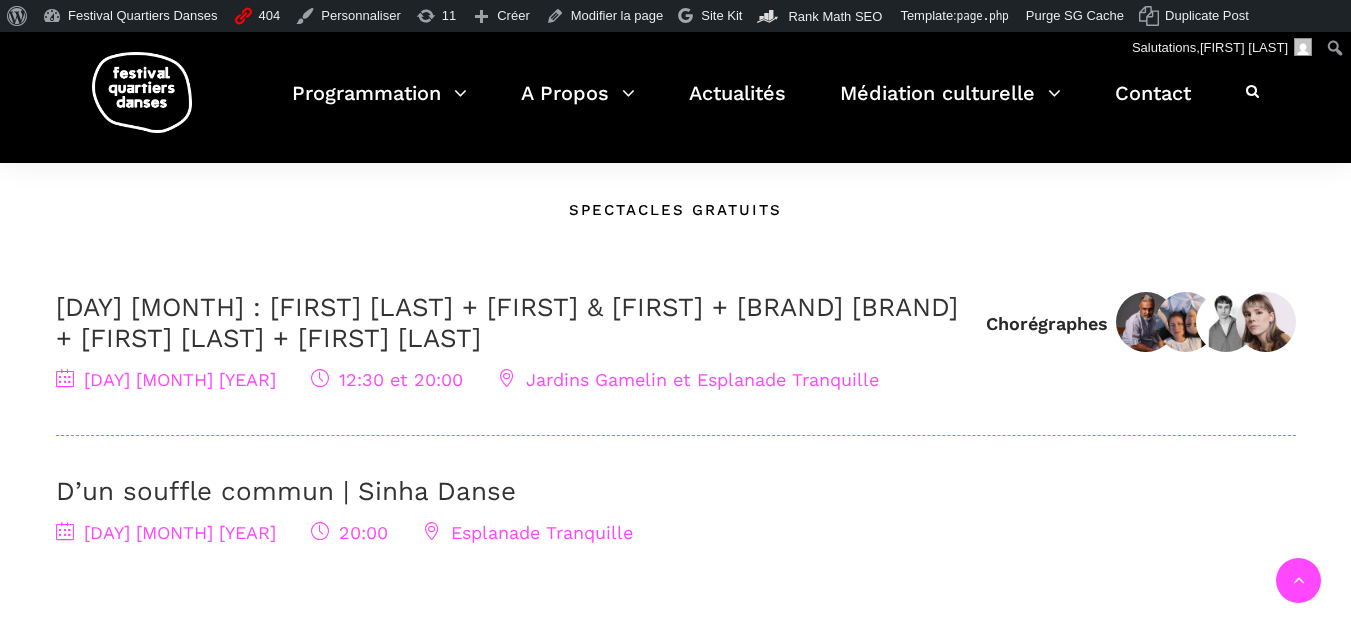 click on "[DATE] : [FIRST] [LAST] + Lara & Jhazza + Sinha Danse + [FIRST] [LAST] + Willow Seeds" at bounding box center [507, 322] 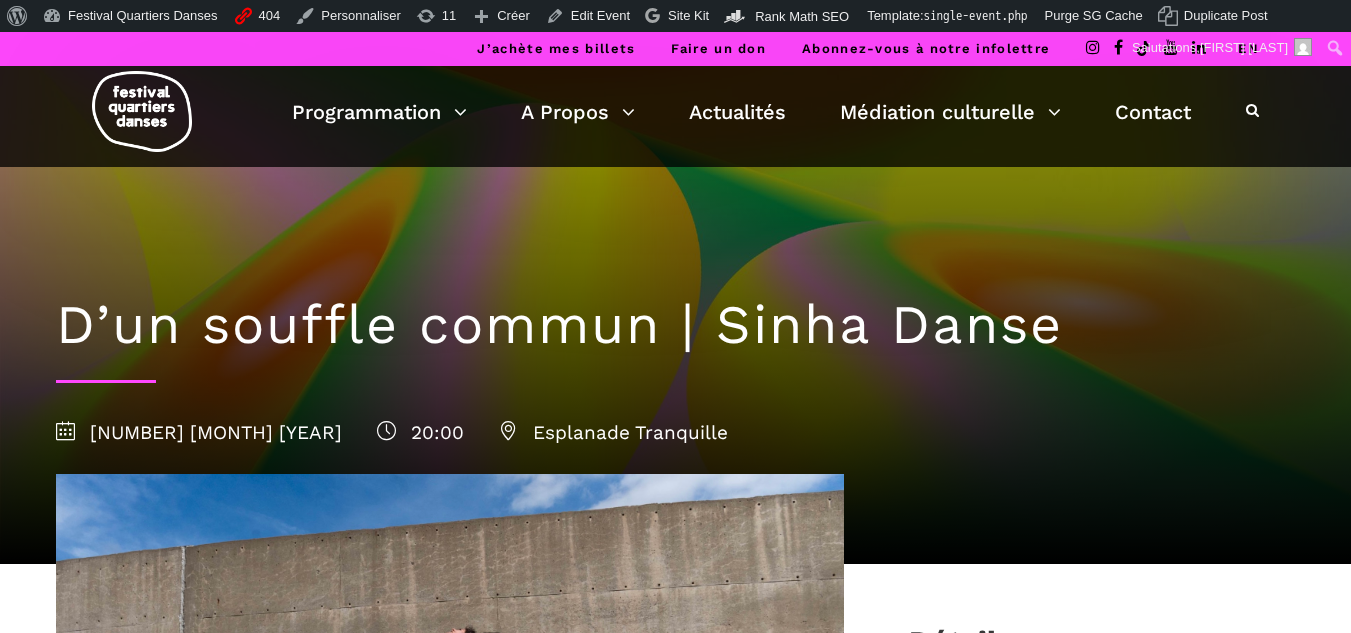 scroll, scrollTop: 0, scrollLeft: 0, axis: both 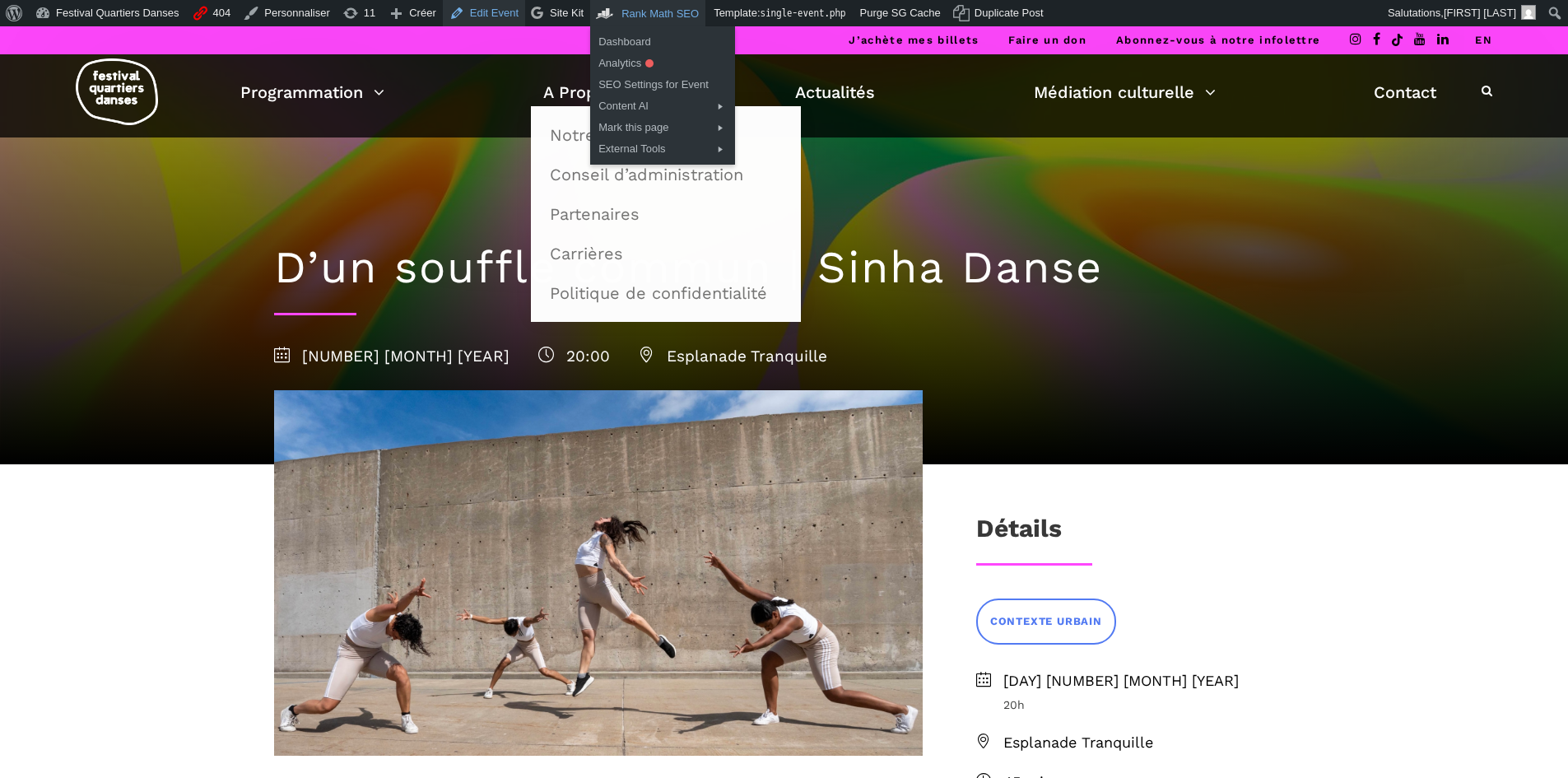 click on "Edit Event" at bounding box center (484, 13) 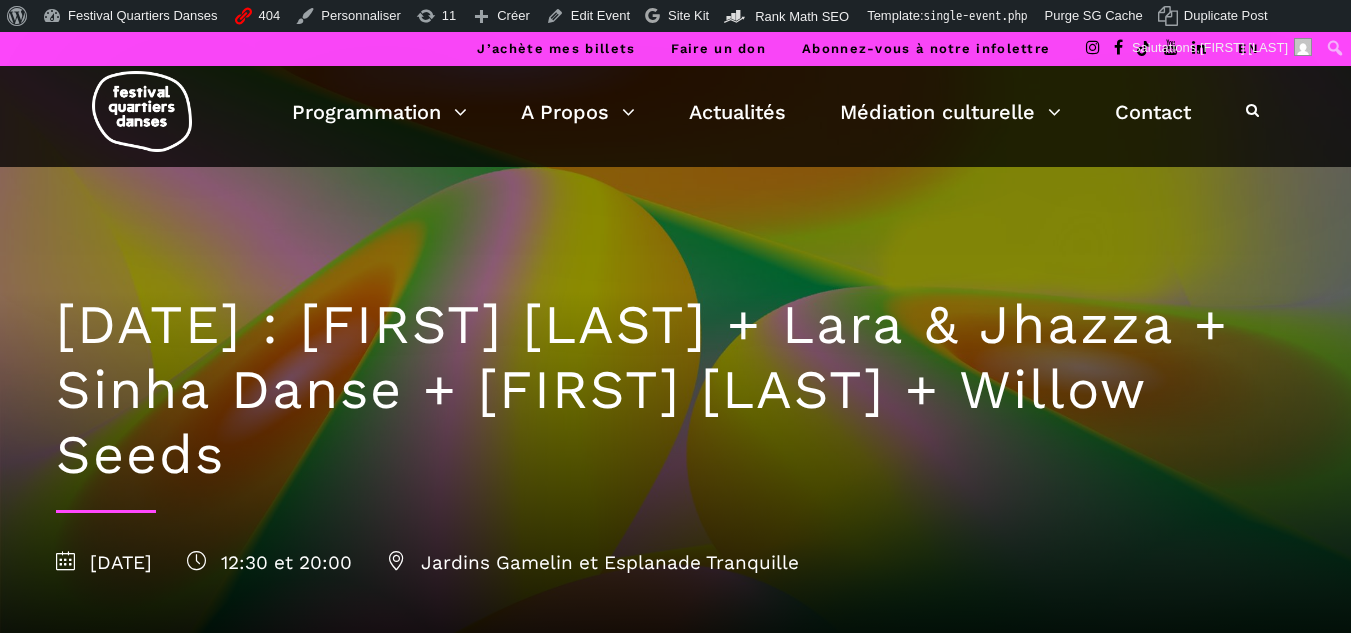 scroll, scrollTop: 0, scrollLeft: 0, axis: both 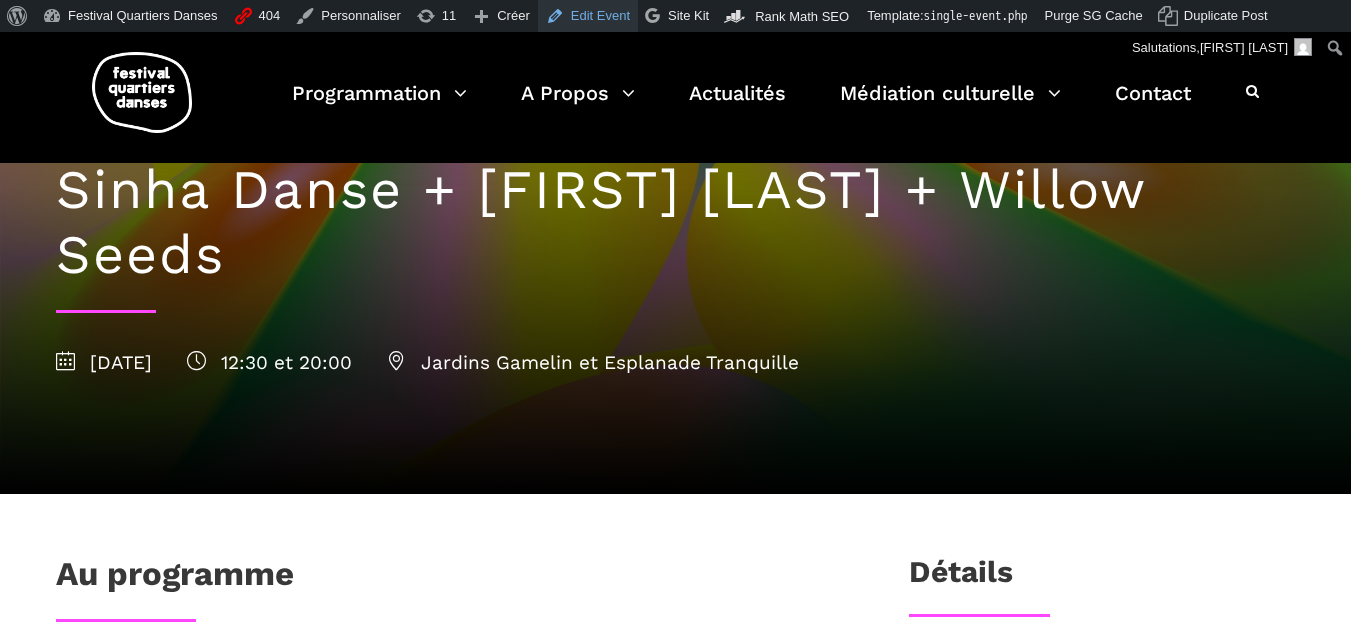 click on "Edit Event" at bounding box center [588, 16] 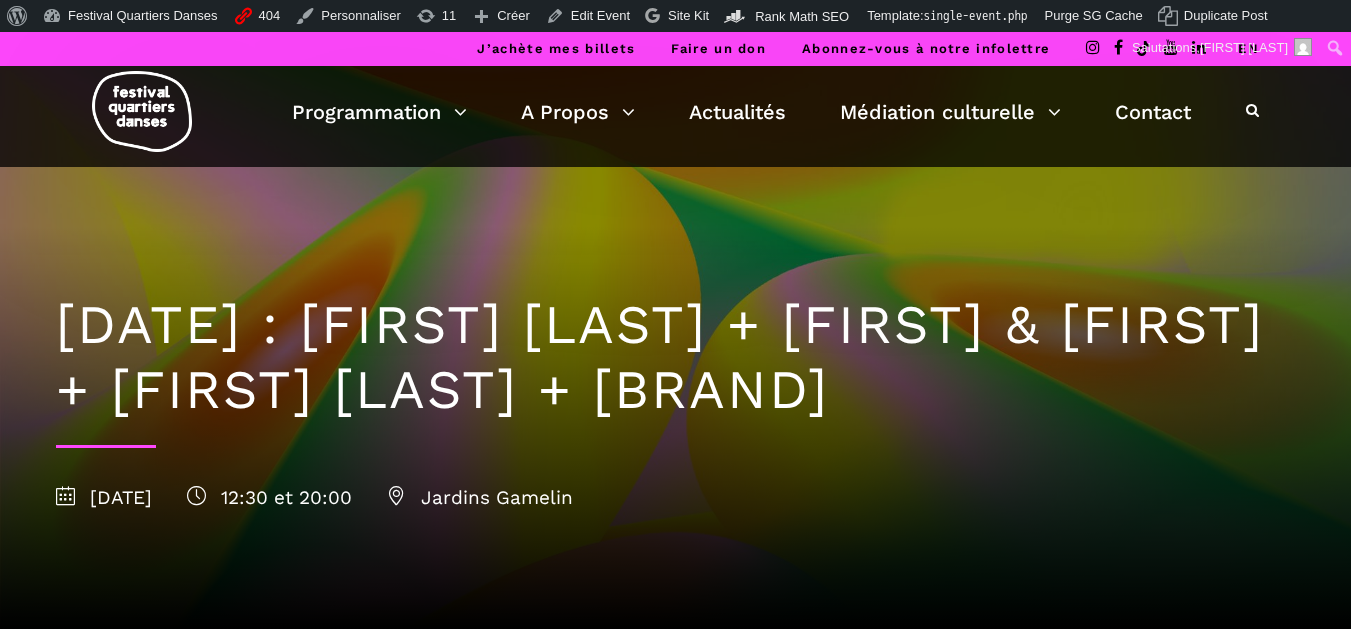 scroll, scrollTop: 0, scrollLeft: 0, axis: both 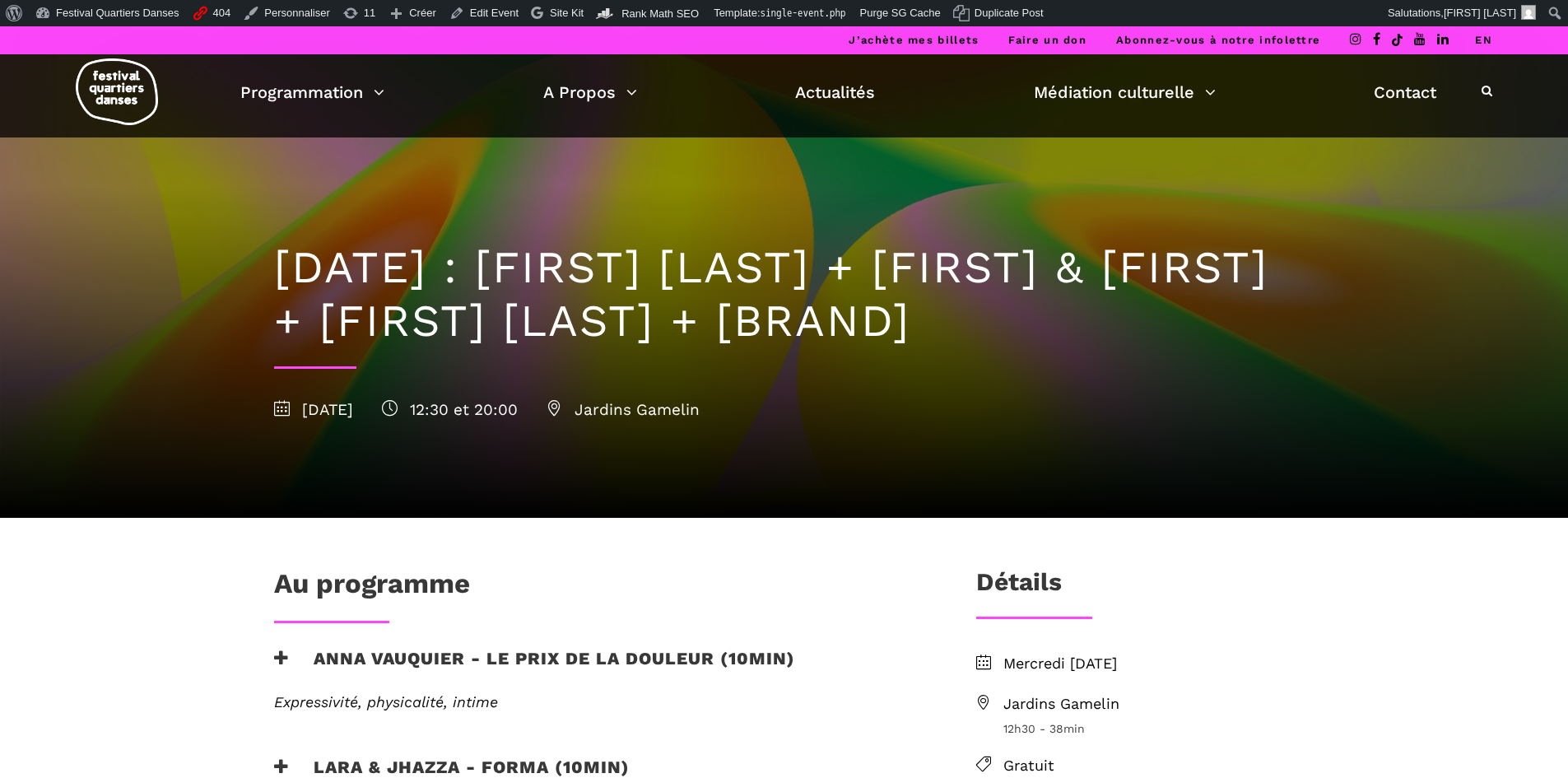 click on "EN" at bounding box center [1483, 40] 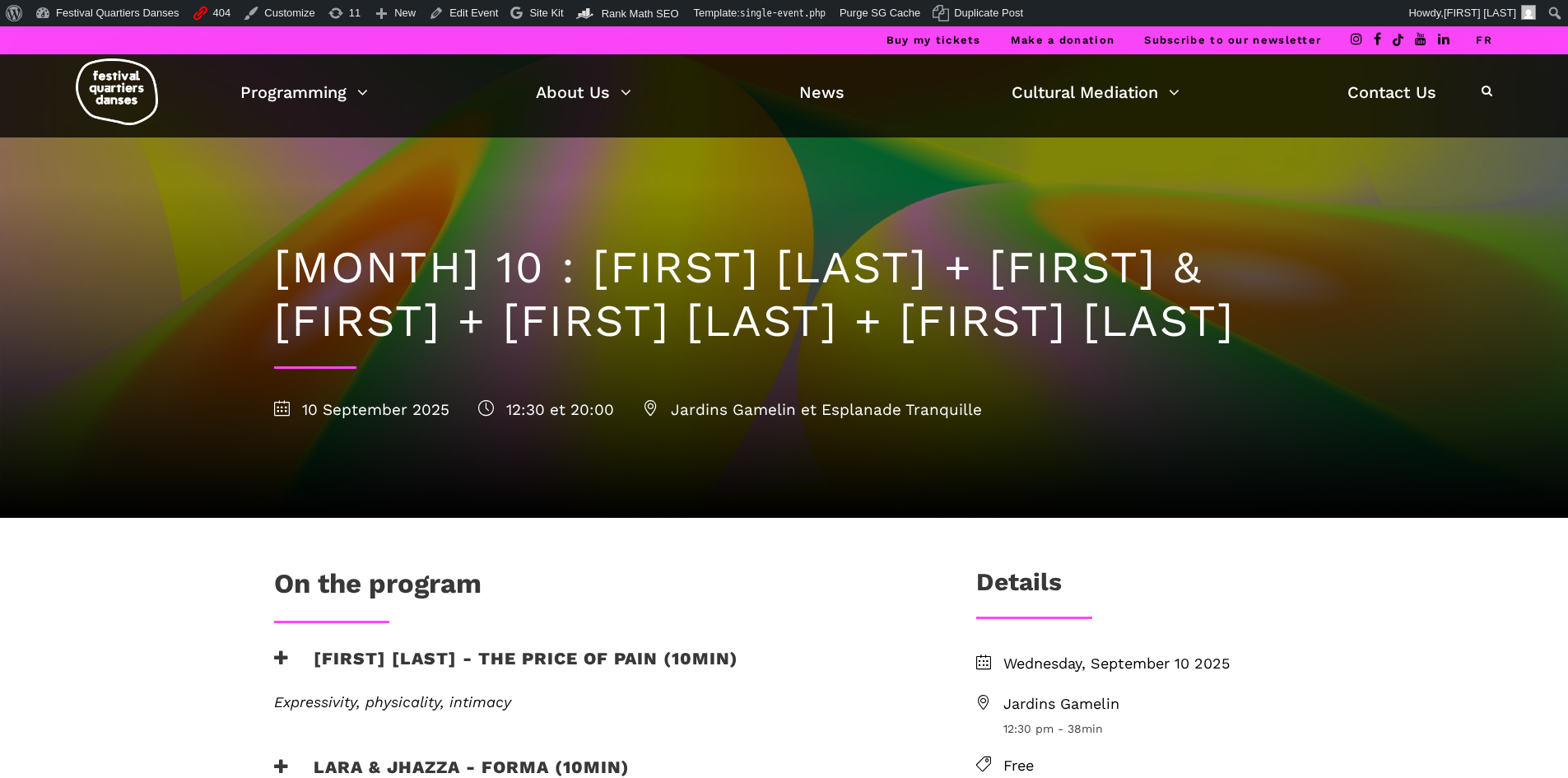 scroll, scrollTop: 0, scrollLeft: 0, axis: both 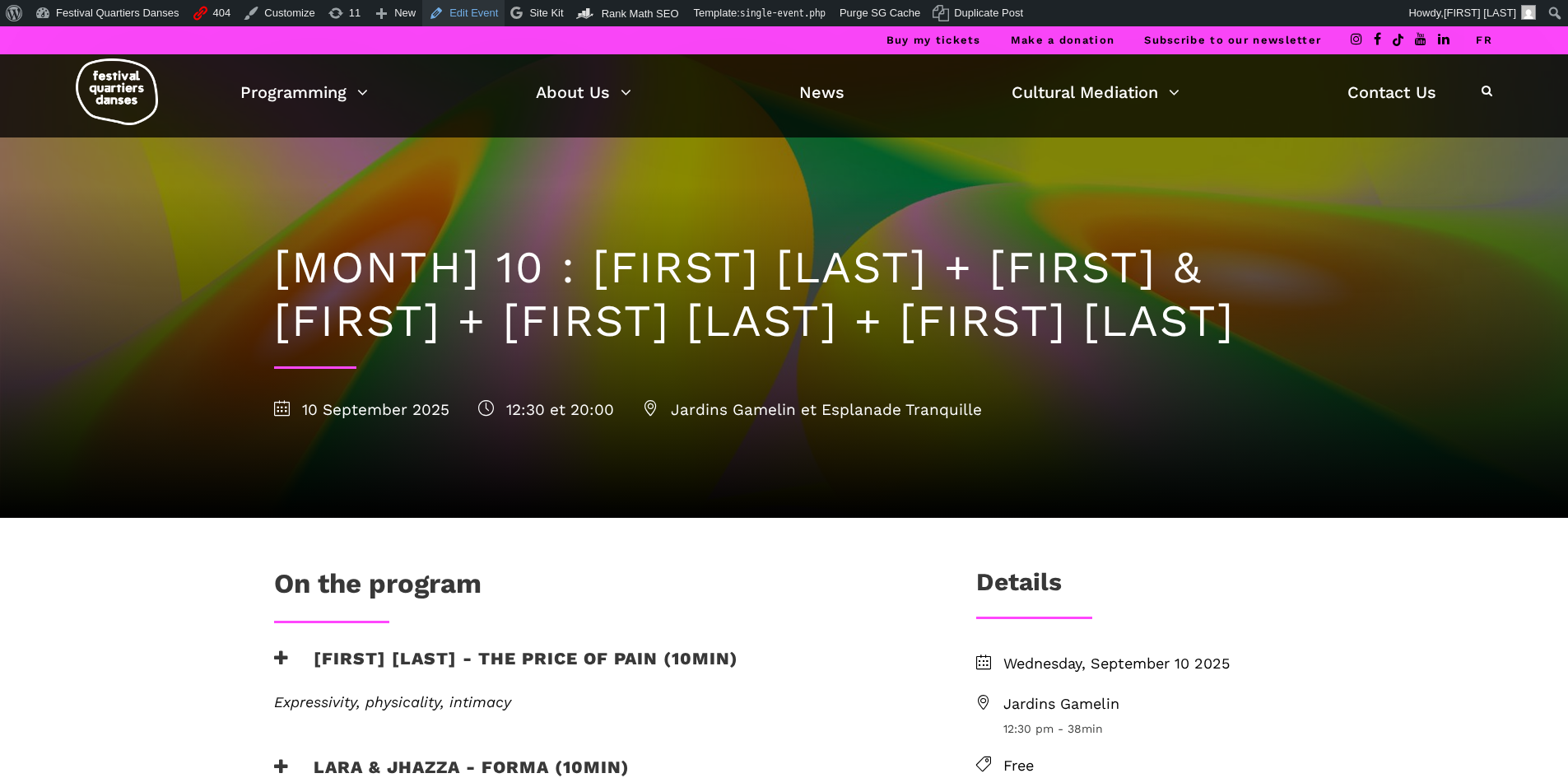 click on "Edit Event" at bounding box center (463, 13) 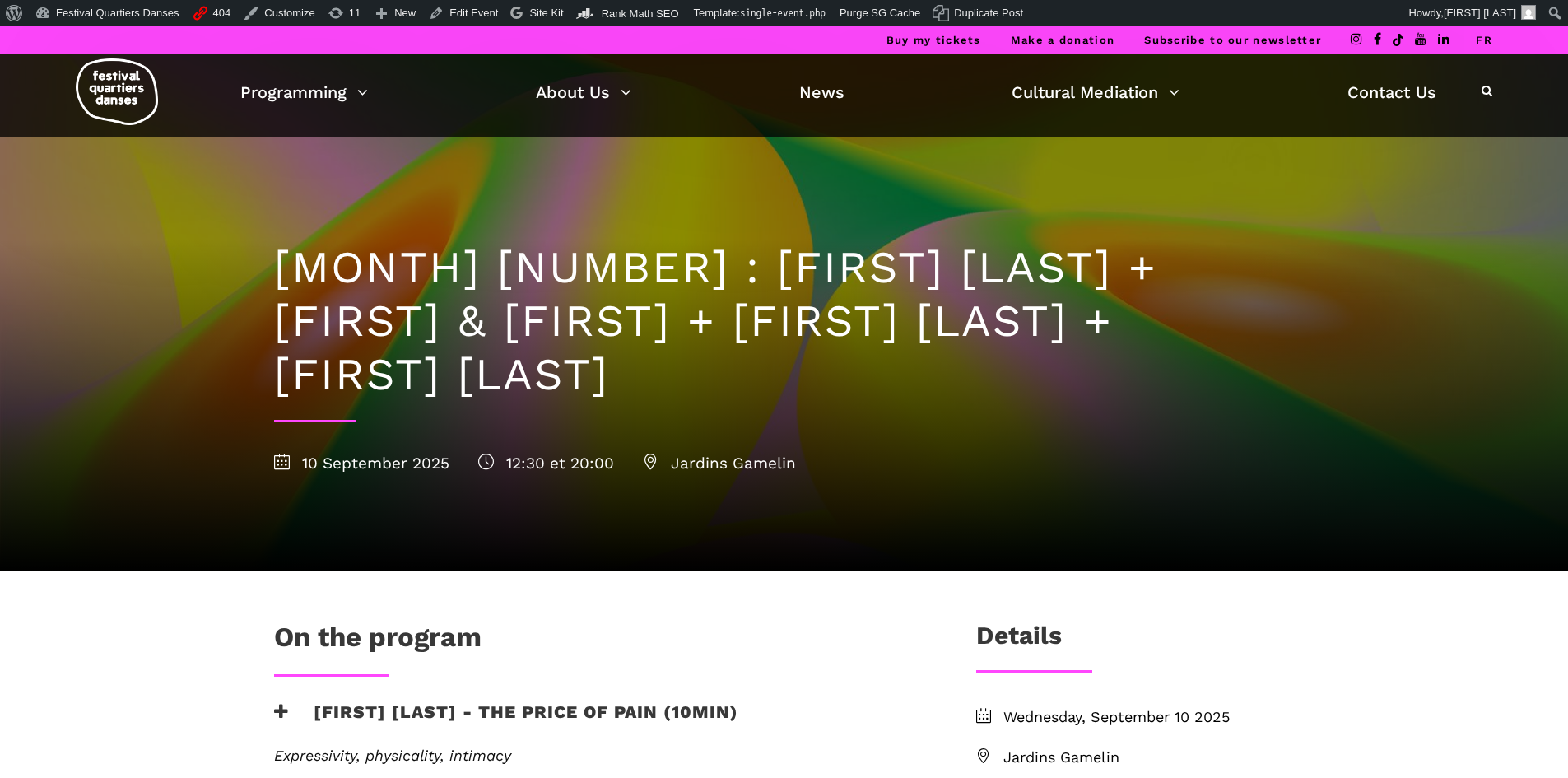 scroll, scrollTop: 0, scrollLeft: 0, axis: both 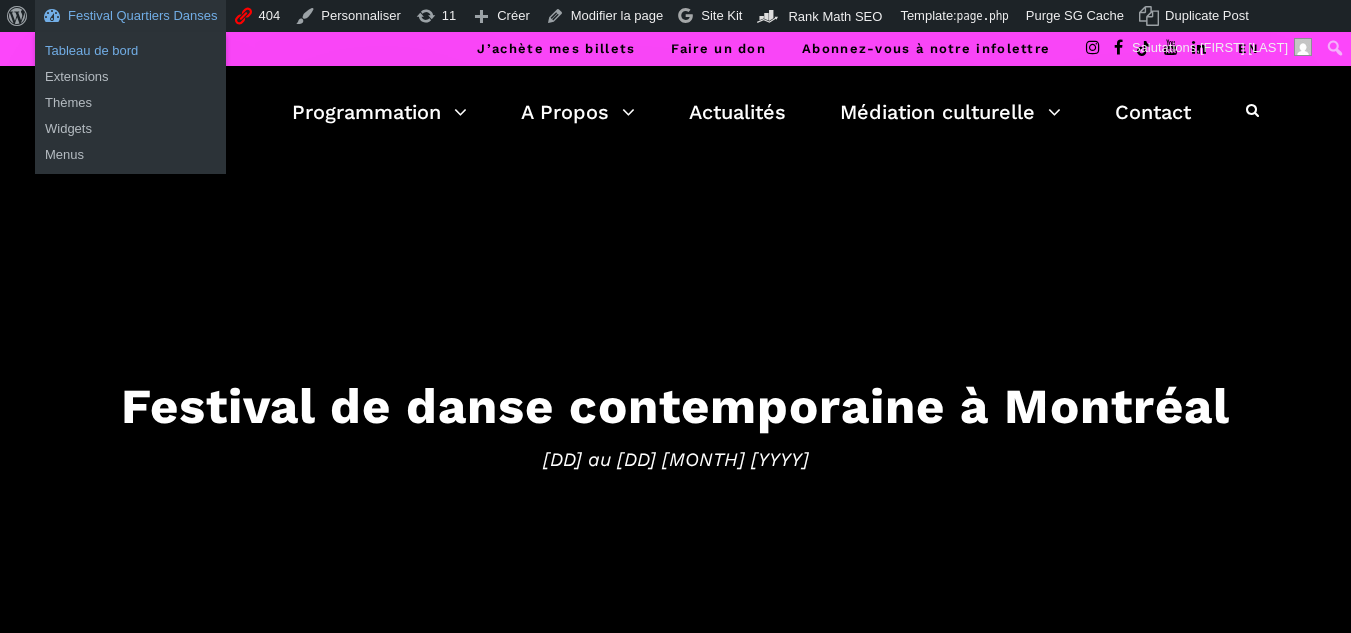 click on "Tableau de bord" at bounding box center [130, 51] 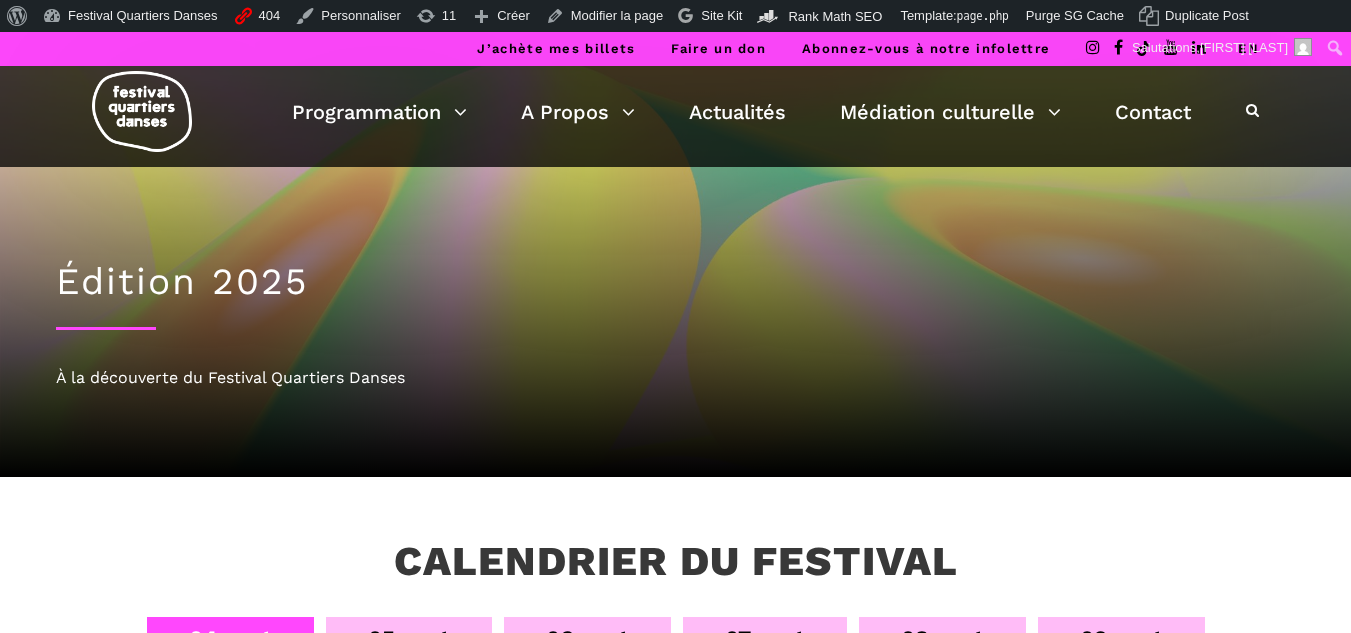scroll, scrollTop: 0, scrollLeft: 0, axis: both 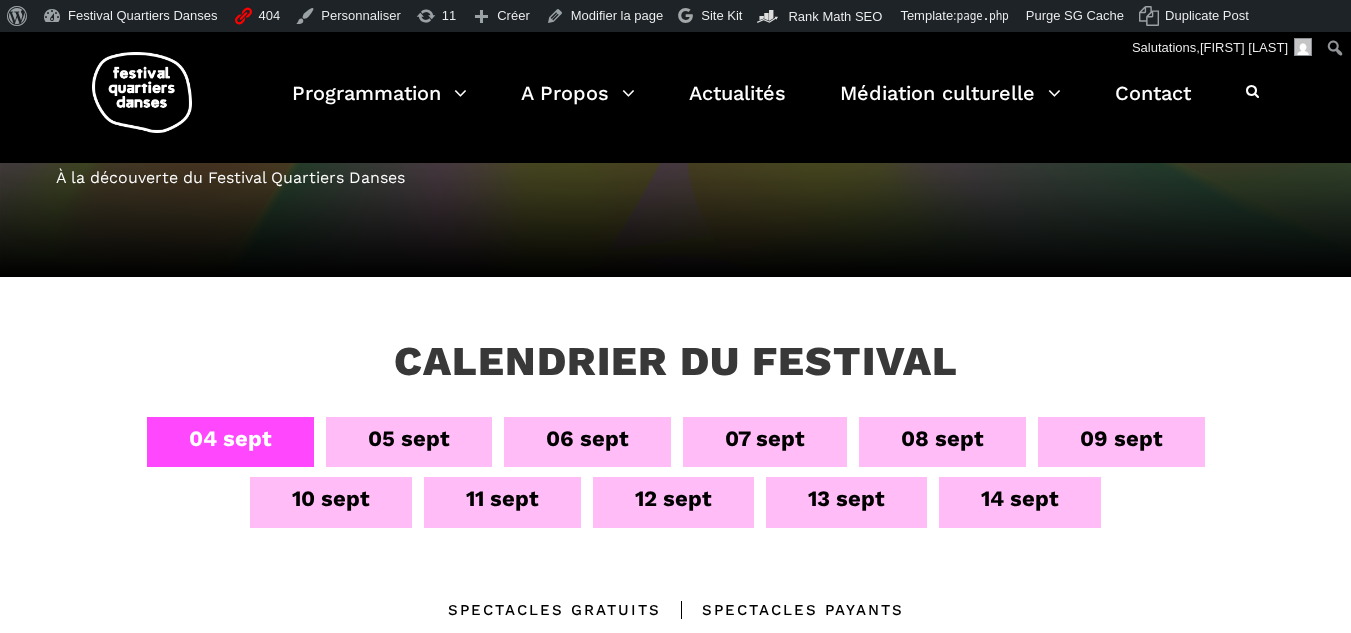 click on "08 sept" at bounding box center [942, 438] 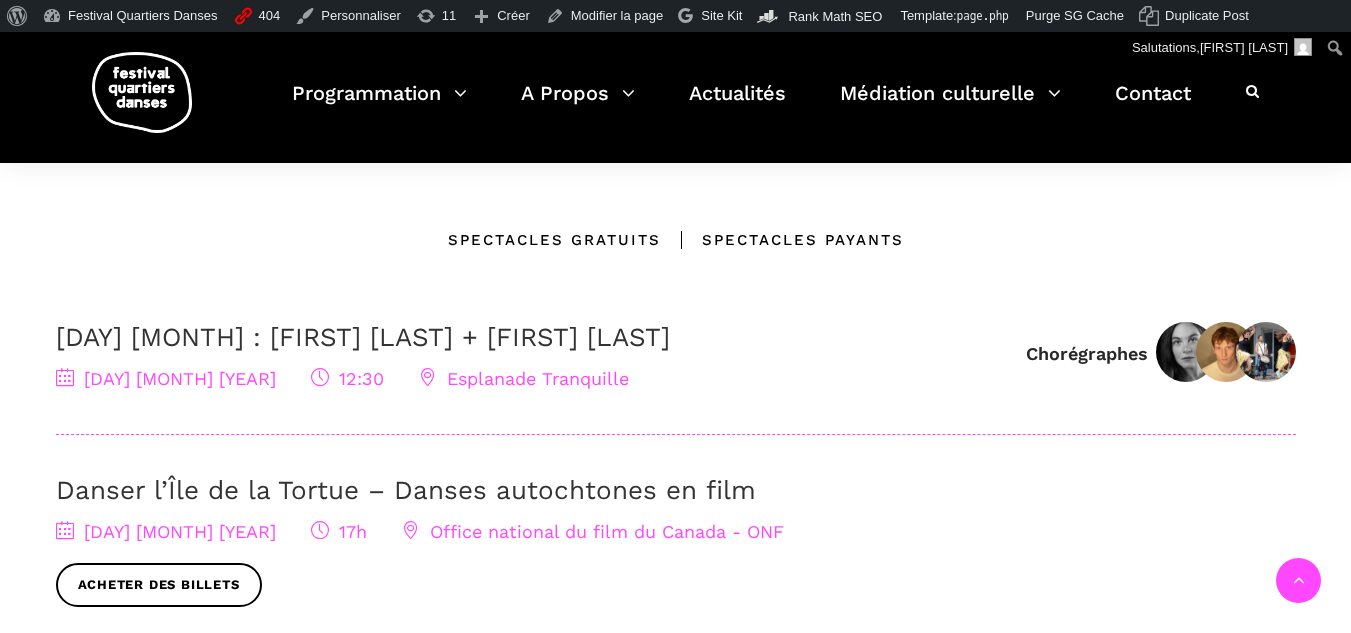 scroll, scrollTop: 300, scrollLeft: 0, axis: vertical 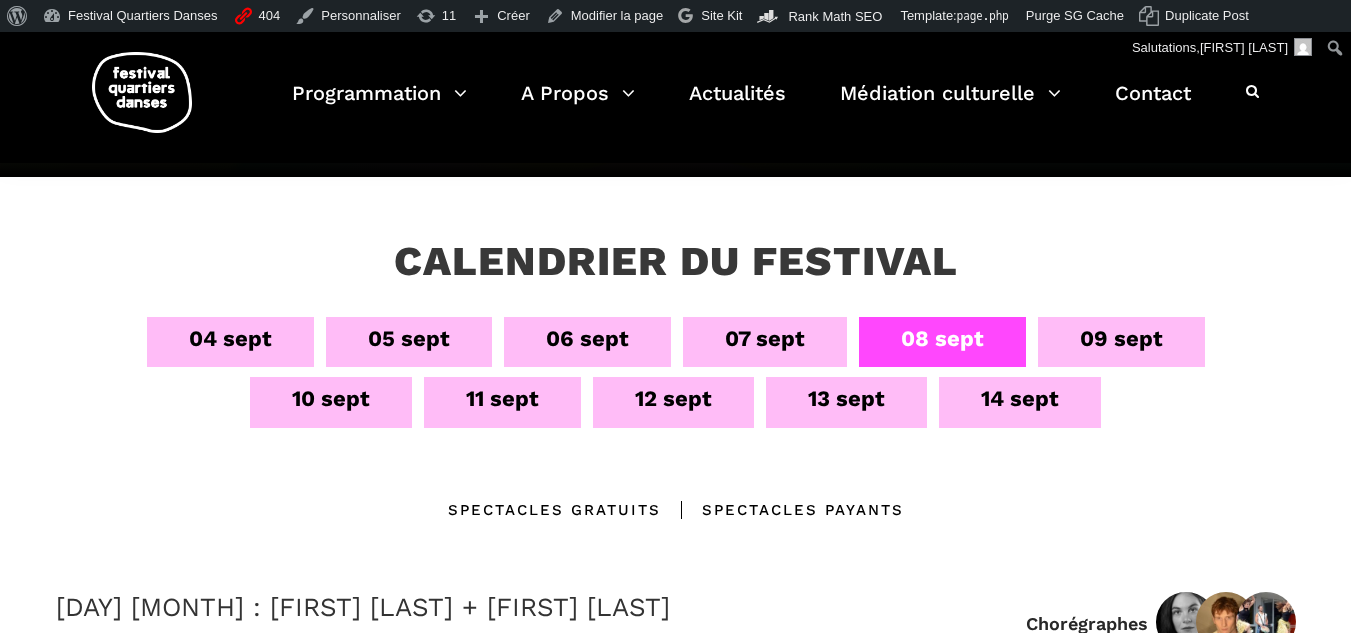 click on "10 sept" at bounding box center [331, 402] 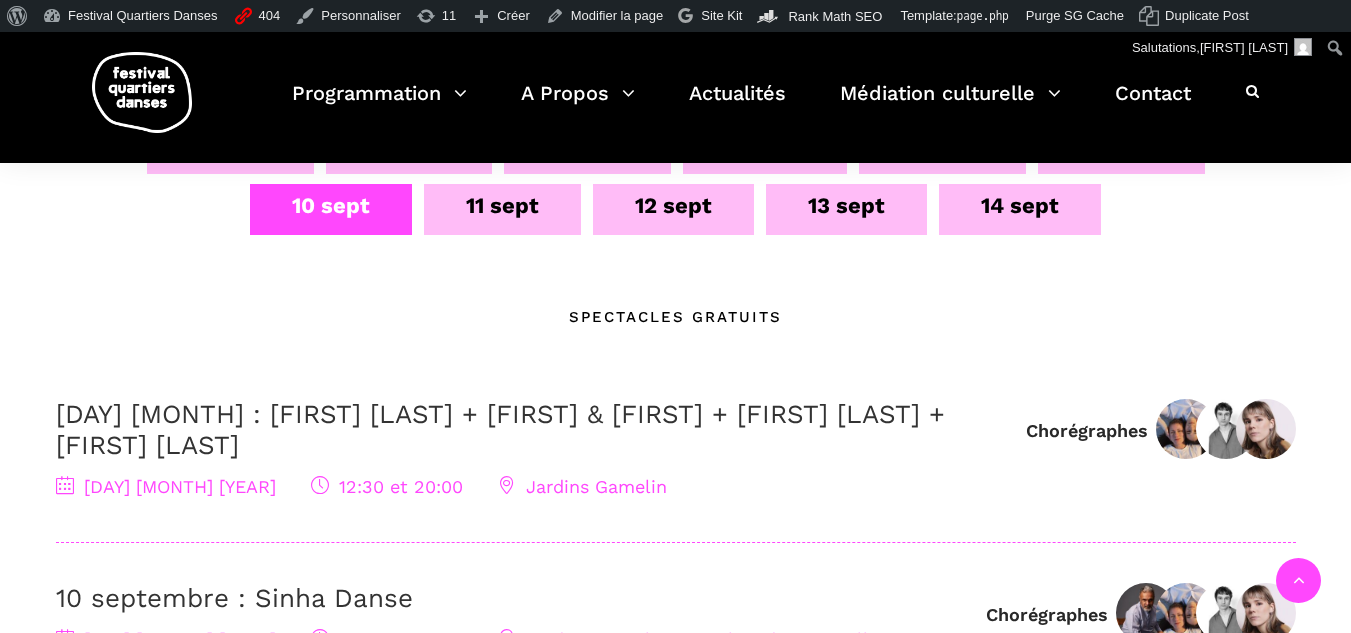 scroll, scrollTop: 700, scrollLeft: 0, axis: vertical 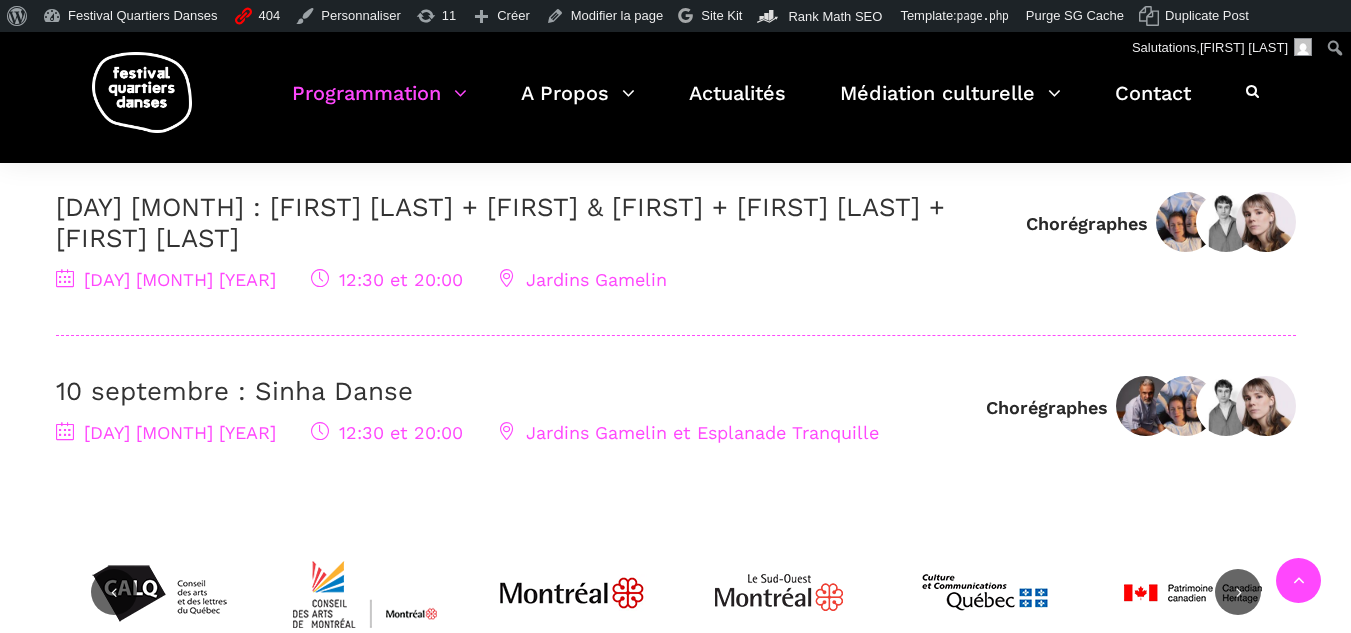 drag, startPoint x: 157, startPoint y: 399, endPoint x: 297, endPoint y: 106, distance: 324.72913 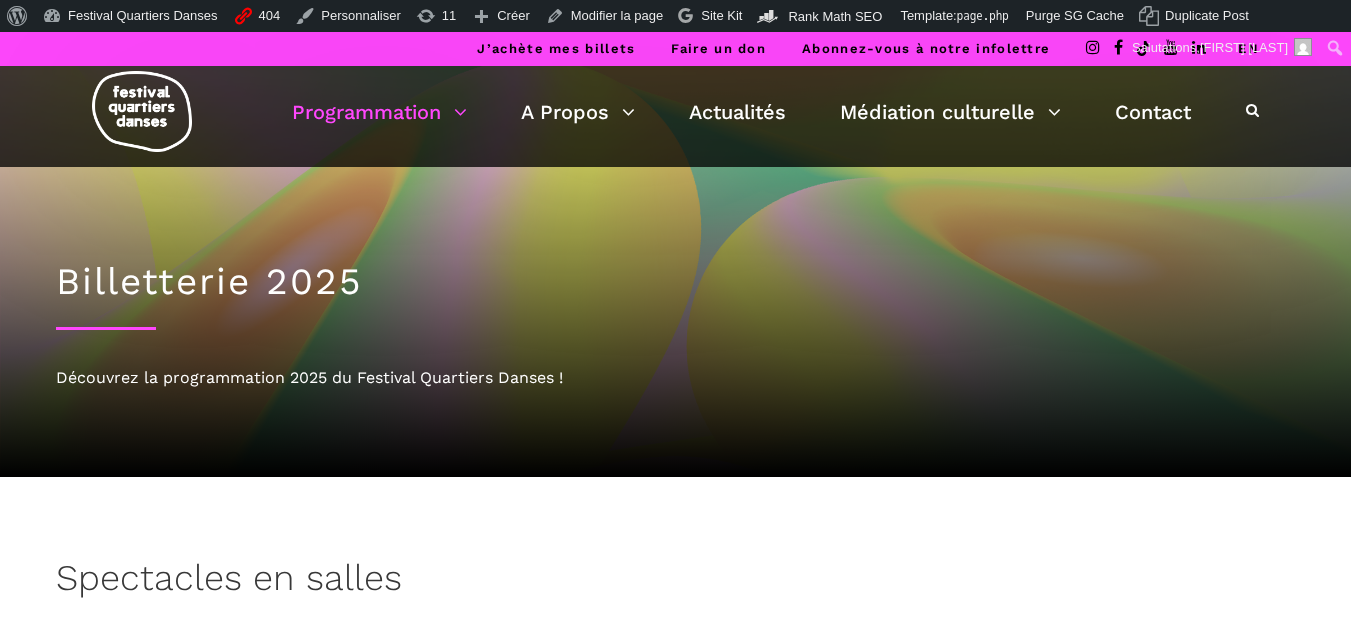 scroll, scrollTop: 0, scrollLeft: 0, axis: both 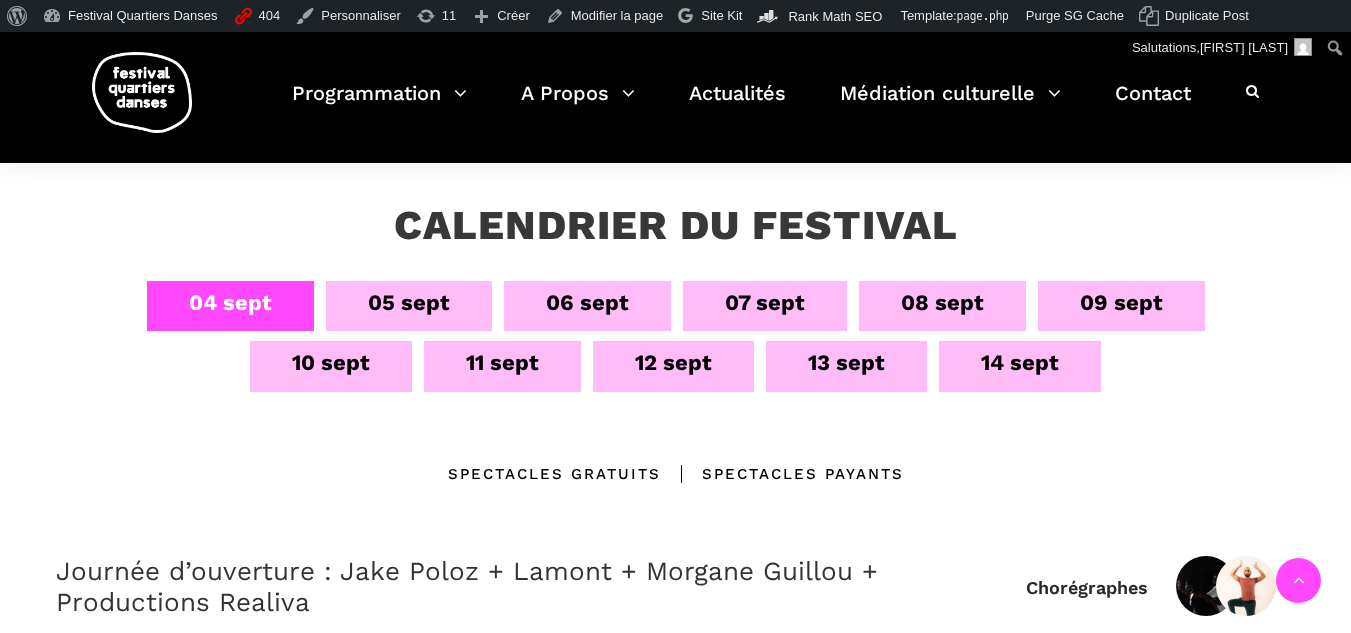 click on "10 sept" at bounding box center (331, 362) 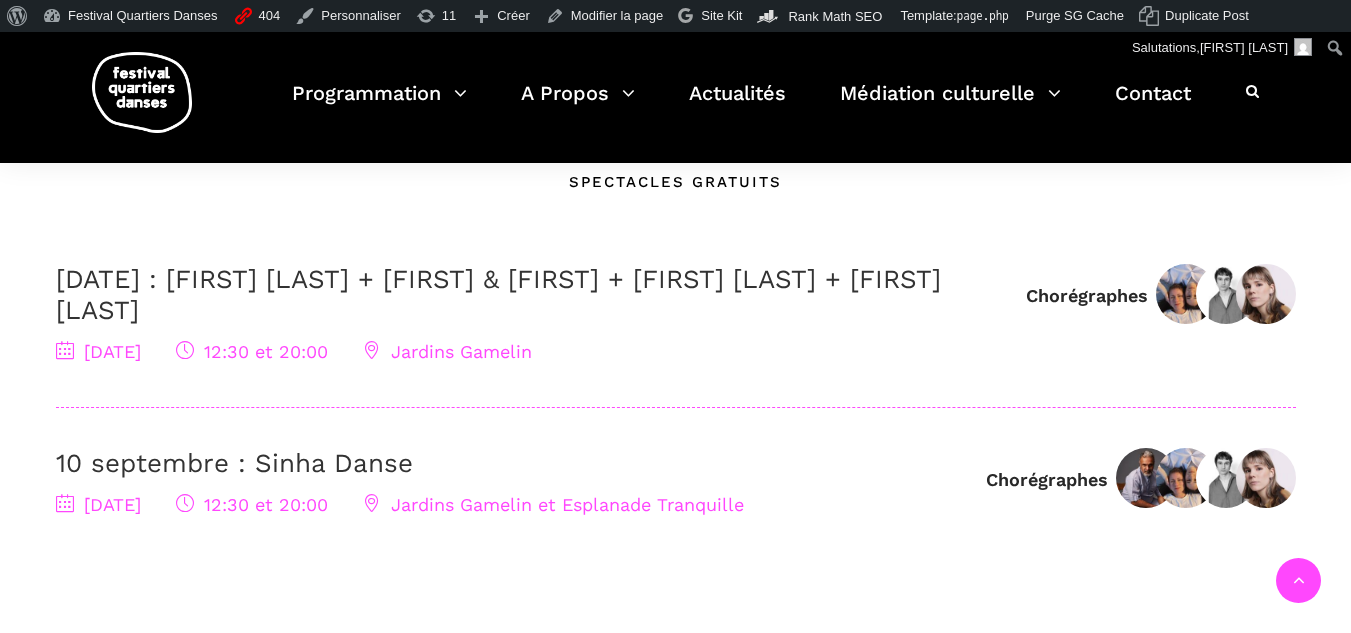 scroll, scrollTop: 636, scrollLeft: 0, axis: vertical 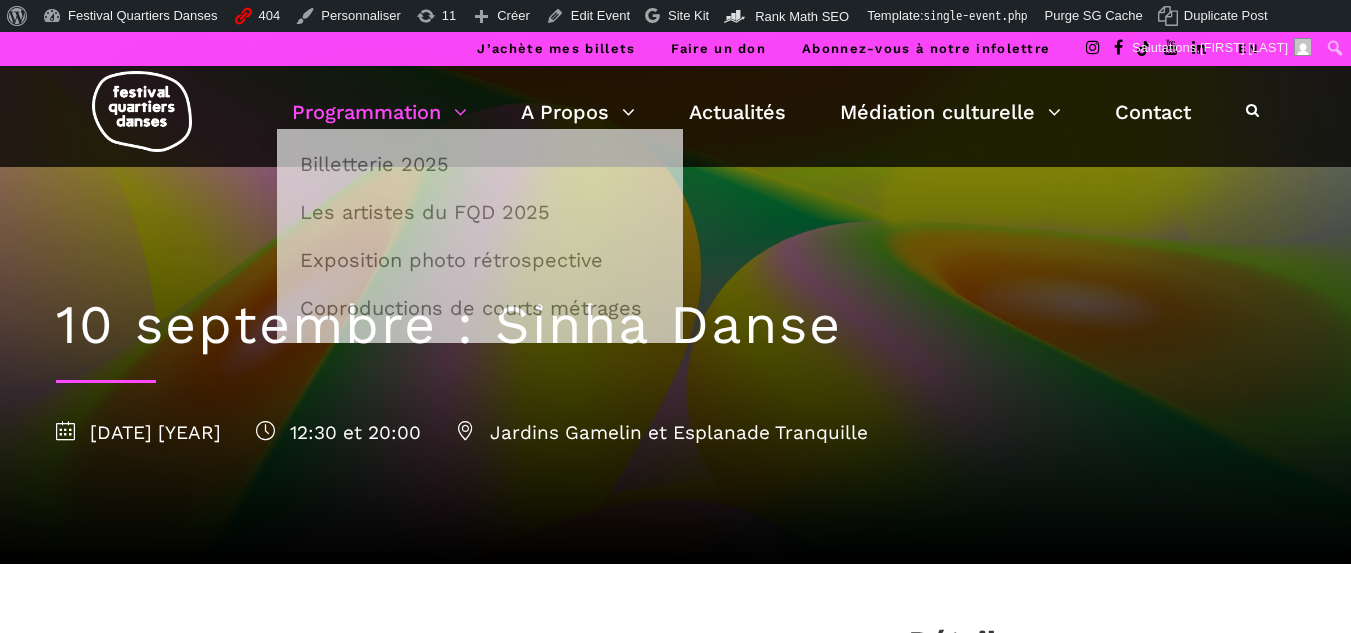 click on "Programmation" at bounding box center (379, 112) 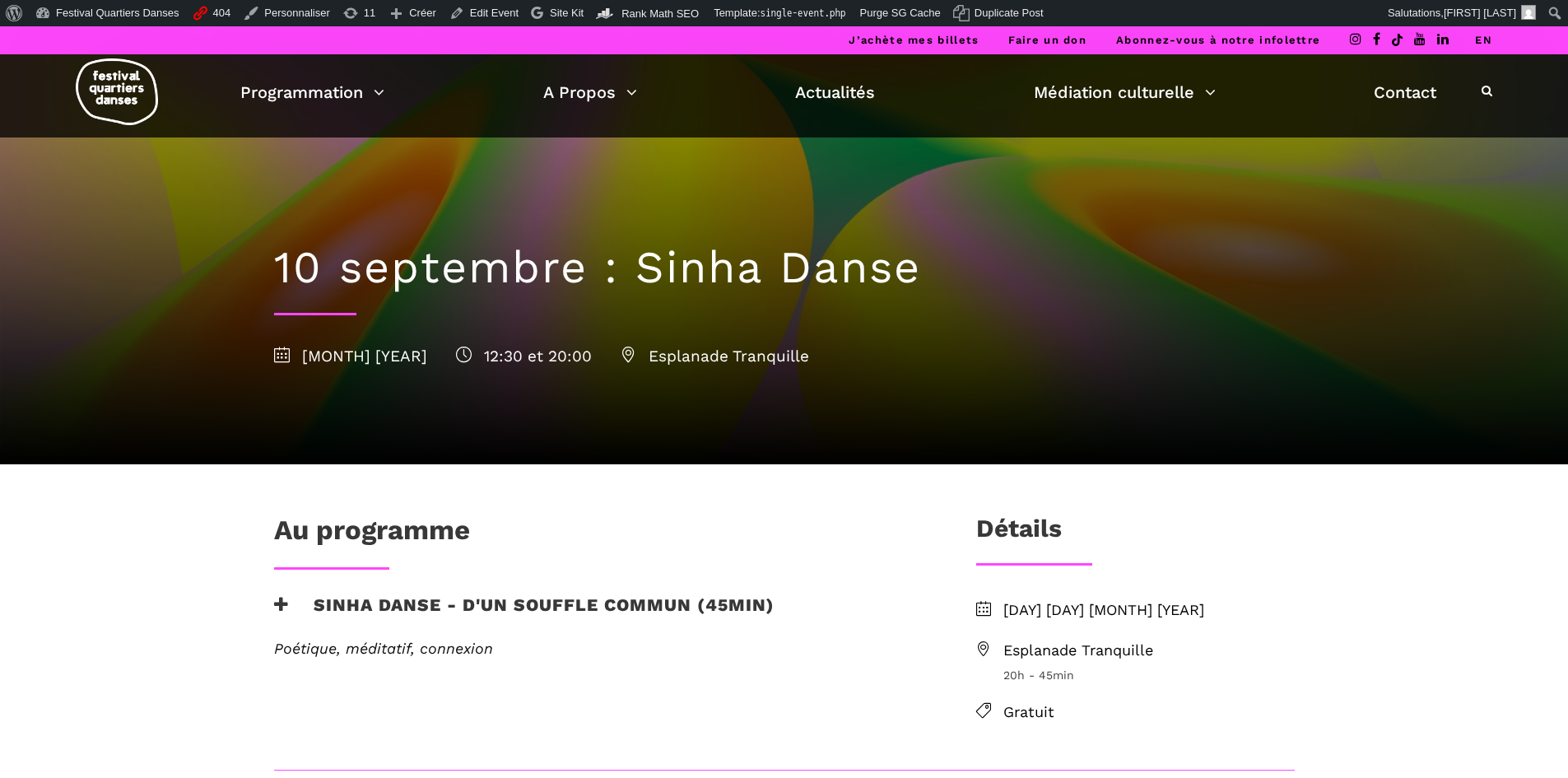 scroll, scrollTop: 0, scrollLeft: 0, axis: both 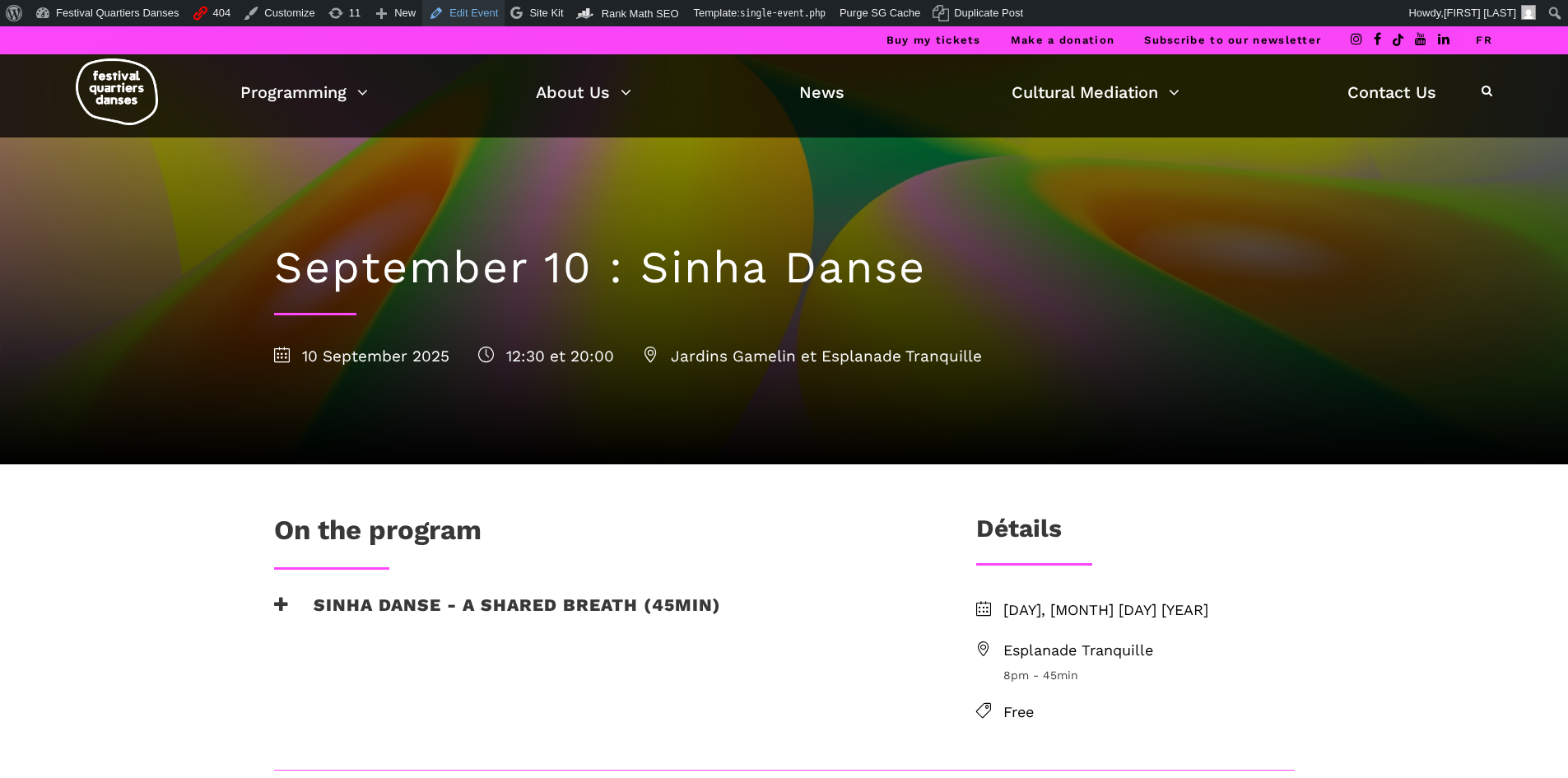 click on "Edit Event" at bounding box center [463, 13] 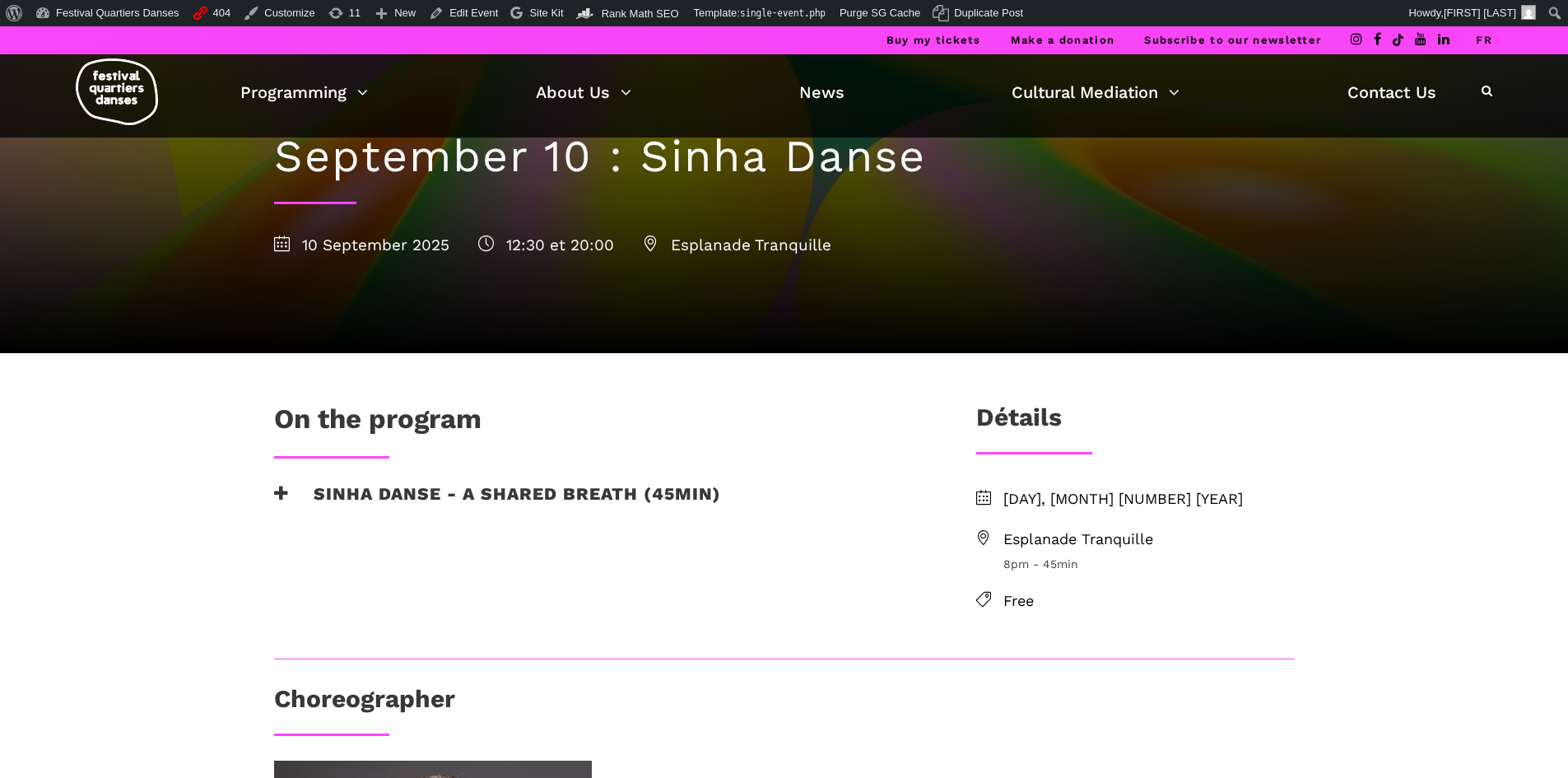 scroll, scrollTop: 0, scrollLeft: 0, axis: both 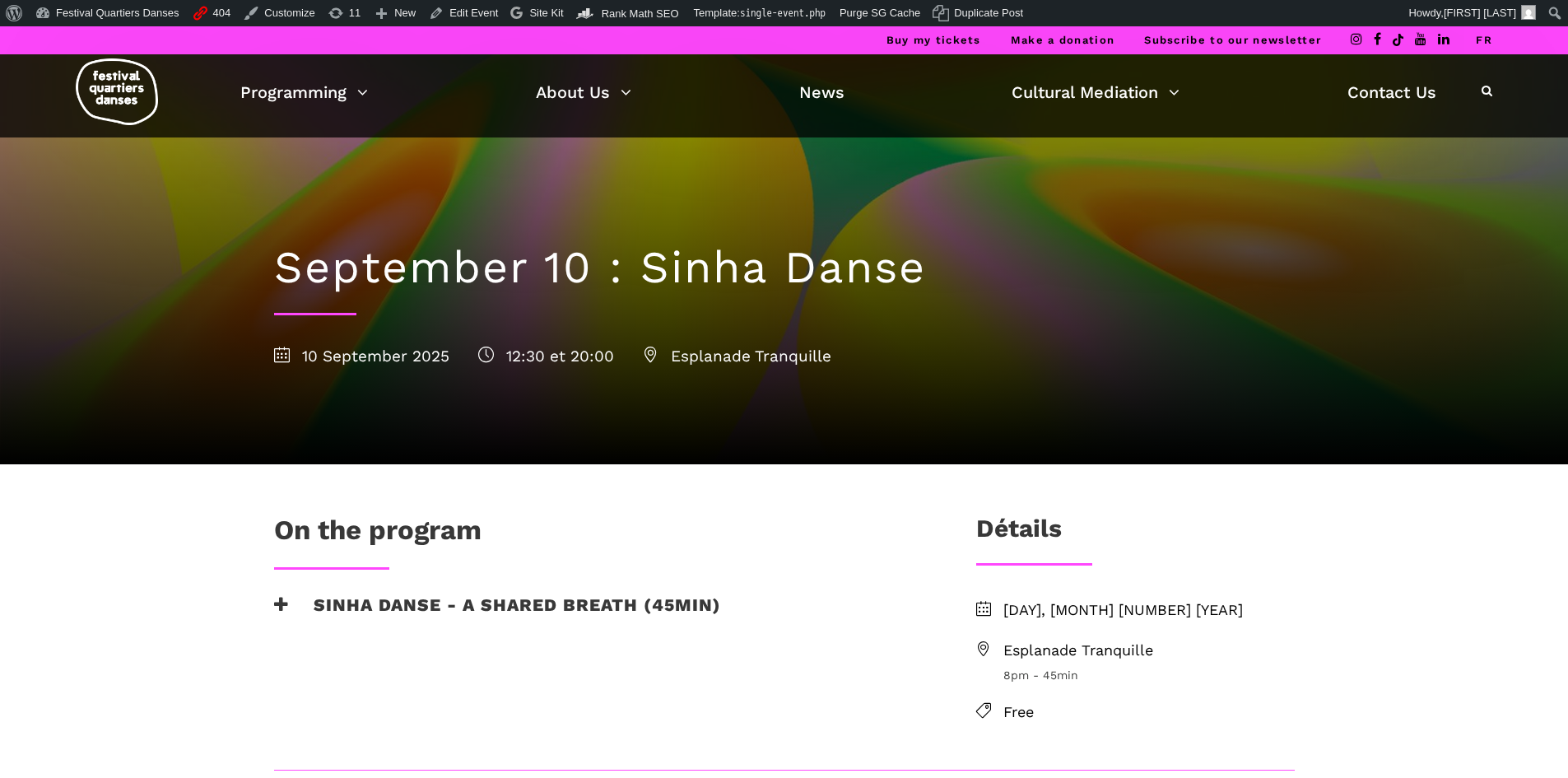 click on "Sinha Danse - A shared breath  (45min)" at bounding box center [497, 615] 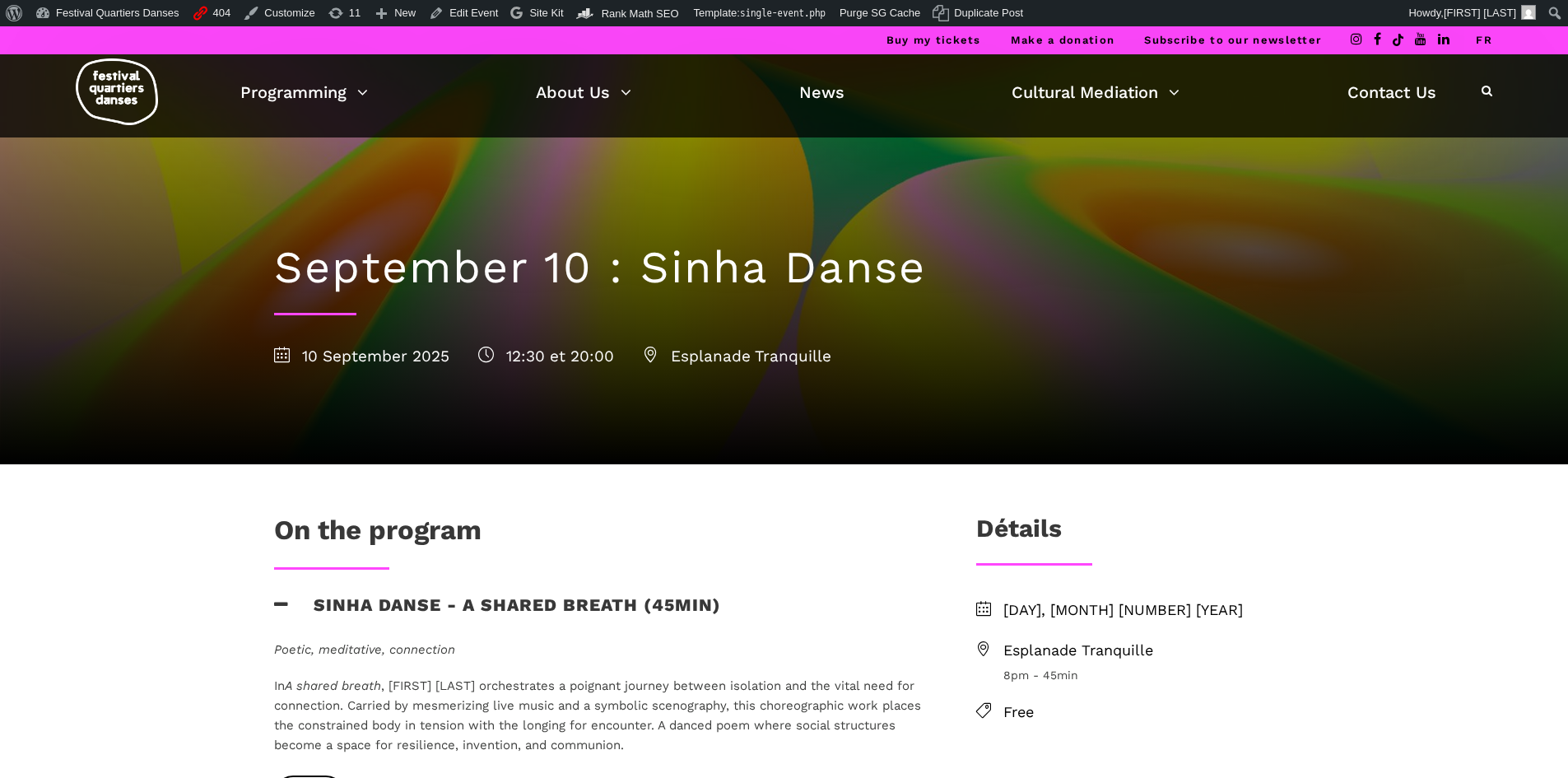 click on "Sinha Danse - A shared breath  (45min)" at bounding box center (497, 615) 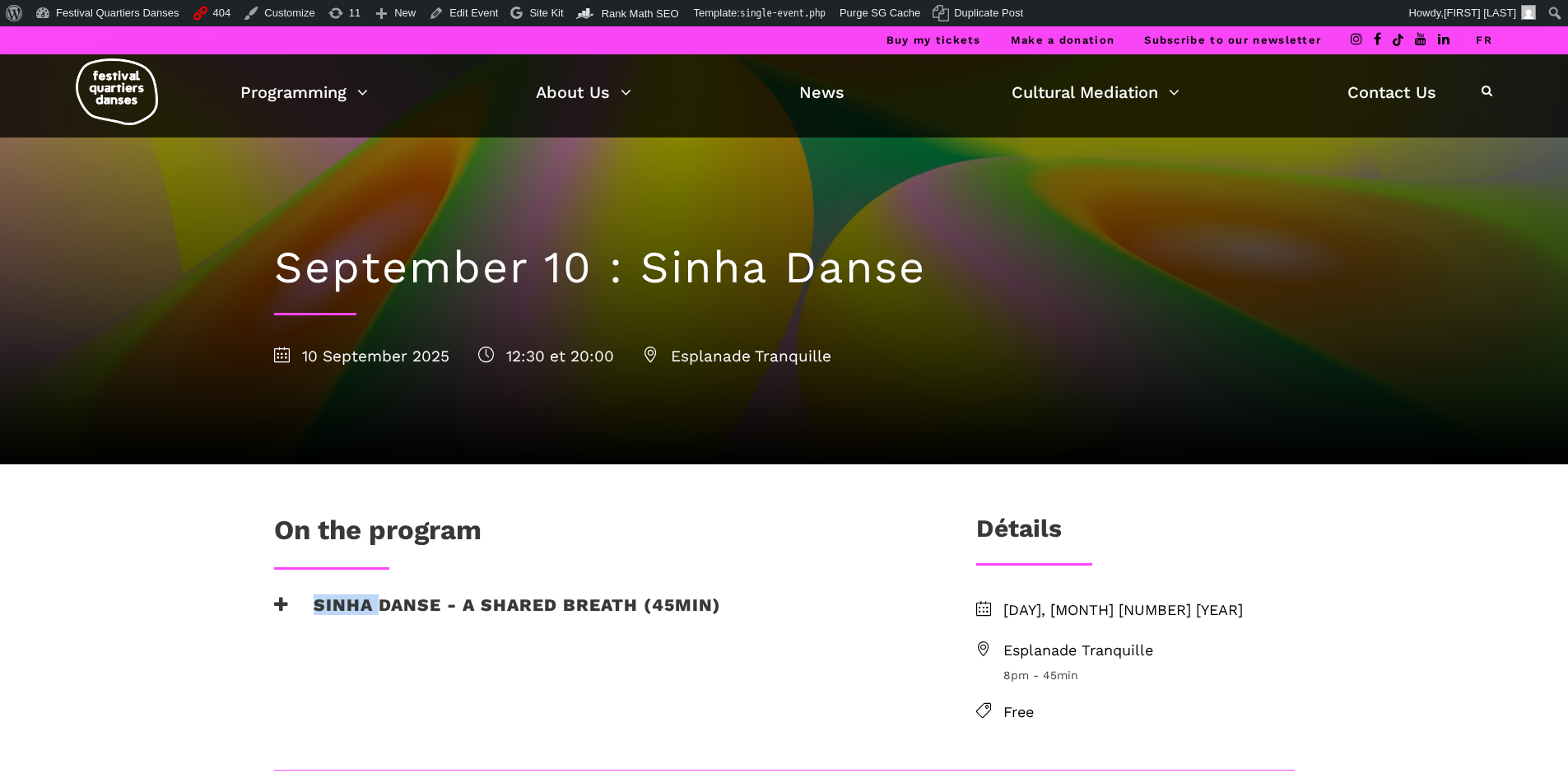 click on "Sinha Danse - A shared breath  (45min)" at bounding box center (497, 615) 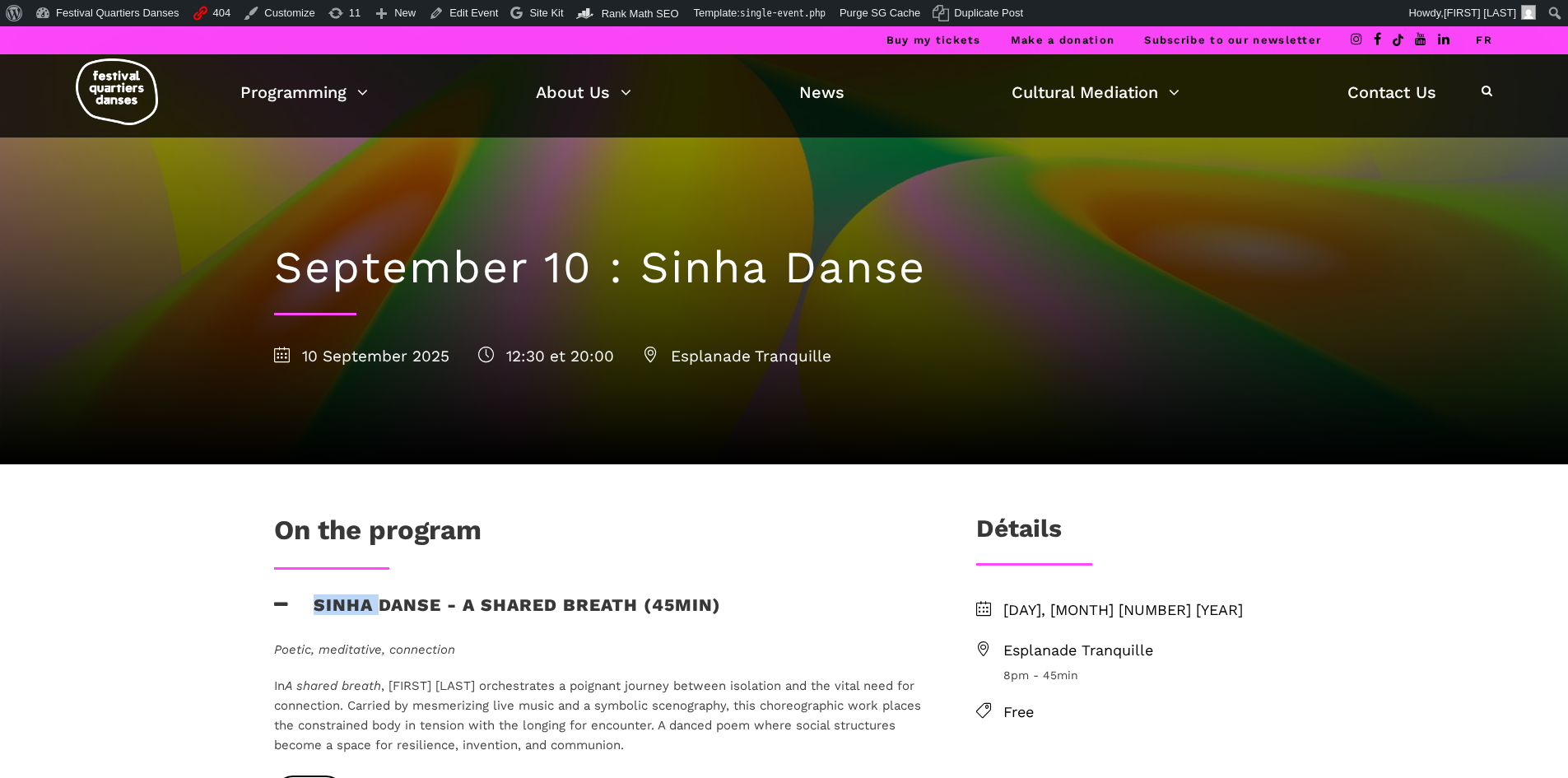 click on "Sinha Danse - A shared breath  (45min)" at bounding box center [497, 615] 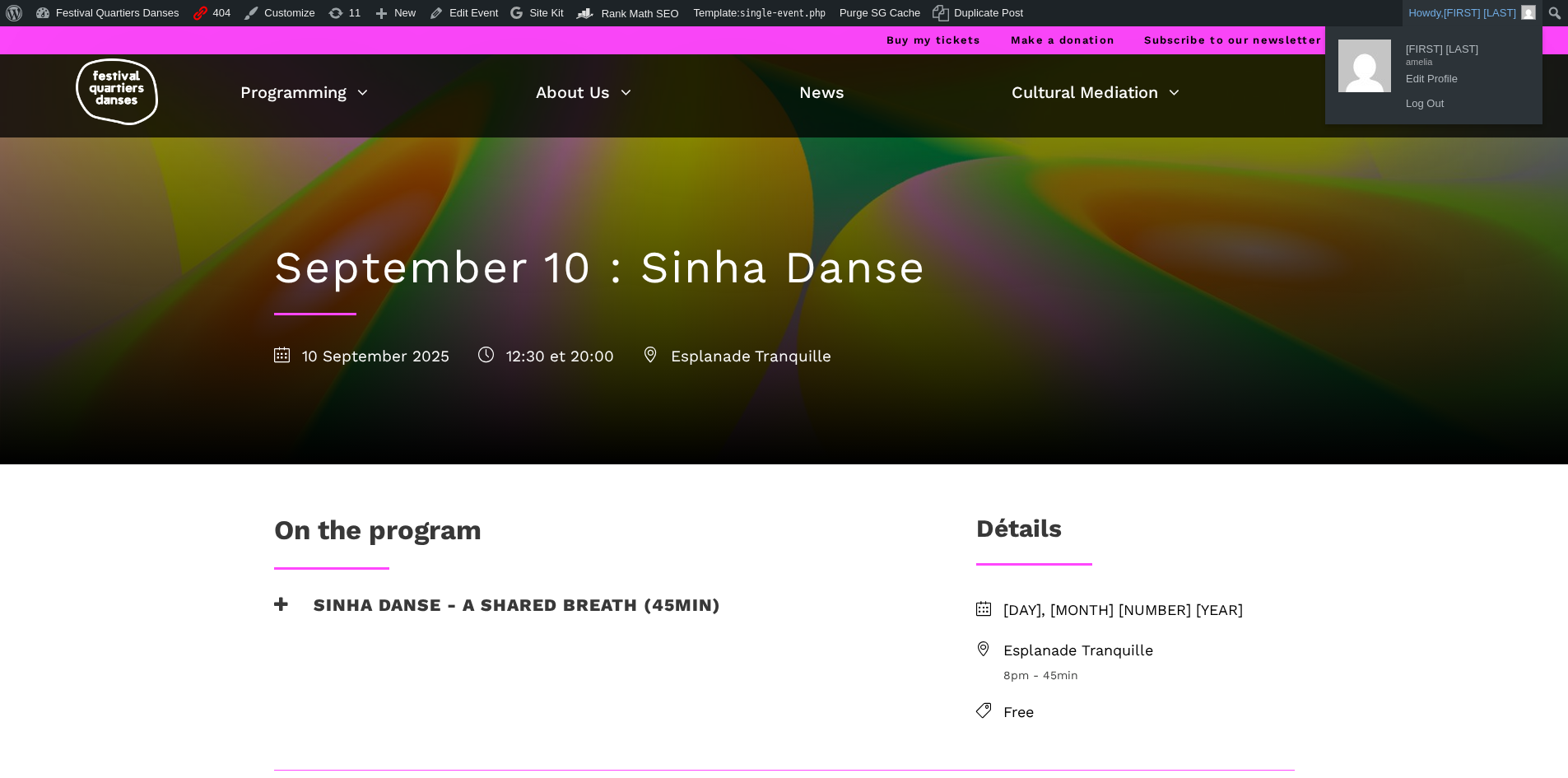 click on "Pauline Gervais amelia Edit Profile Log Out" at bounding box center (1434, 75) 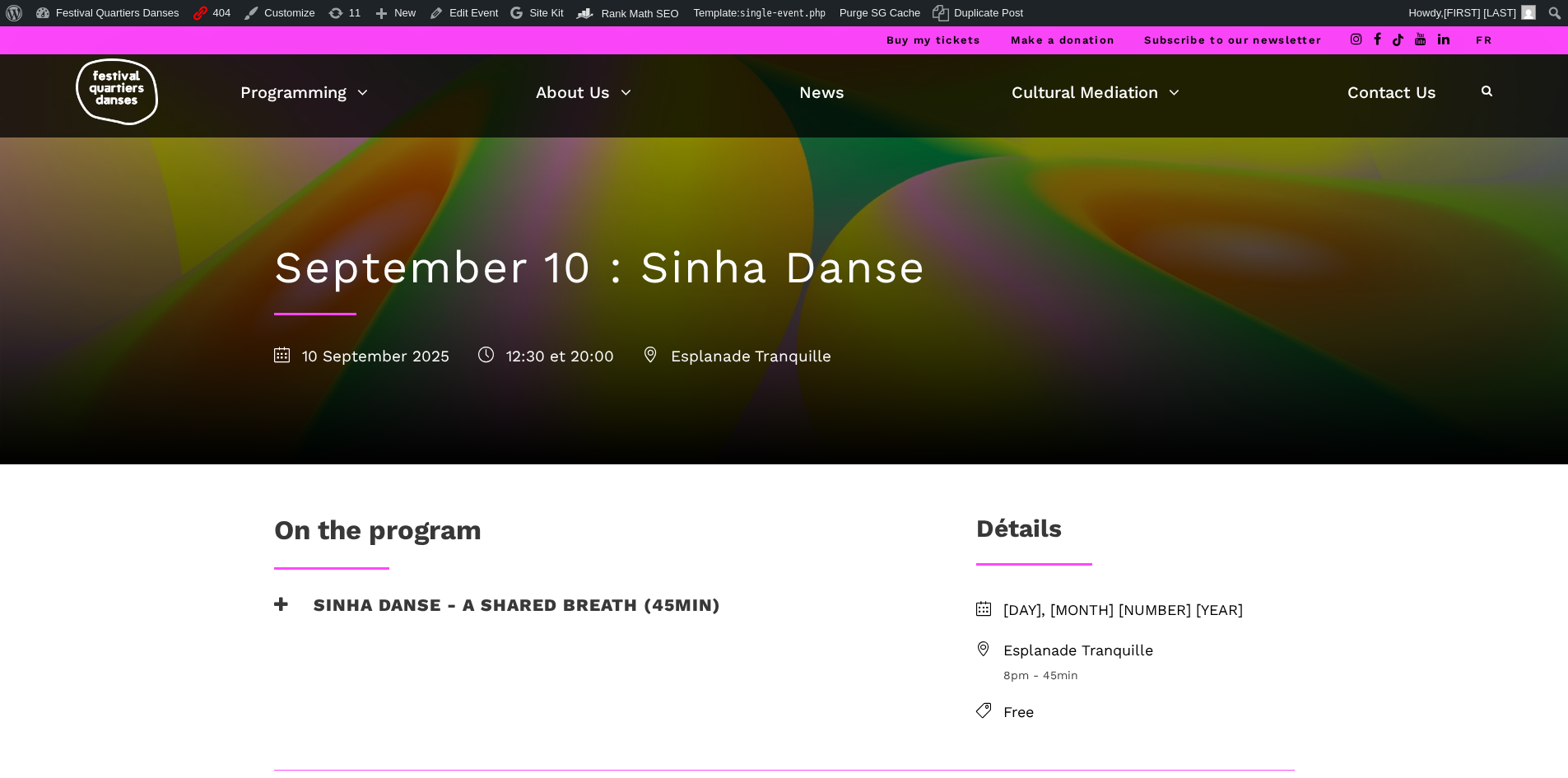 click on "FR" at bounding box center [1484, 40] 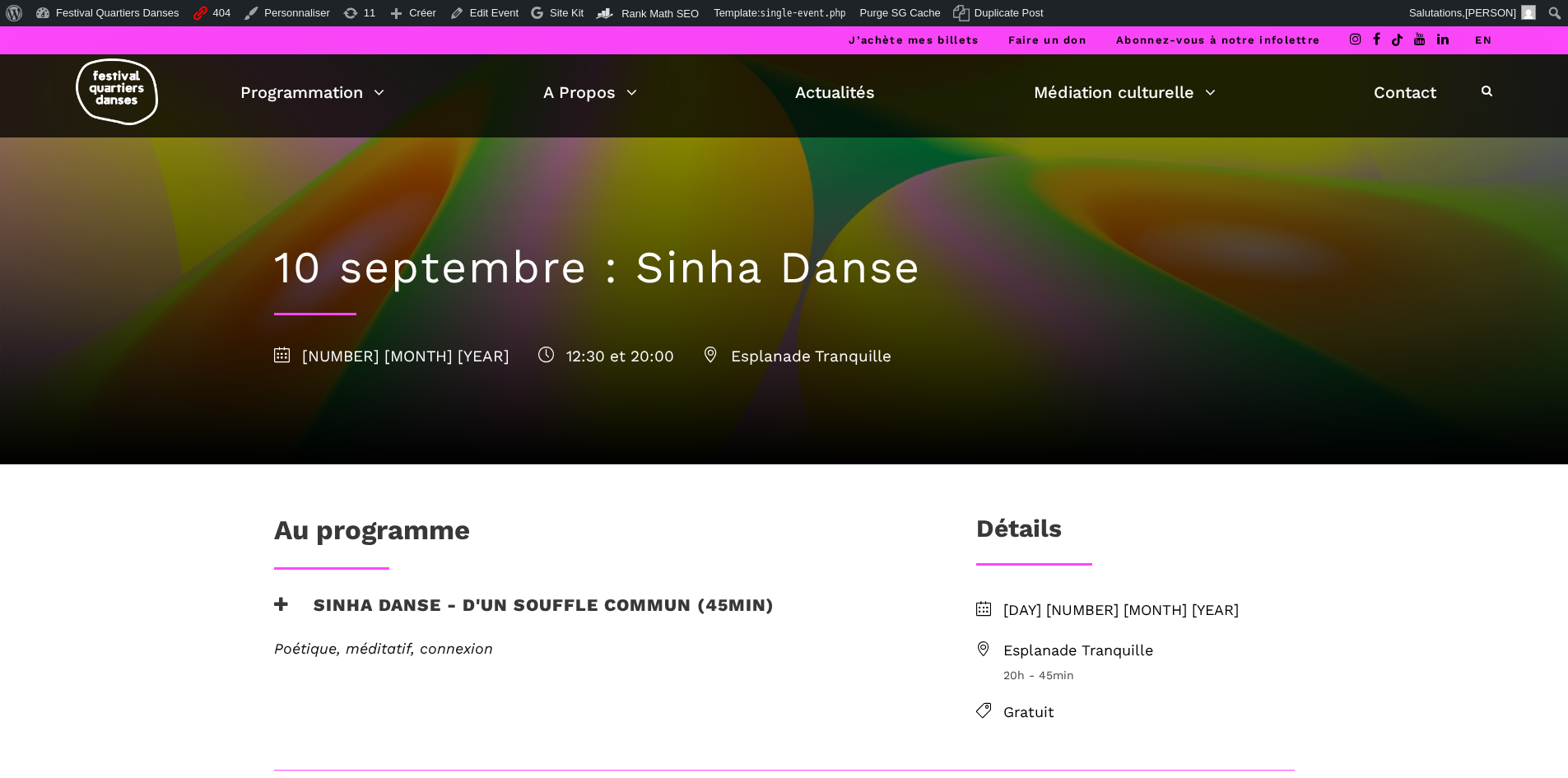 scroll, scrollTop: 0, scrollLeft: 0, axis: both 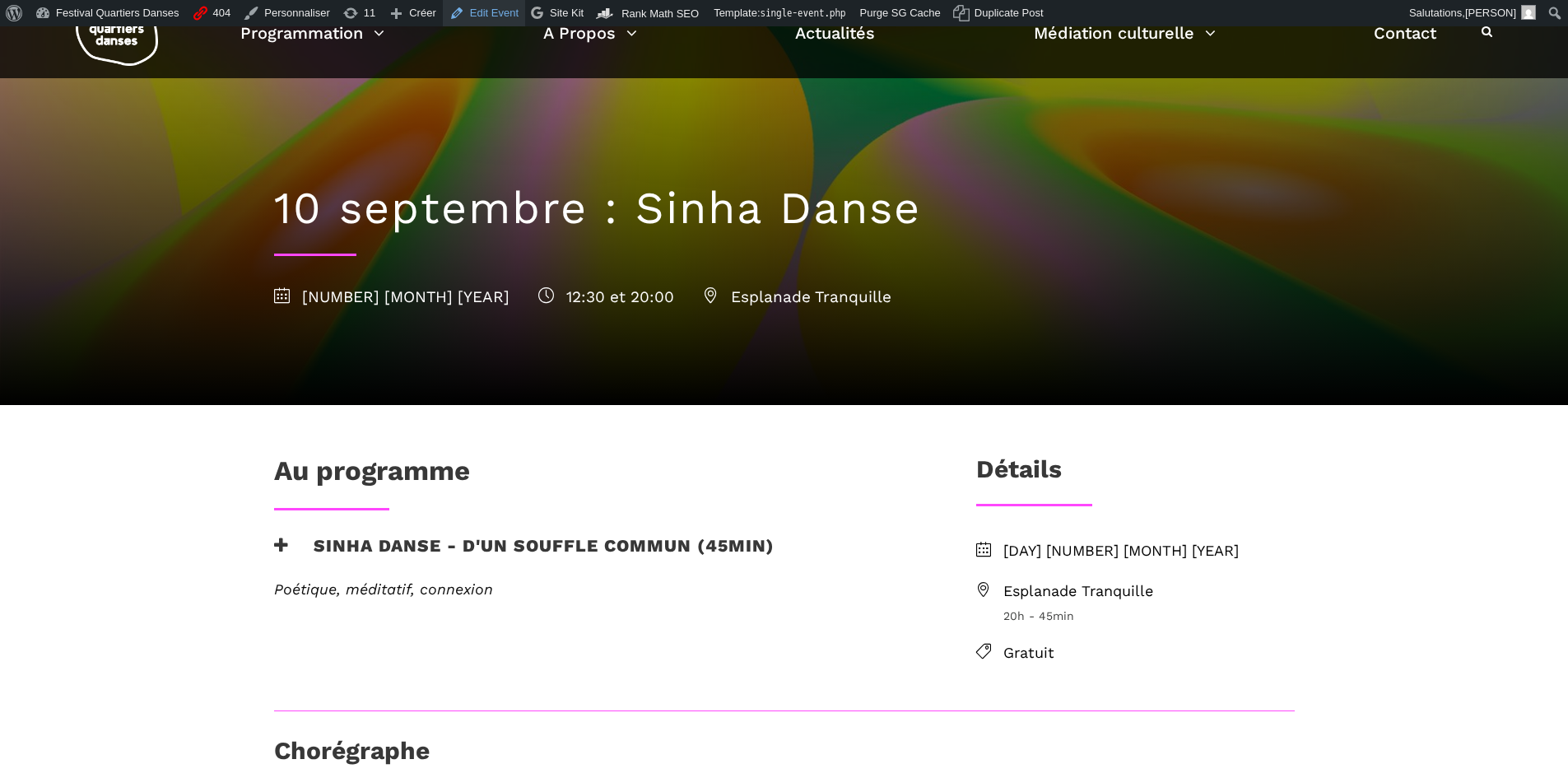 click on "Edit Event" at bounding box center [484, 13] 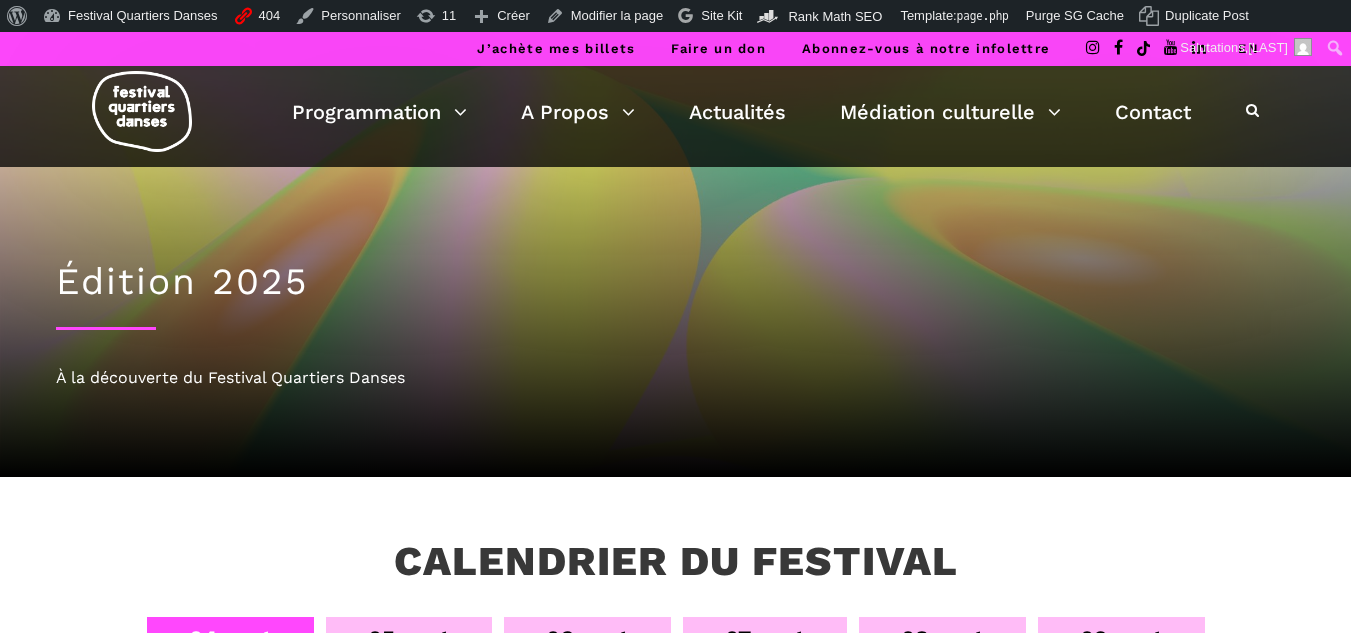 scroll, scrollTop: 0, scrollLeft: 0, axis: both 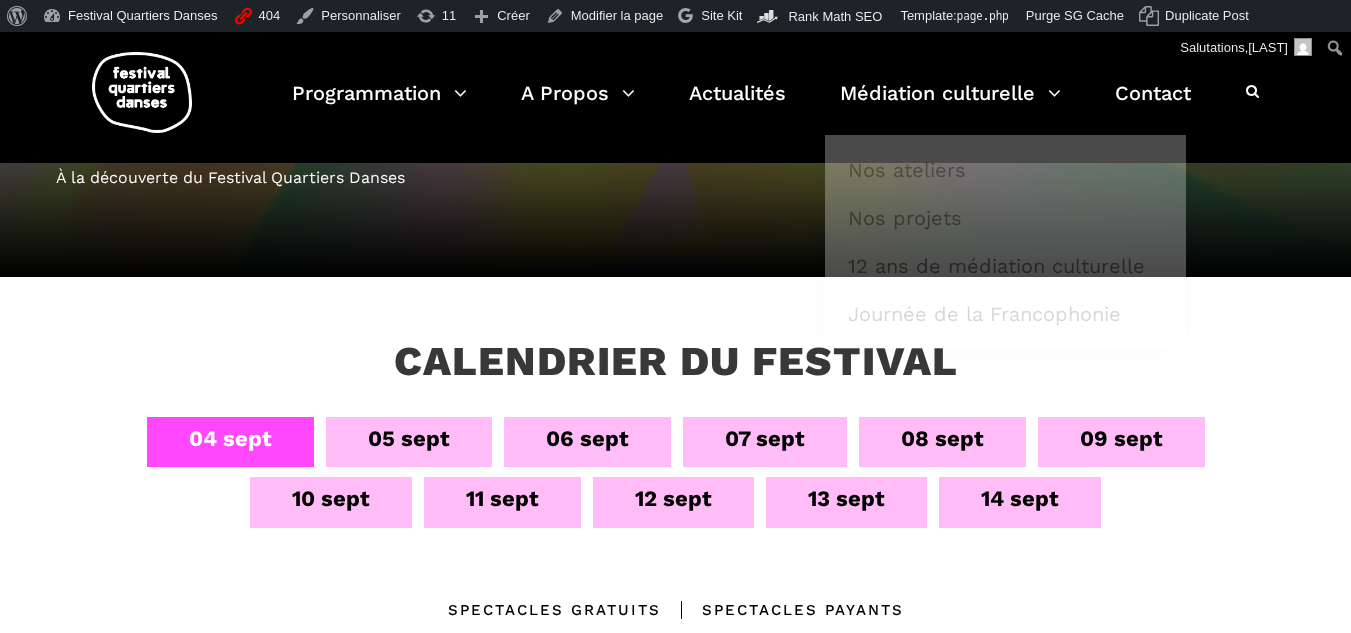 click on "10 sept" at bounding box center [331, 498] 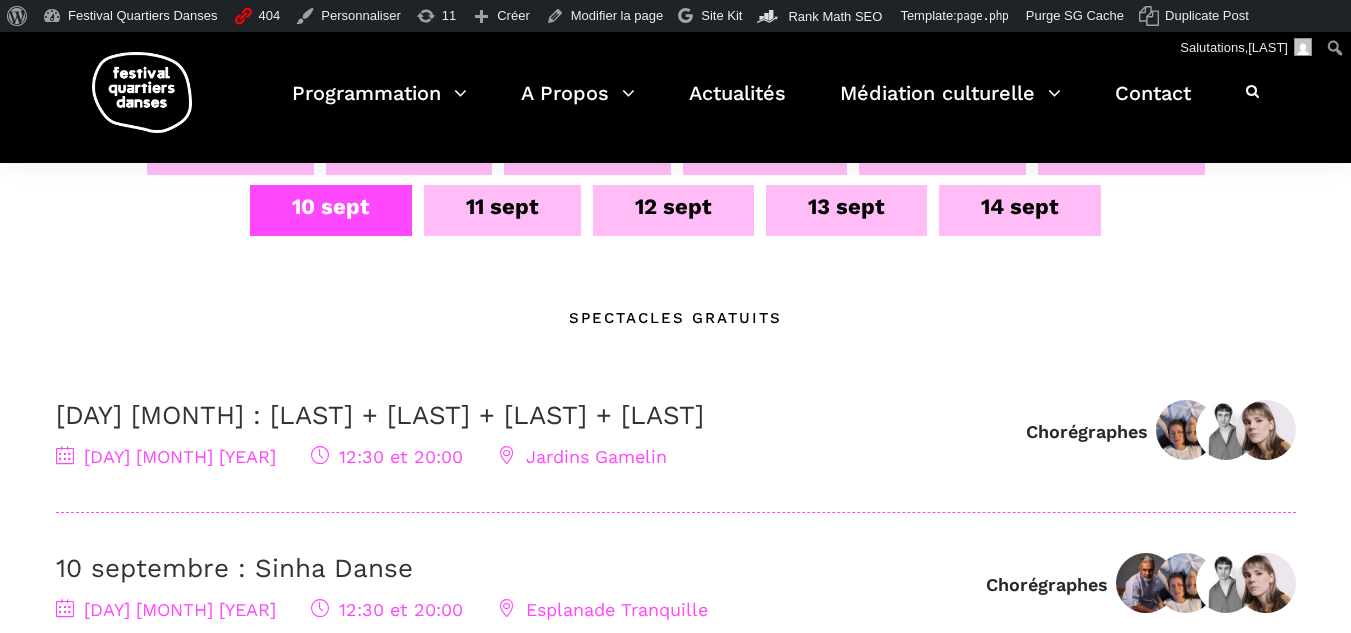 scroll, scrollTop: 700, scrollLeft: 0, axis: vertical 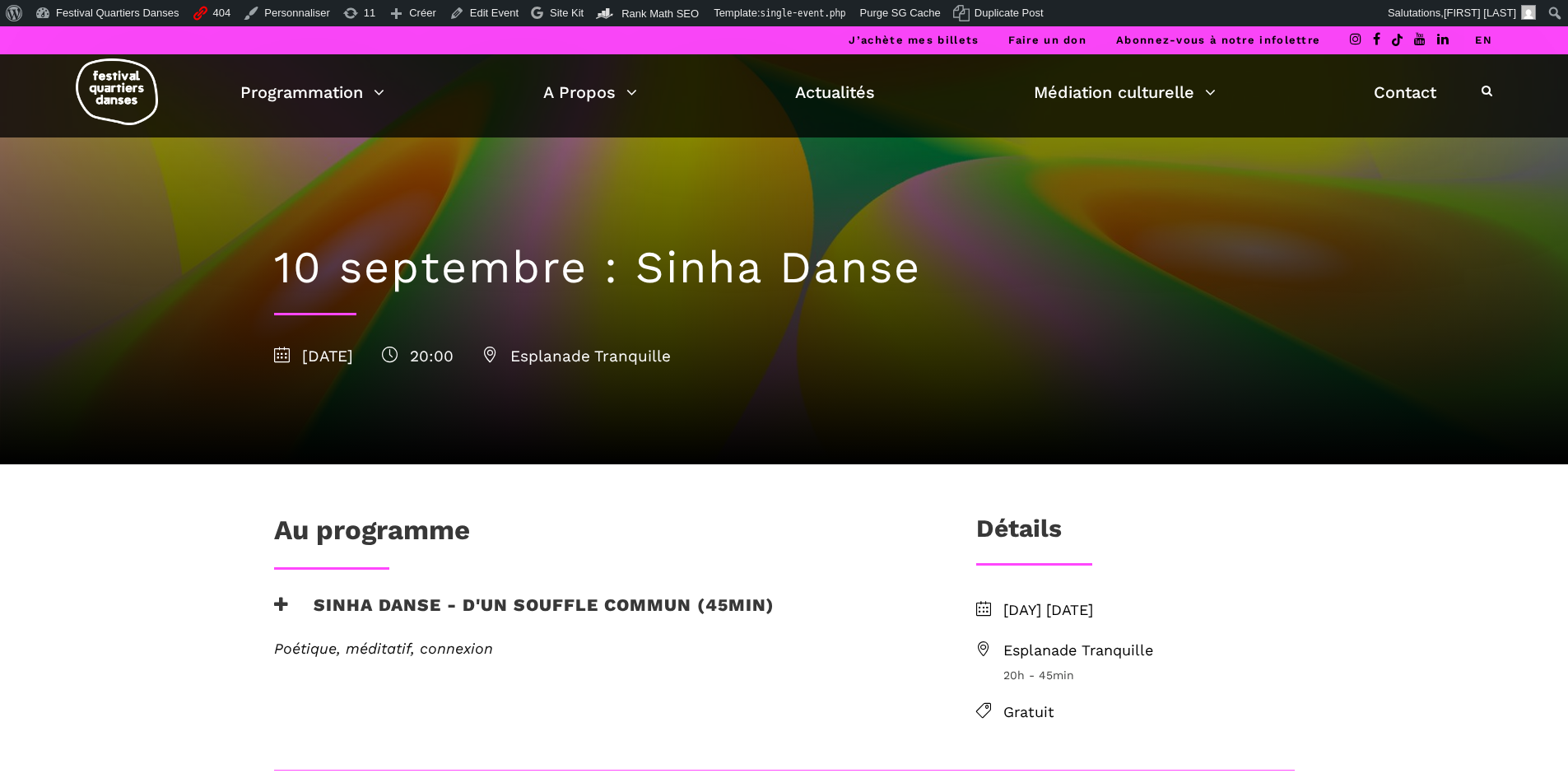 click on "EN" at bounding box center (1483, 40) 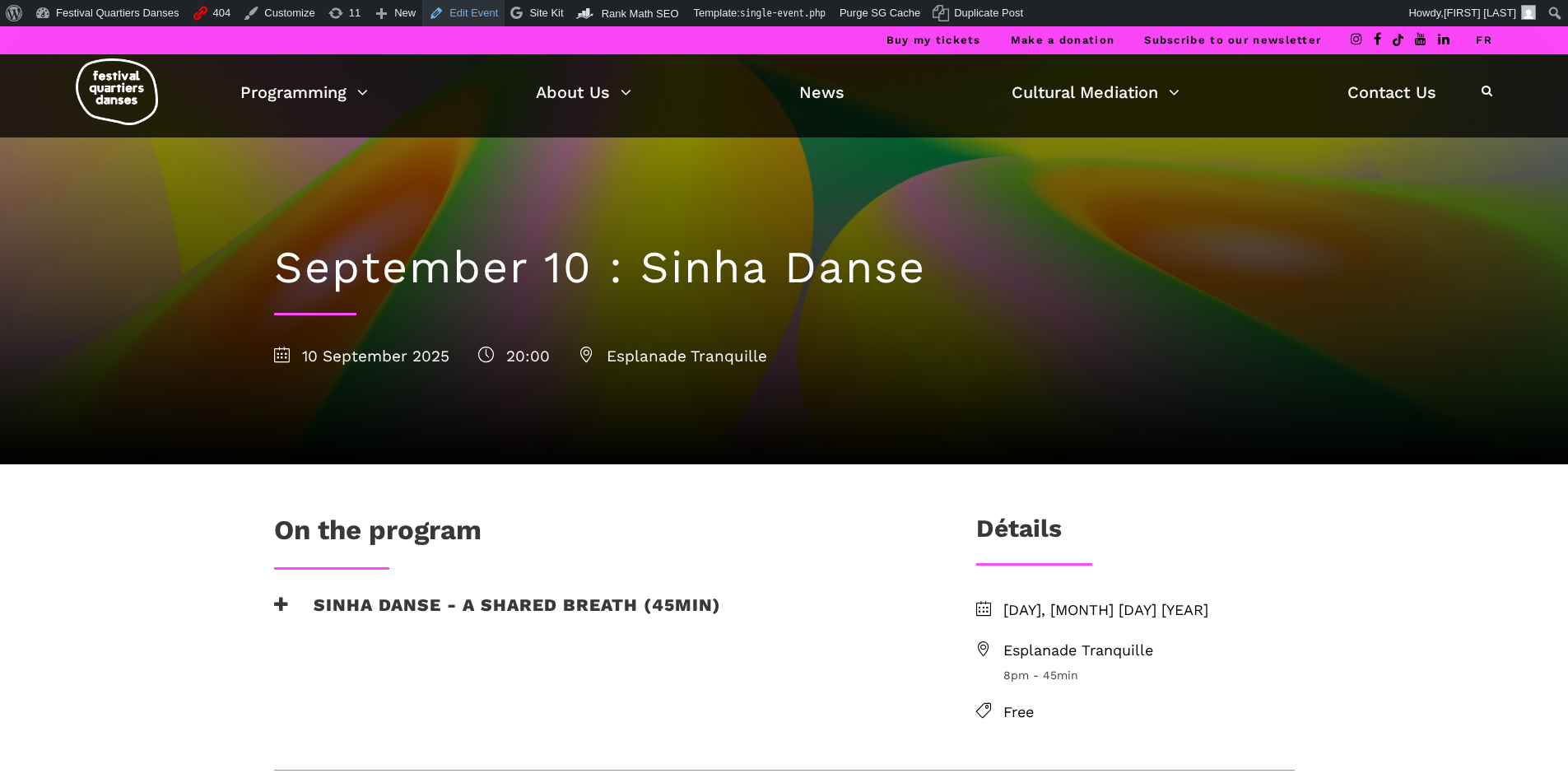 scroll, scrollTop: 0, scrollLeft: 0, axis: both 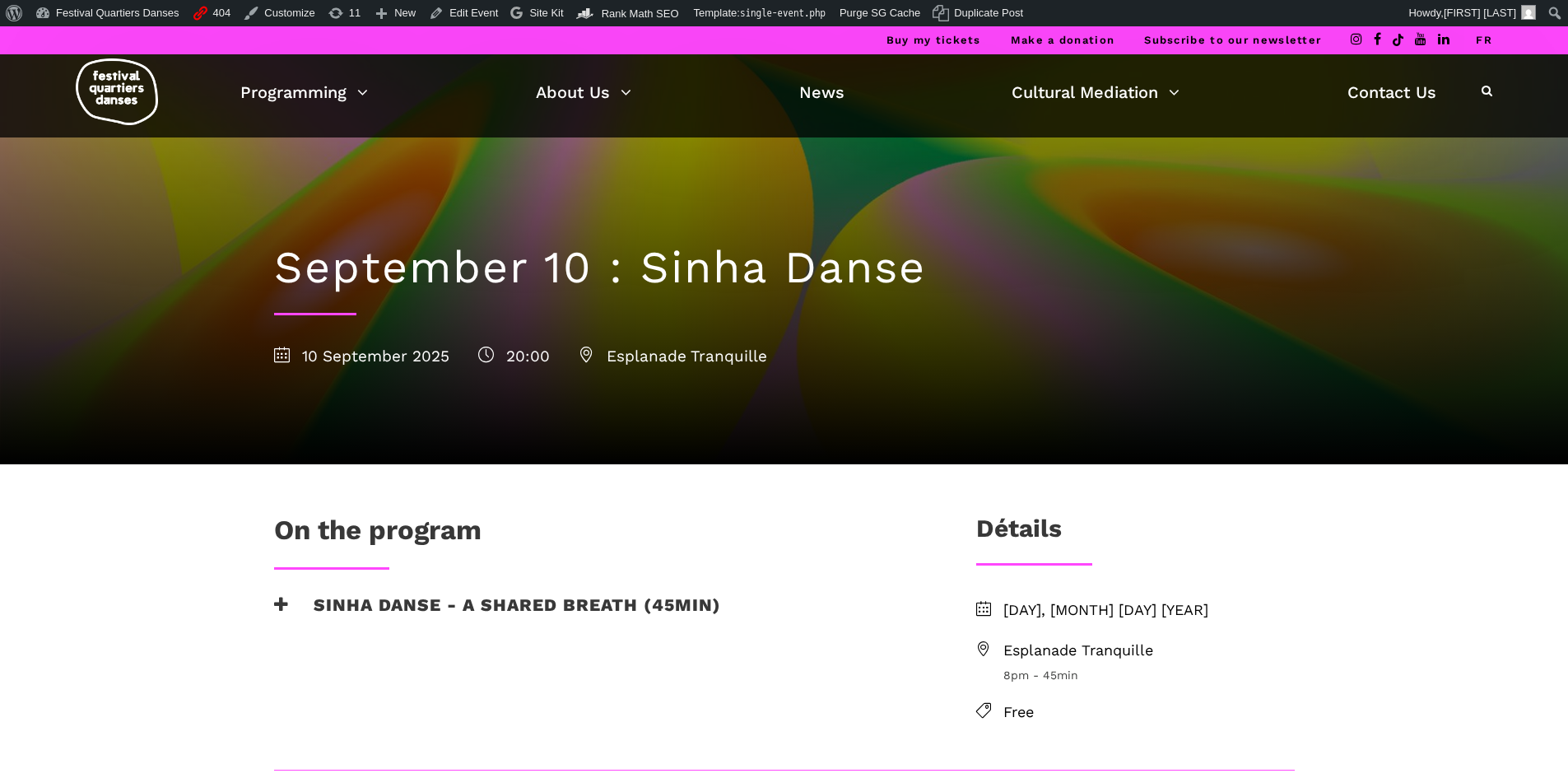 click at bounding box center (117, 91) 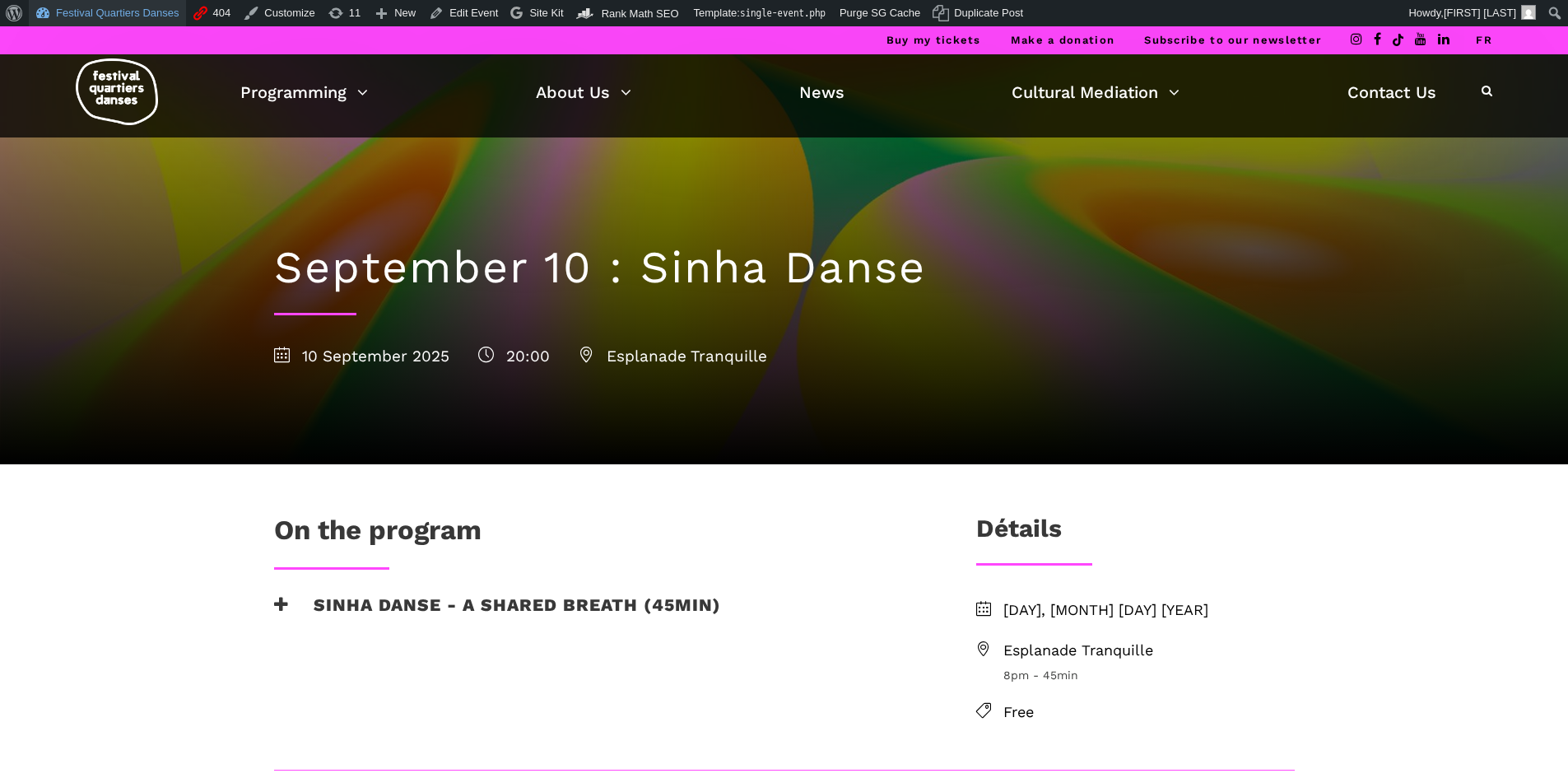 click on "Festival Quartiers Danses" at bounding box center [107, 13] 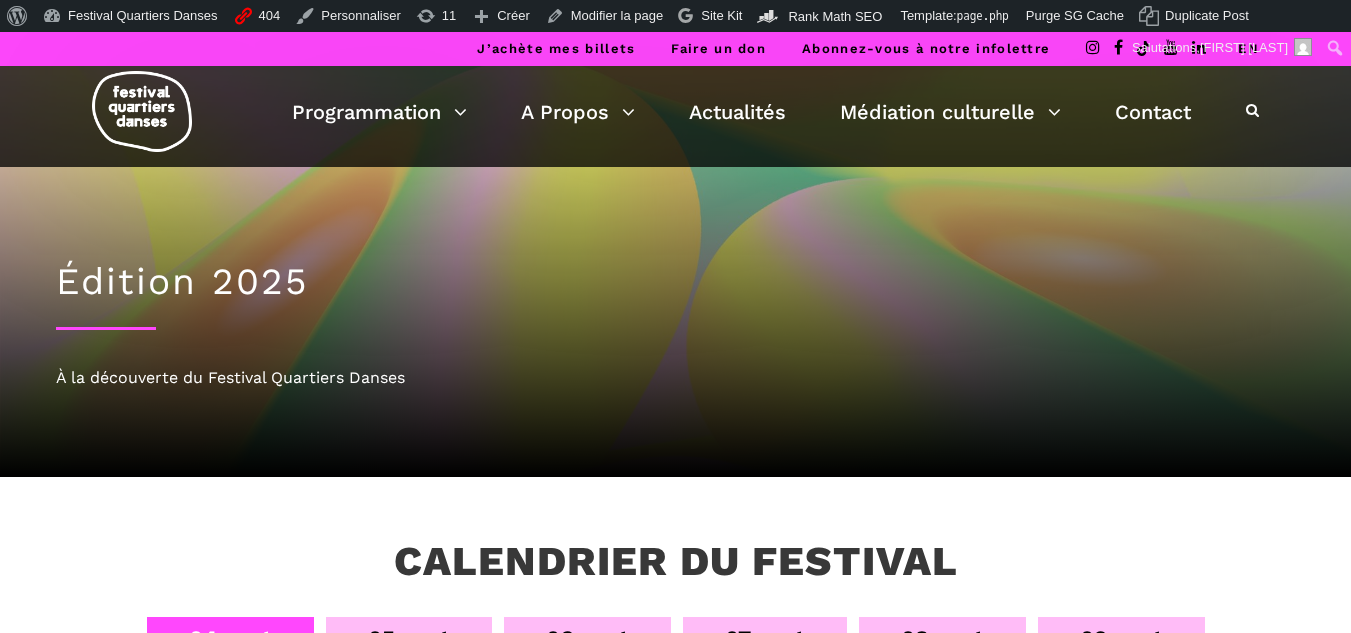 scroll, scrollTop: 0, scrollLeft: 0, axis: both 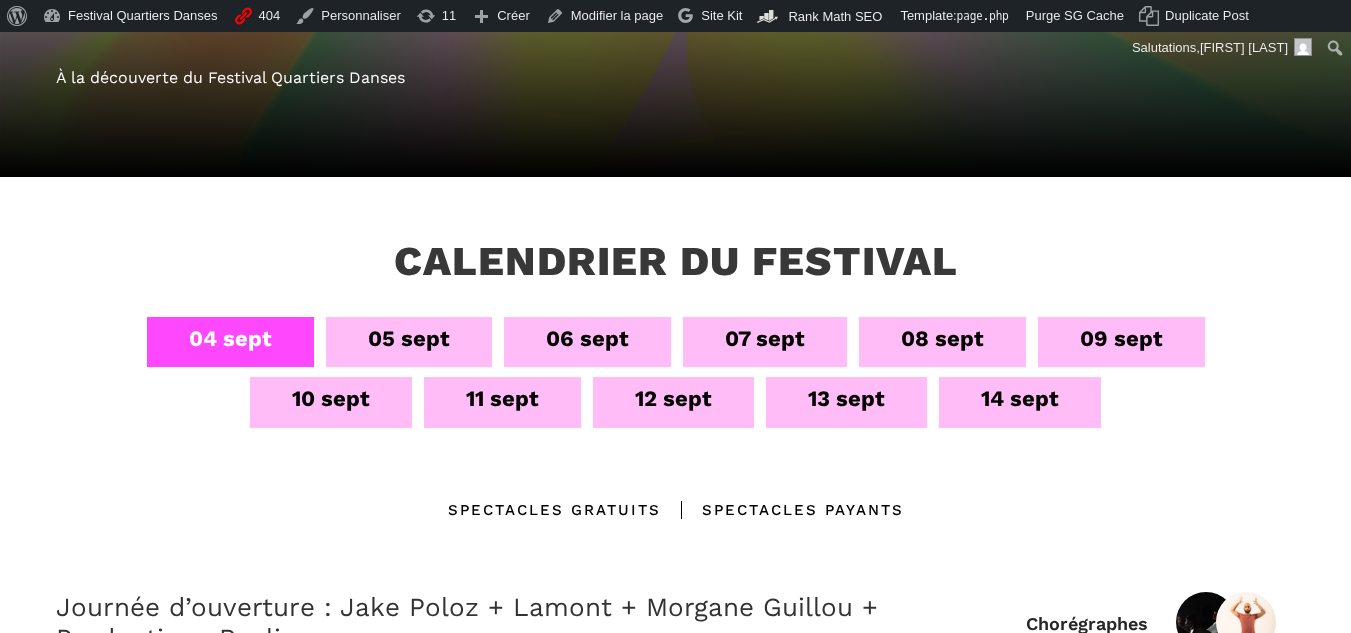 click on "10 sept" at bounding box center [331, 398] 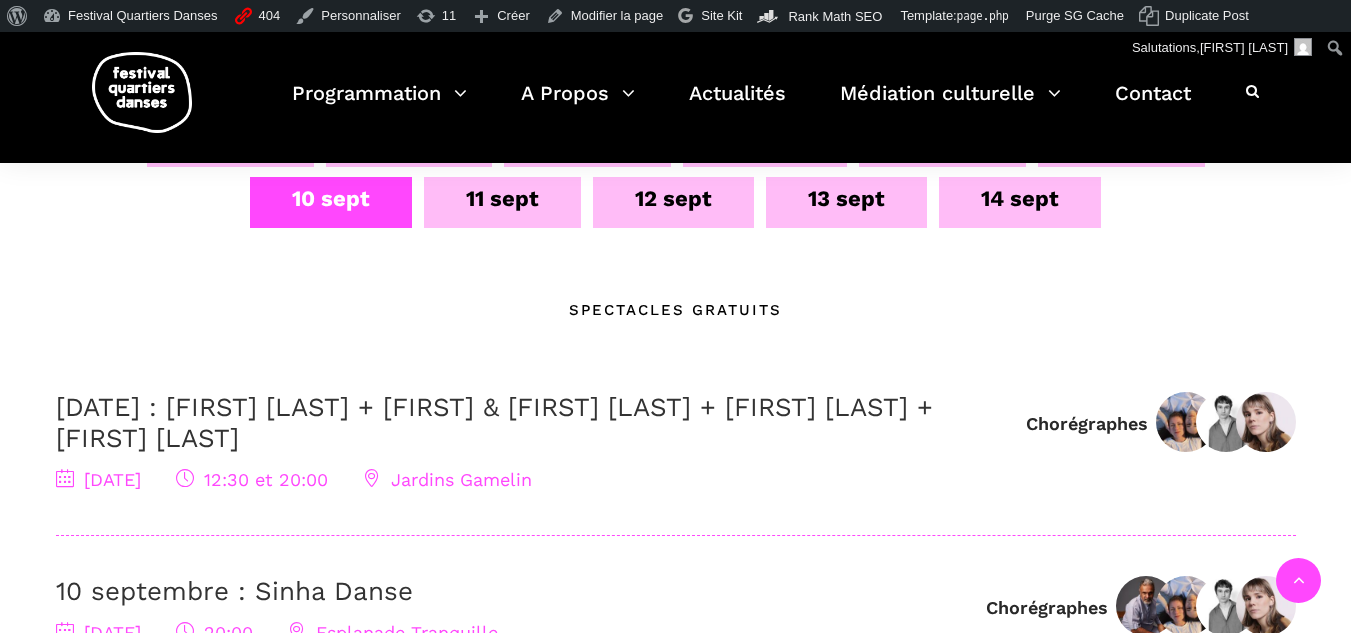scroll, scrollTop: 300, scrollLeft: 0, axis: vertical 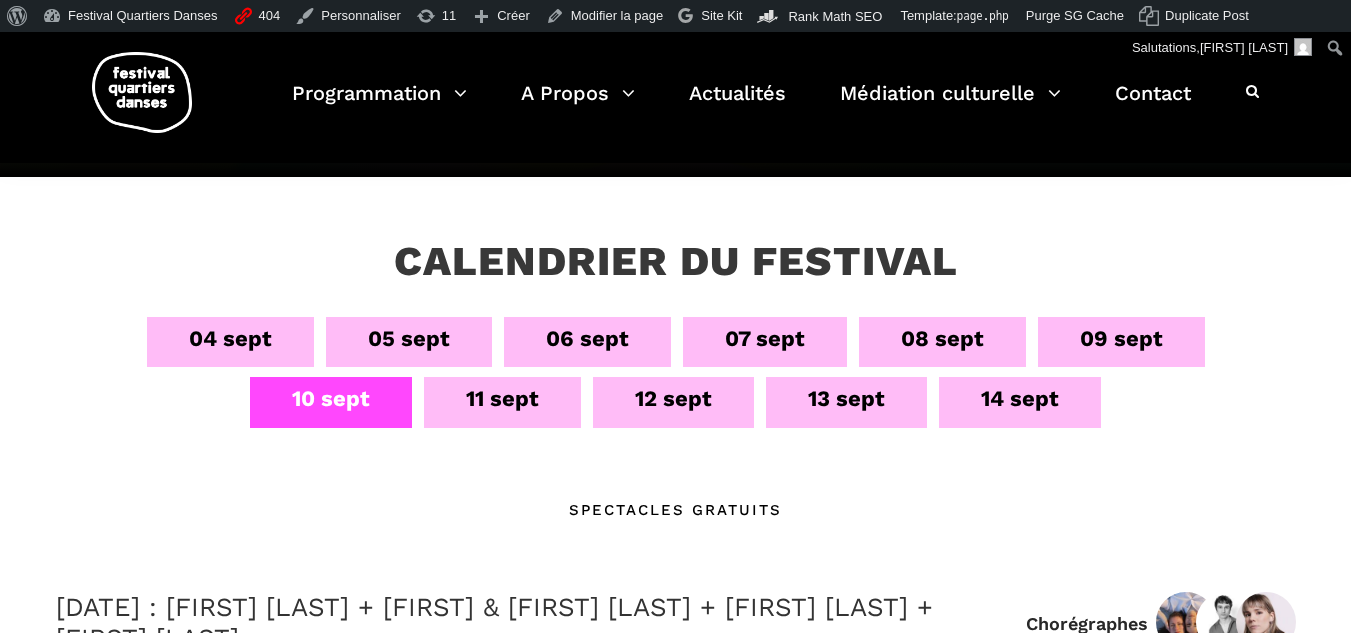 click on "Calendrier du festival" at bounding box center (676, 277) 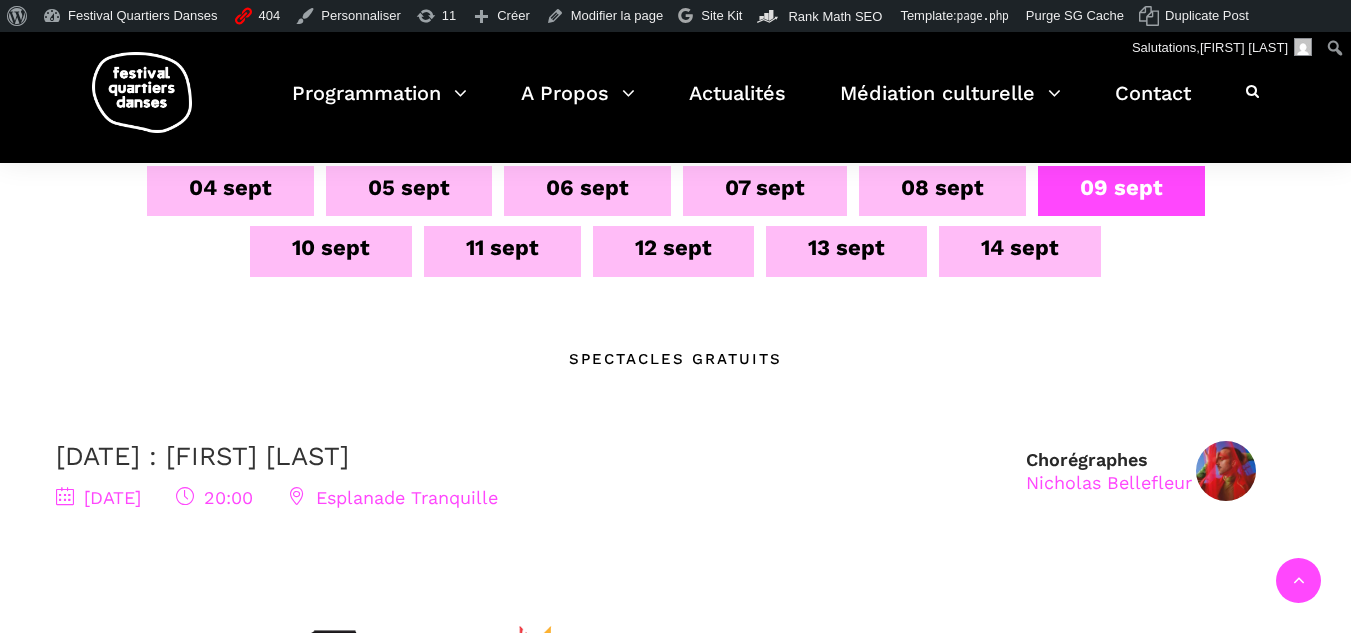 scroll, scrollTop: 600, scrollLeft: 0, axis: vertical 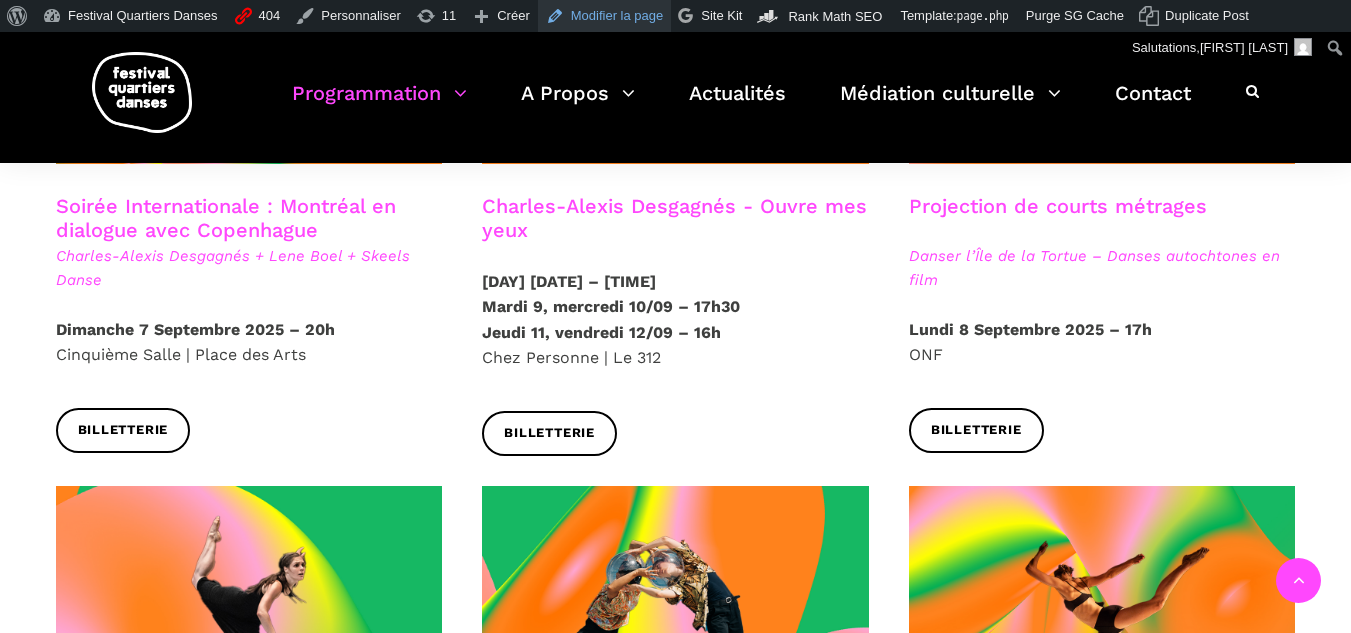 click on "Modifier la page" at bounding box center (605, 16) 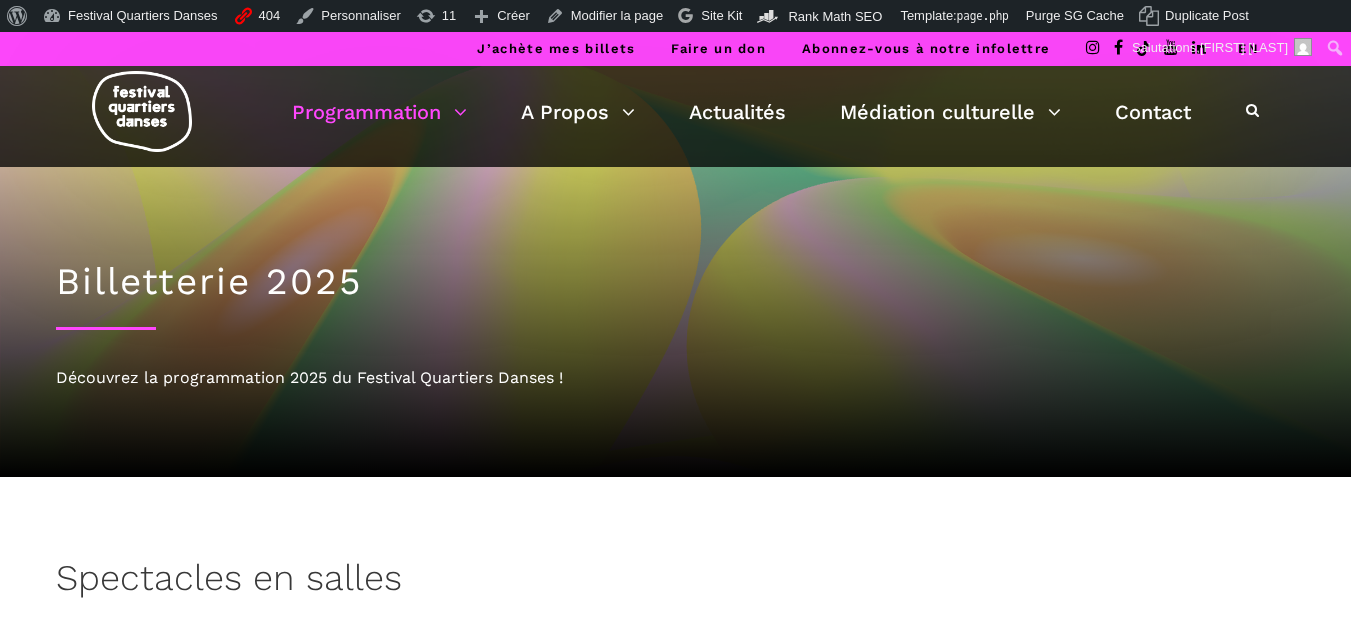 scroll, scrollTop: 0, scrollLeft: 0, axis: both 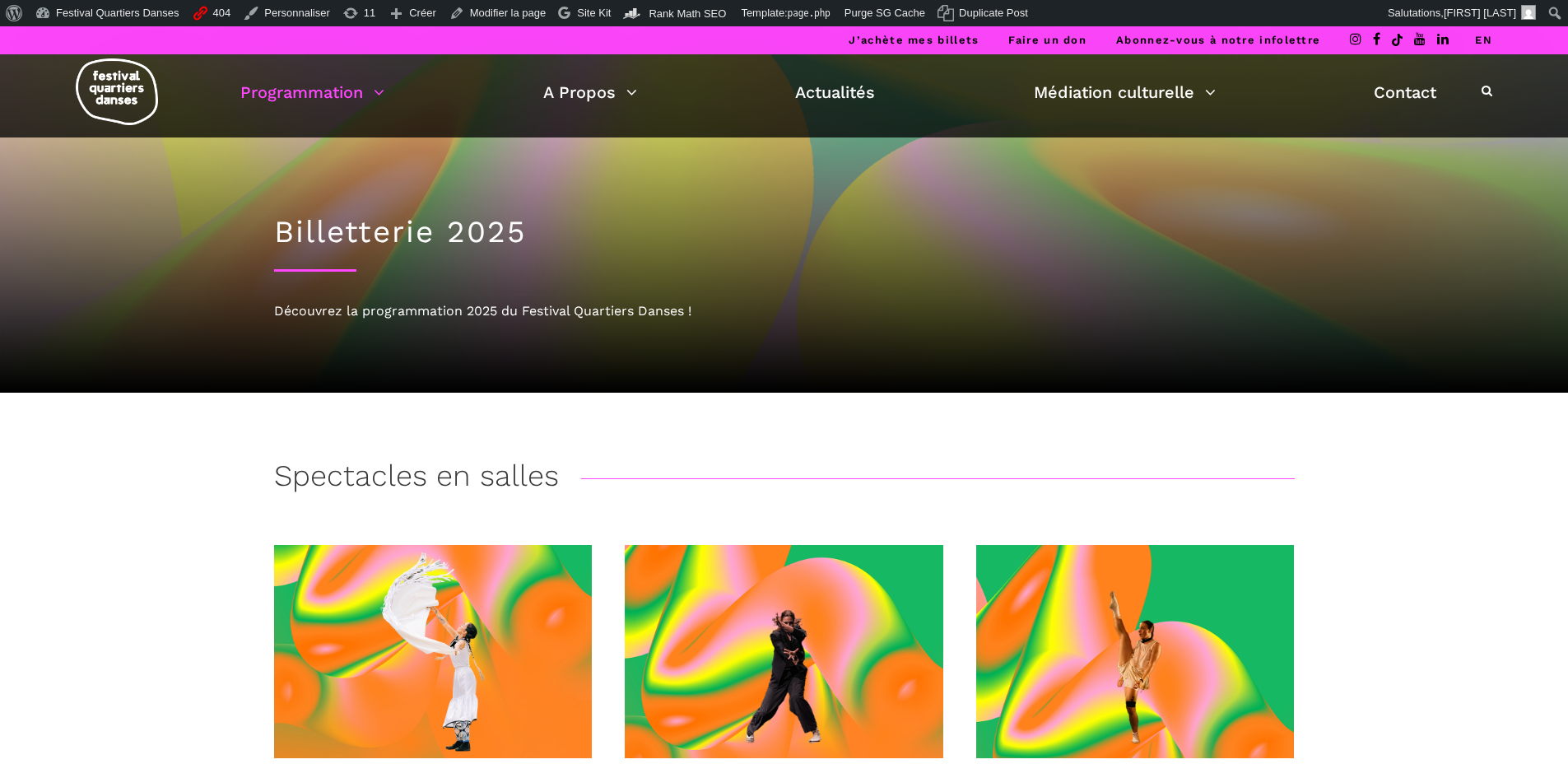 click on "EN" at bounding box center [1483, 40] 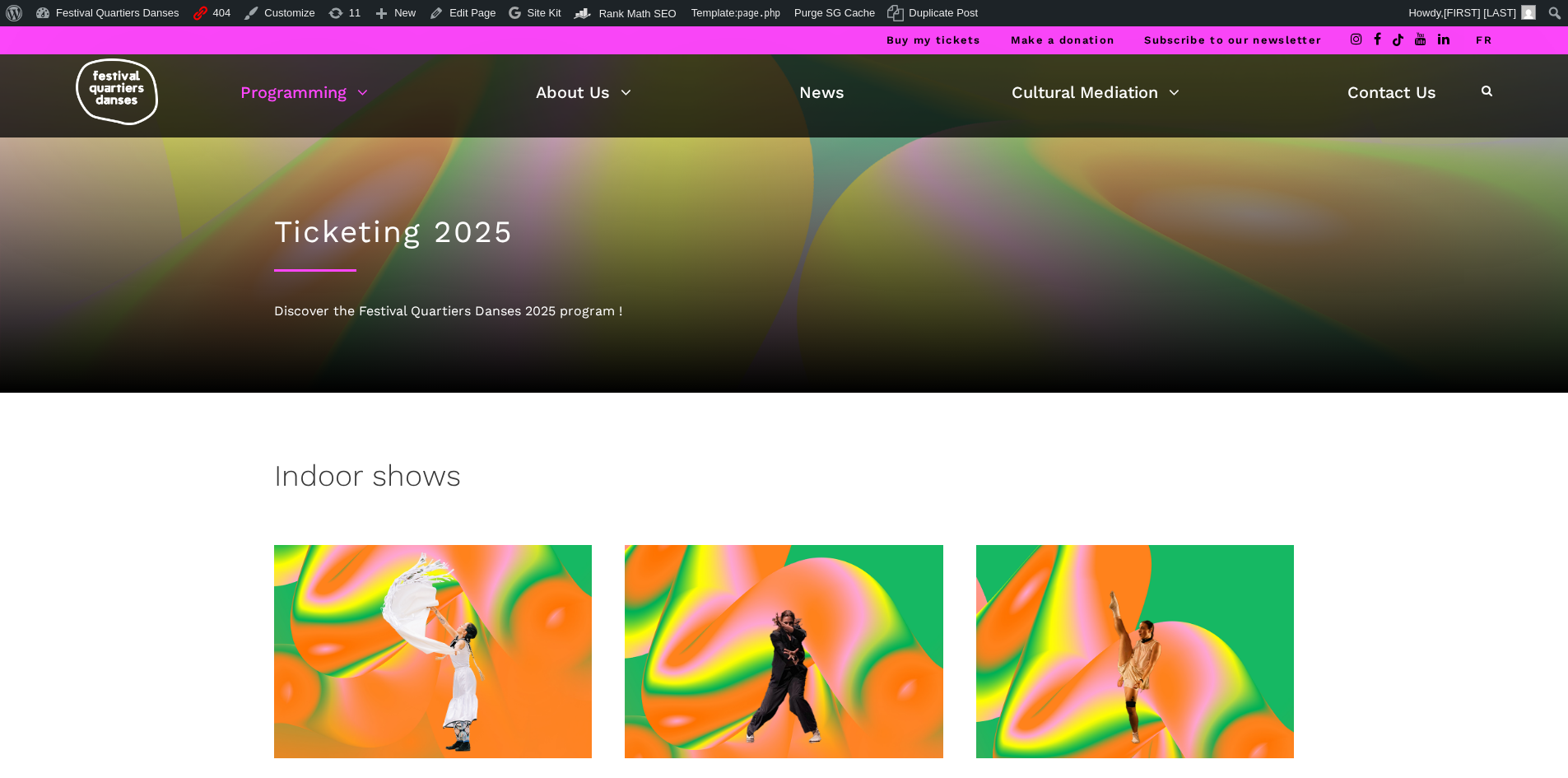 scroll, scrollTop: 0, scrollLeft: 0, axis: both 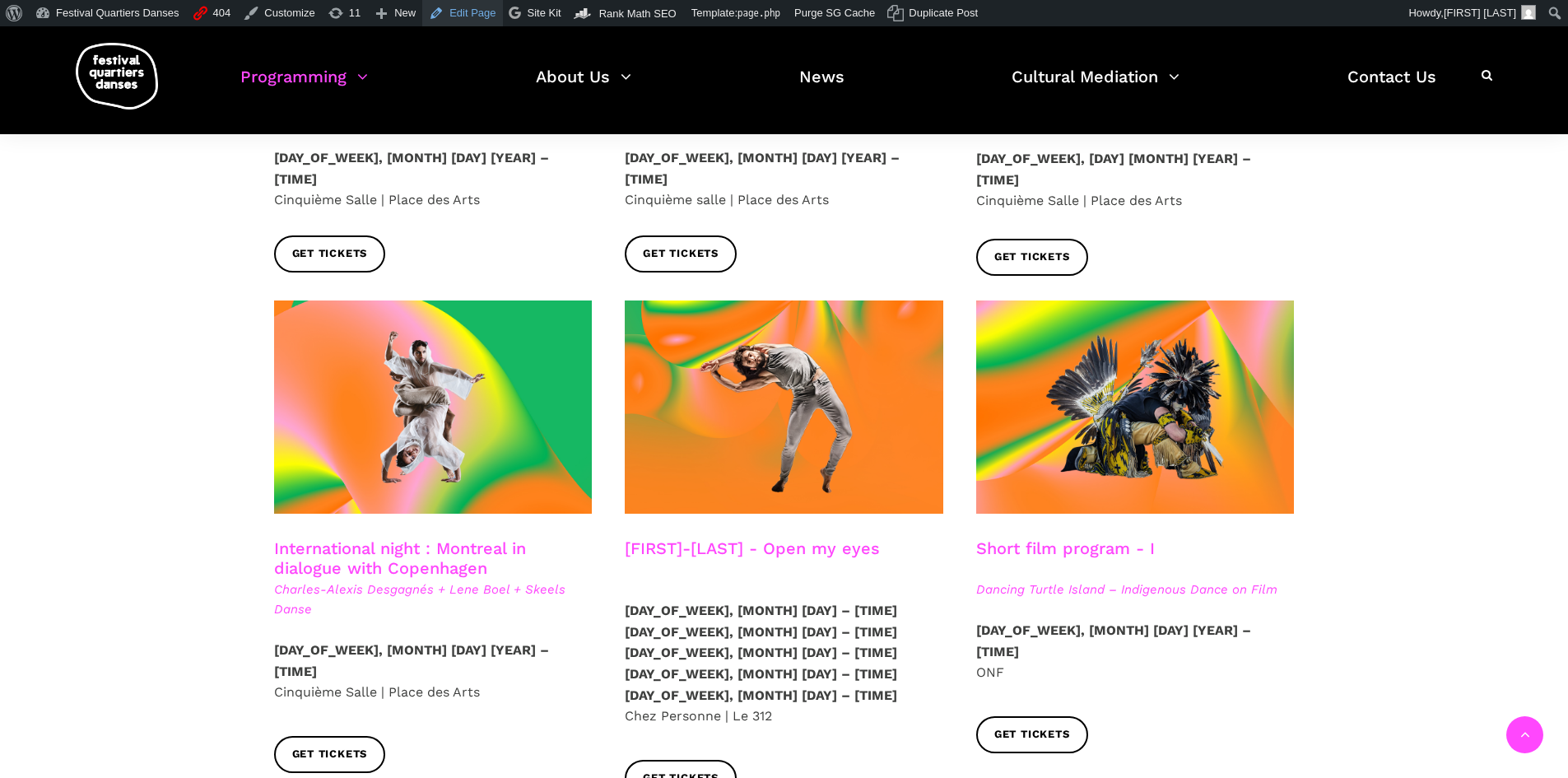 click on "Edit Page" at bounding box center (462, 13) 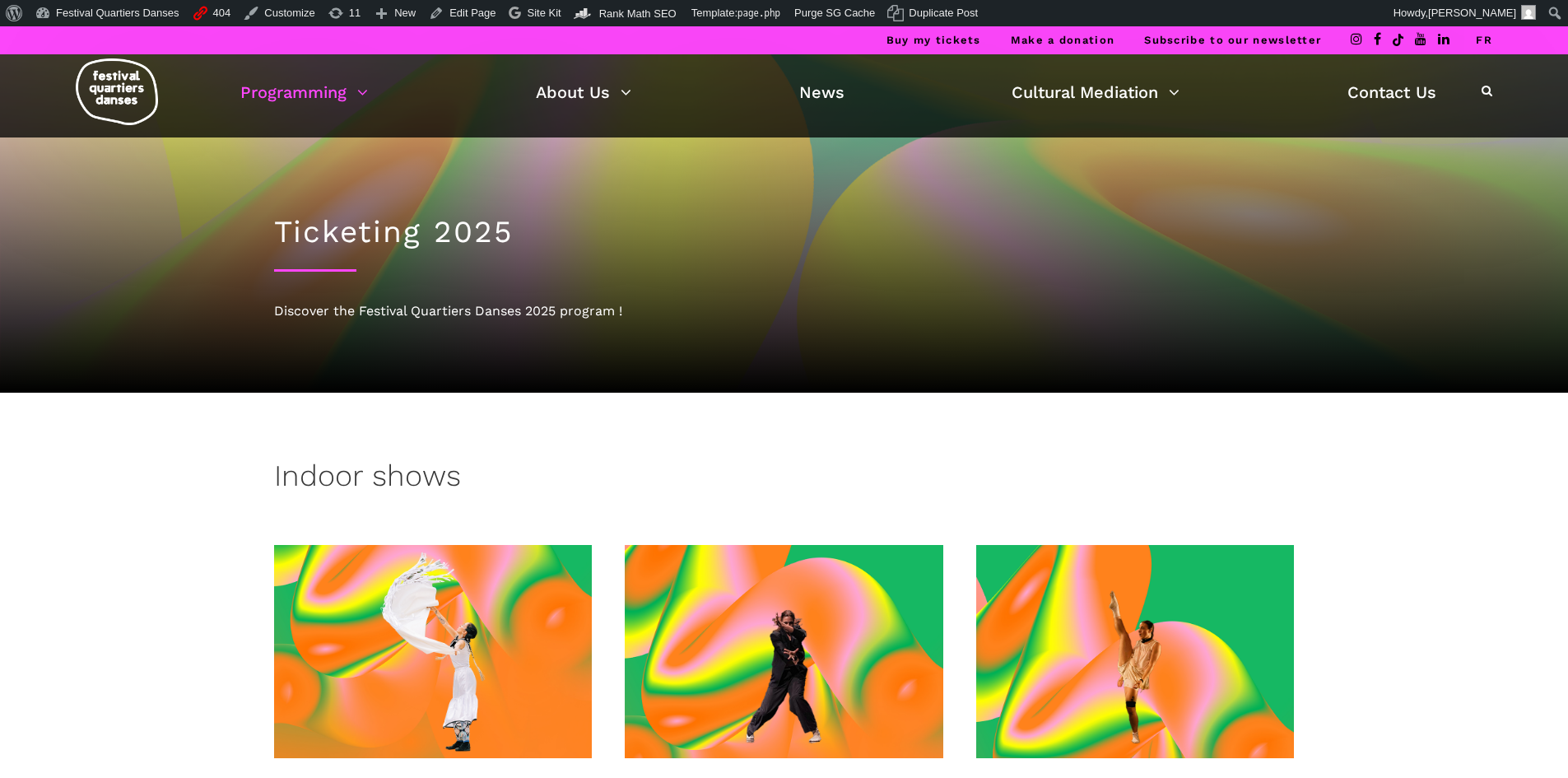 scroll, scrollTop: 105, scrollLeft: 0, axis: vertical 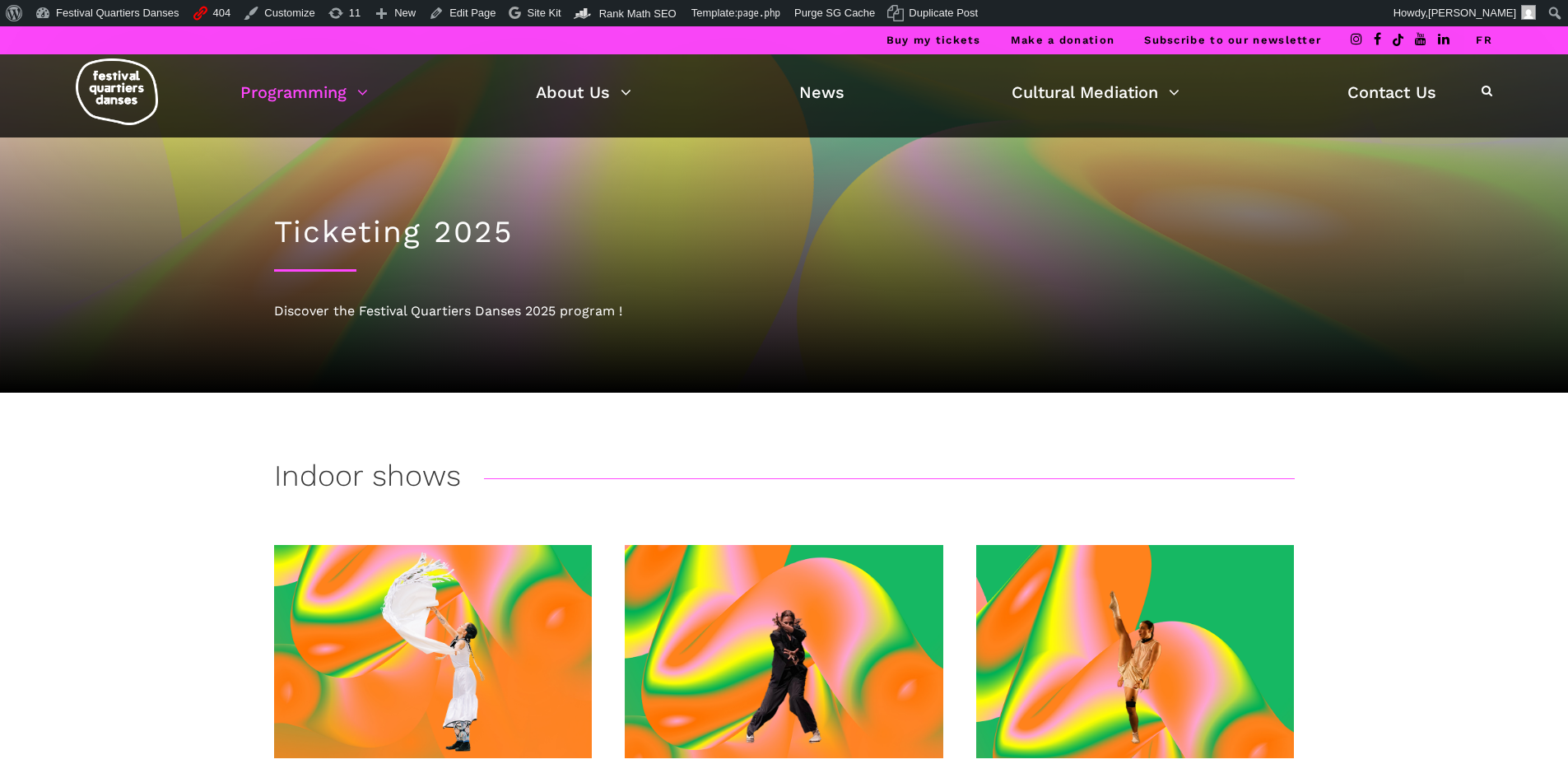 click on "FR" at bounding box center (1484, 40) 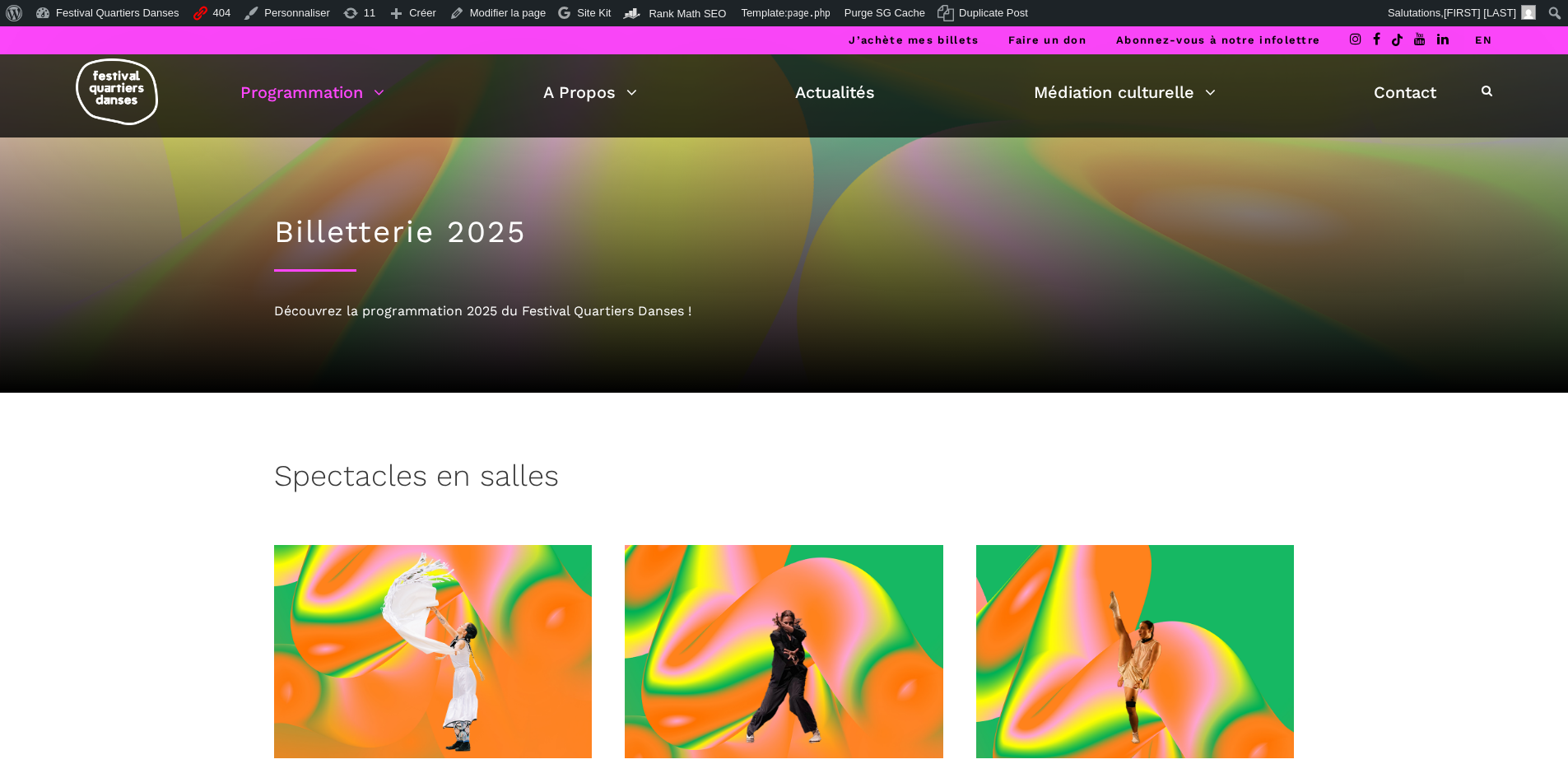 scroll, scrollTop: 329, scrollLeft: 0, axis: vertical 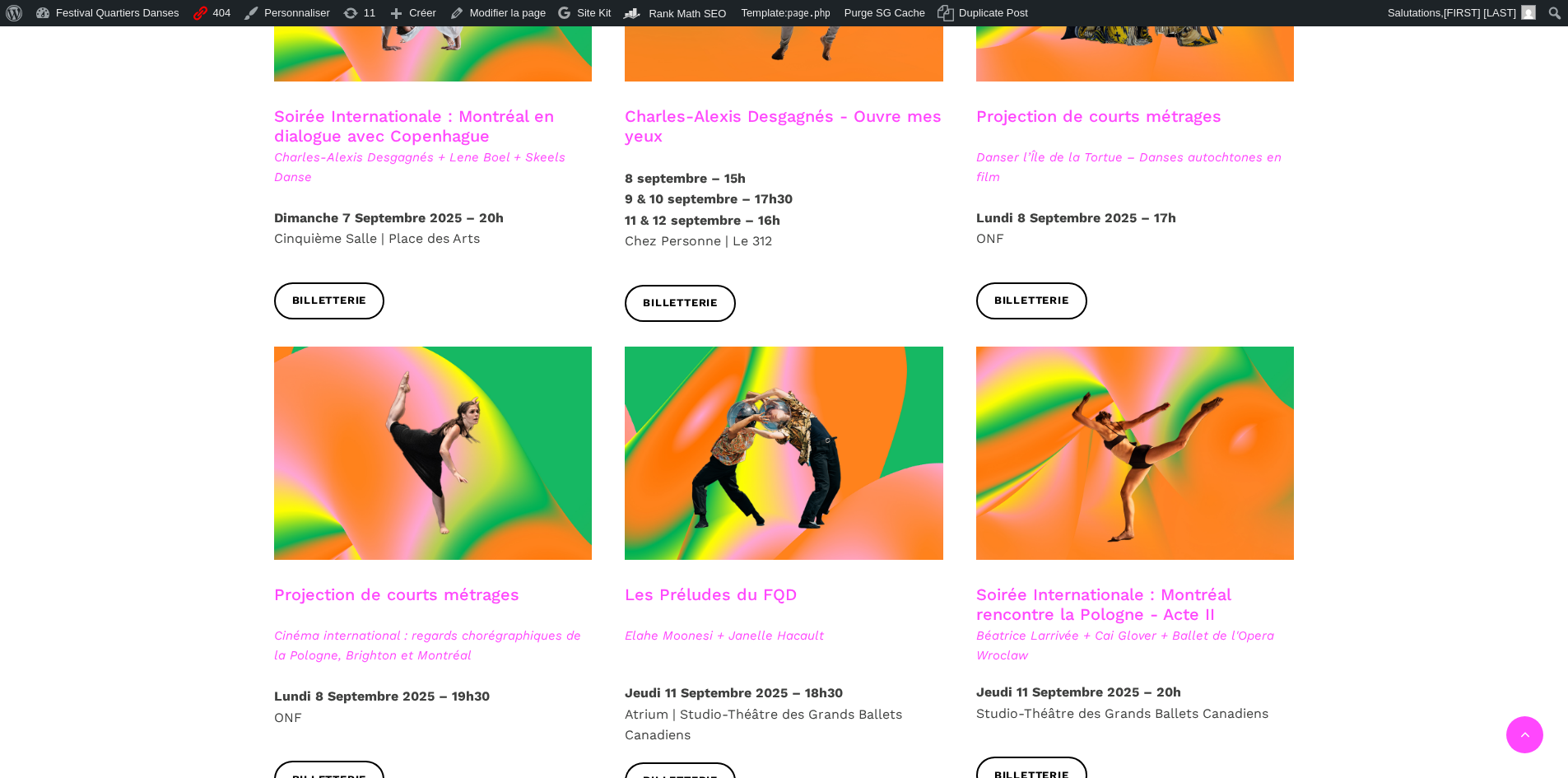 click at bounding box center [784, -13] 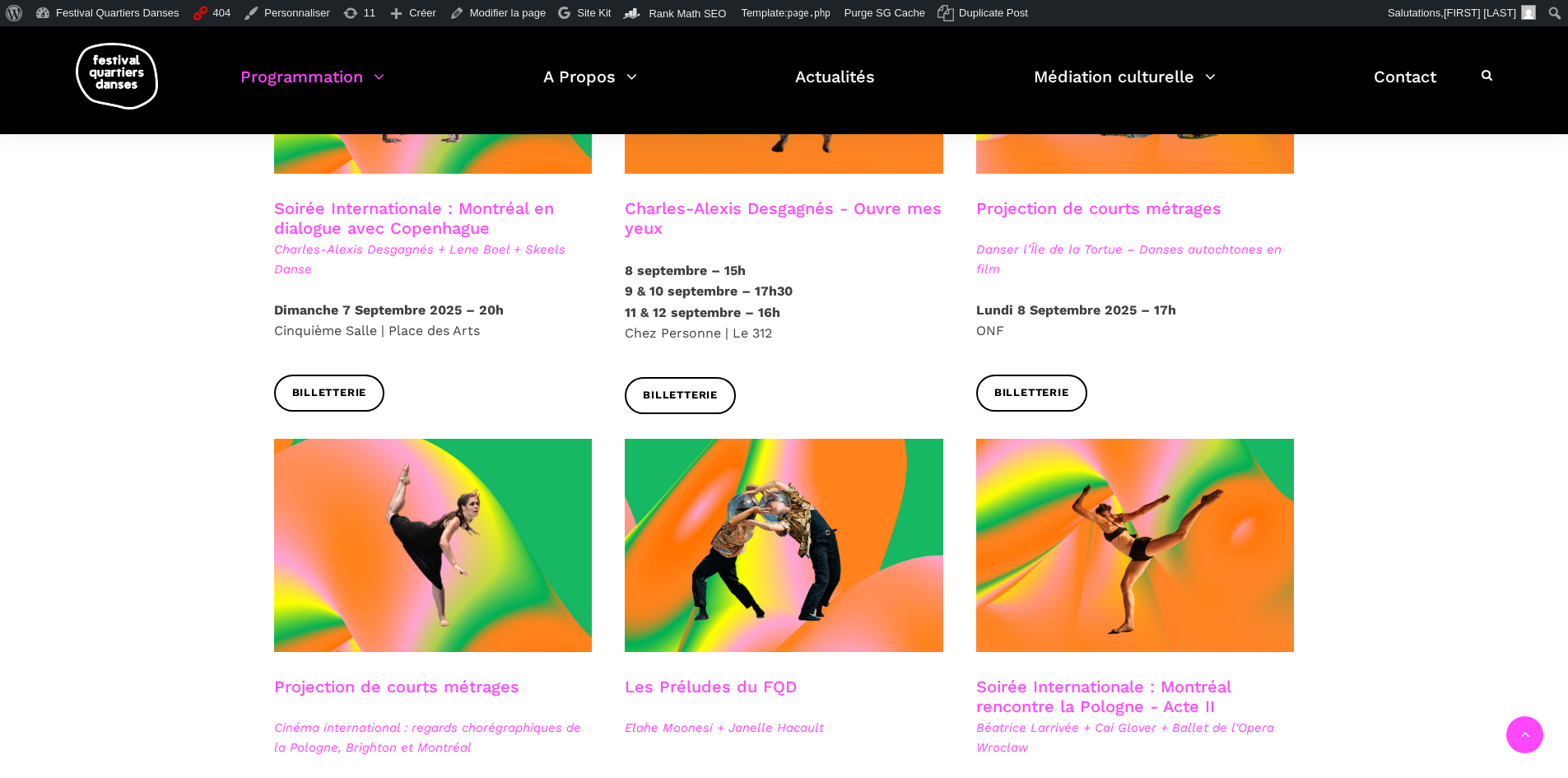 scroll, scrollTop: 906, scrollLeft: 0, axis: vertical 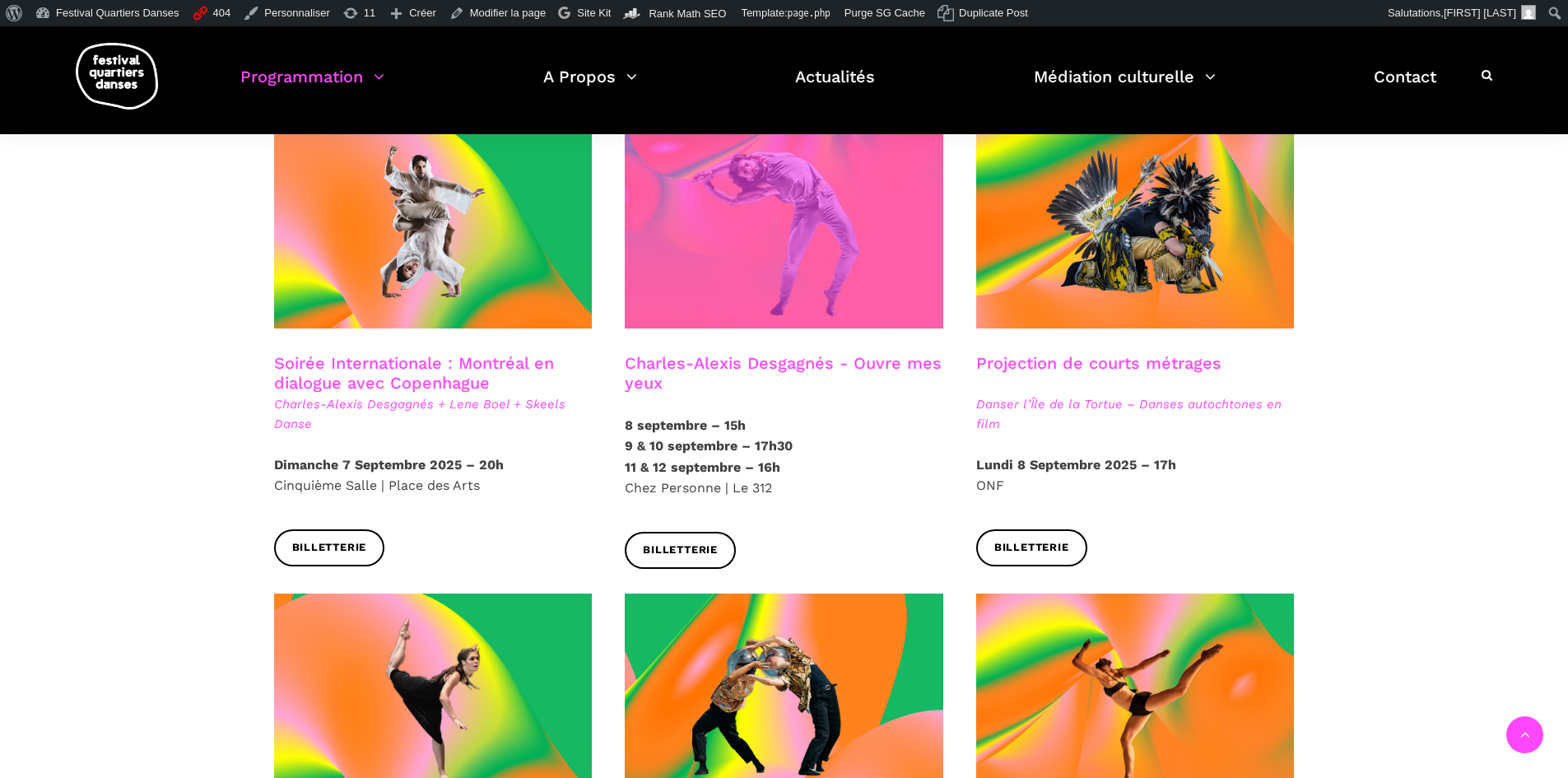 click at bounding box center [784, 221] 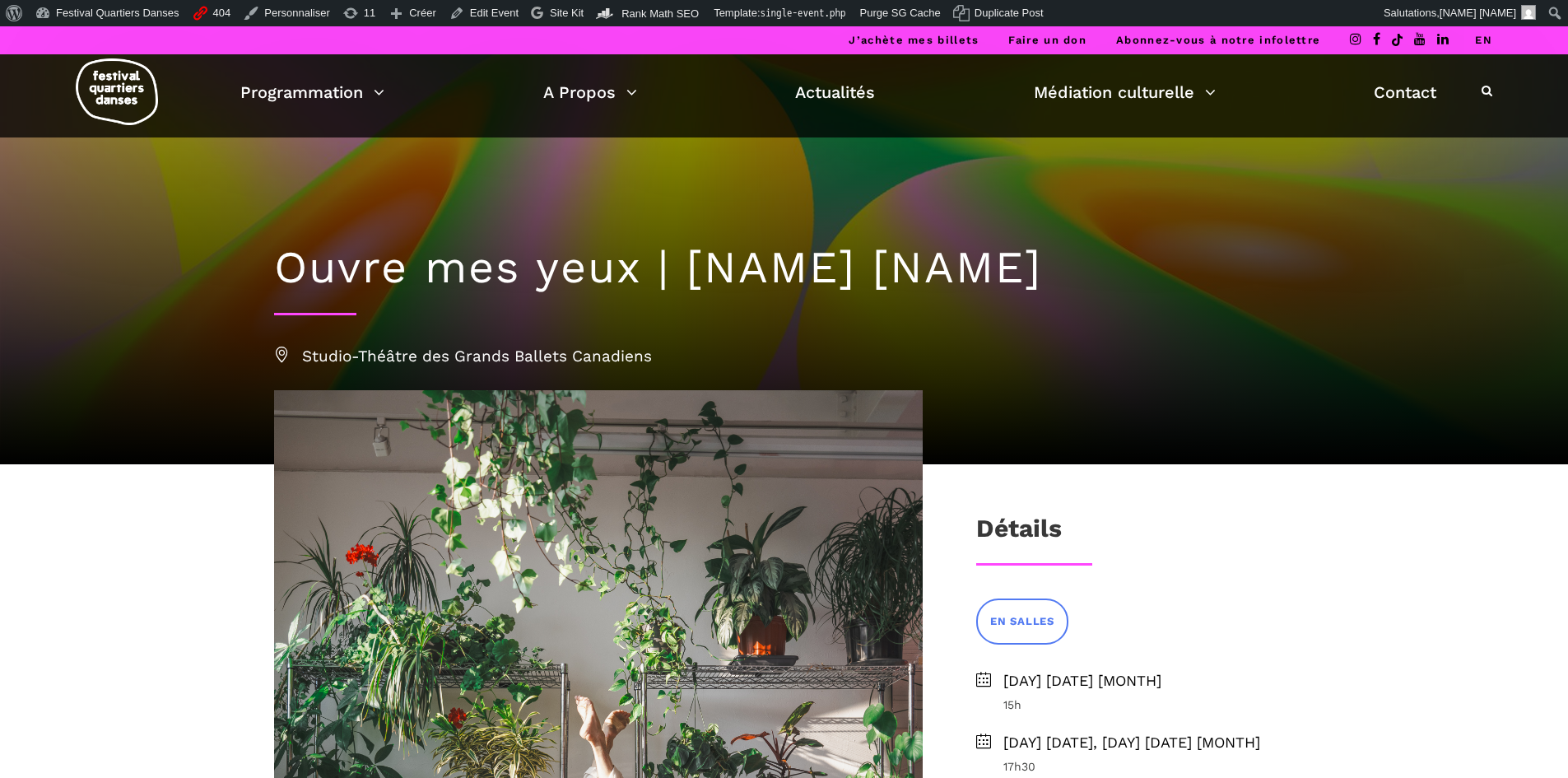 scroll, scrollTop: 0, scrollLeft: 0, axis: both 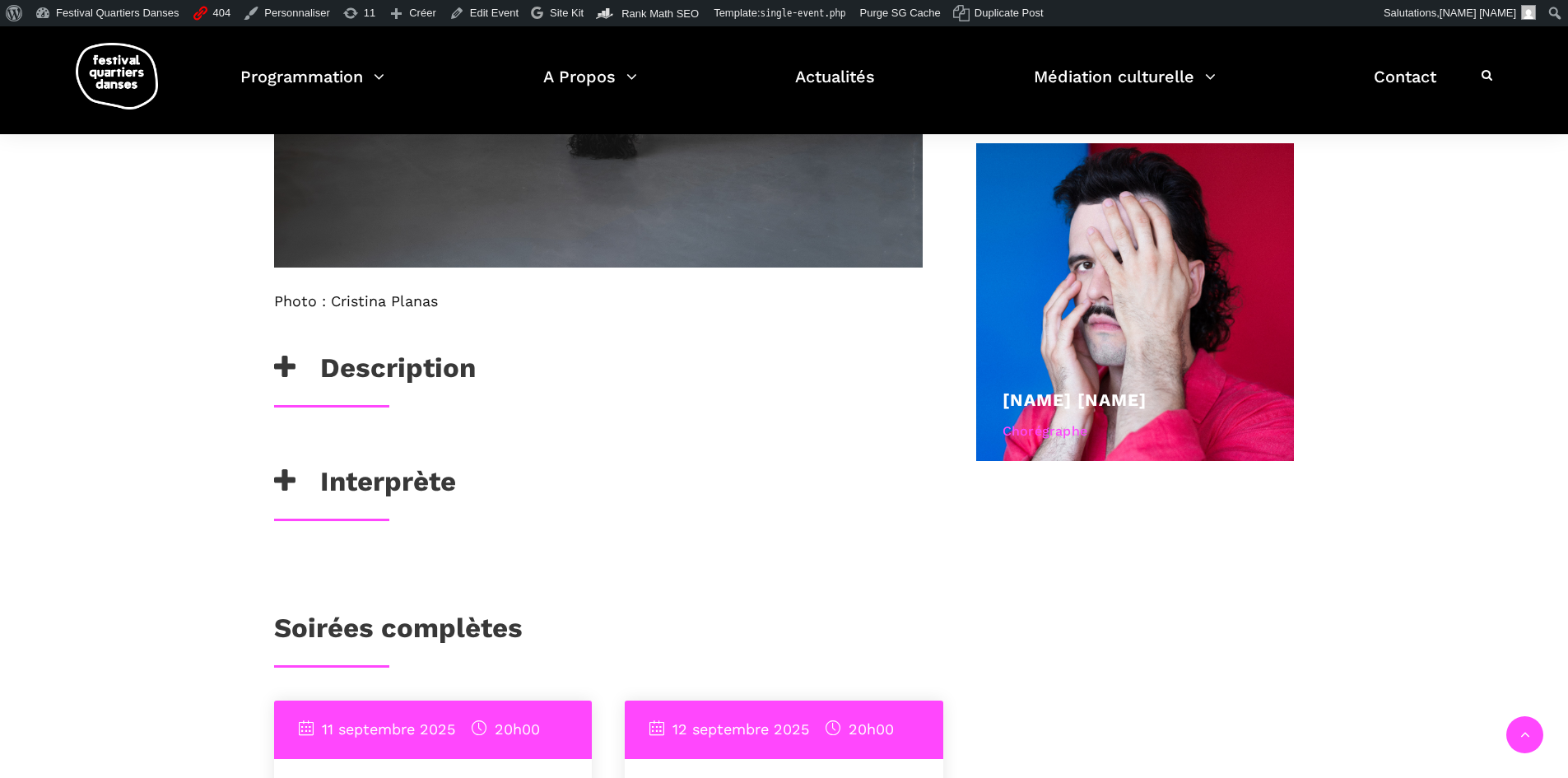 click on "Description" at bounding box center (375, 372) 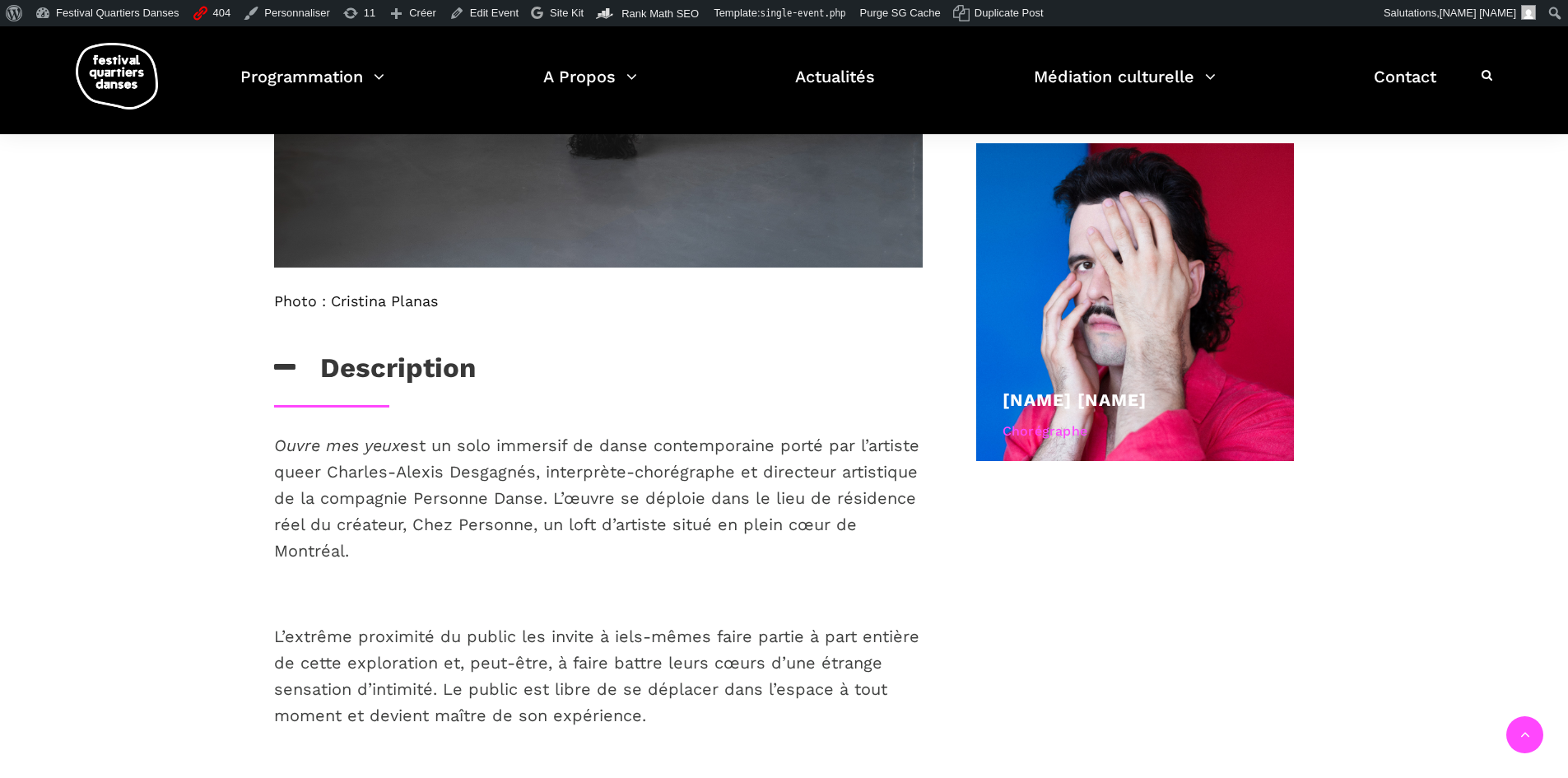 click on "Description" at bounding box center [375, 372] 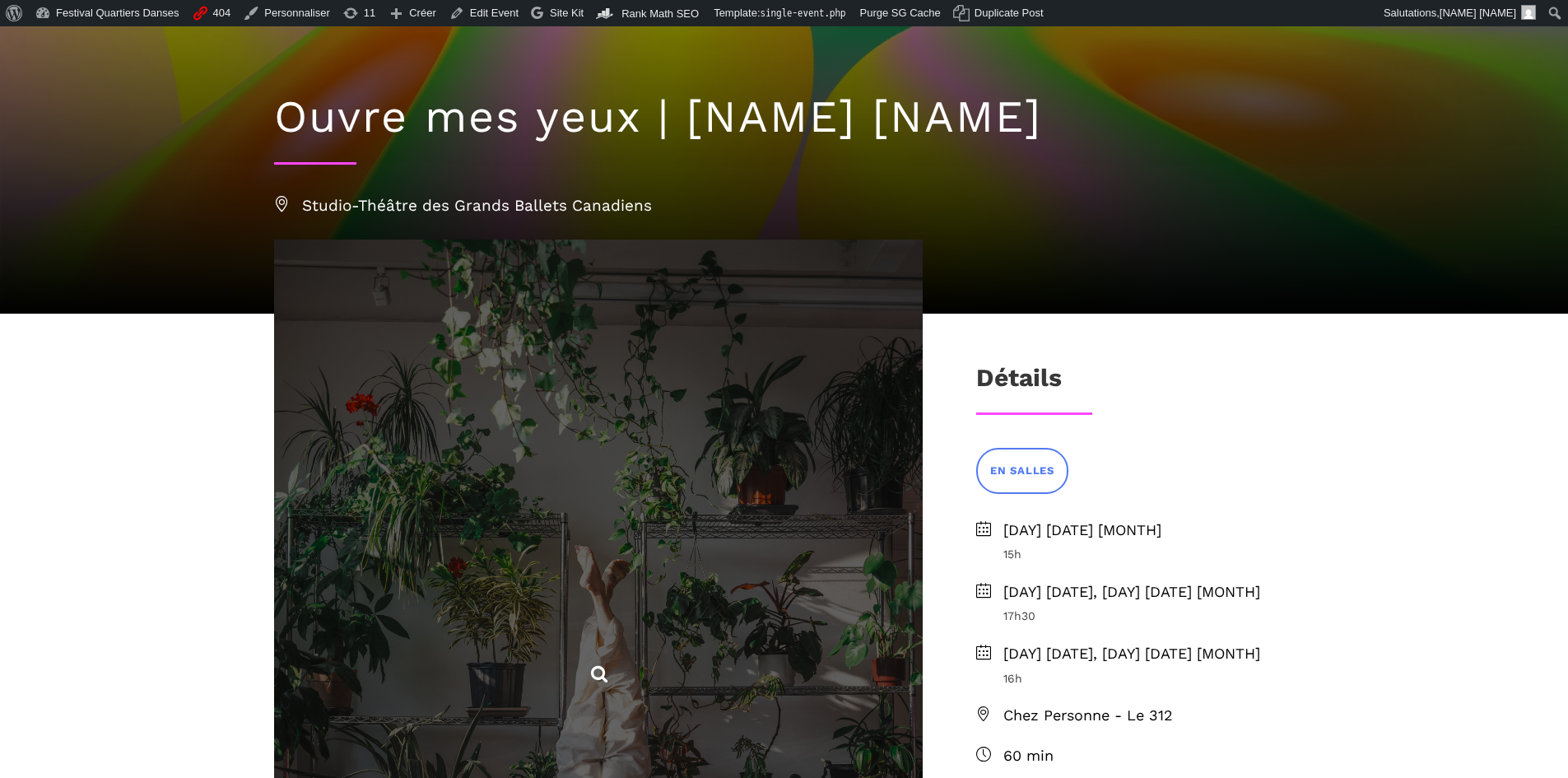 scroll, scrollTop: 494, scrollLeft: 0, axis: vertical 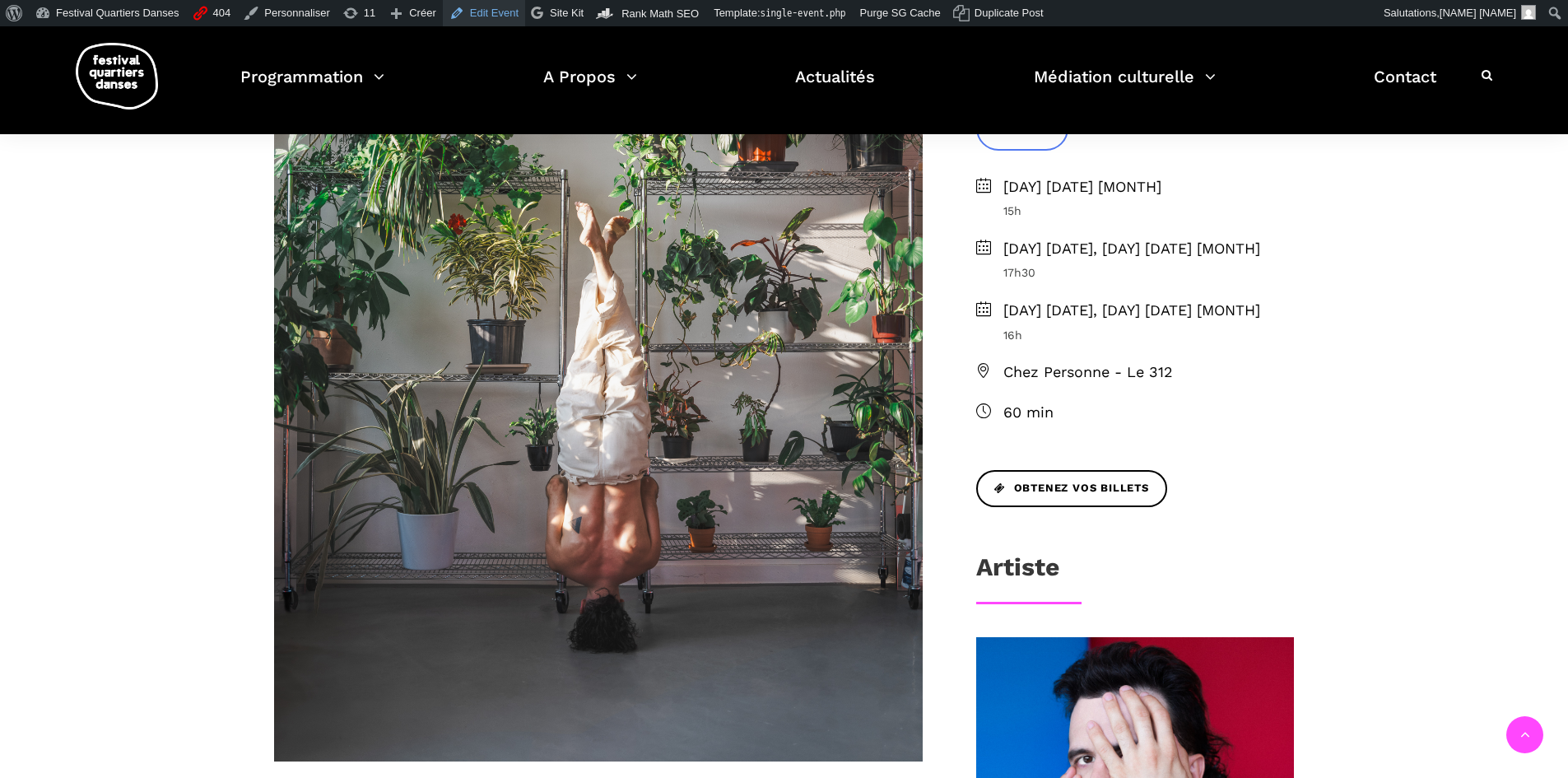 click on "Edit Event" at bounding box center [484, 13] 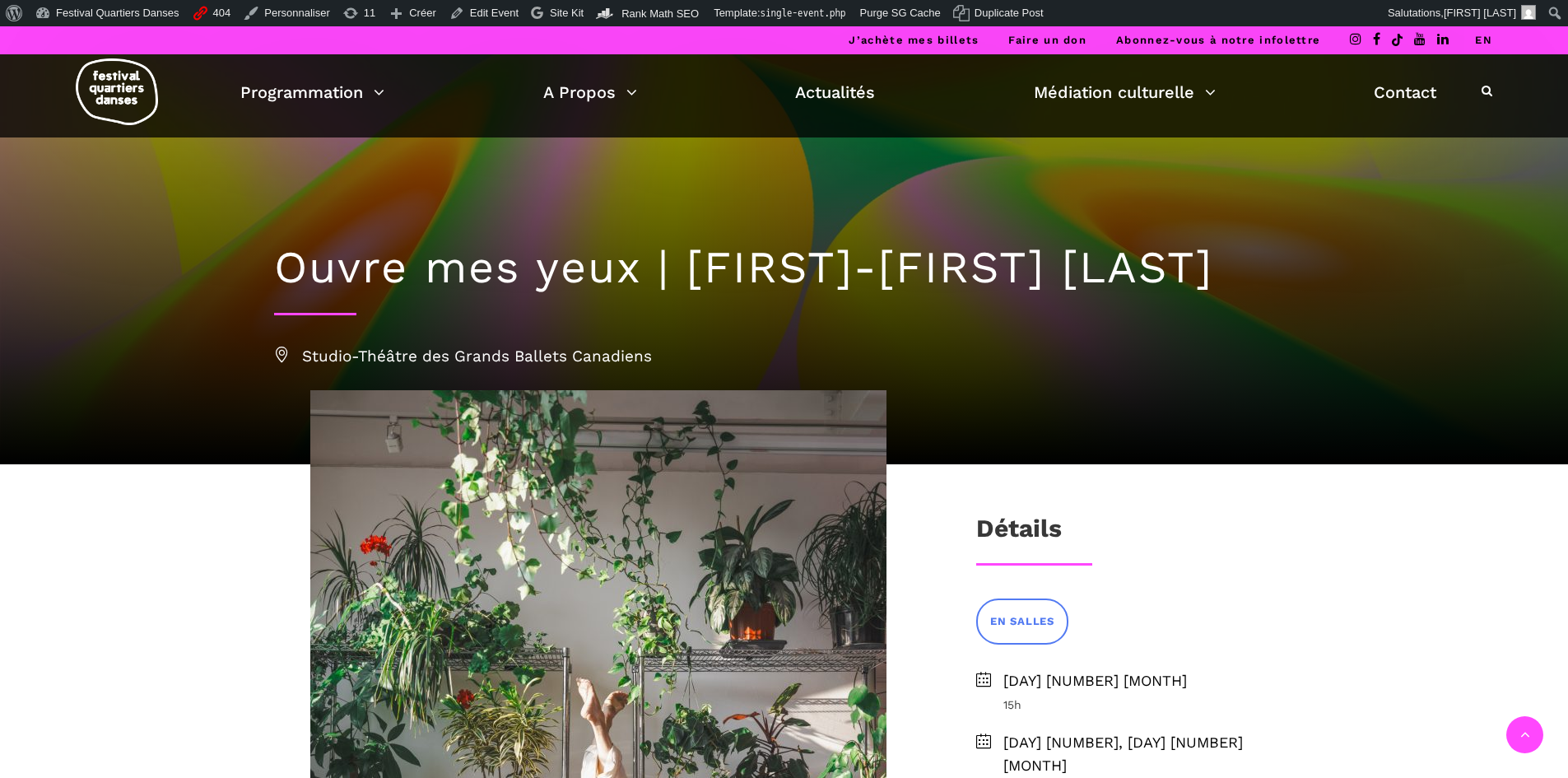 scroll, scrollTop: 494, scrollLeft: 0, axis: vertical 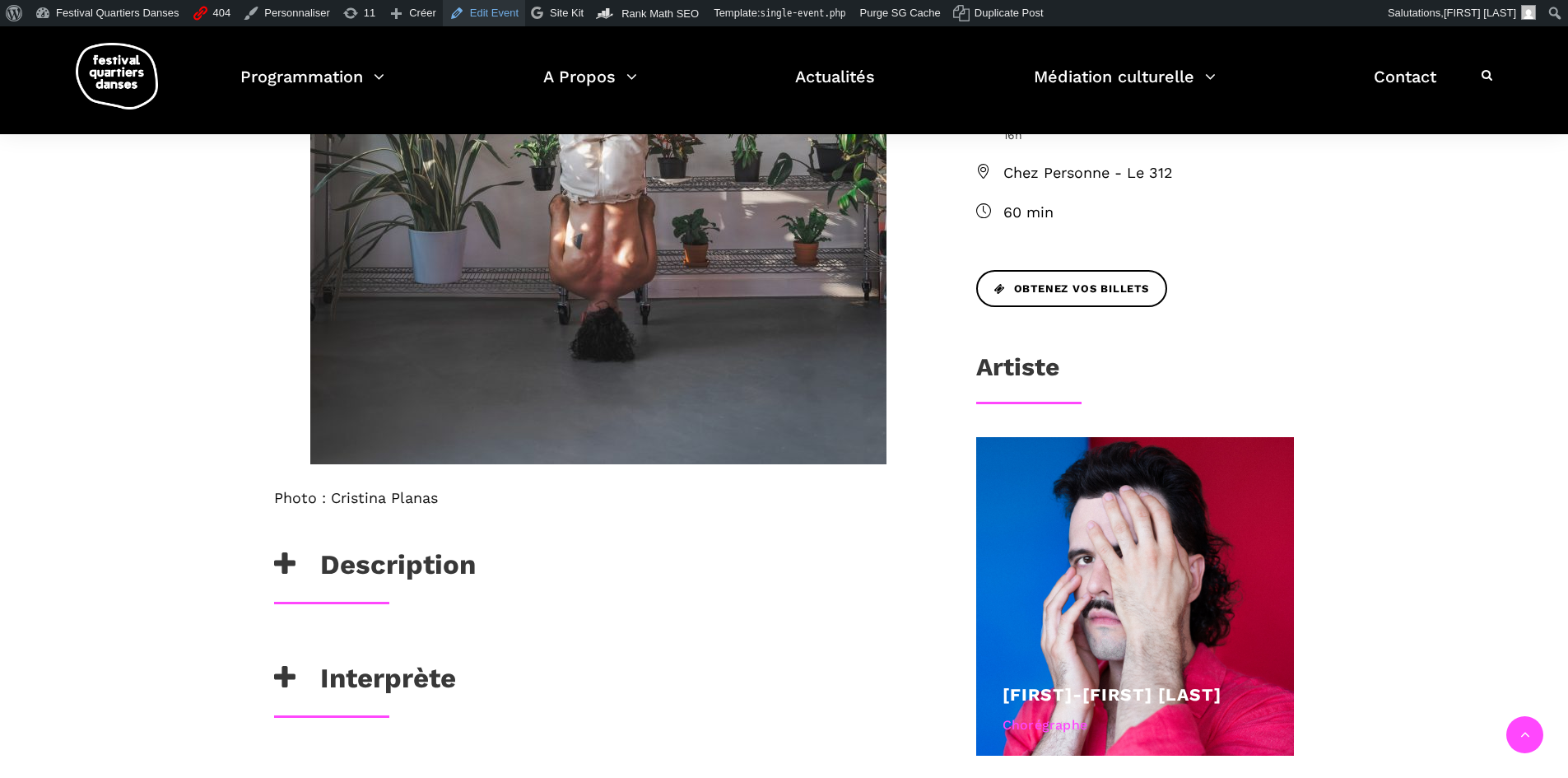click on "Edit Event" at bounding box center [484, 13] 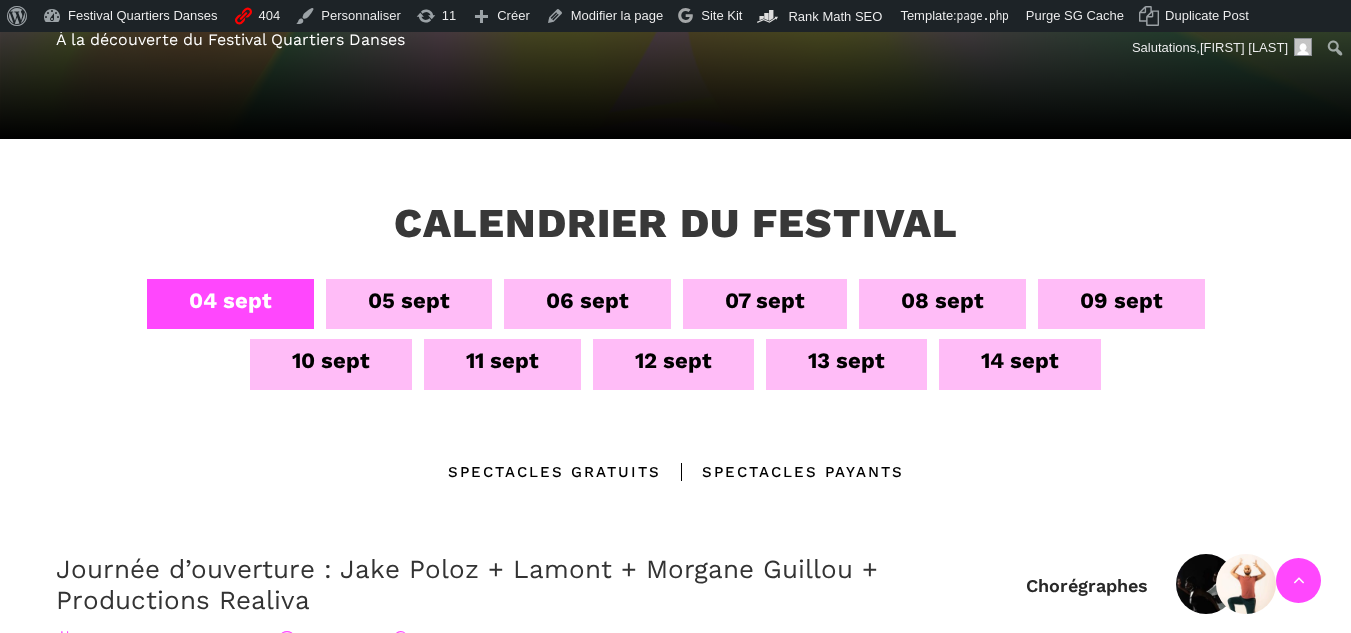 scroll, scrollTop: 800, scrollLeft: 0, axis: vertical 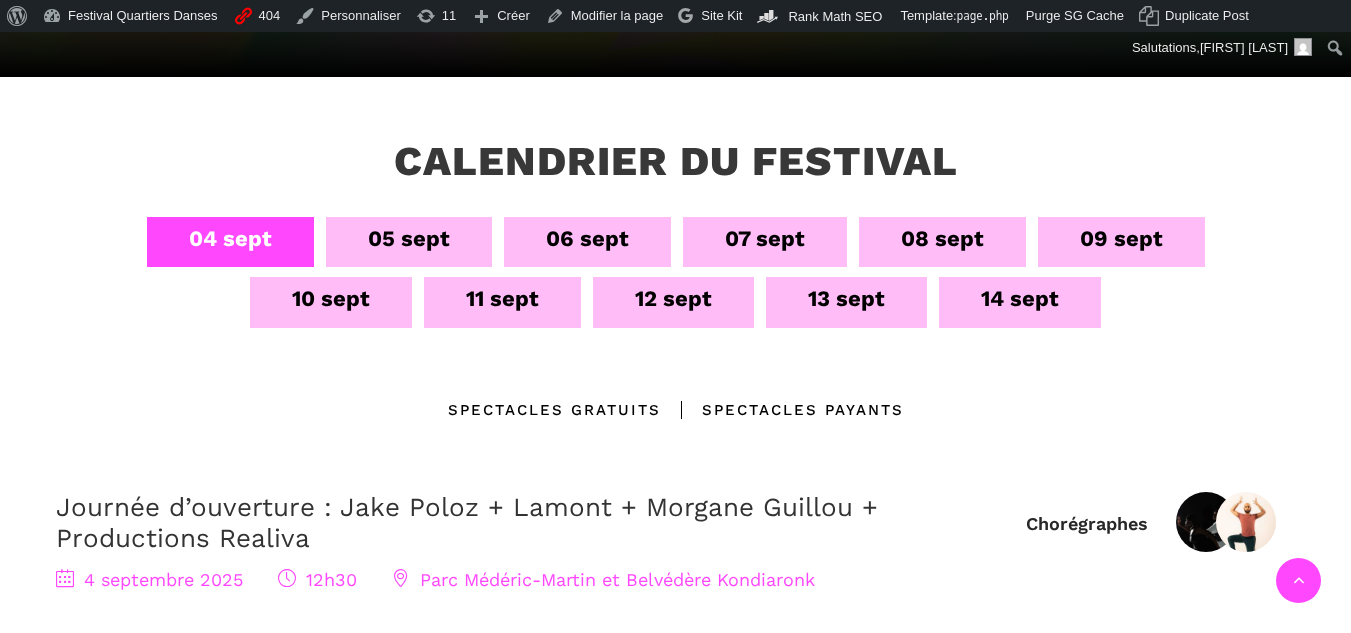 click on "08 sept" at bounding box center (942, 242) 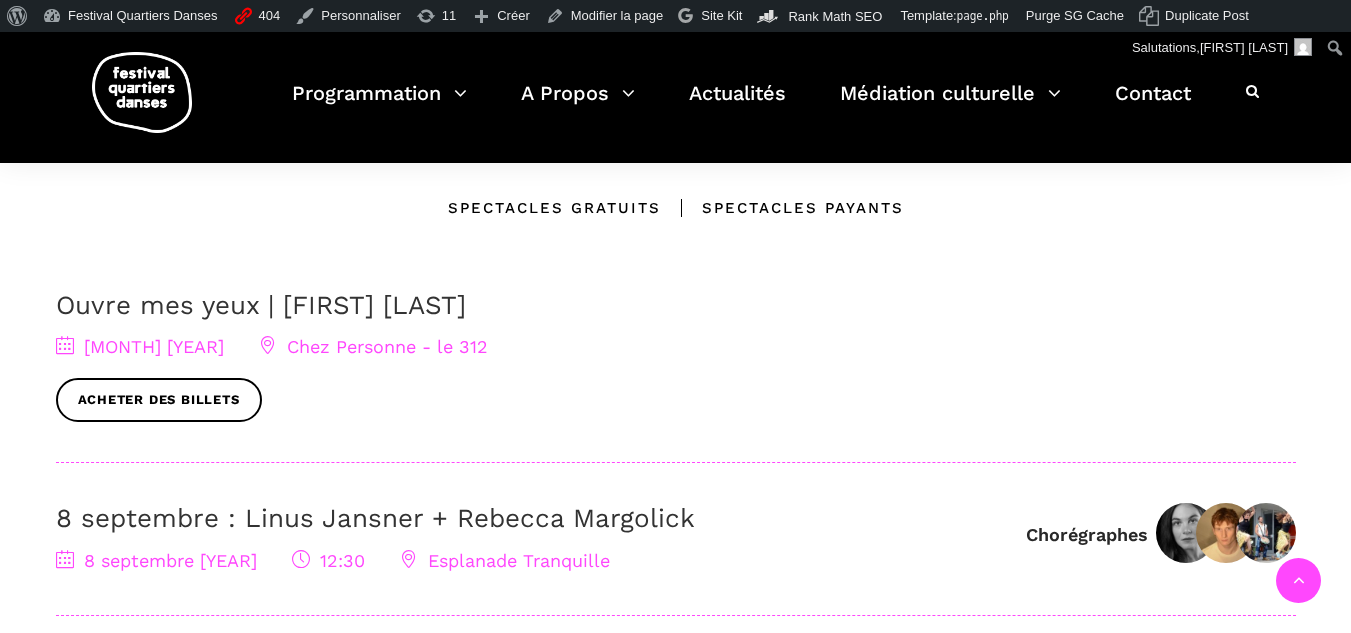 scroll, scrollTop: 400, scrollLeft: 0, axis: vertical 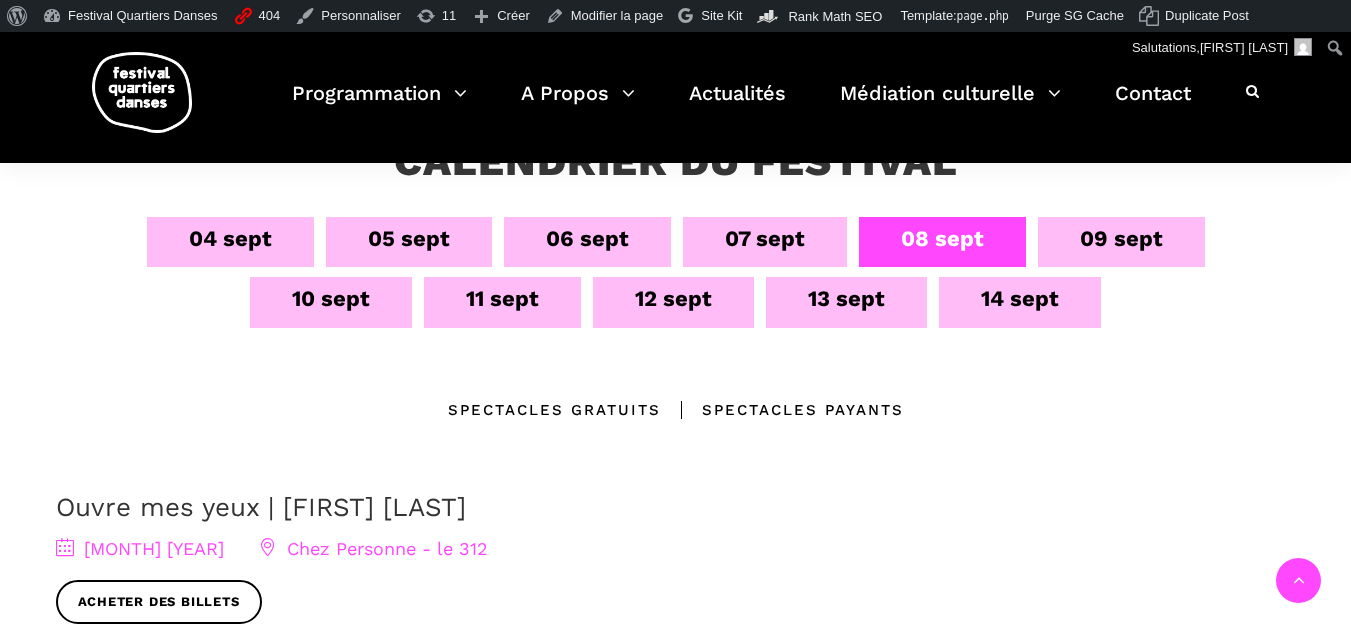 click on "04 sept 05 sept 06 sept 07 sept 08 sept 09 sept 10 sept 11 sept 12 sept 13 sept 14 sept Emplacements Spectacles gratuits Spectacles Payants Ouvre mes yeux | Charles-Alexis Desgagnés 9 août 2025 Chez Personne - le 312 Acheter des billets Chorégraphes Rebecca Margolick Linus Jansner Taafé Fanga 8 septembre : Linus Jansner + Rebecca Margolick 8 septembre 2025 12:30 Esplanade Tranquille Danser l’Île de la Tortue – Danses autochtones en film 8 septembre 2025 17h Office national du film du Canada - ONF Acheter des billets Cinéma international : regards chorégraphiques de la Pologne, Brighton et Montréal 8 septembre 2025 17h Office national du film du Canada - ONF Acheter des billets" at bounding box center (676, 746) 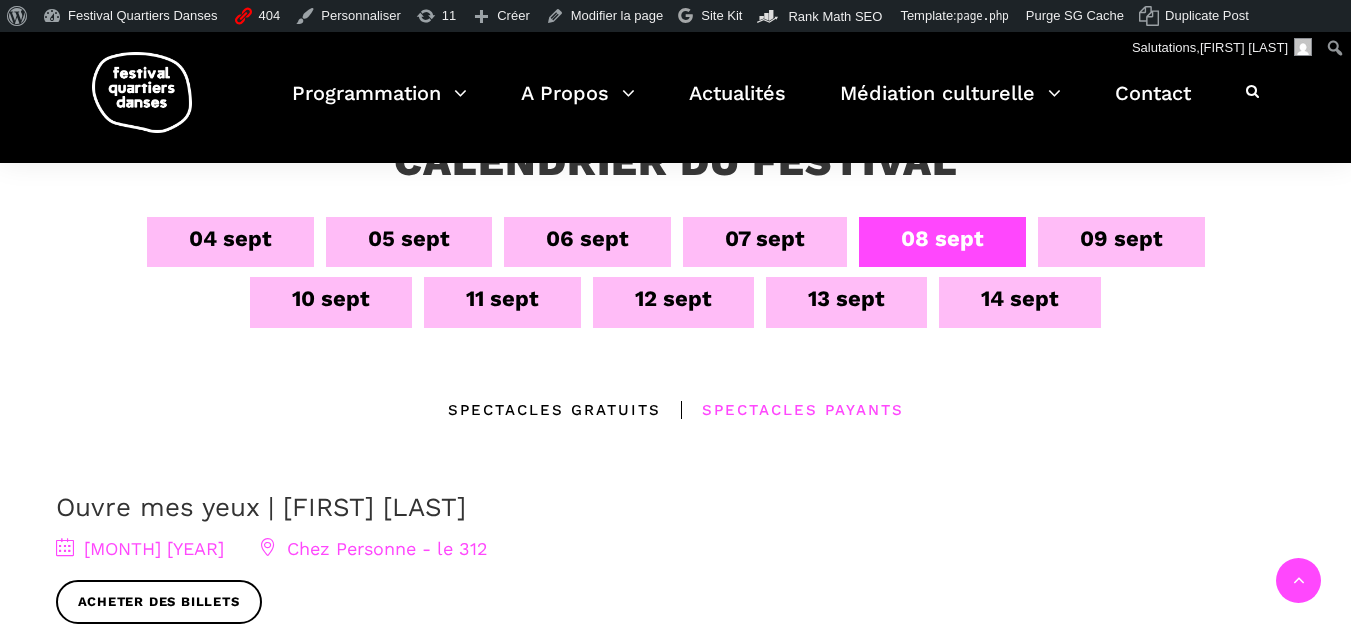 click on "Spectacles gratuits" at bounding box center [554, 410] 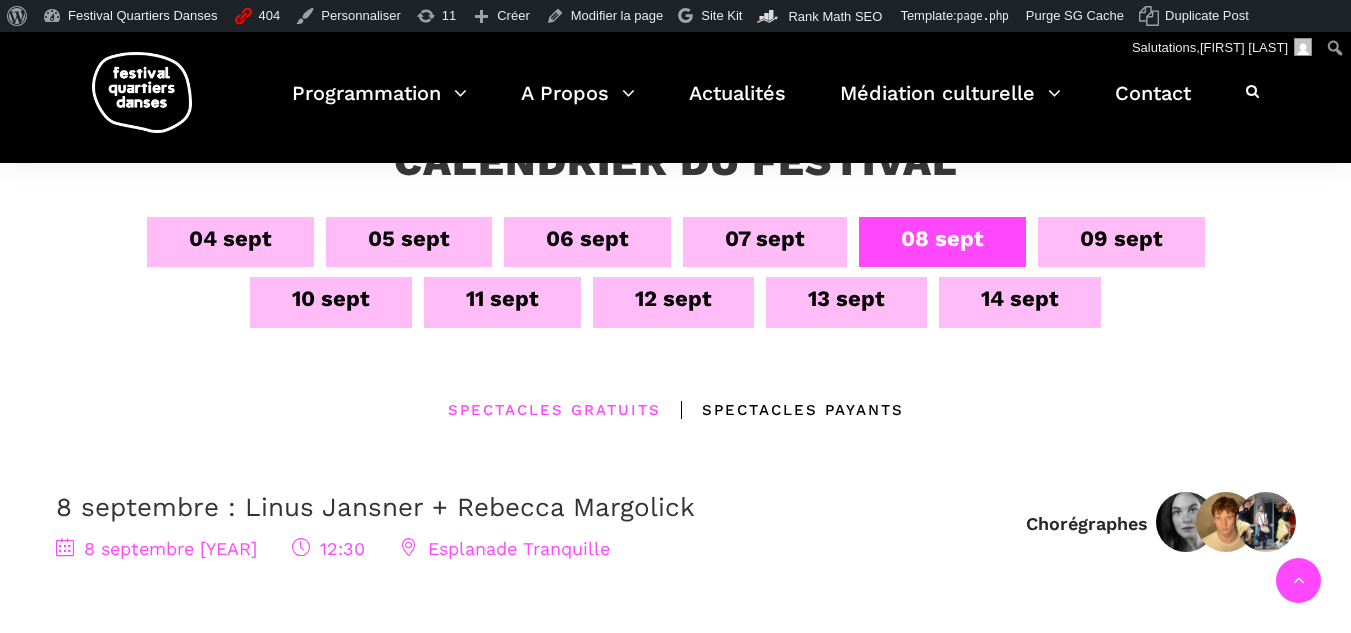 click on "04 sept 05 sept 06 sept 07 sept 08 sept 09 sept 10 sept 11 sept 12 sept 13 sept 14 sept Emplacements Spectacles gratuits Spectacles Payants Chorégraphes Rebecca Margolick Linus Jansner Taafé Fanga 8 septembre : Linus Jansner + Rebecca Margolick 8 septembre 2025 12:30 Esplanade Tranquille" at bounding box center [676, 425] 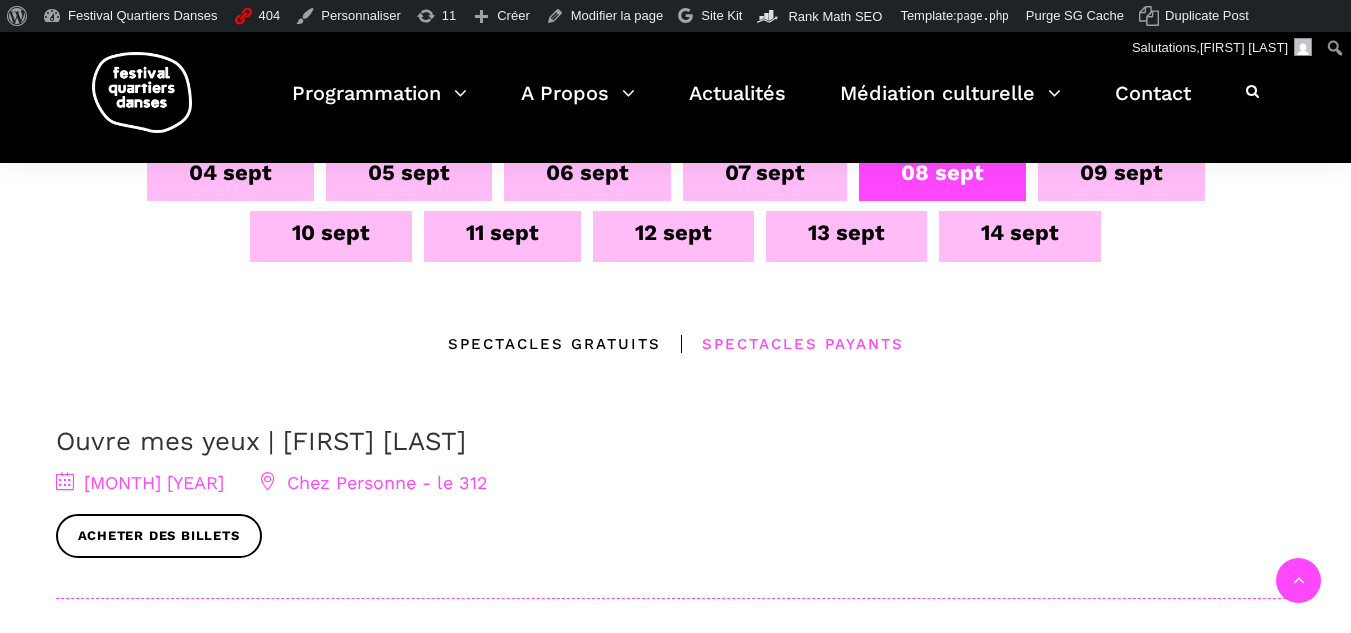 scroll, scrollTop: 500, scrollLeft: 0, axis: vertical 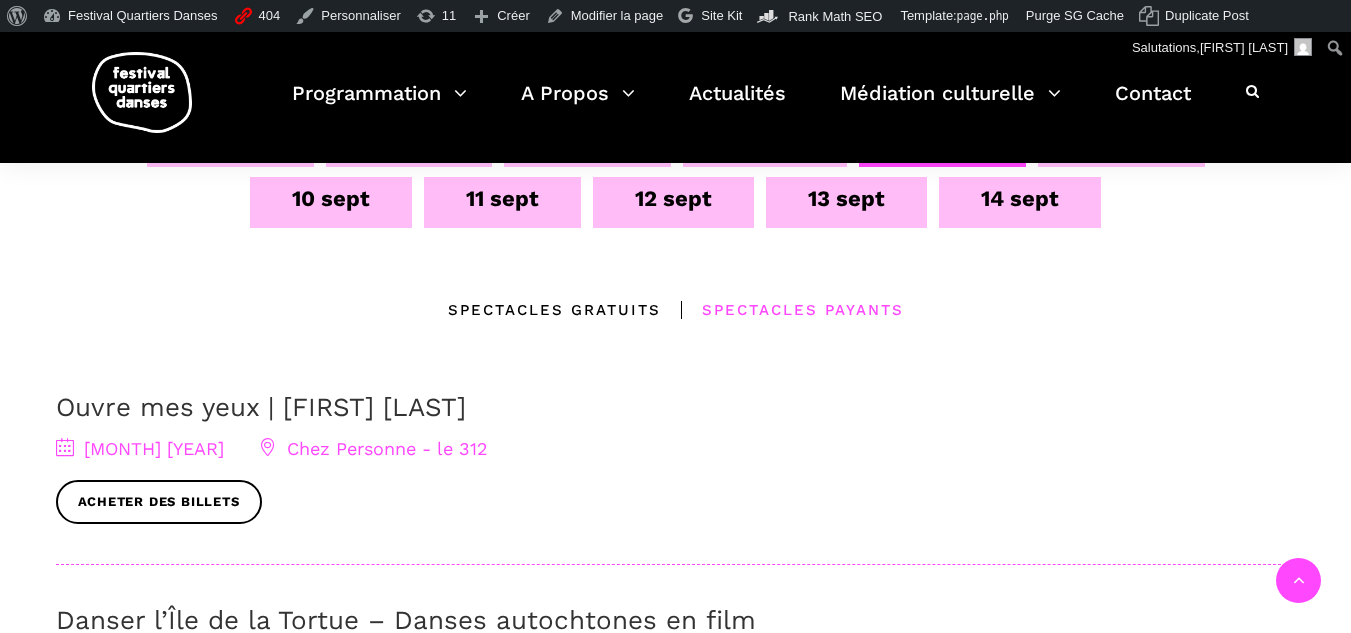 drag, startPoint x: 347, startPoint y: 410, endPoint x: 848, endPoint y: 389, distance: 501.43994 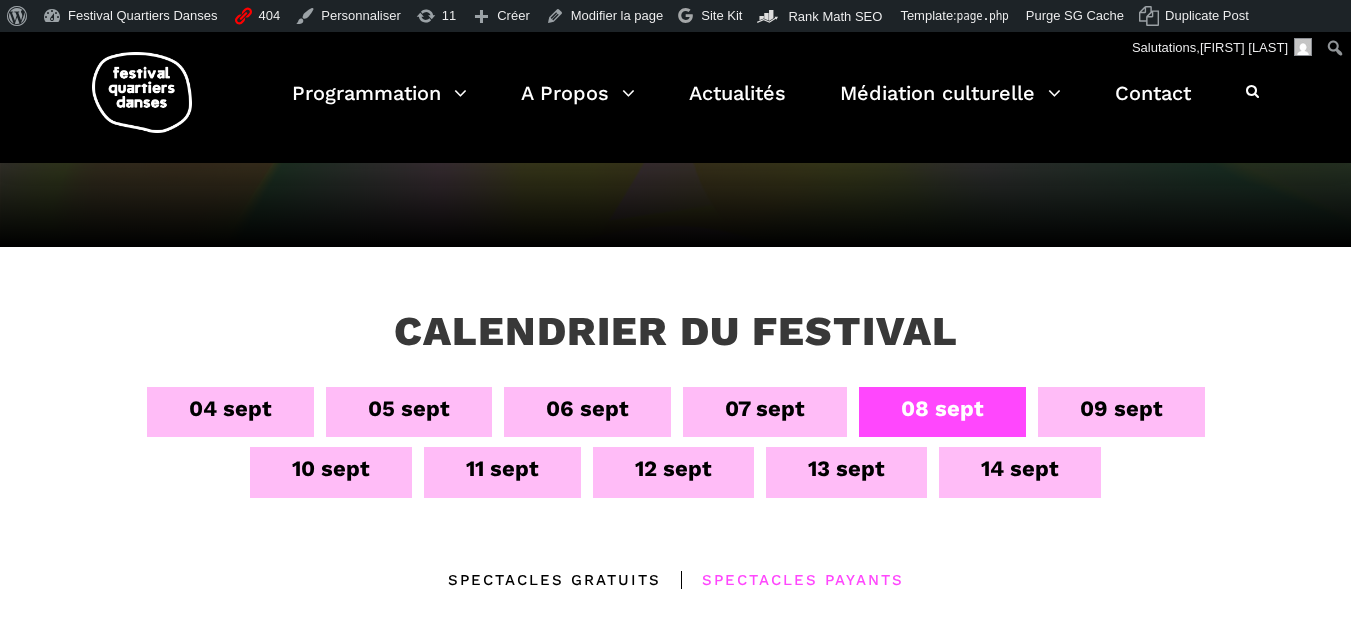 scroll, scrollTop: 200, scrollLeft: 0, axis: vertical 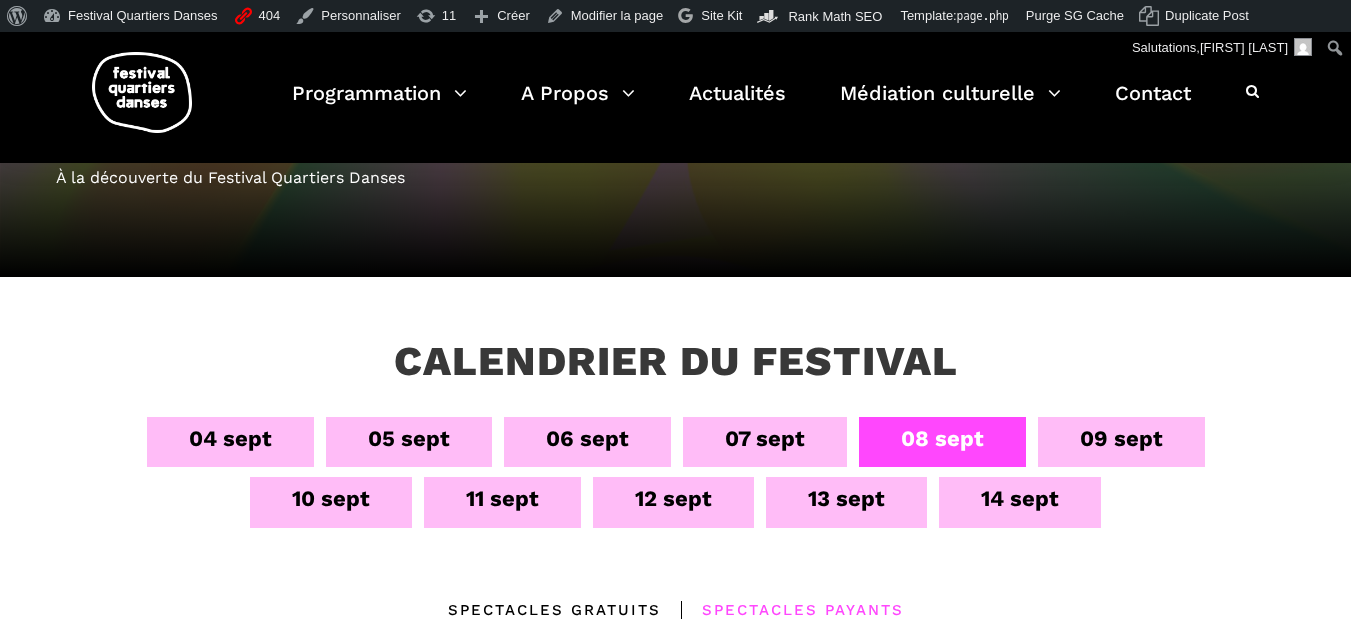 click on "09 sept" at bounding box center [1121, 438] 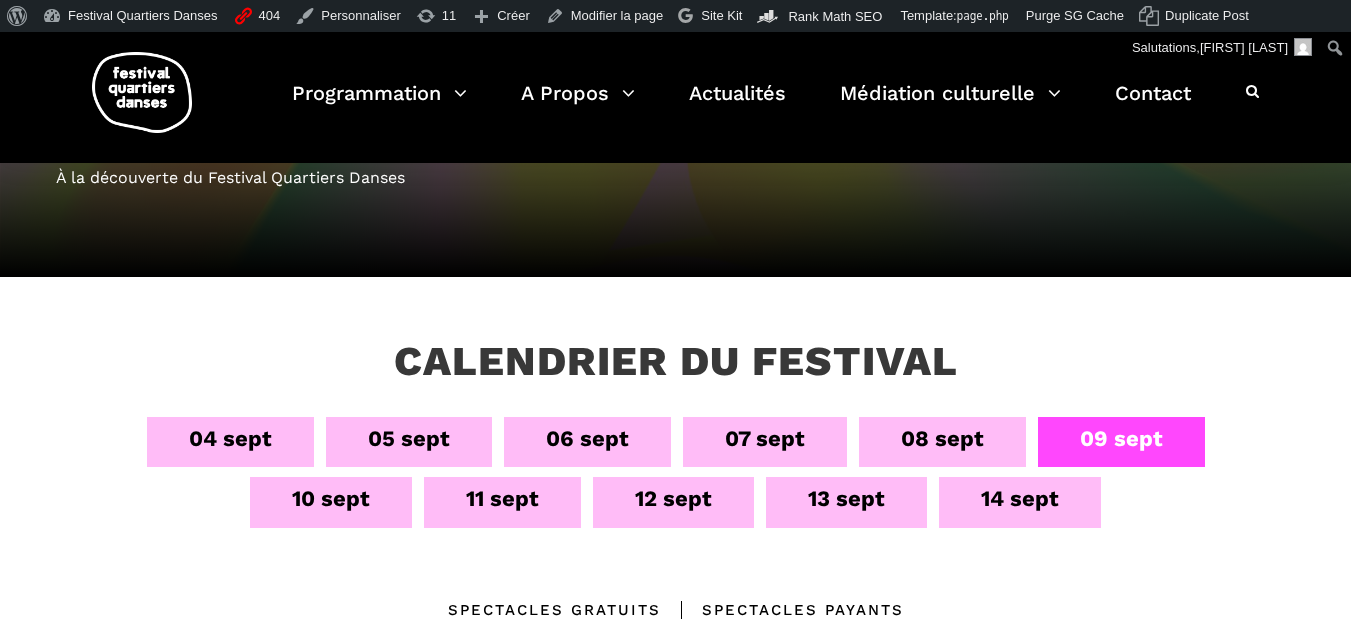 click on "08 sept" at bounding box center (942, 438) 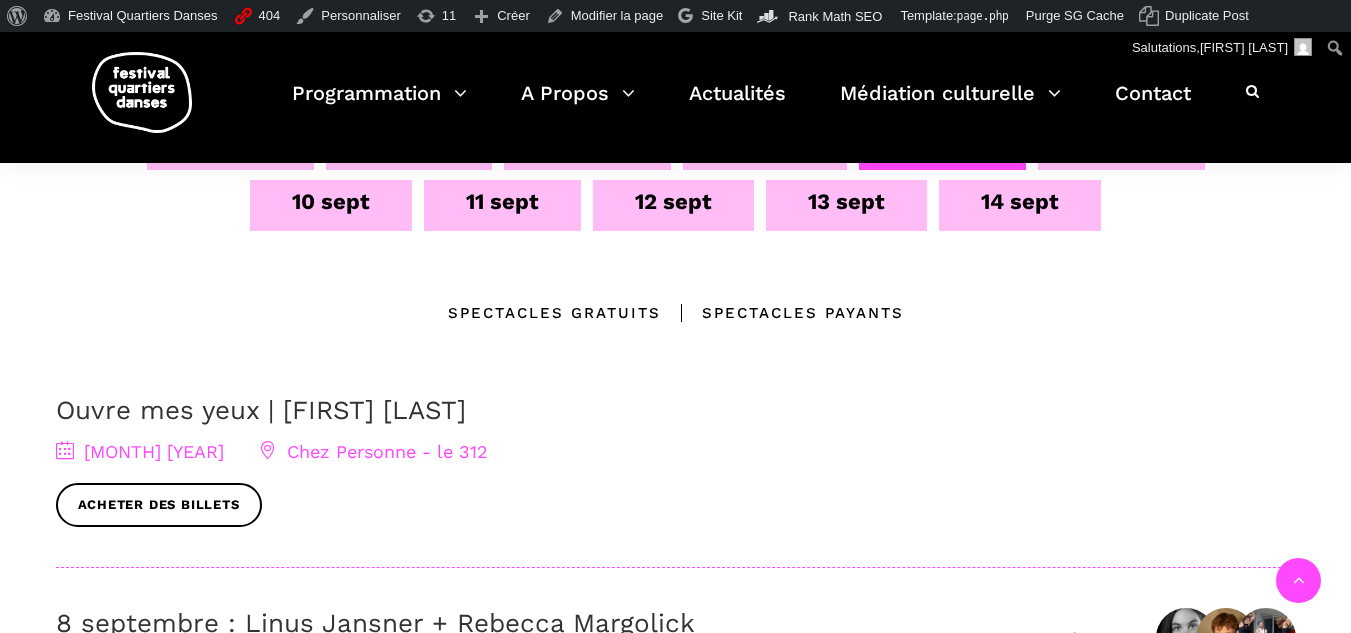 scroll, scrollTop: 400, scrollLeft: 0, axis: vertical 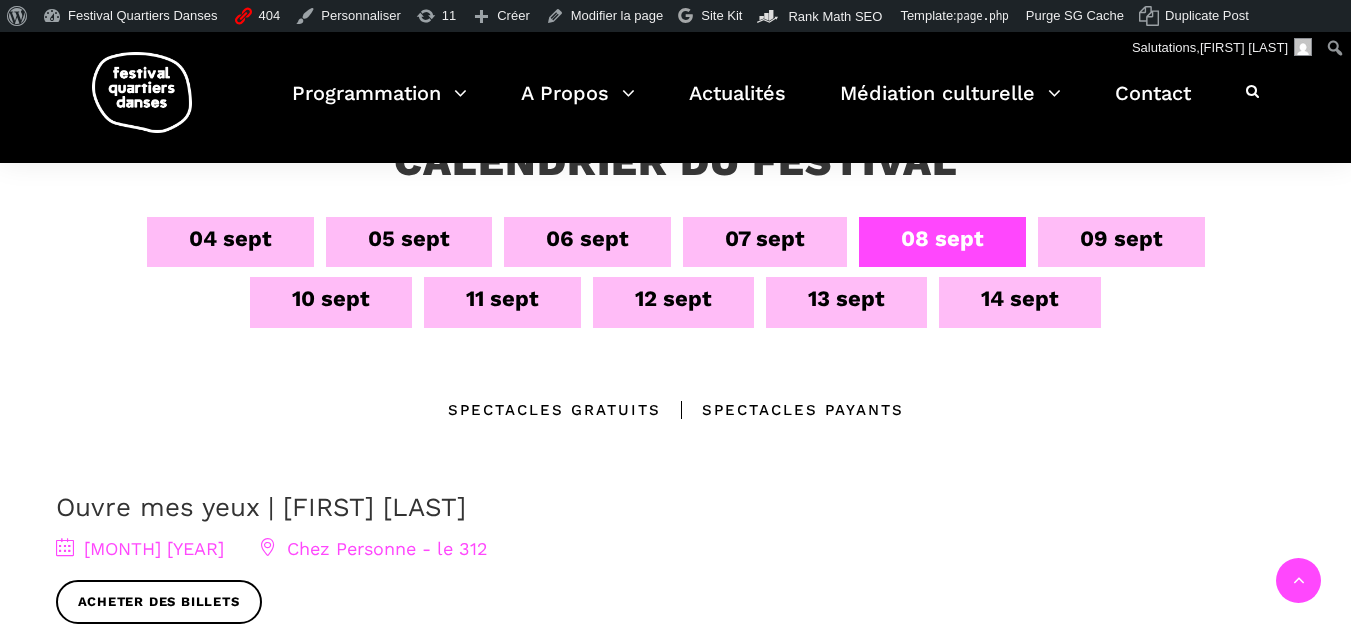 click on "09 sept" at bounding box center (1121, 238) 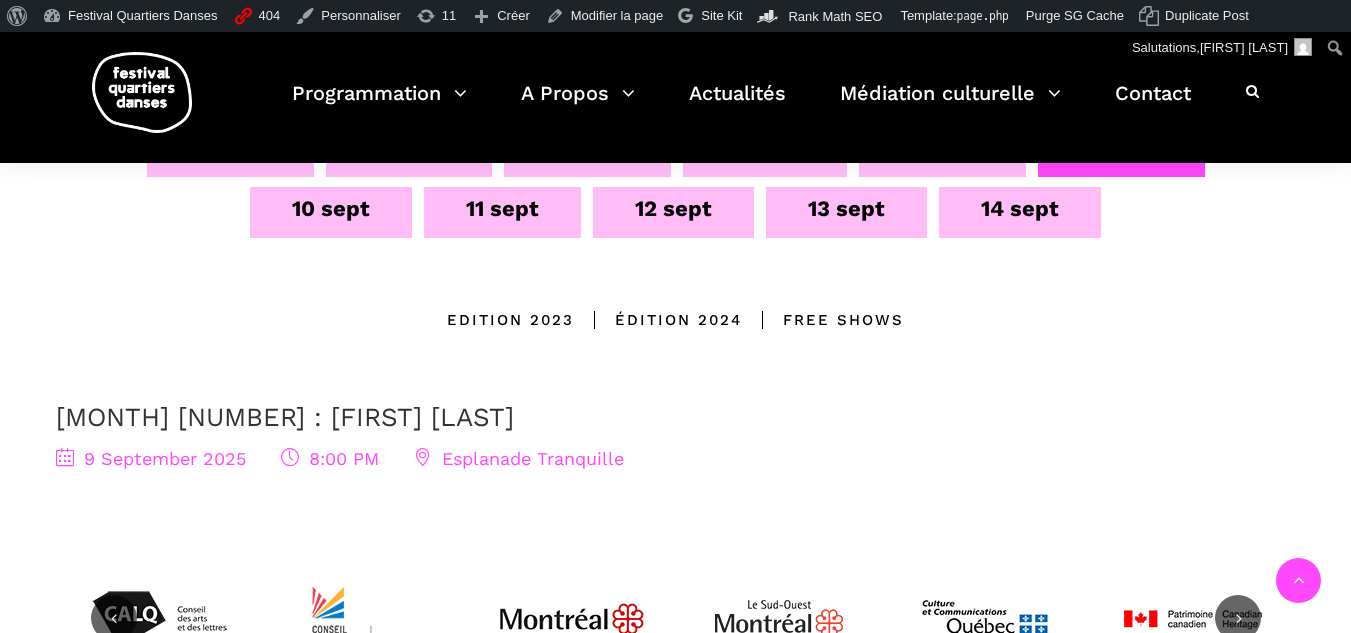 scroll, scrollTop: 400, scrollLeft: 0, axis: vertical 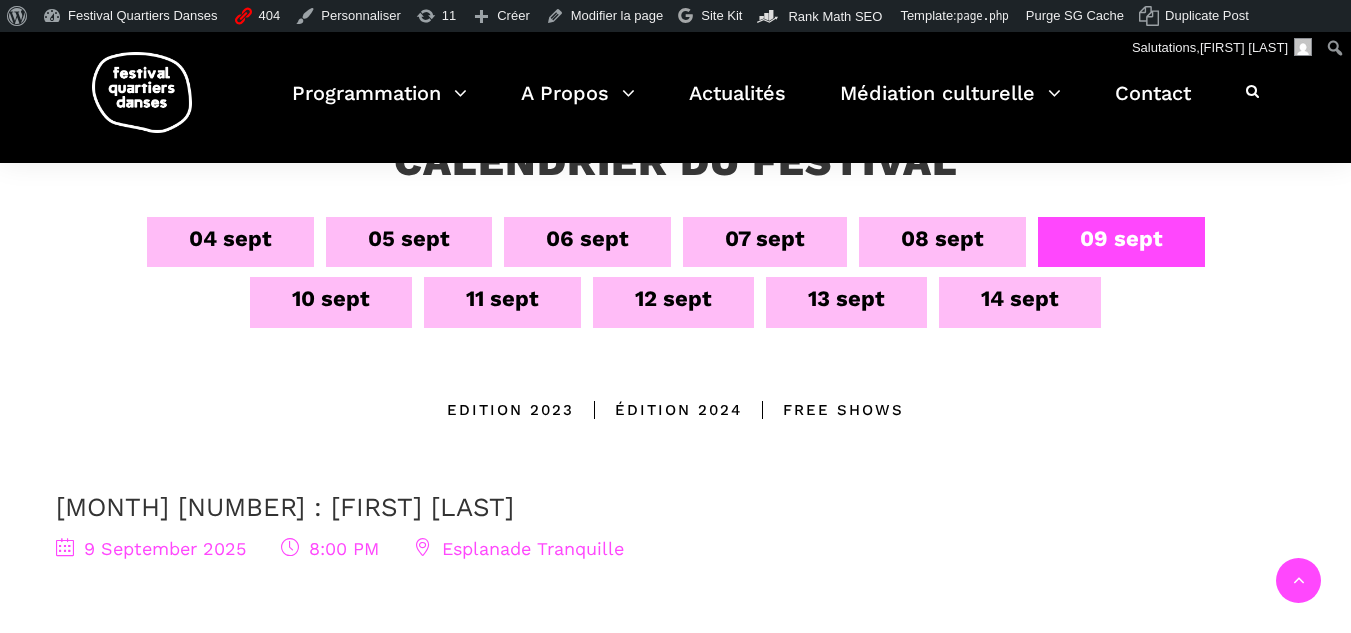 click on "09 sept" at bounding box center (1121, 238) 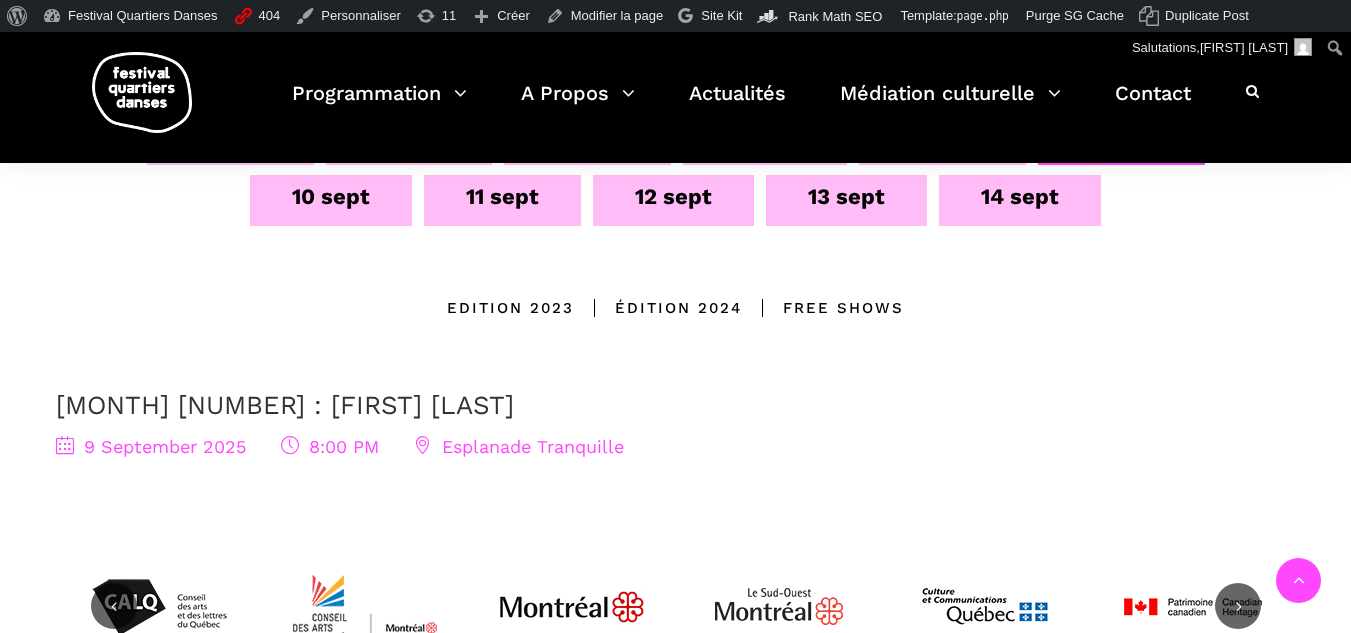 scroll, scrollTop: 600, scrollLeft: 0, axis: vertical 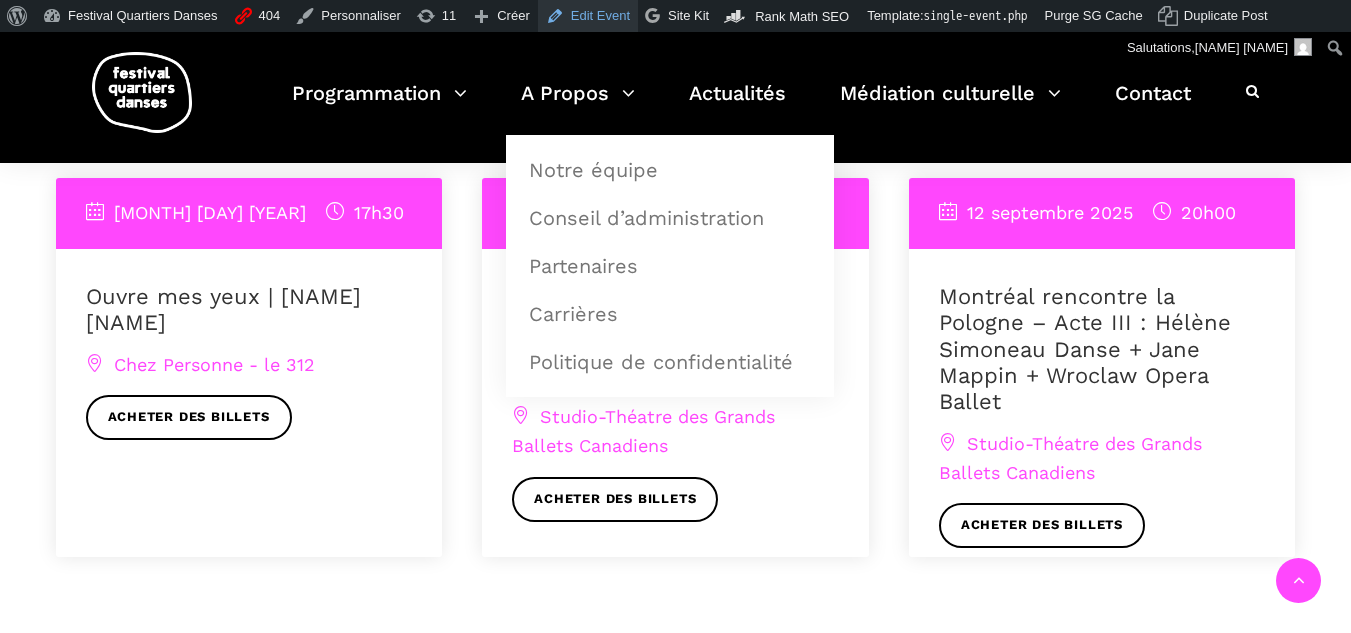 click on "Edit Event" at bounding box center (588, 16) 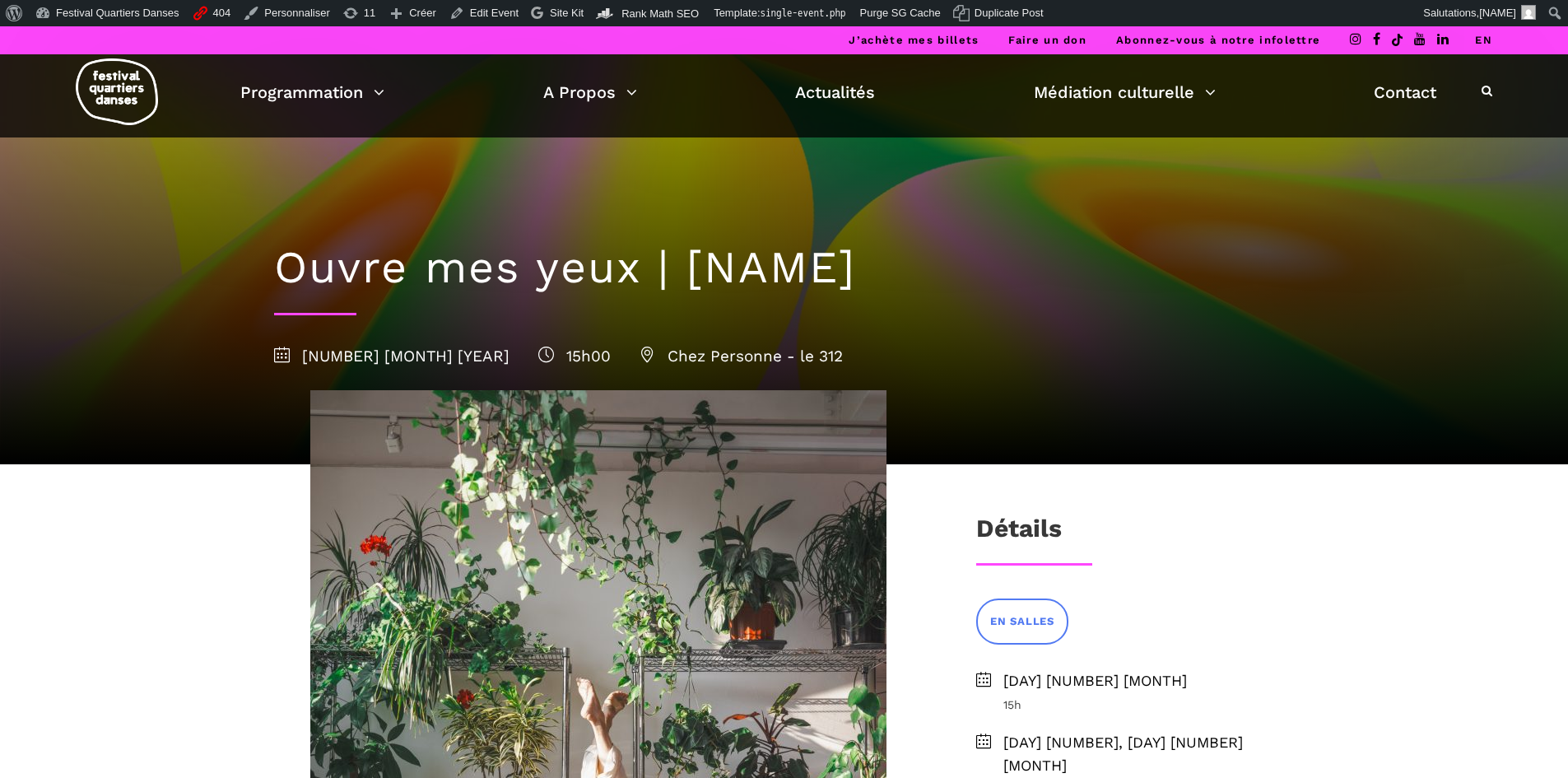 scroll, scrollTop: 0, scrollLeft: 0, axis: both 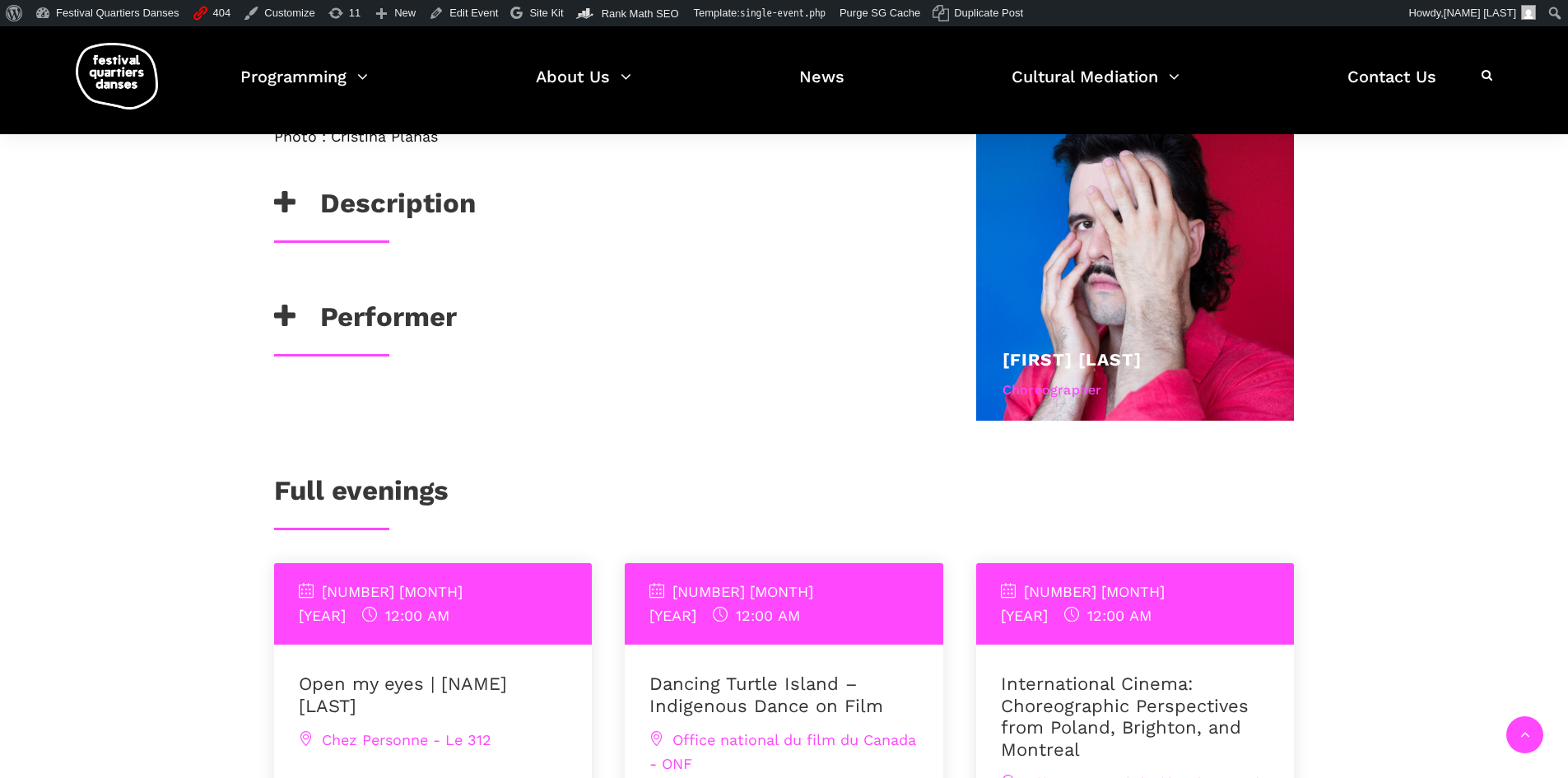 click at bounding box center [285, 316] 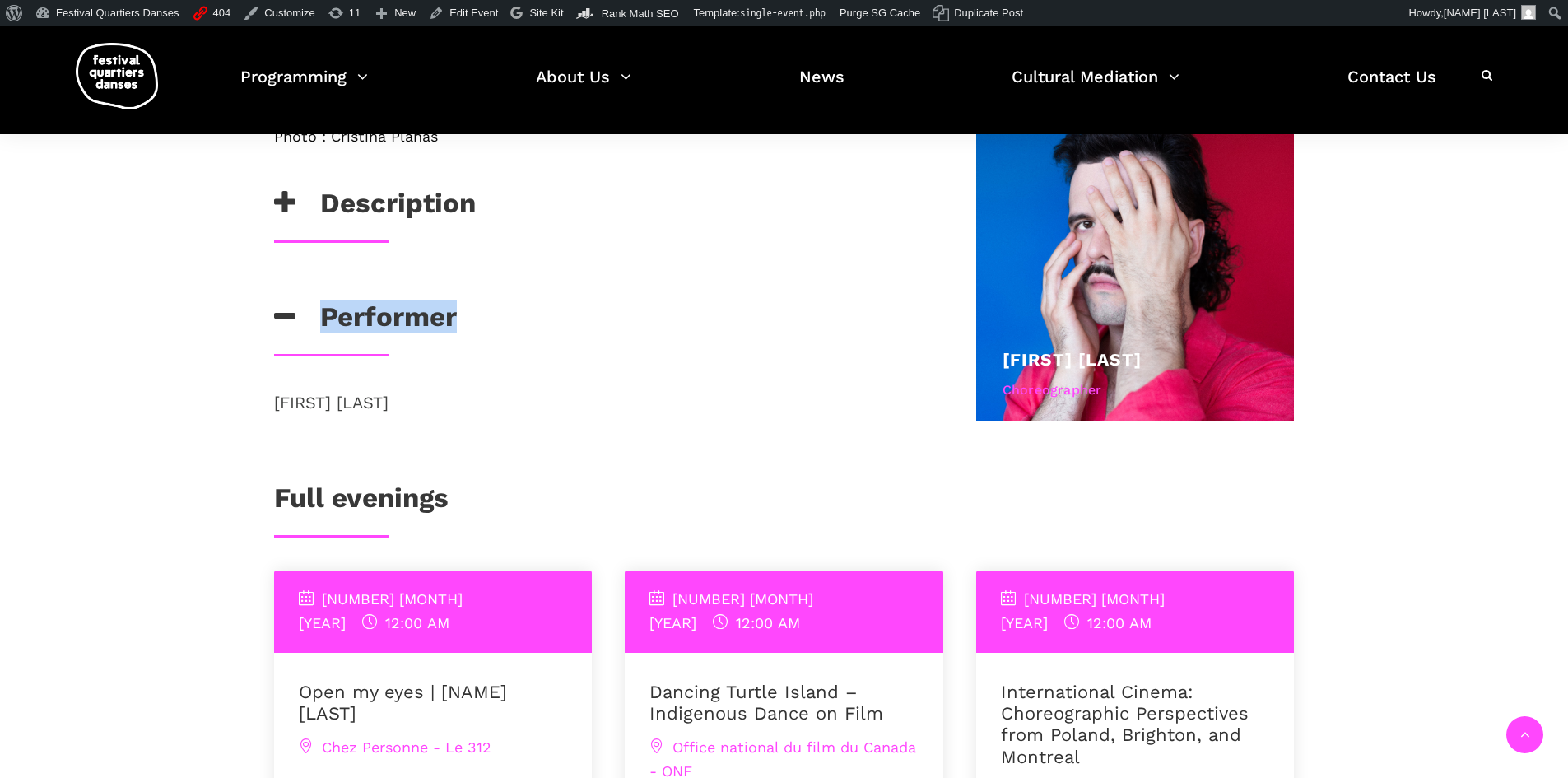 click at bounding box center (285, 316) 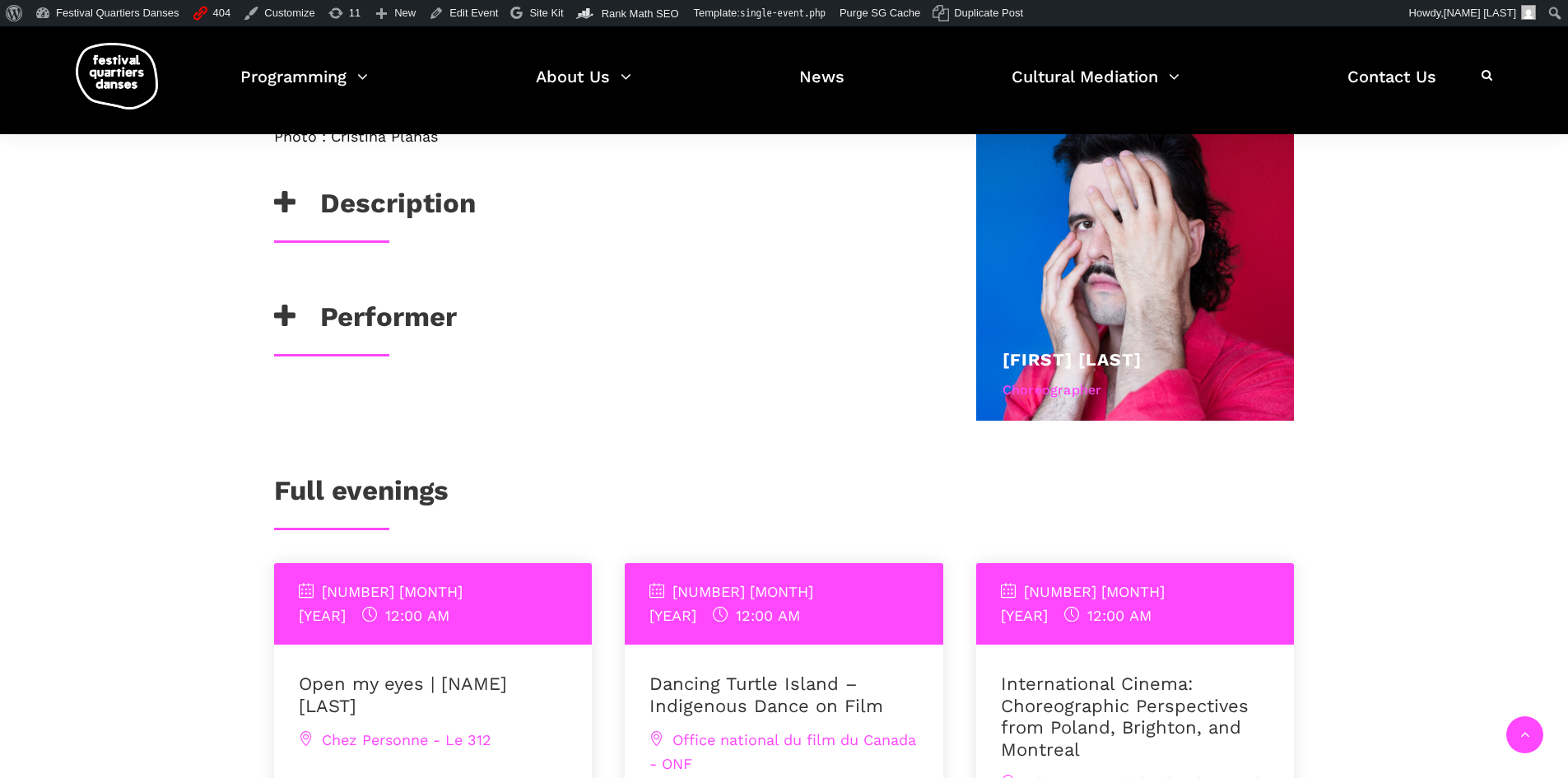 click on "Description" at bounding box center (375, 207) 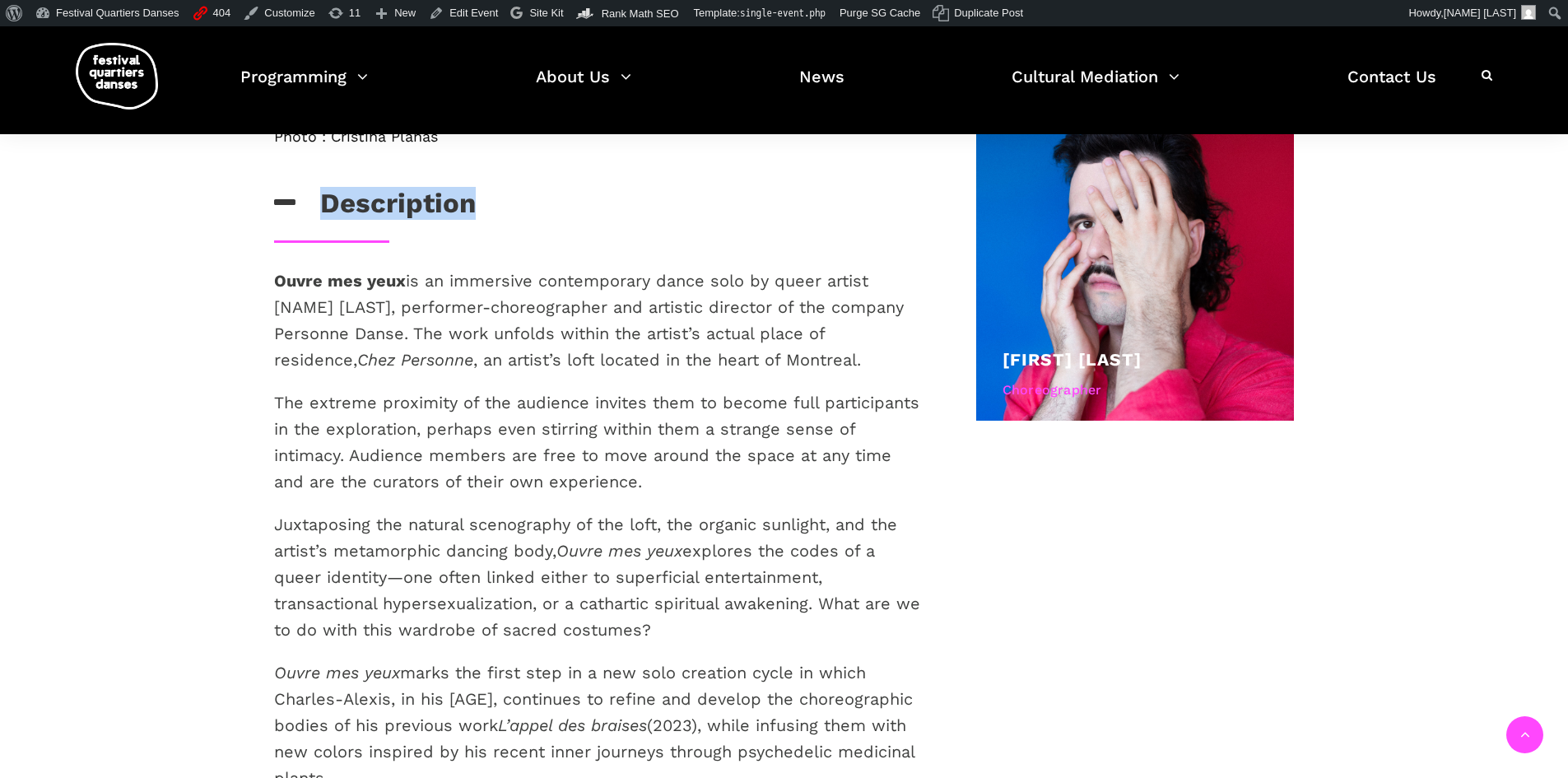 click on "Description" at bounding box center [375, 207] 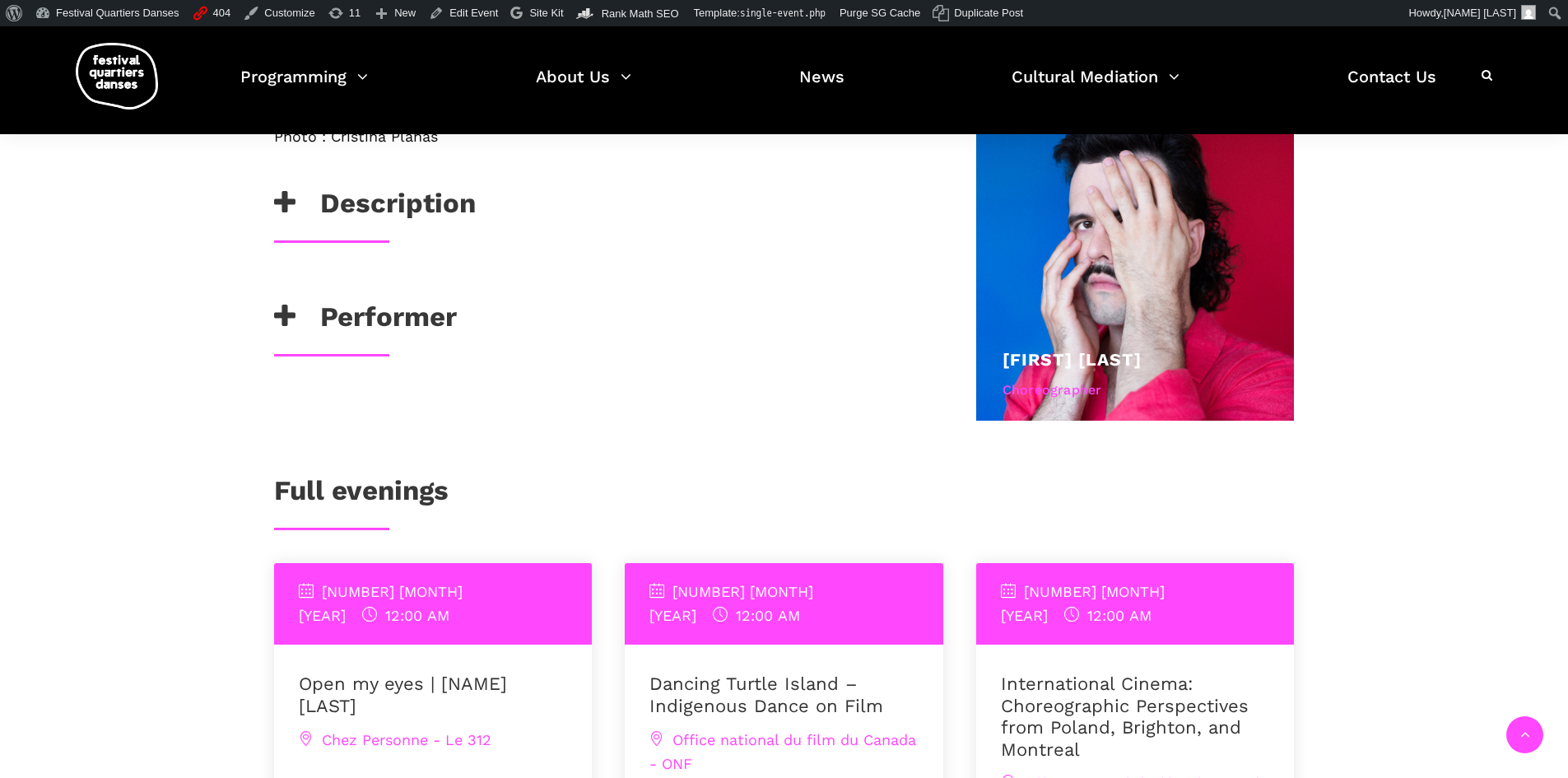 click on "Photo : Cristina Planas
Description Ouvre mes yeux  is an immersive contemporary dance solo by queer artist Charles-Alexis Desgagnés, performer-choreographer and artistic director of the company Personne Danse. The work unfolds within the artist’s actual place of residence,  Chez Personne , an artist’s loft located in the heart of Montreal.
The extreme proximity of the audience invites them to become full participants in the exploration, perhaps even stirring within them a strange sense of intimacy. Audience members are free to move around the space at any time and are the curators of their own experience.
Juxtaposing the natural scenography of the loft, the organic sunlight, and the artist’s metamorphic dancing body,  Ouvre mes yeux  explores the codes of a queer identity—one often linked either to superficial entertainment, transactional hypersexualization, or a cathartic spiritual awakening. What are we to do with this wardrobe of sacred costumes?
Ouvre mes yeux L’appel des braises" at bounding box center (598, -158) 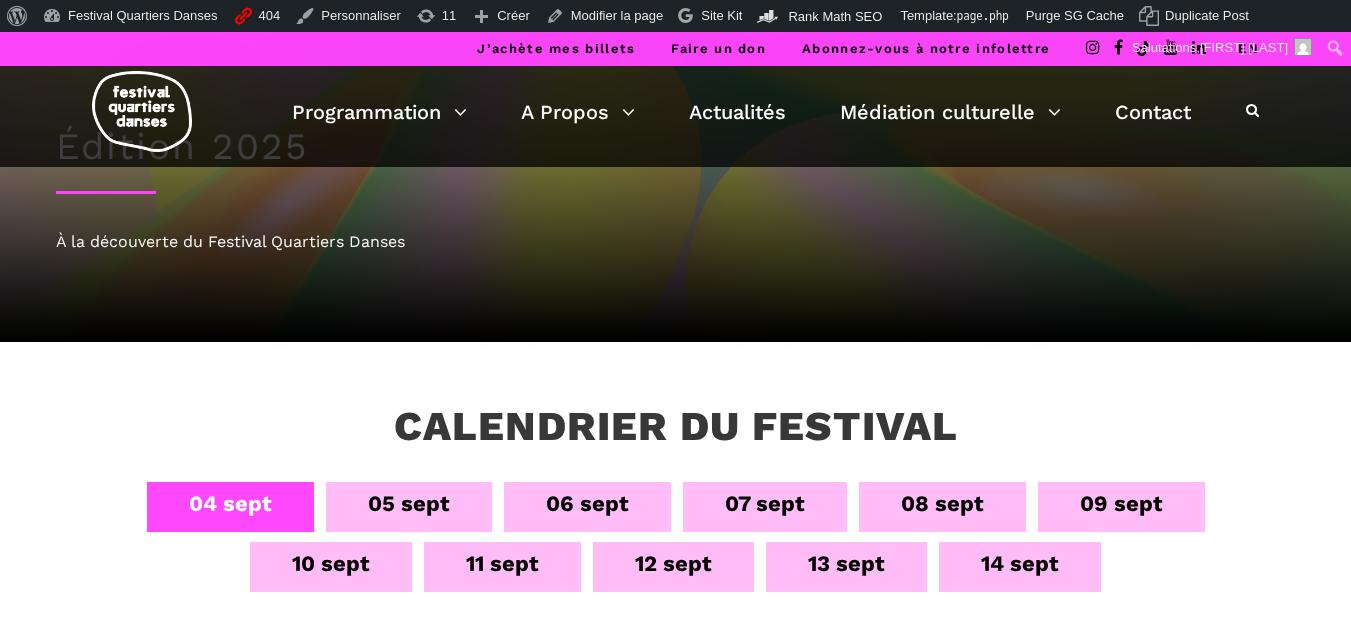scroll, scrollTop: 0, scrollLeft: 0, axis: both 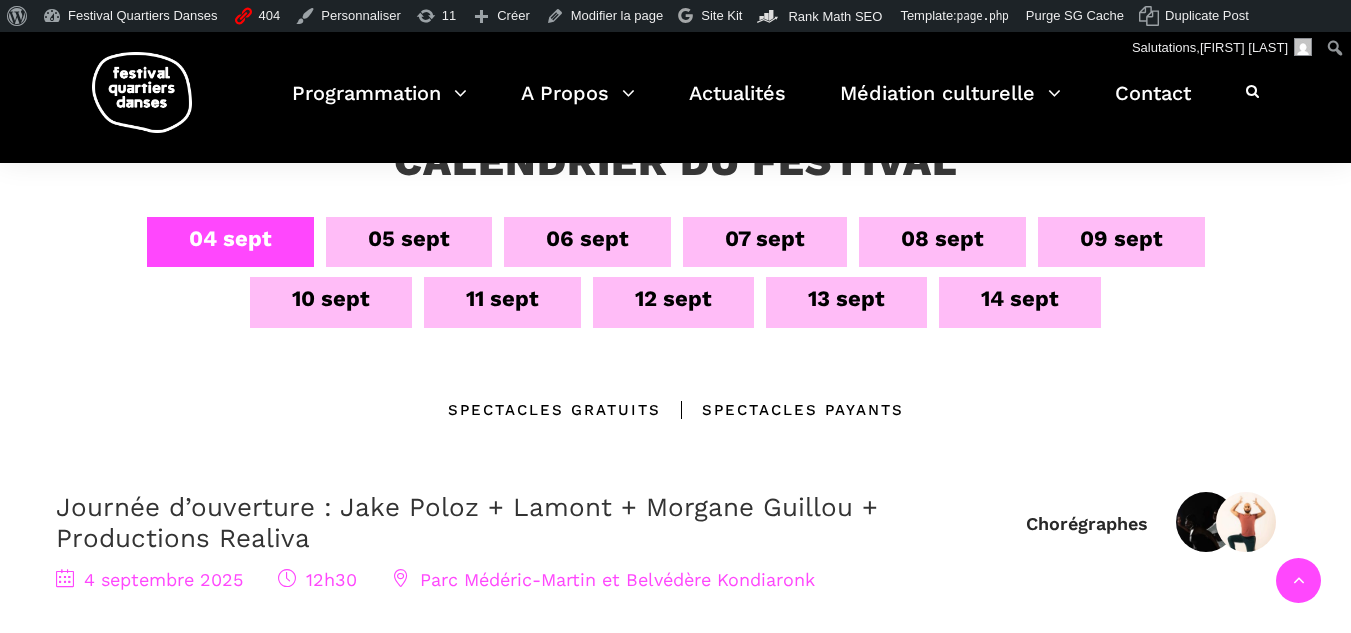 click on "09 sept" at bounding box center [1121, 238] 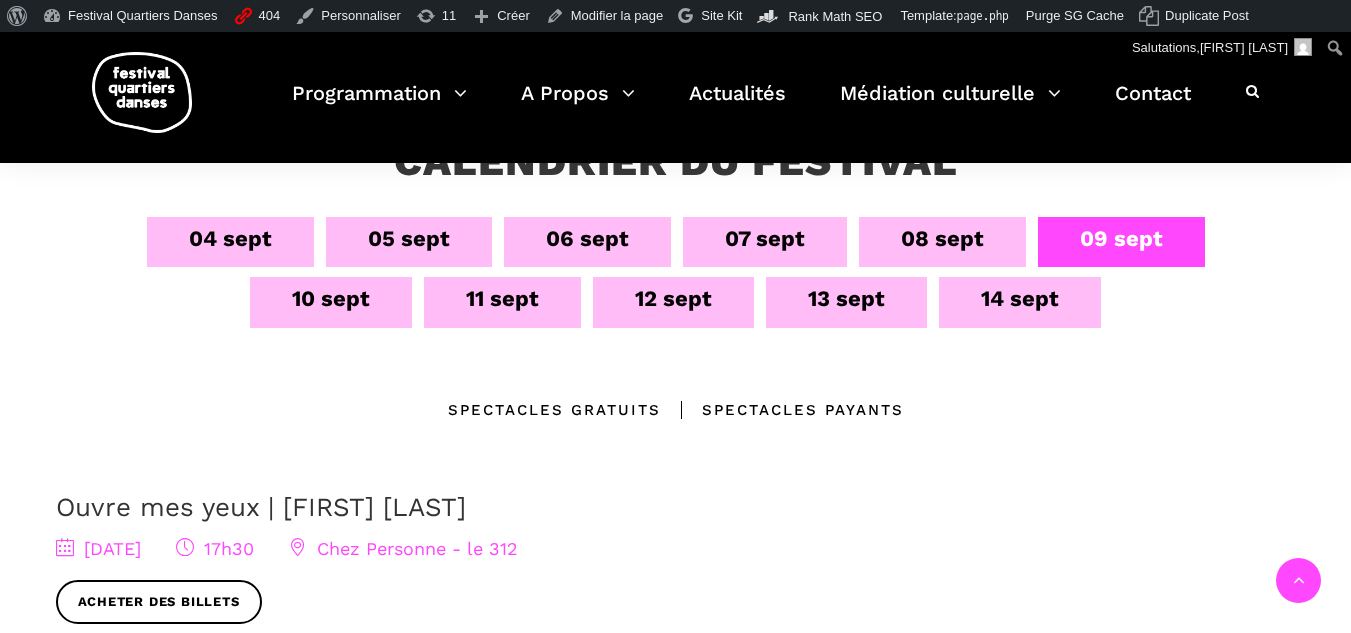 scroll, scrollTop: 700, scrollLeft: 0, axis: vertical 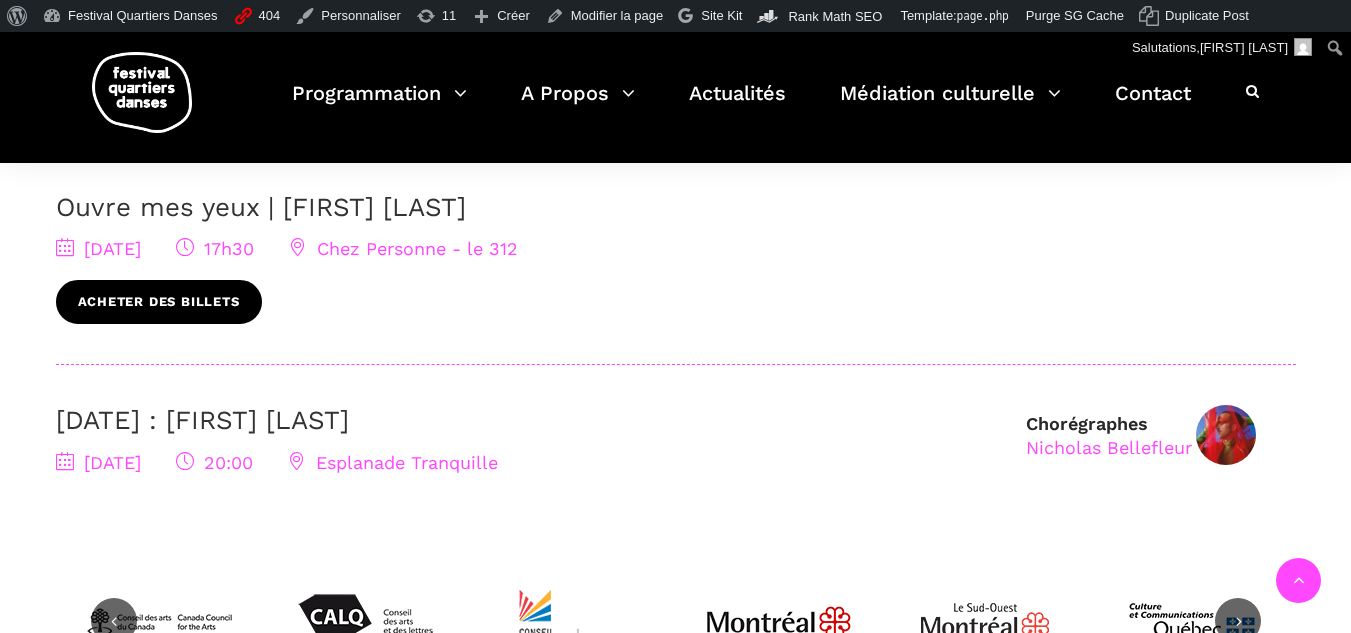 click on "Acheter des billets" at bounding box center (159, 302) 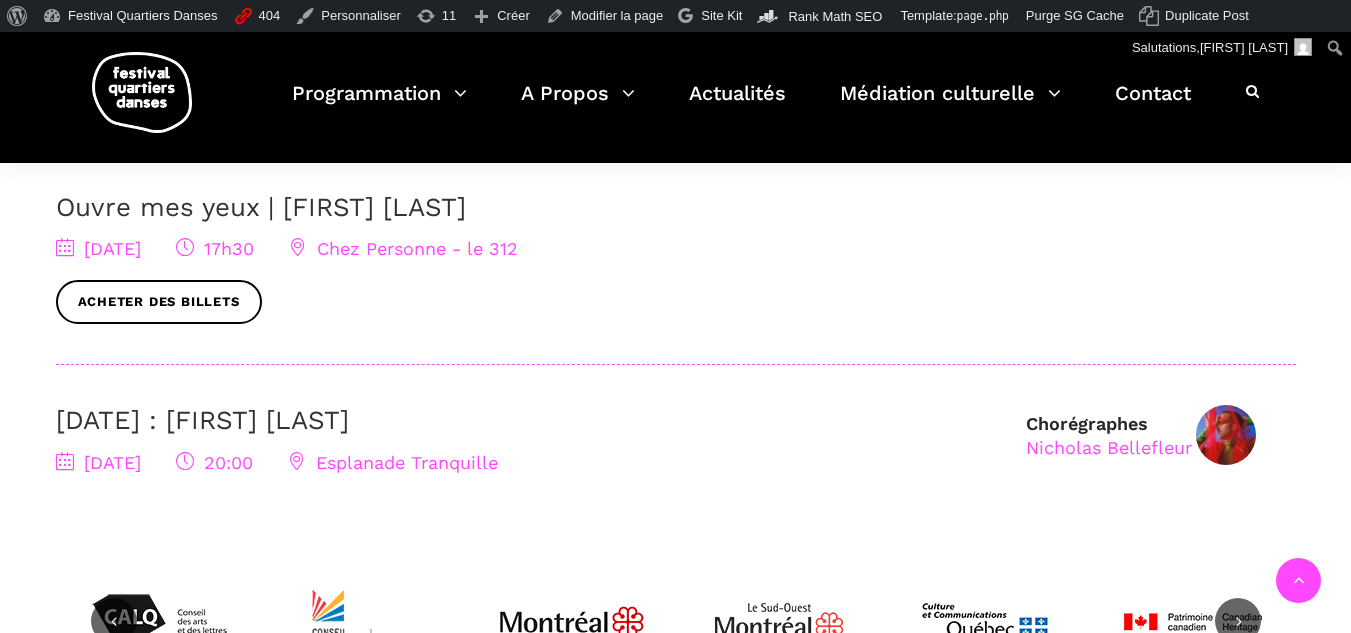 scroll, scrollTop: 300, scrollLeft: 0, axis: vertical 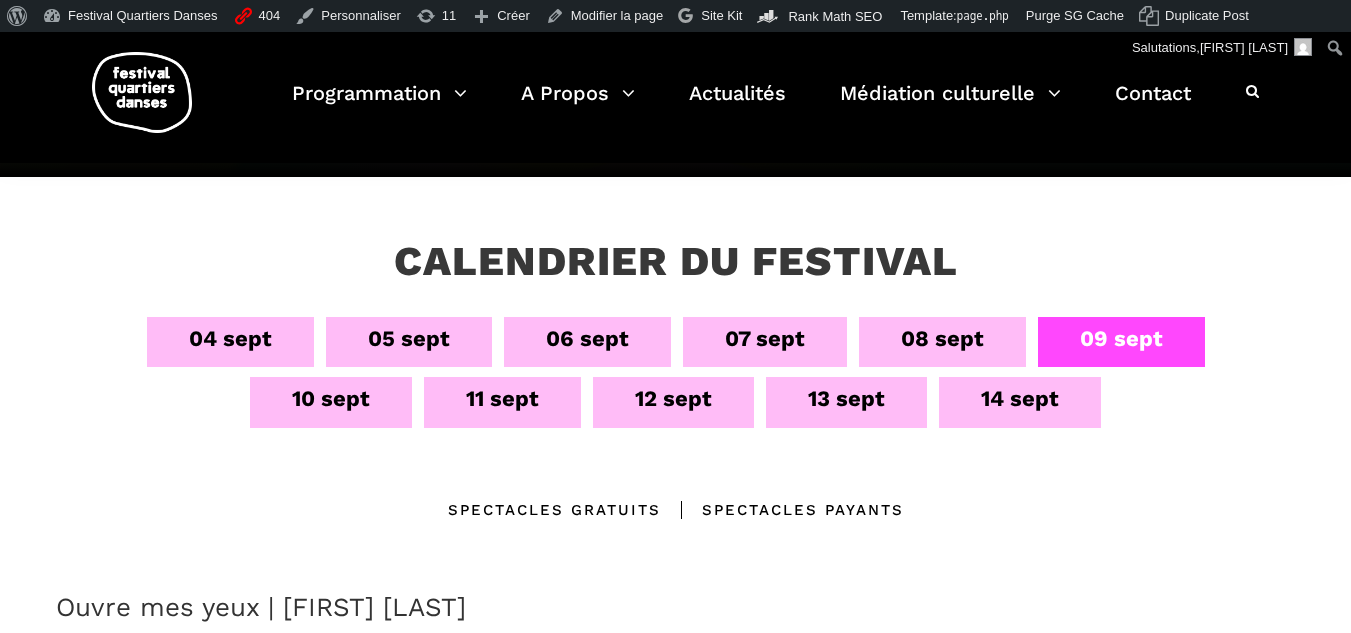 click on "08 sept" at bounding box center [942, 338] 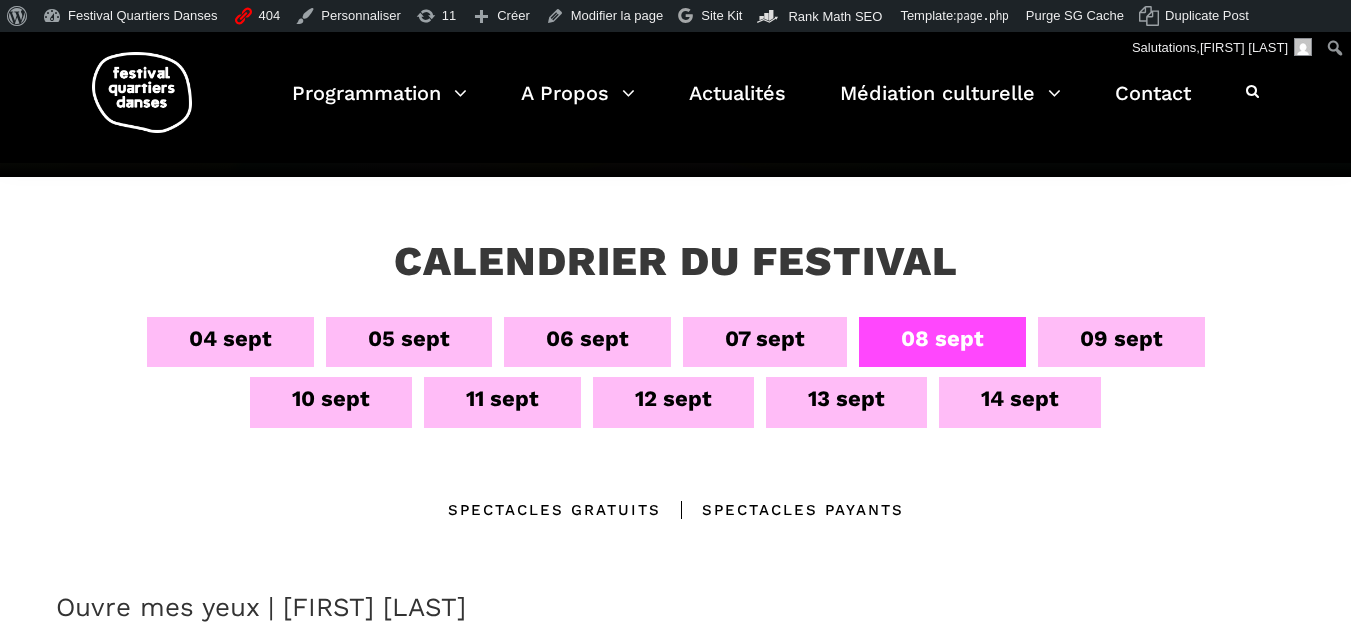 scroll, scrollTop: 400, scrollLeft: 0, axis: vertical 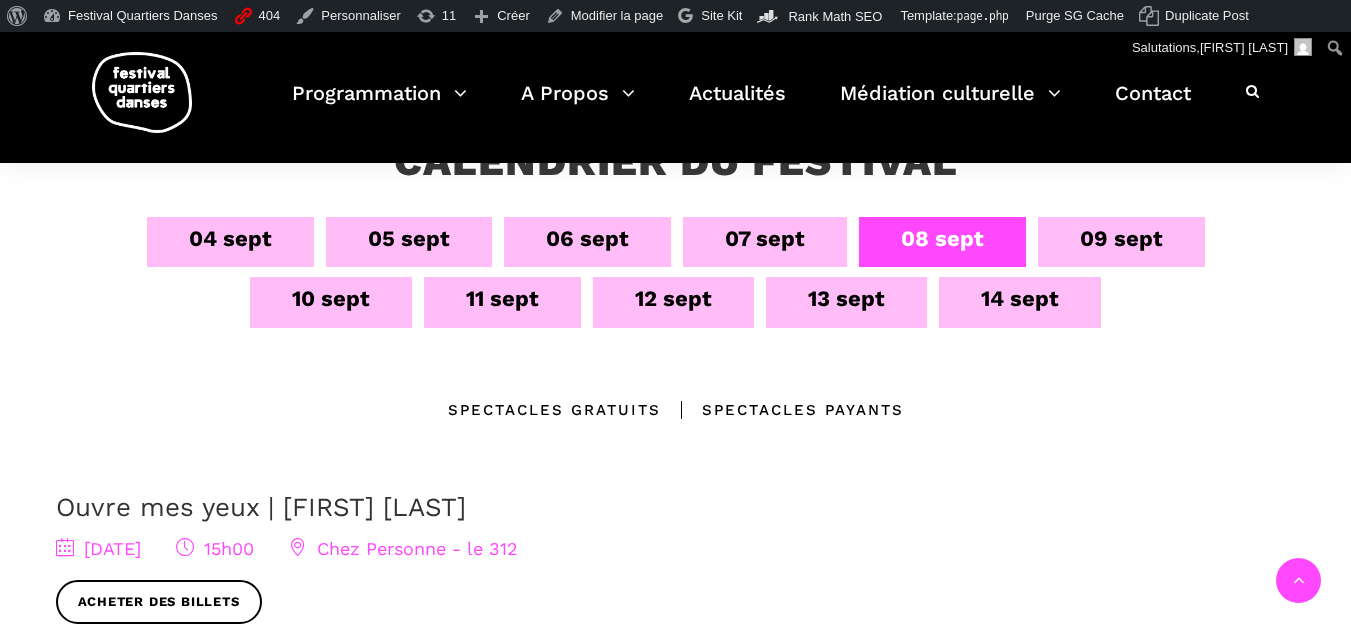click on "Ouvre mes yeux | Charles-Alexis Desgagnés" at bounding box center (261, 507) 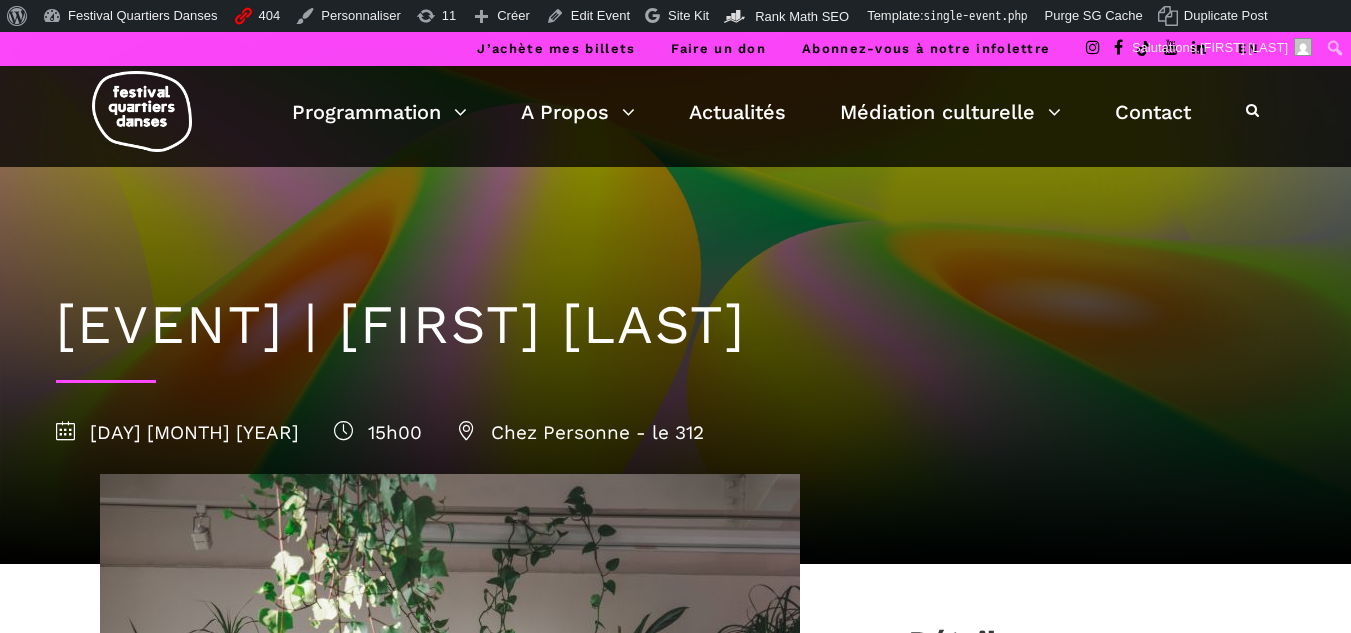 scroll, scrollTop: 0, scrollLeft: 0, axis: both 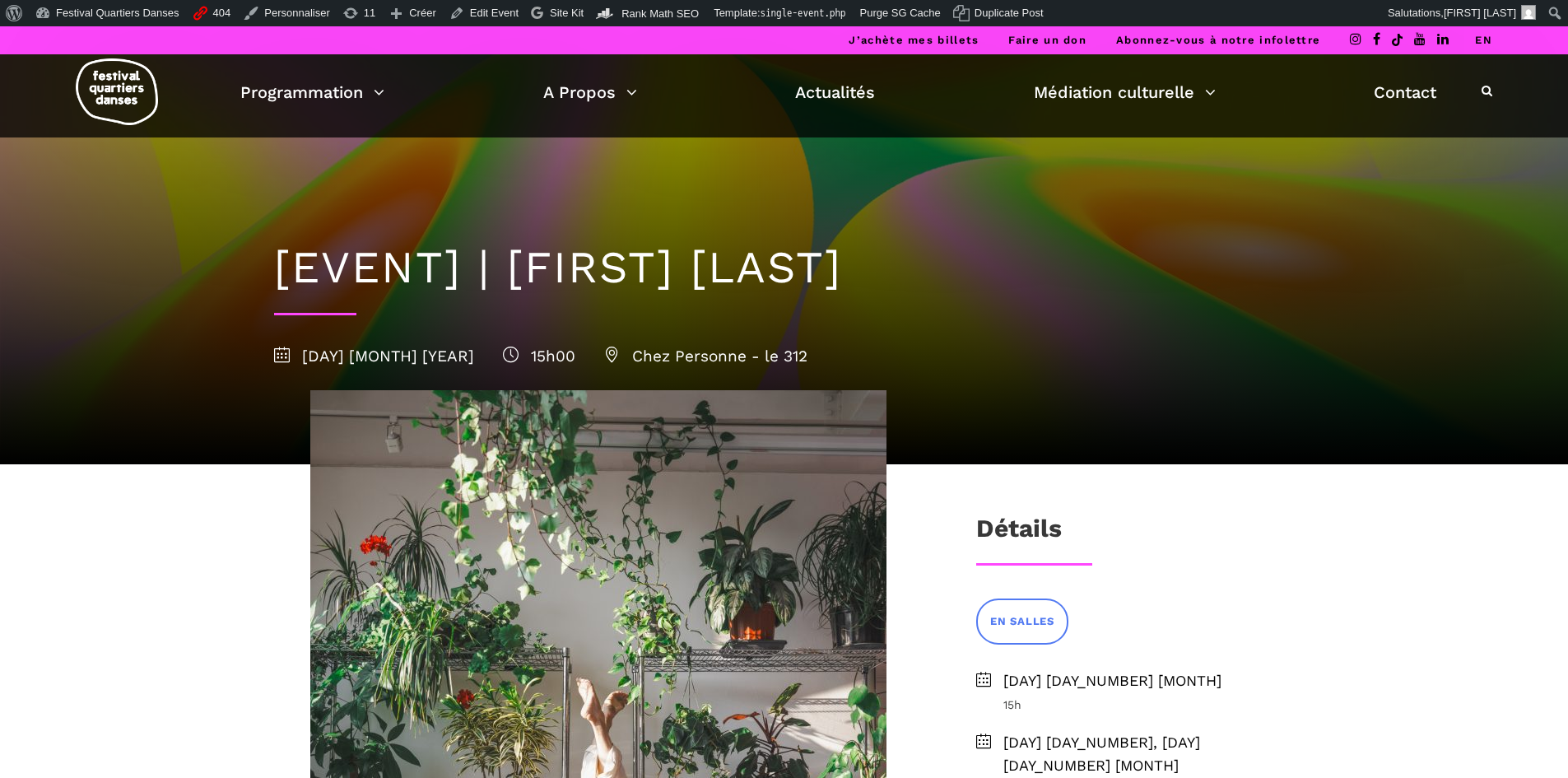 click on "EN" at bounding box center (1483, 40) 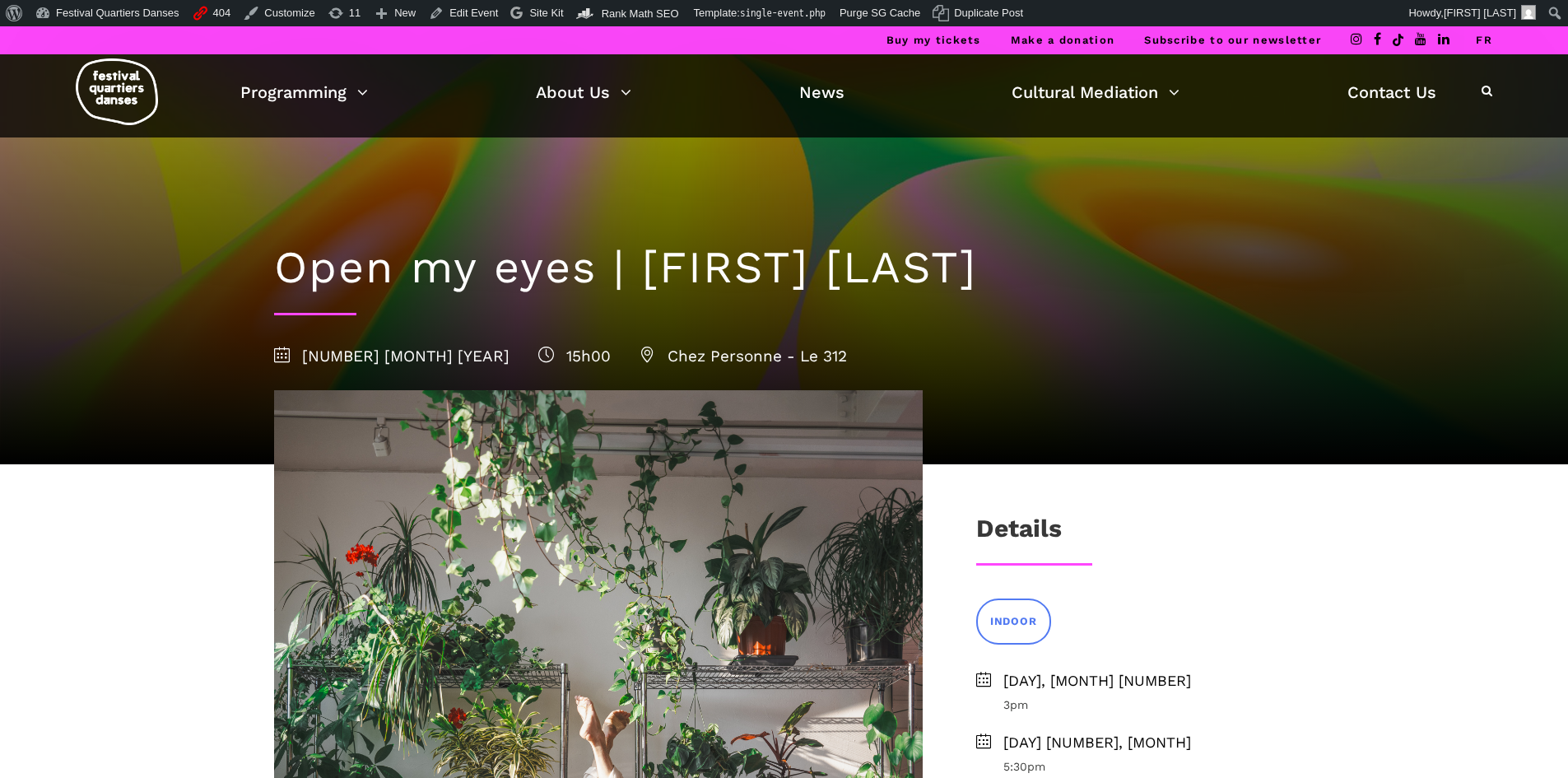 scroll, scrollTop: 0, scrollLeft: 0, axis: both 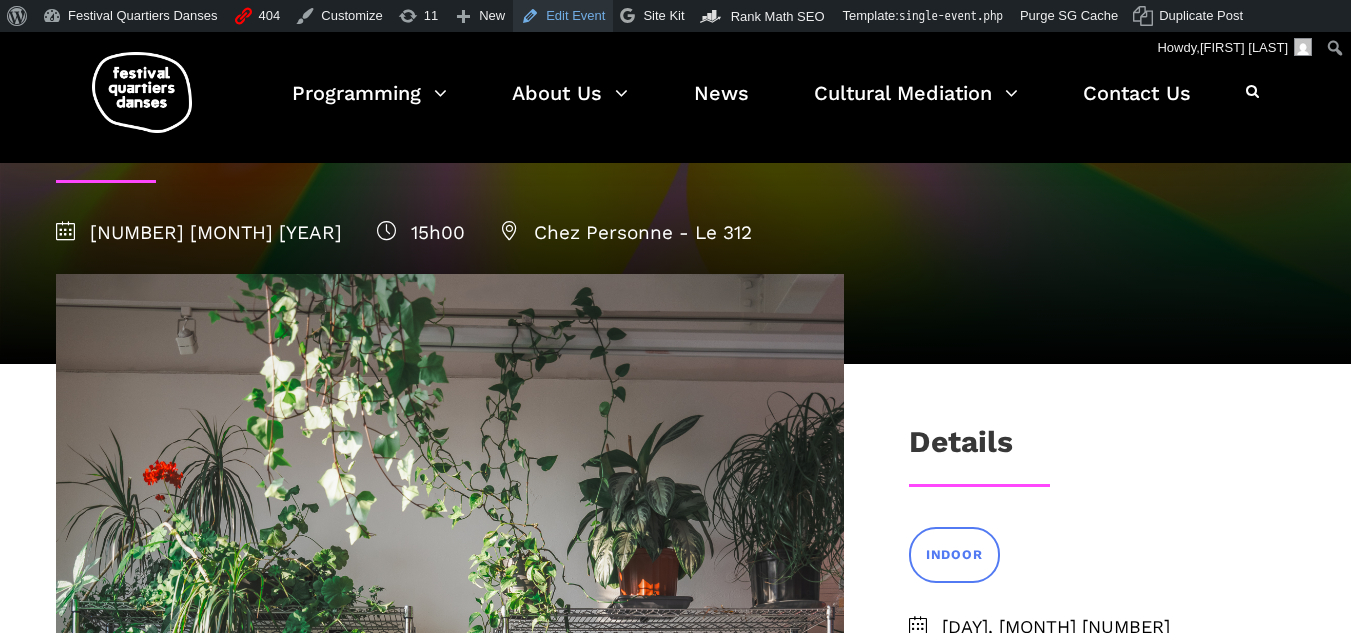 click on "Edit Event" at bounding box center [563, 16] 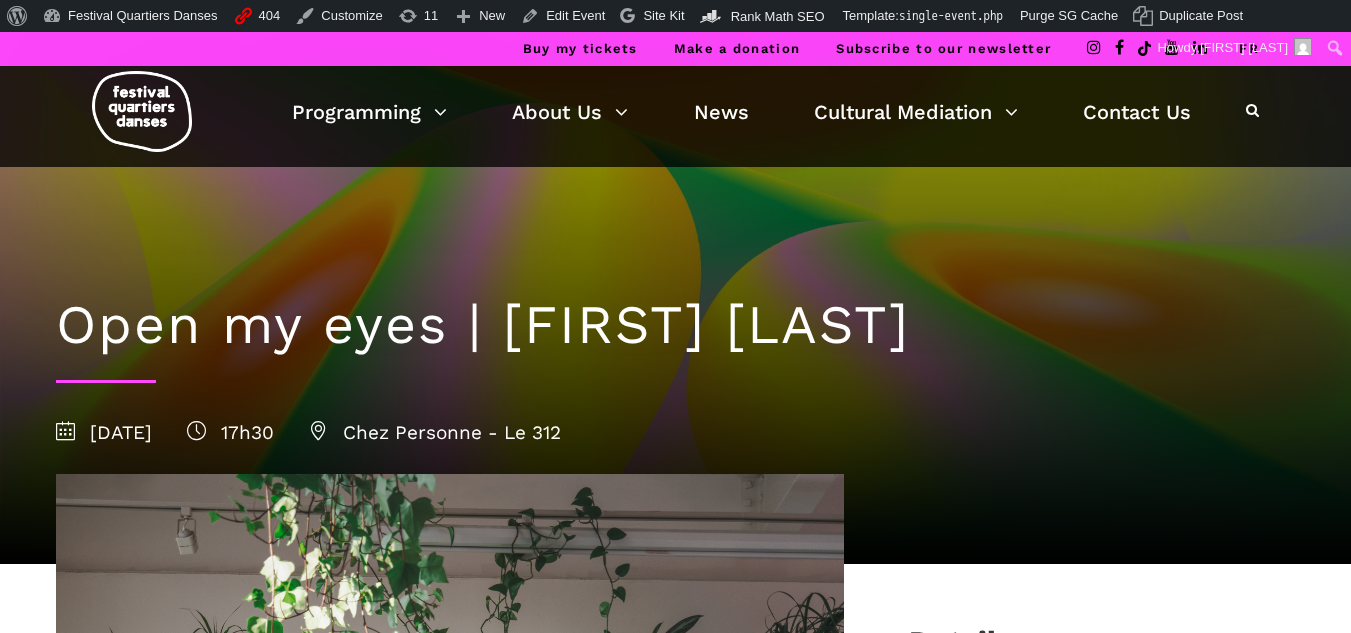 scroll, scrollTop: 0, scrollLeft: 0, axis: both 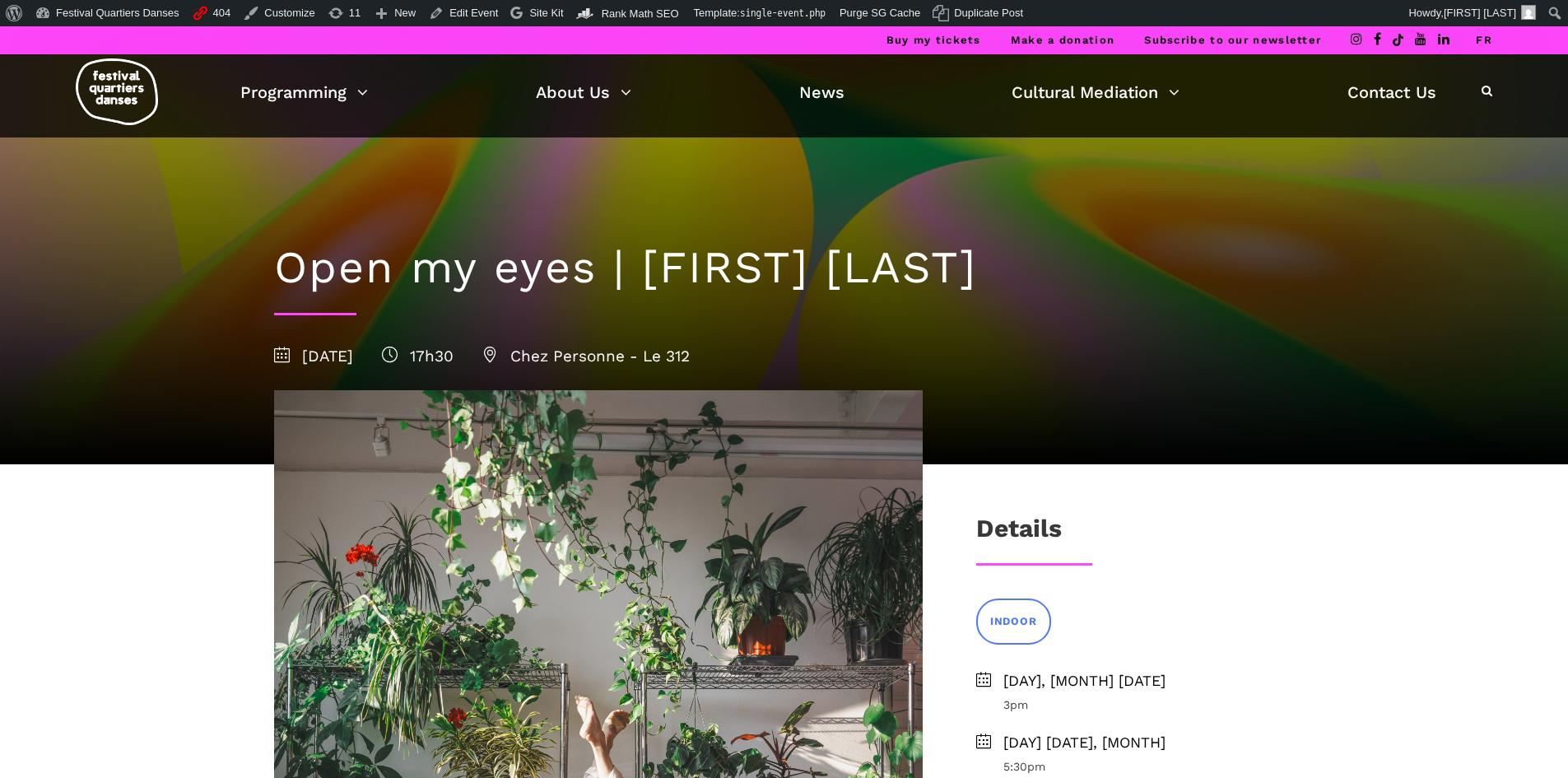 click on "FR" at bounding box center (1484, 40) 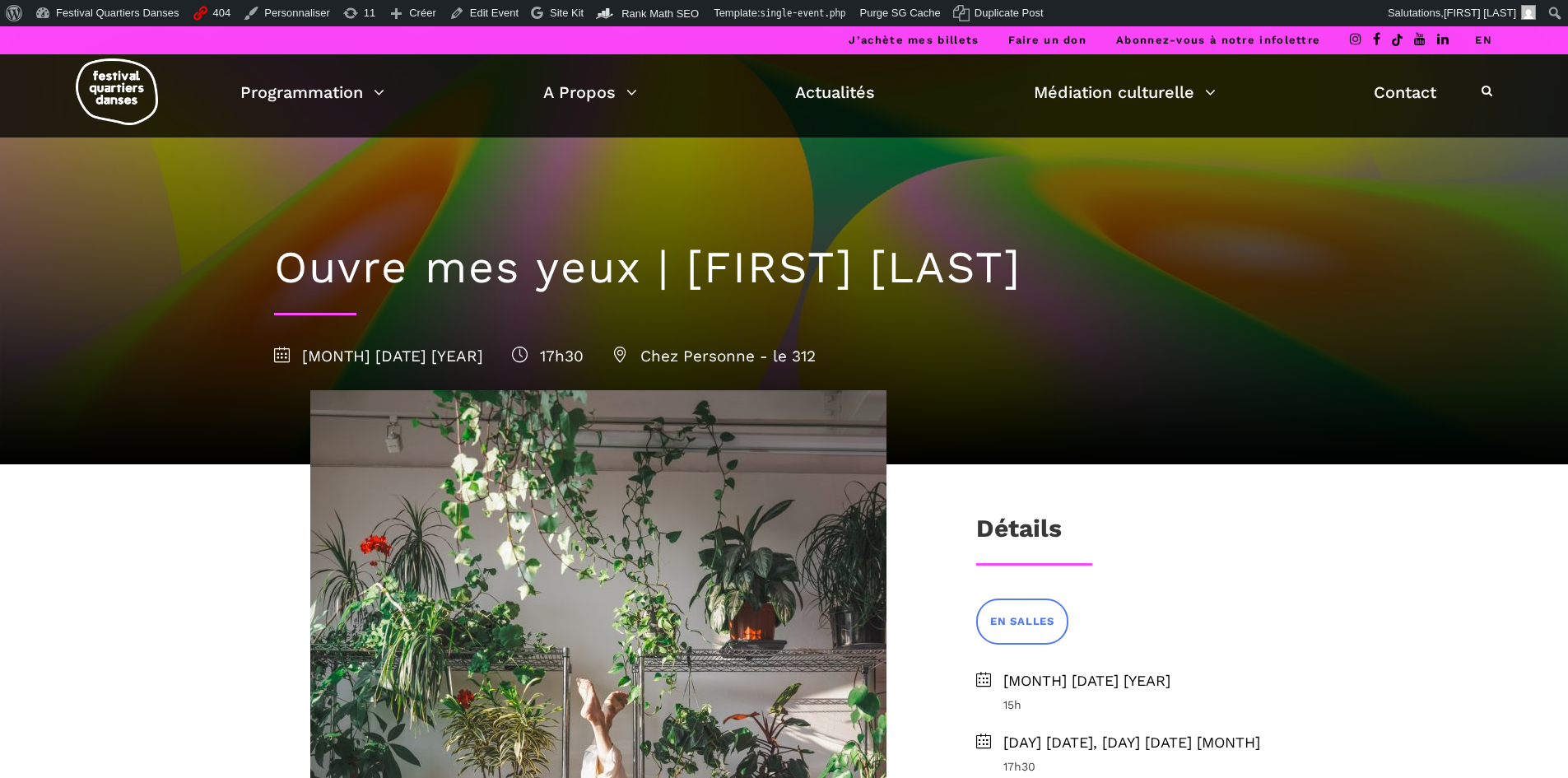 scroll, scrollTop: 0, scrollLeft: 0, axis: both 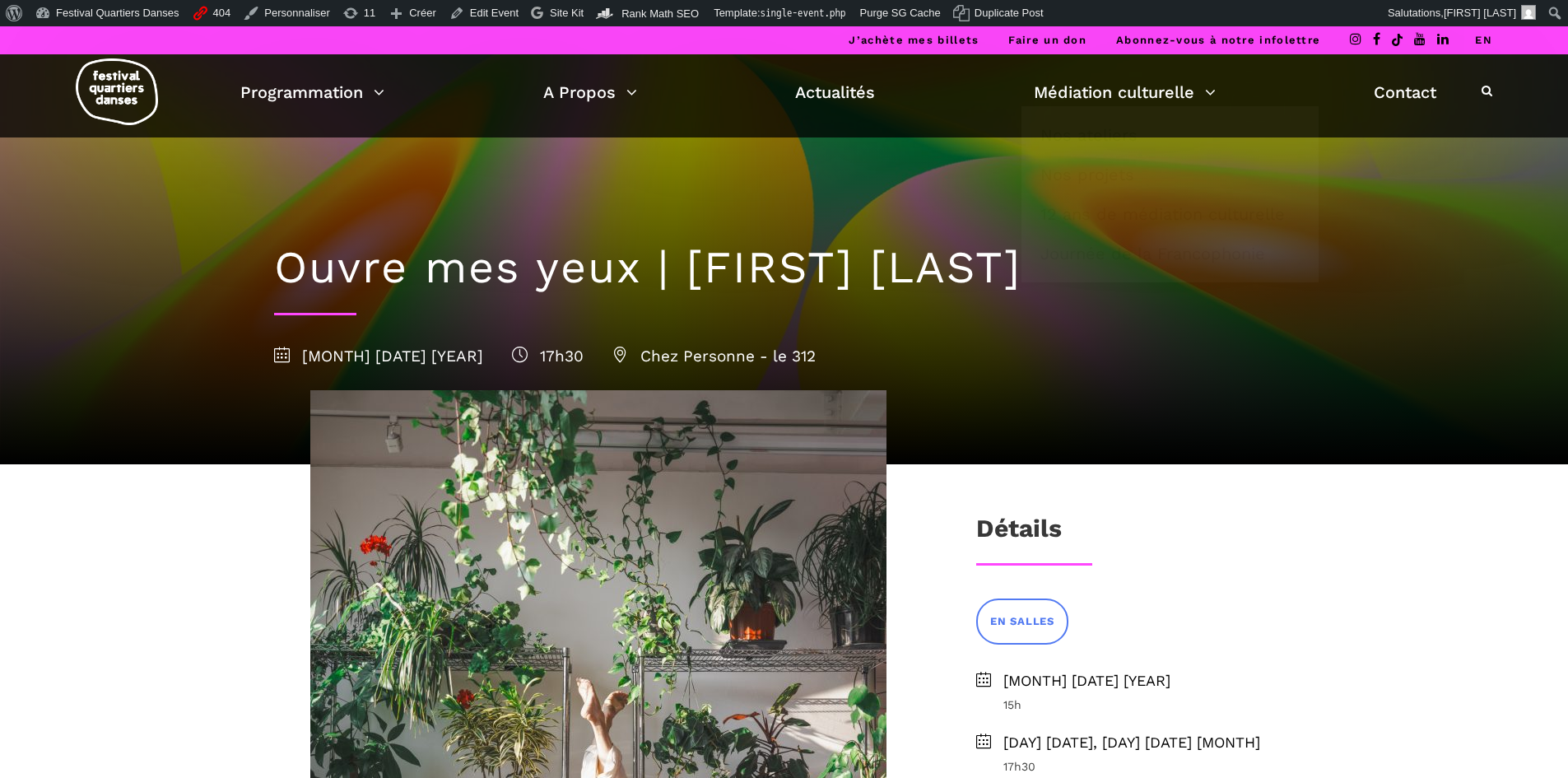 click on "EN" at bounding box center (1483, 40) 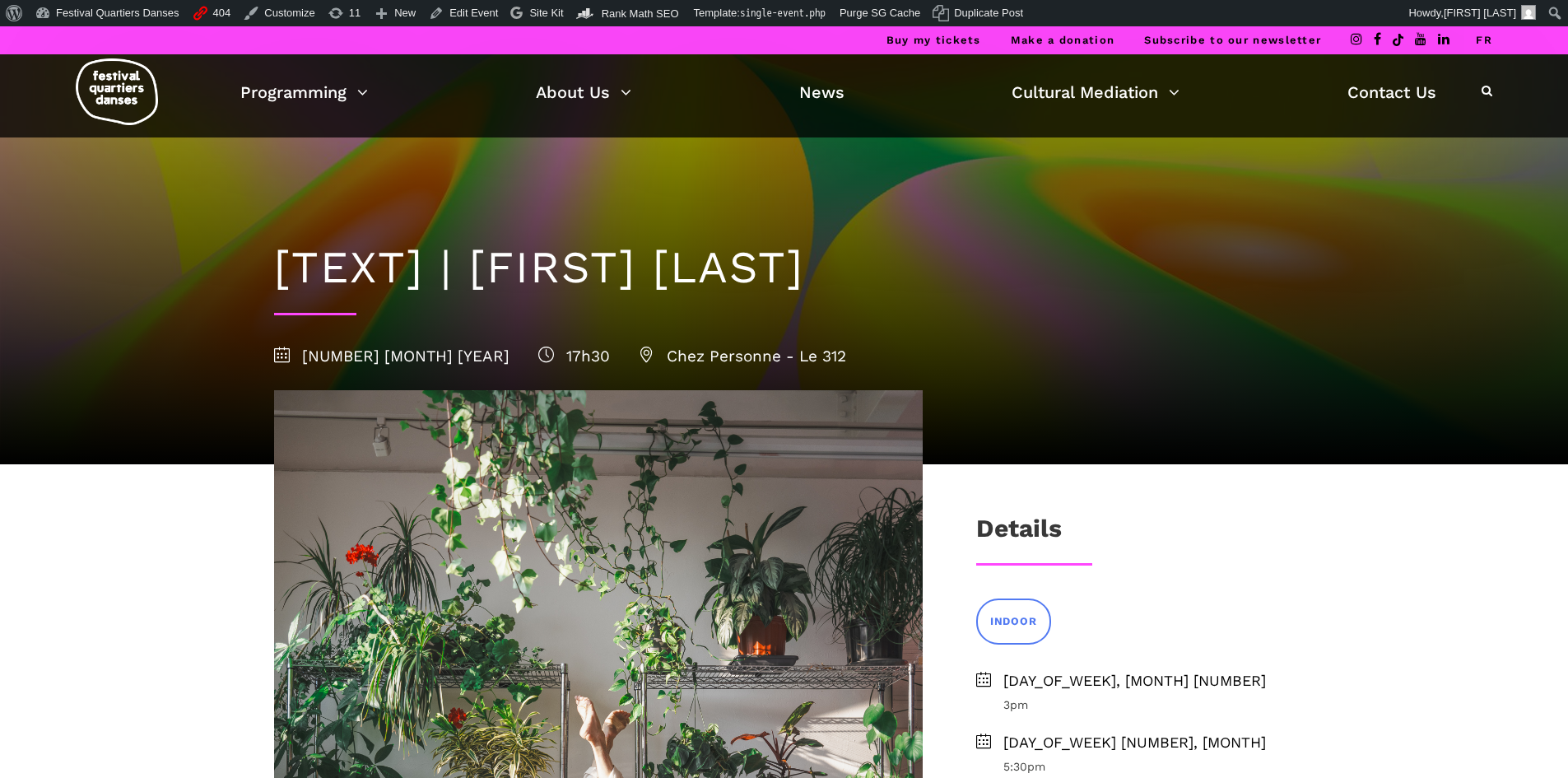 scroll, scrollTop: 0, scrollLeft: 0, axis: both 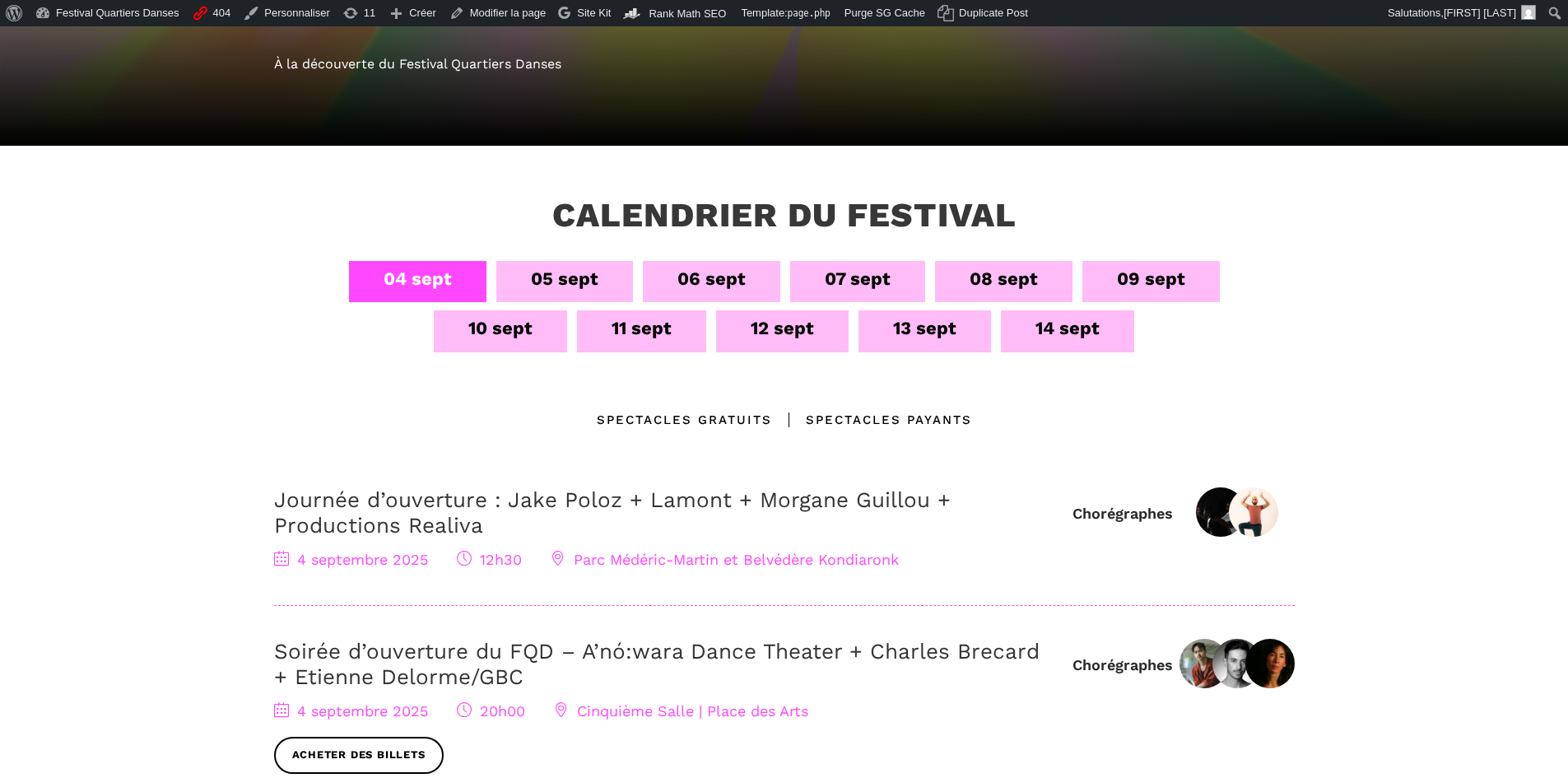 click on "07 sept" at bounding box center (858, 278) 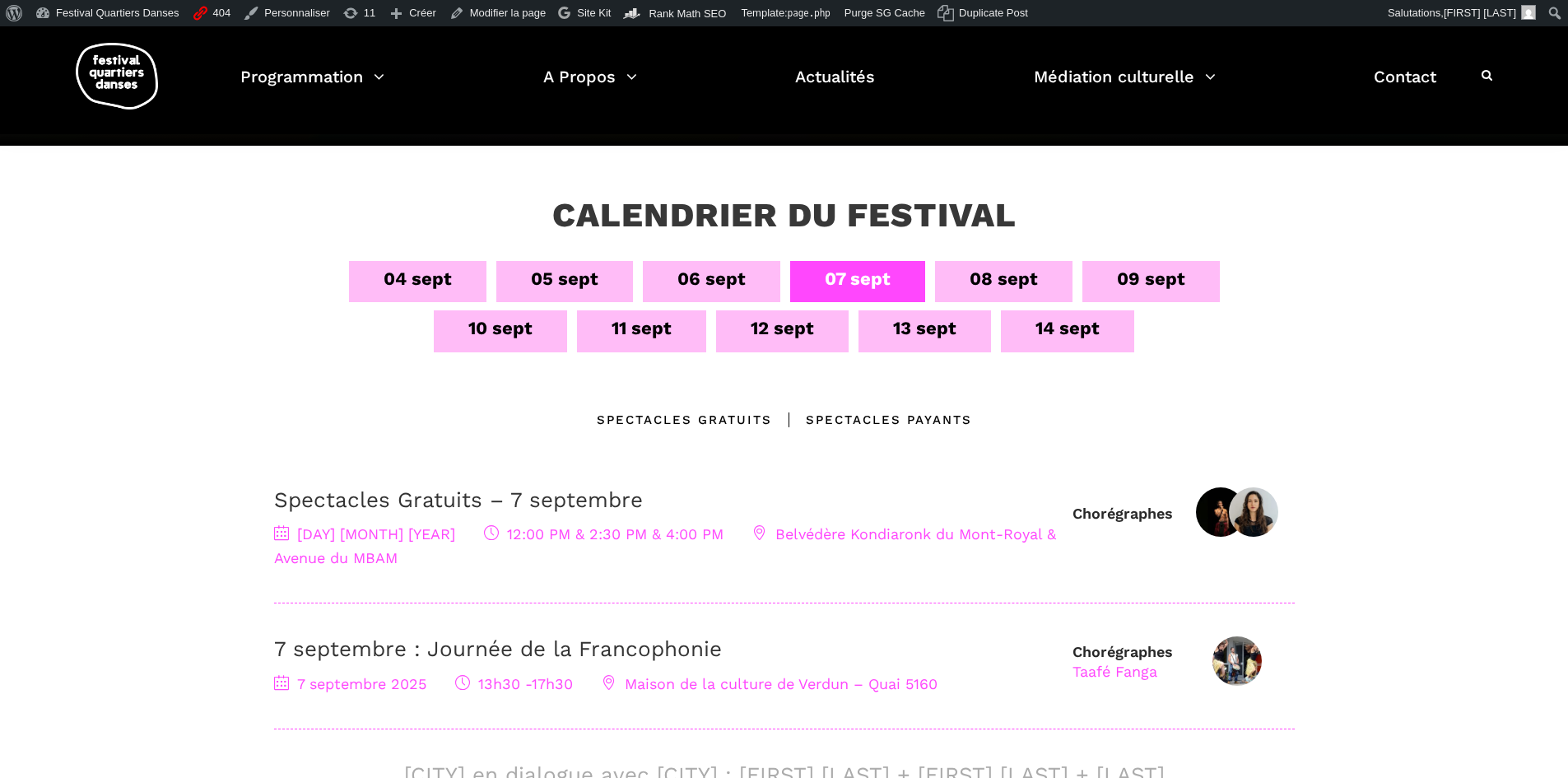 click on "08 sept" at bounding box center (1003, 278) 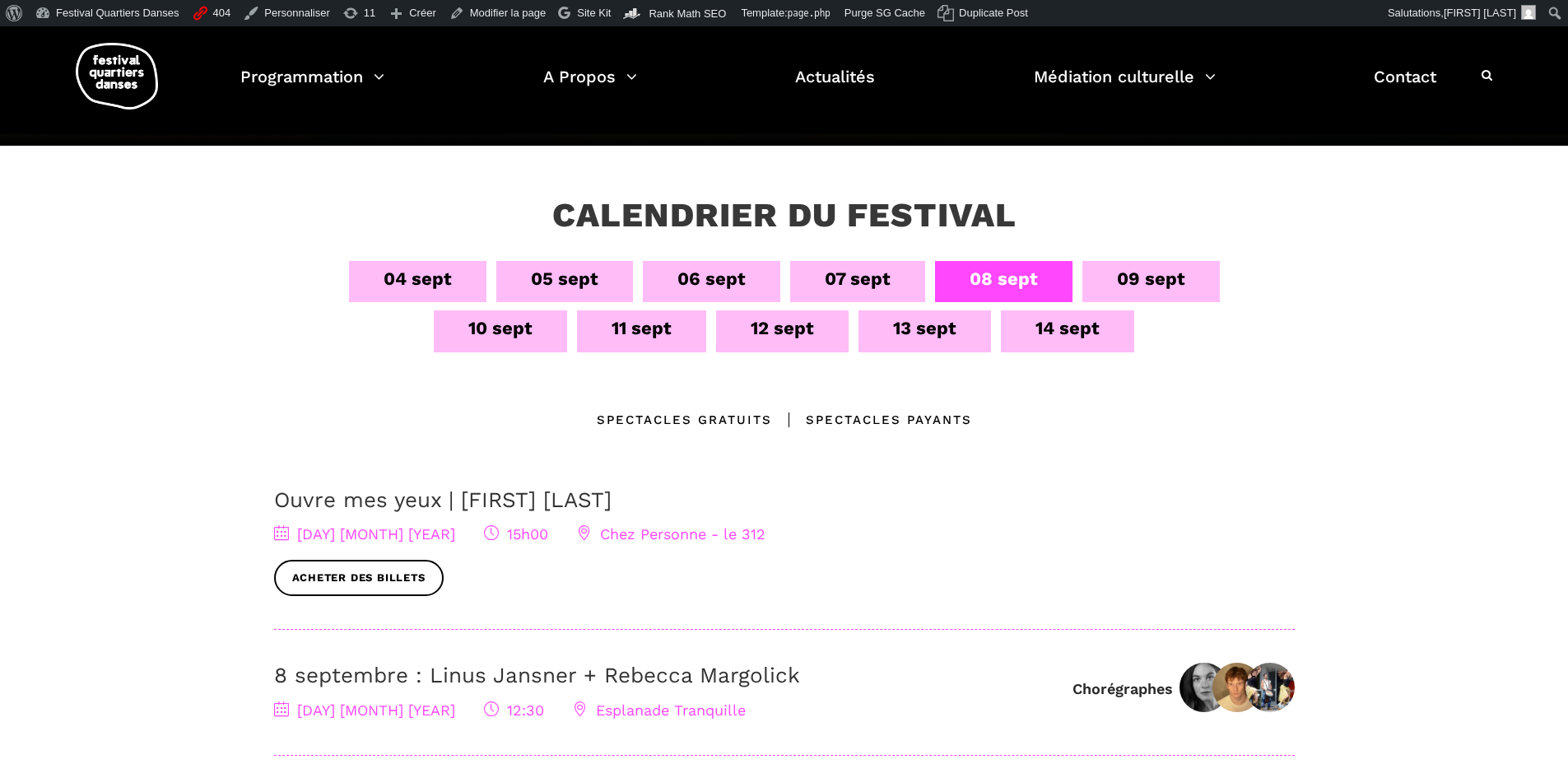 click on "09 sept" at bounding box center (1151, 278) 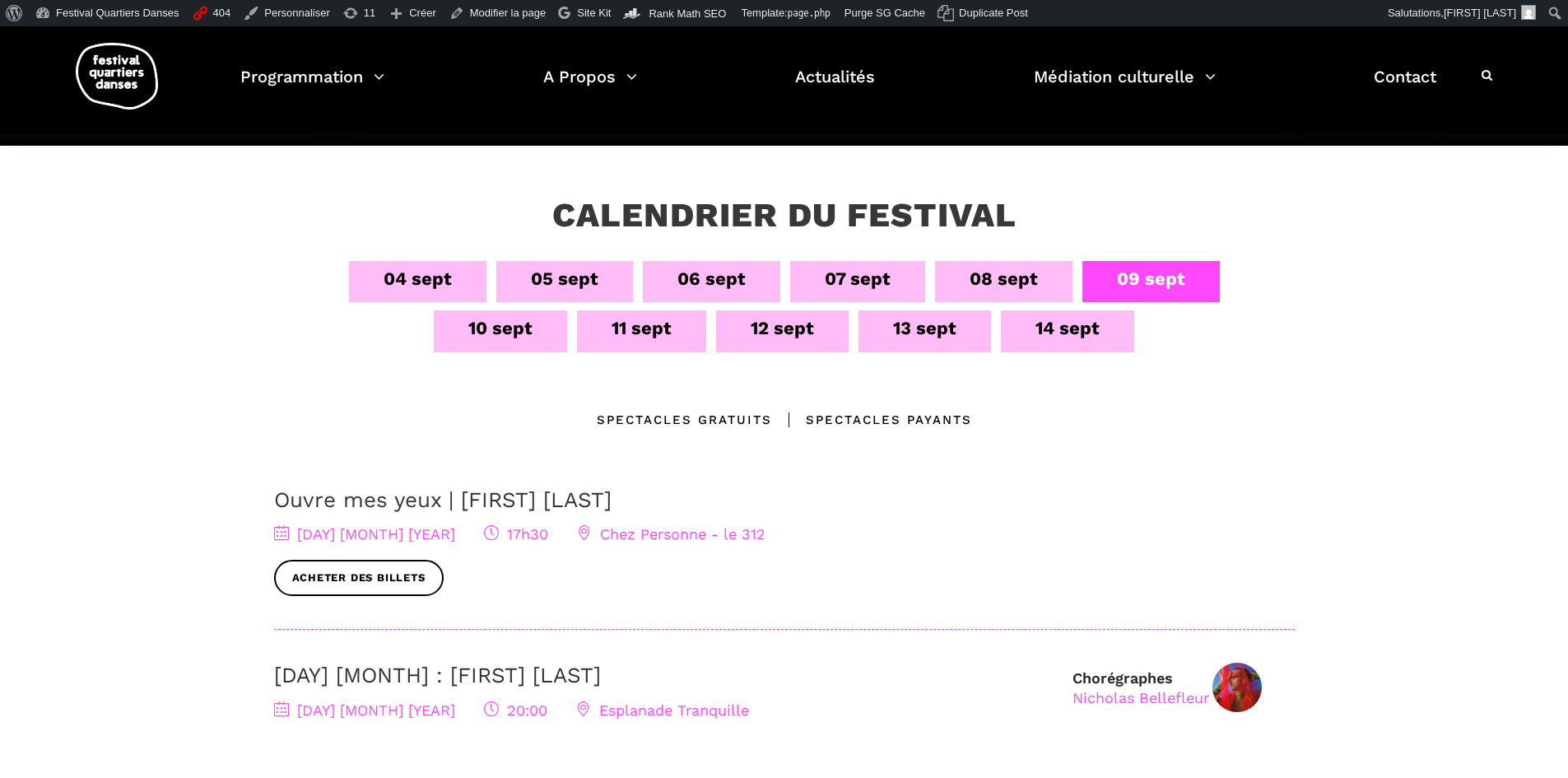 click on "10 sept" at bounding box center [500, 328] 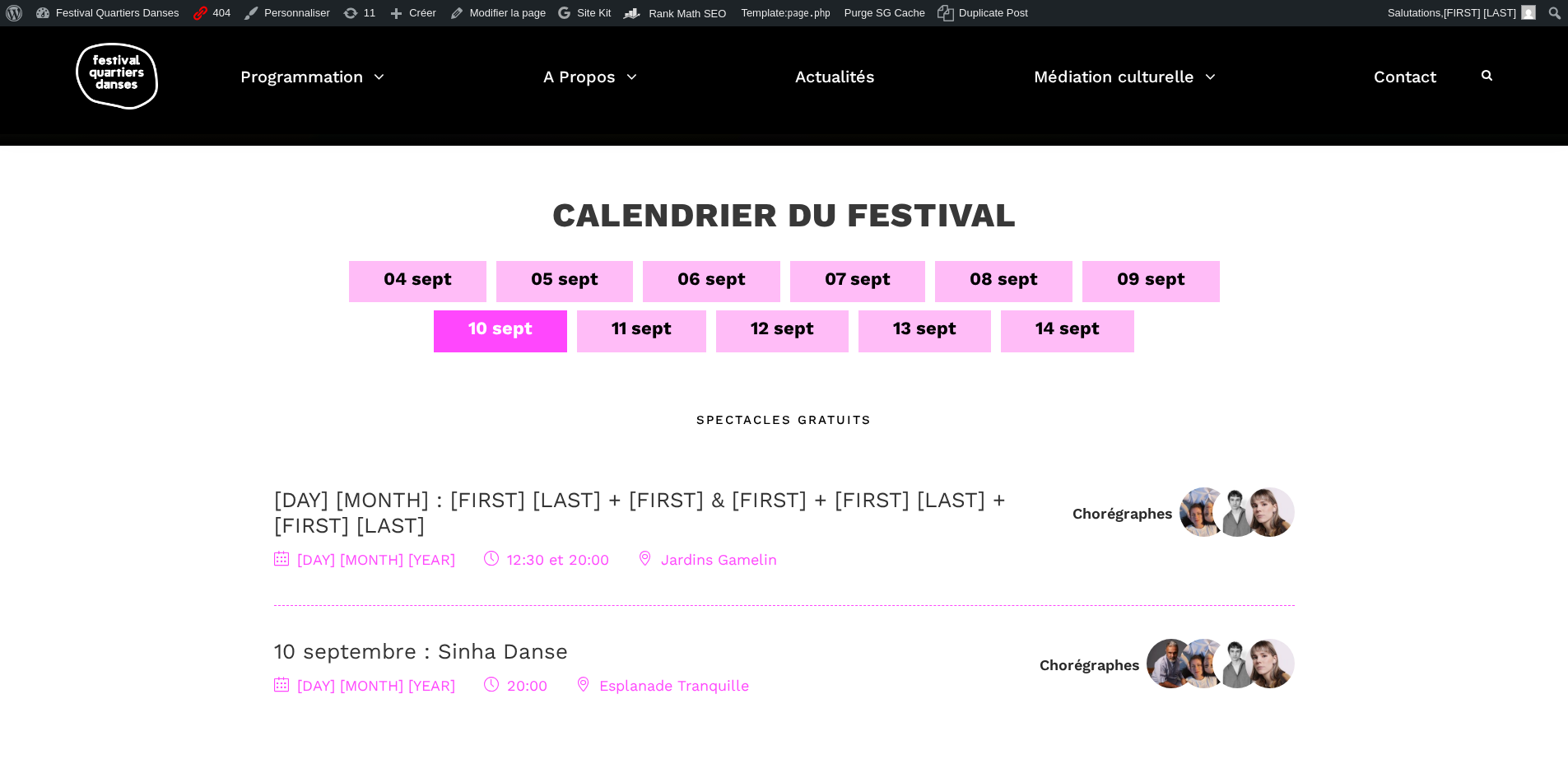 click on "09 sept" at bounding box center [1151, 278] 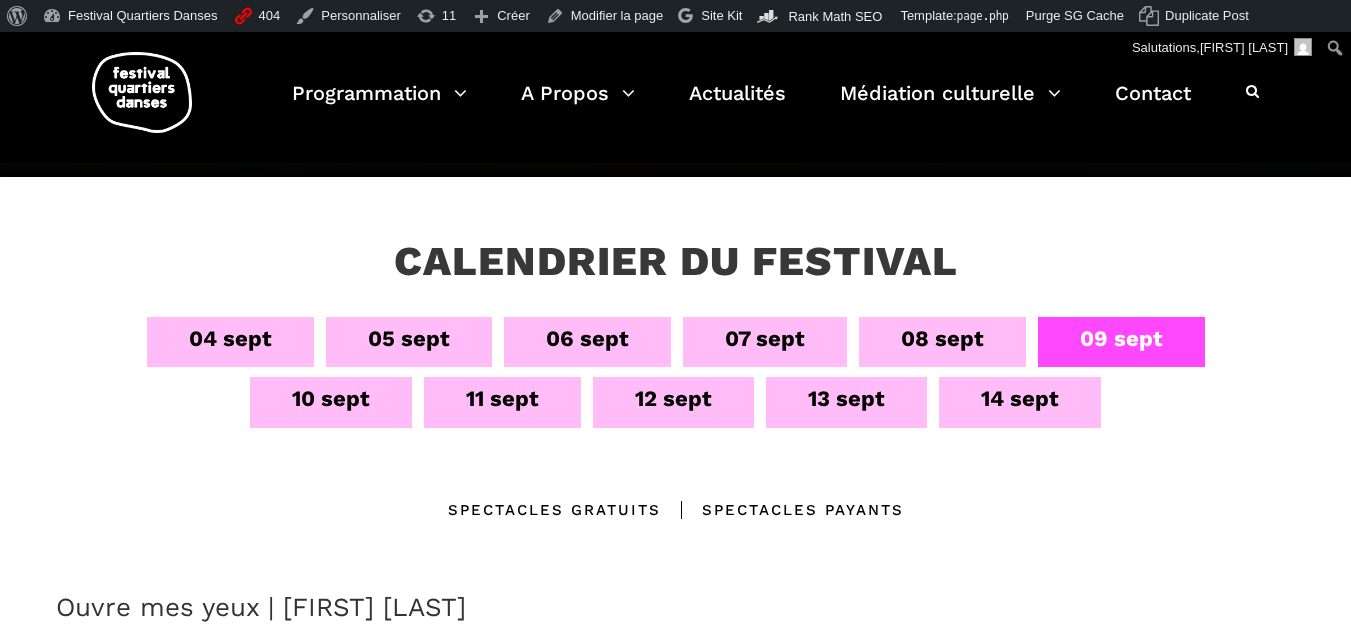 click on "08 sept" at bounding box center (942, 338) 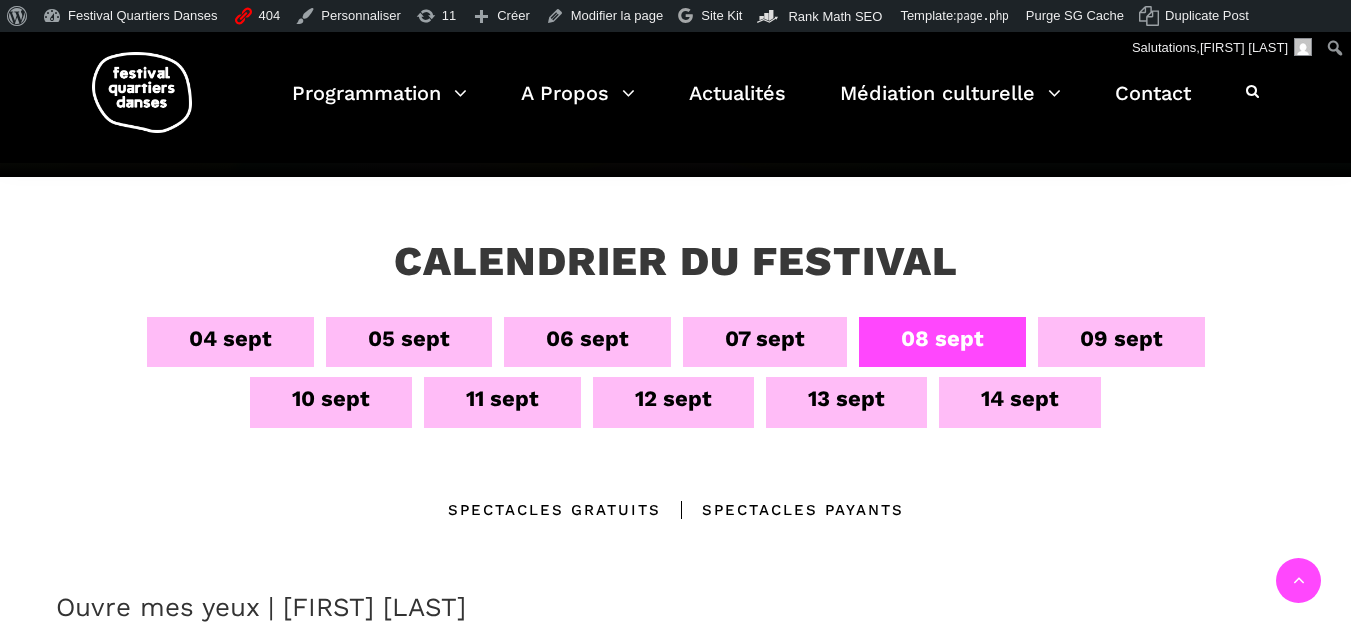 scroll, scrollTop: 400, scrollLeft: 0, axis: vertical 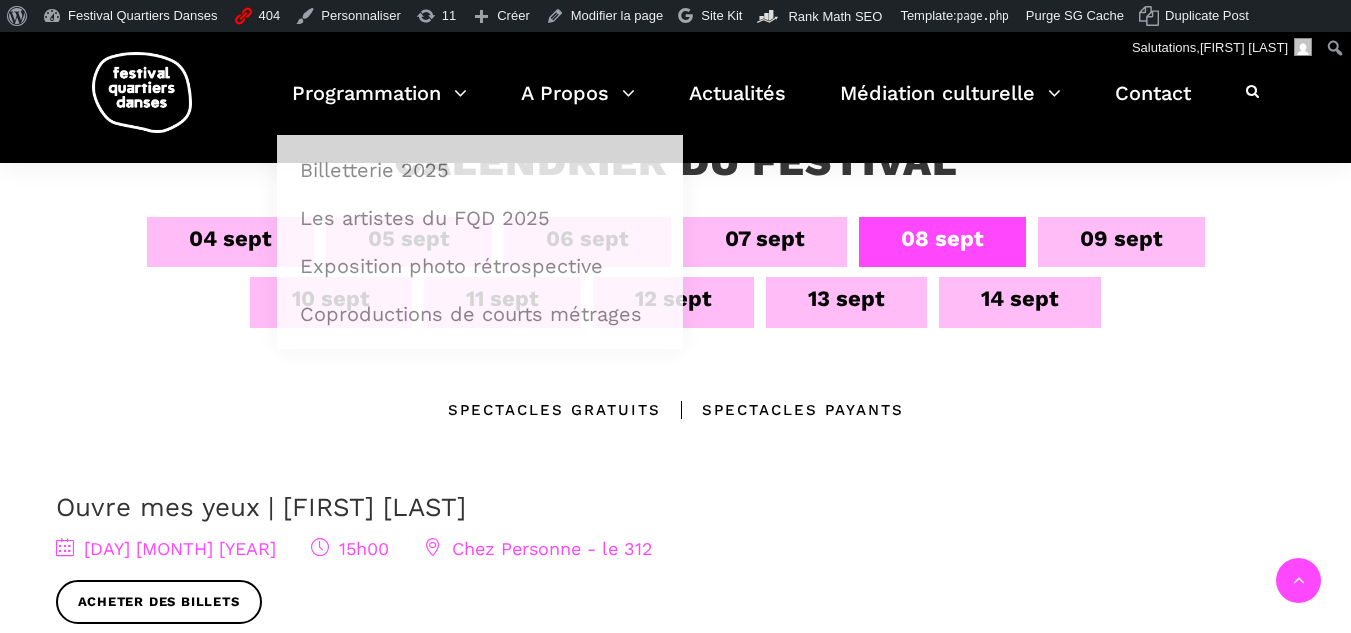 click on "09 sept" at bounding box center (1121, 238) 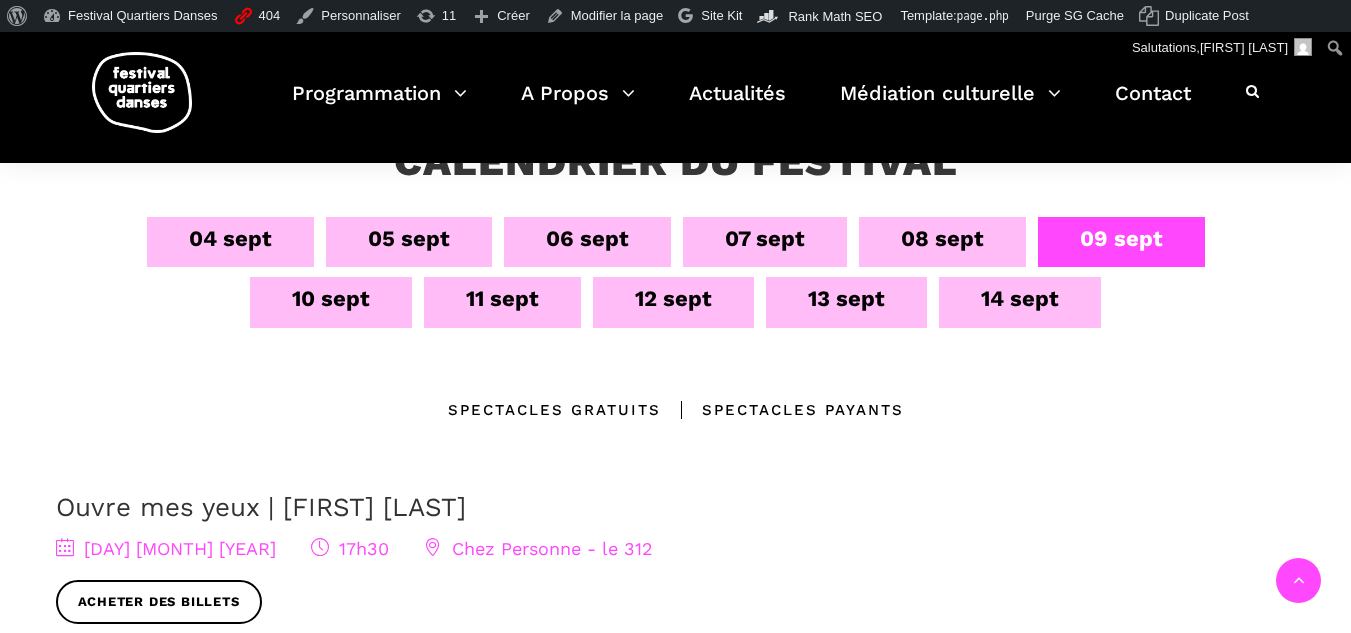 click on "08 sept" at bounding box center (942, 238) 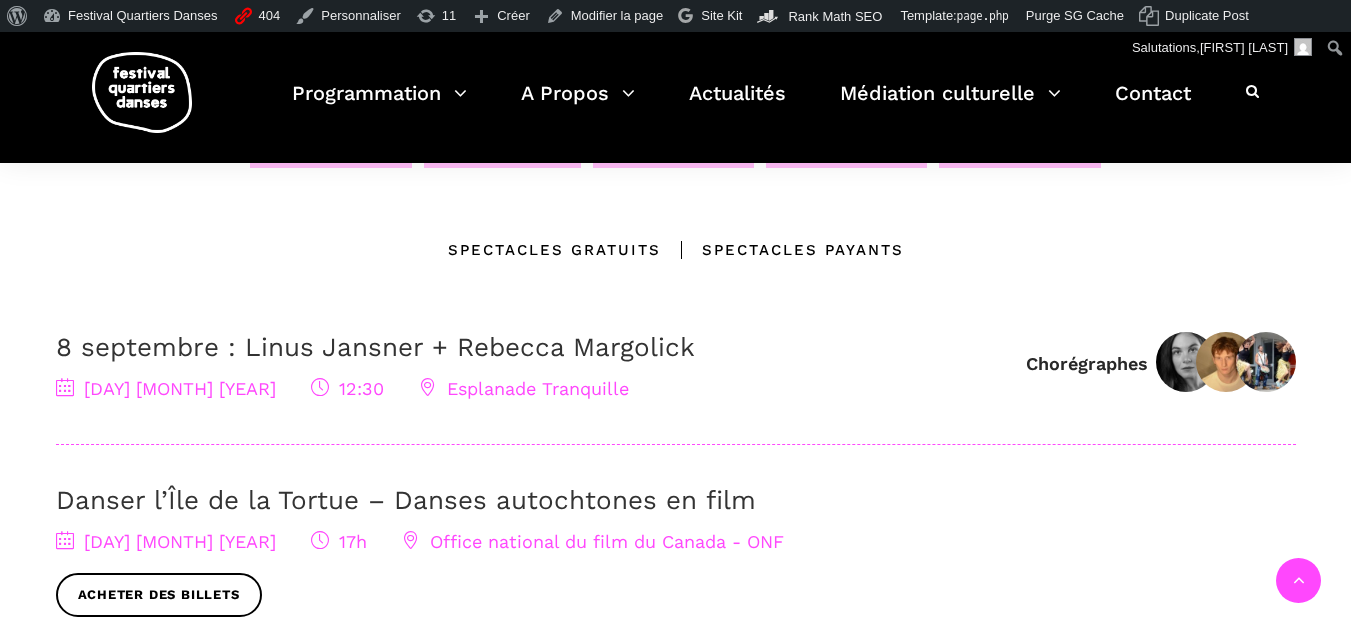 scroll, scrollTop: 200, scrollLeft: 0, axis: vertical 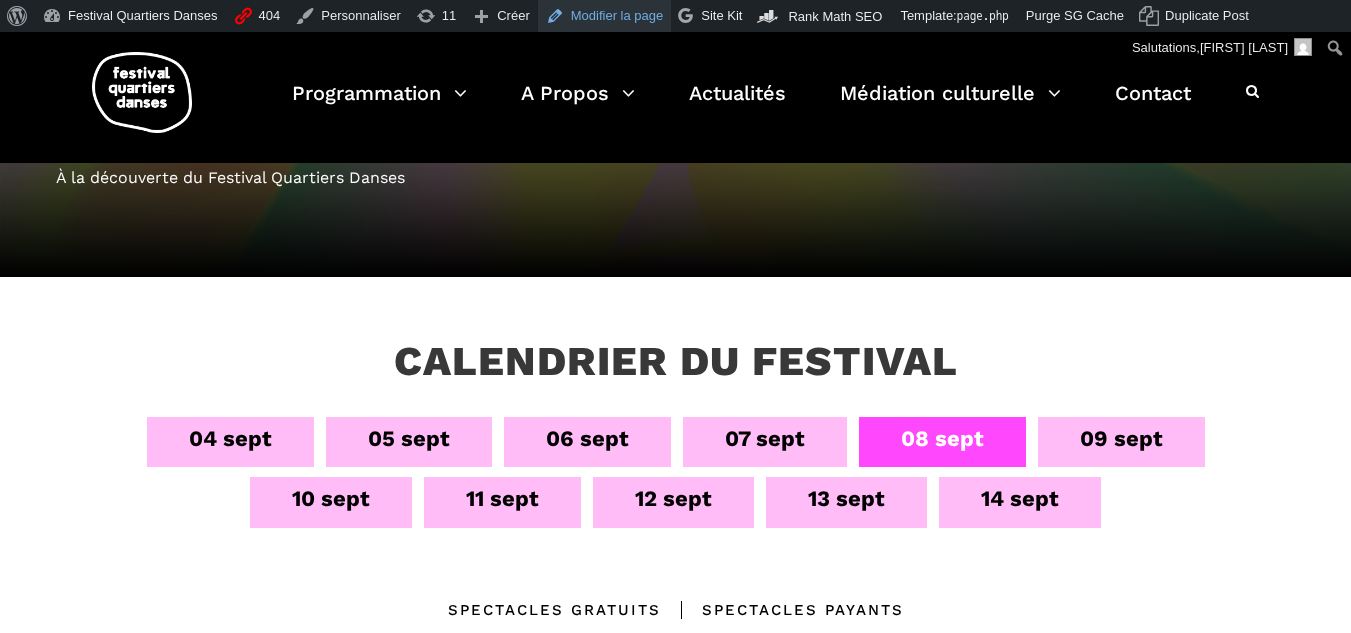 click on "Modifier la page" at bounding box center [605, 16] 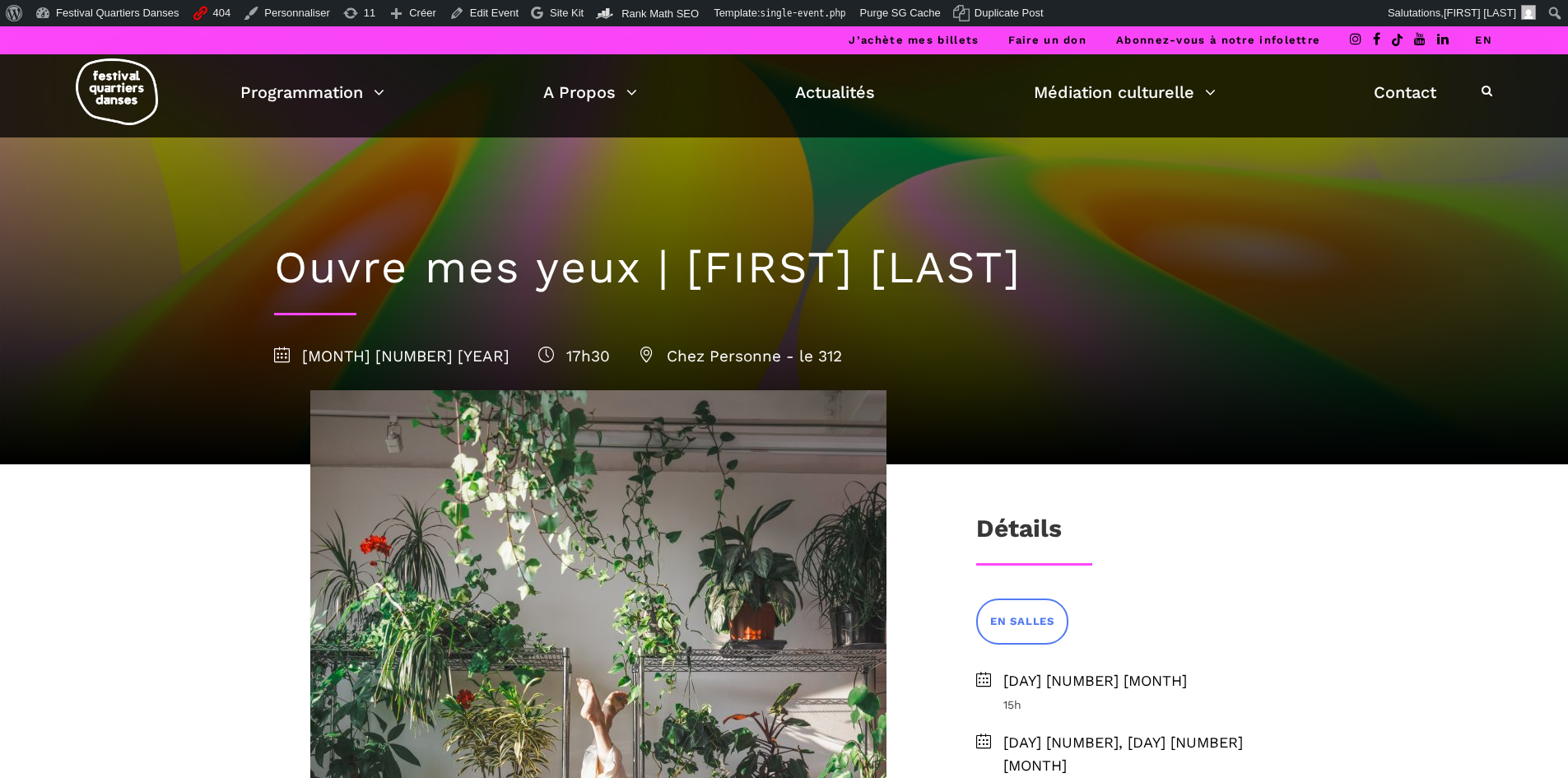 scroll, scrollTop: 0, scrollLeft: 0, axis: both 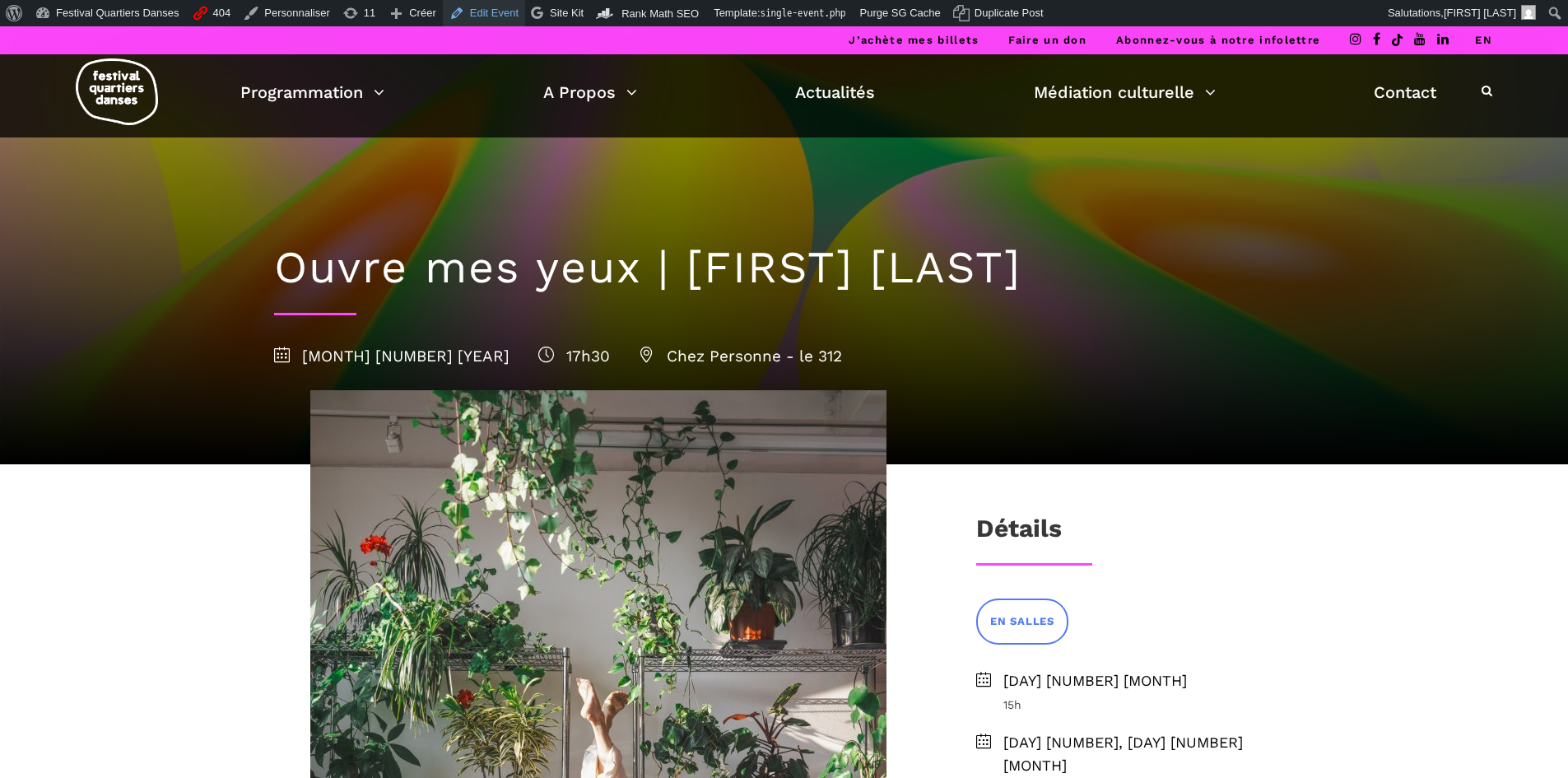 click on "Edit Event" at bounding box center [484, 13] 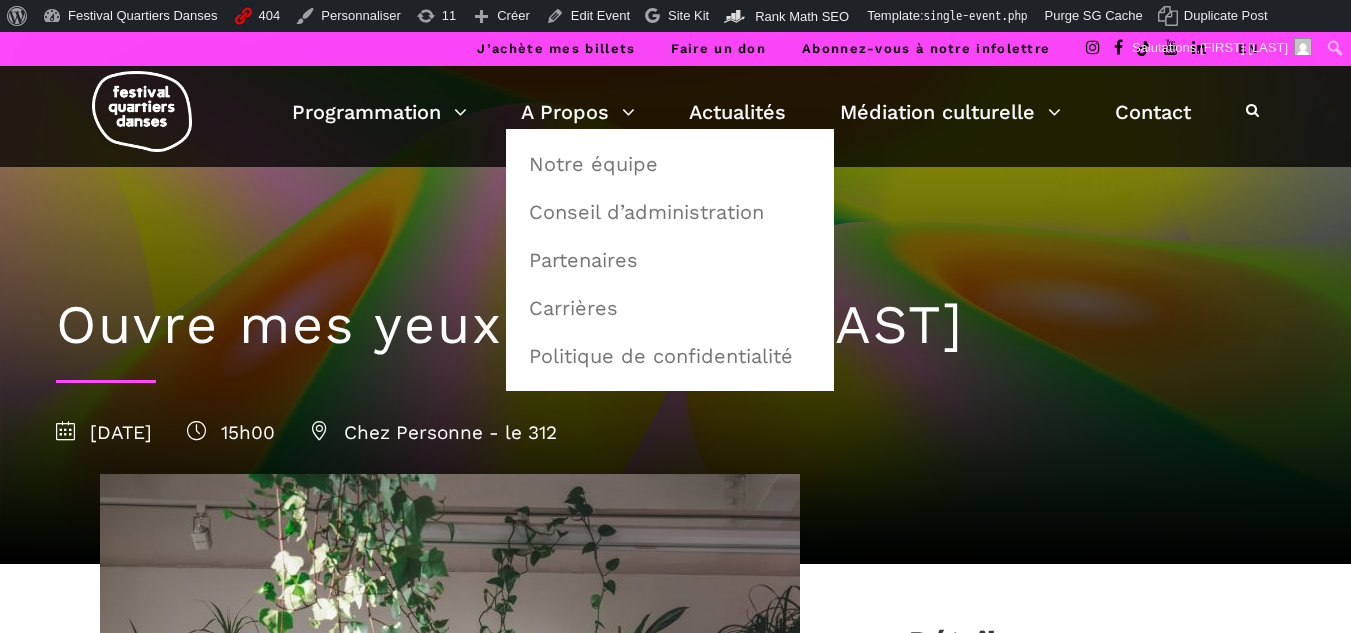scroll, scrollTop: 199, scrollLeft: 0, axis: vertical 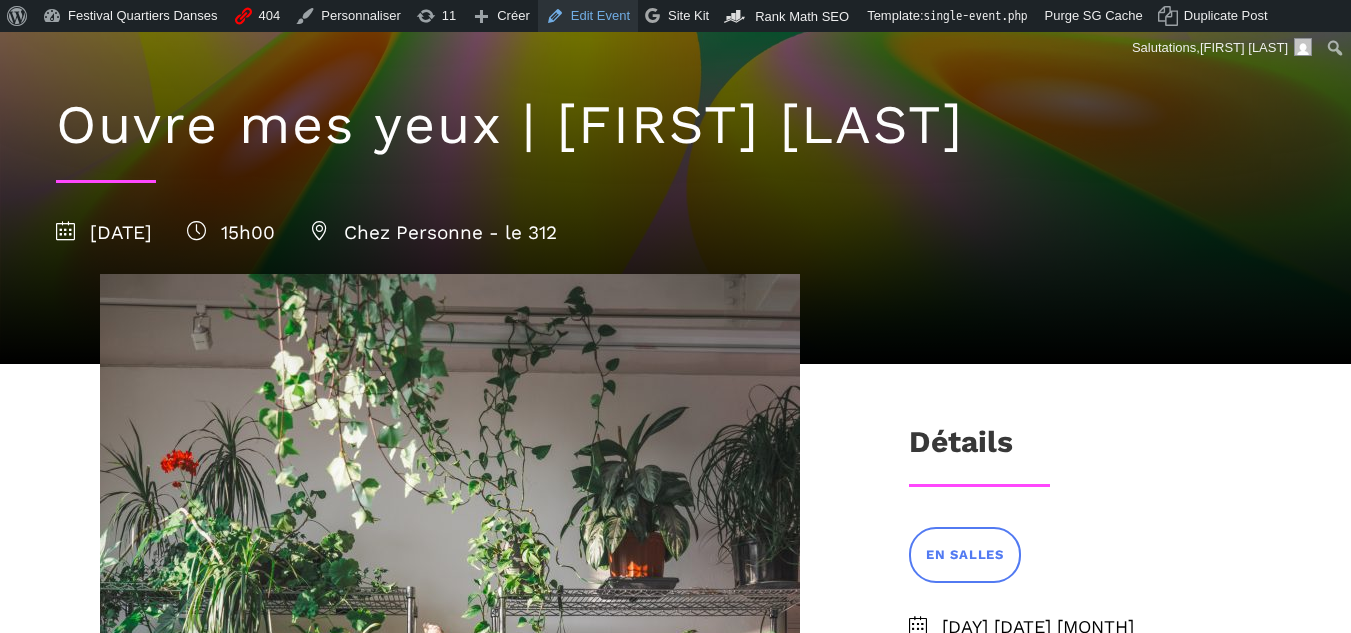 click on "Edit Event" at bounding box center (588, 16) 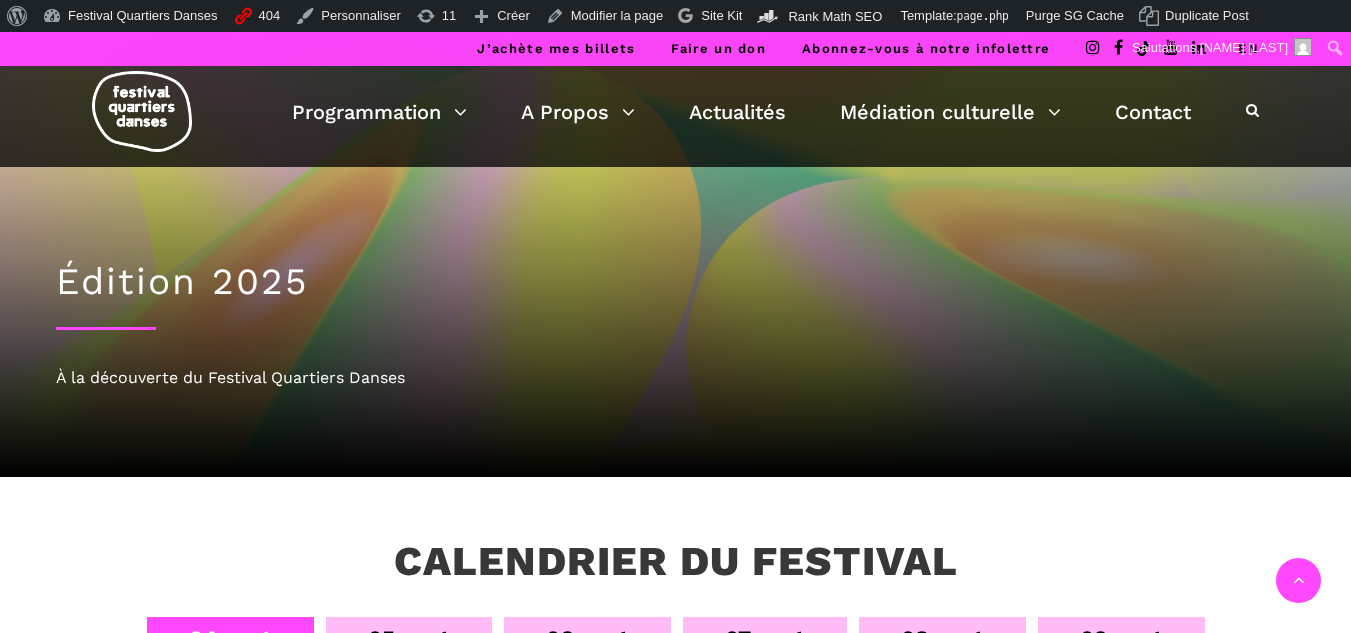 scroll, scrollTop: 500, scrollLeft: 0, axis: vertical 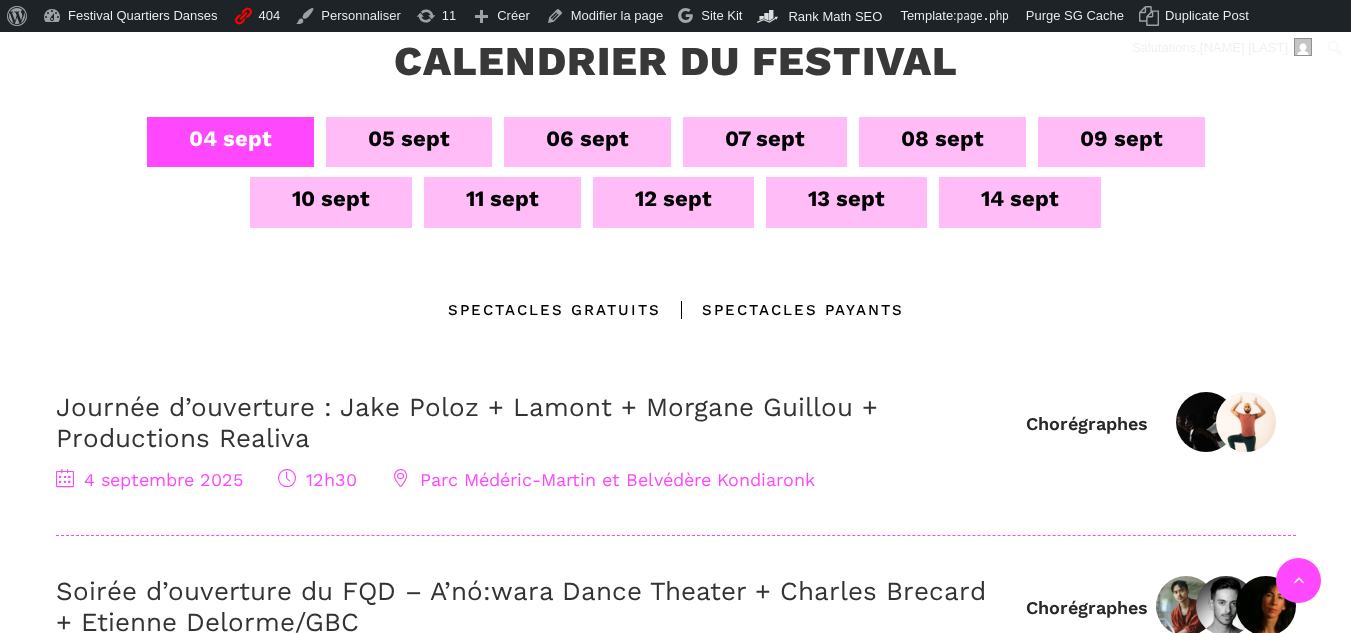 click on "08 sept" at bounding box center (942, 142) 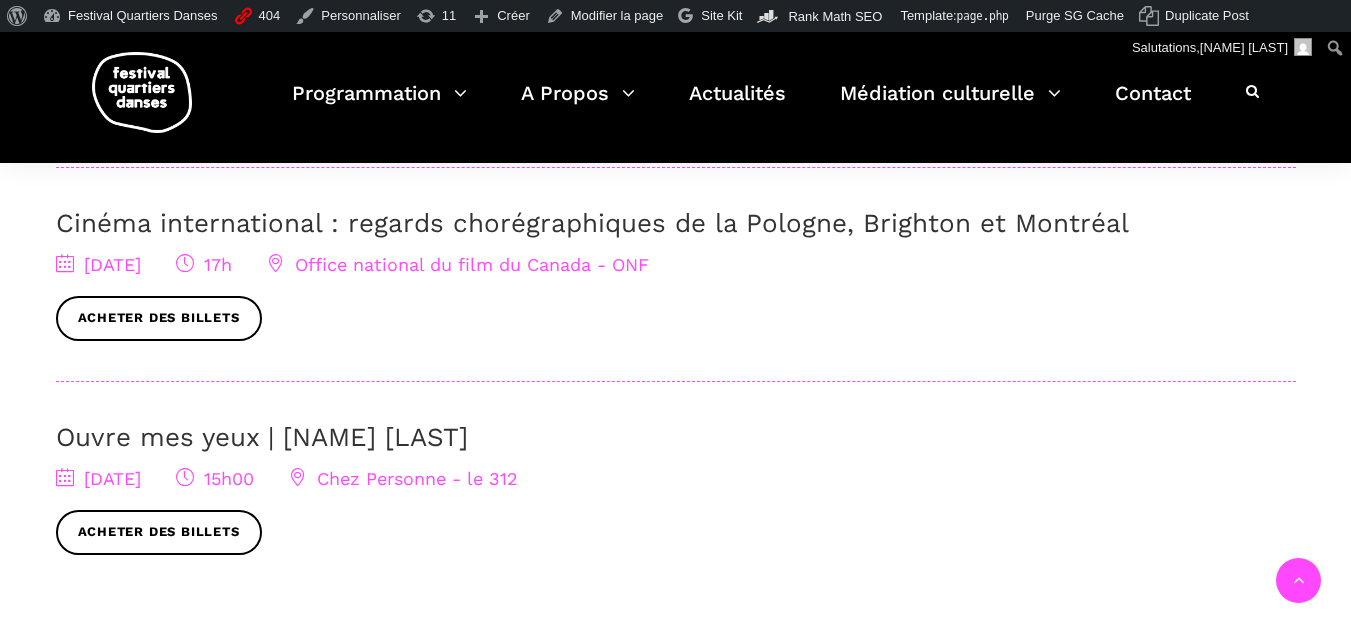 scroll, scrollTop: 1200, scrollLeft: 0, axis: vertical 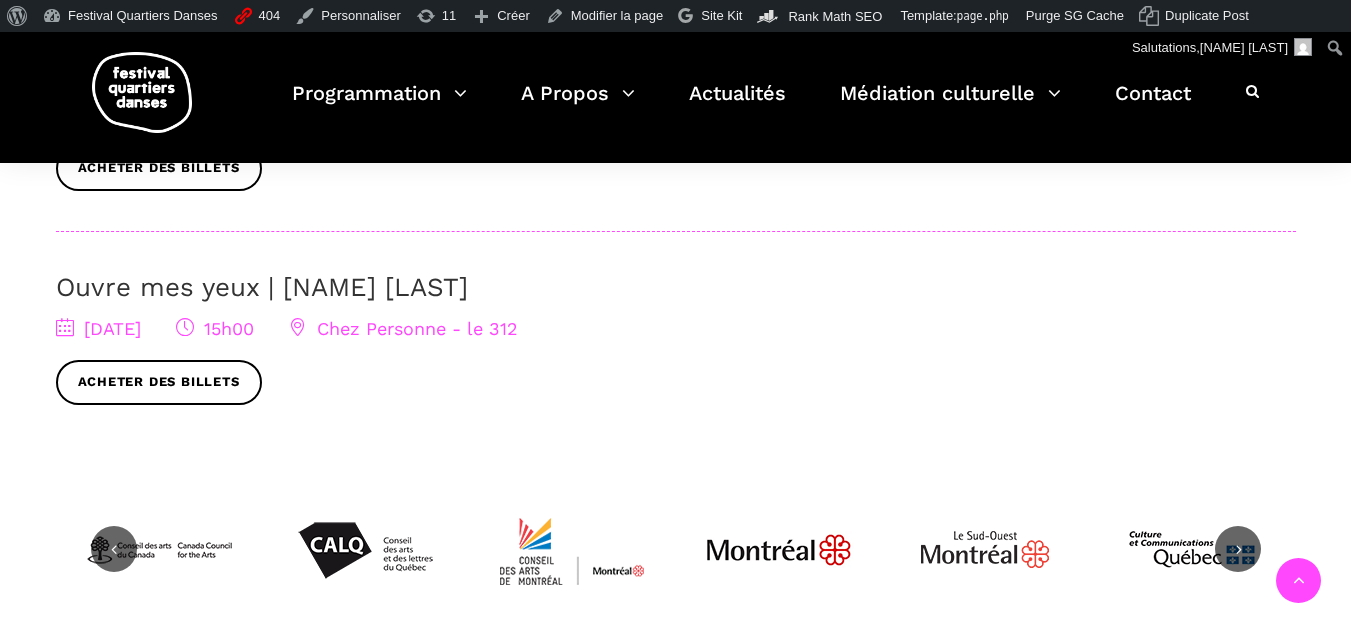 click on "Ouvre mes yeux | [NAME] [LAST]" at bounding box center (262, 287) 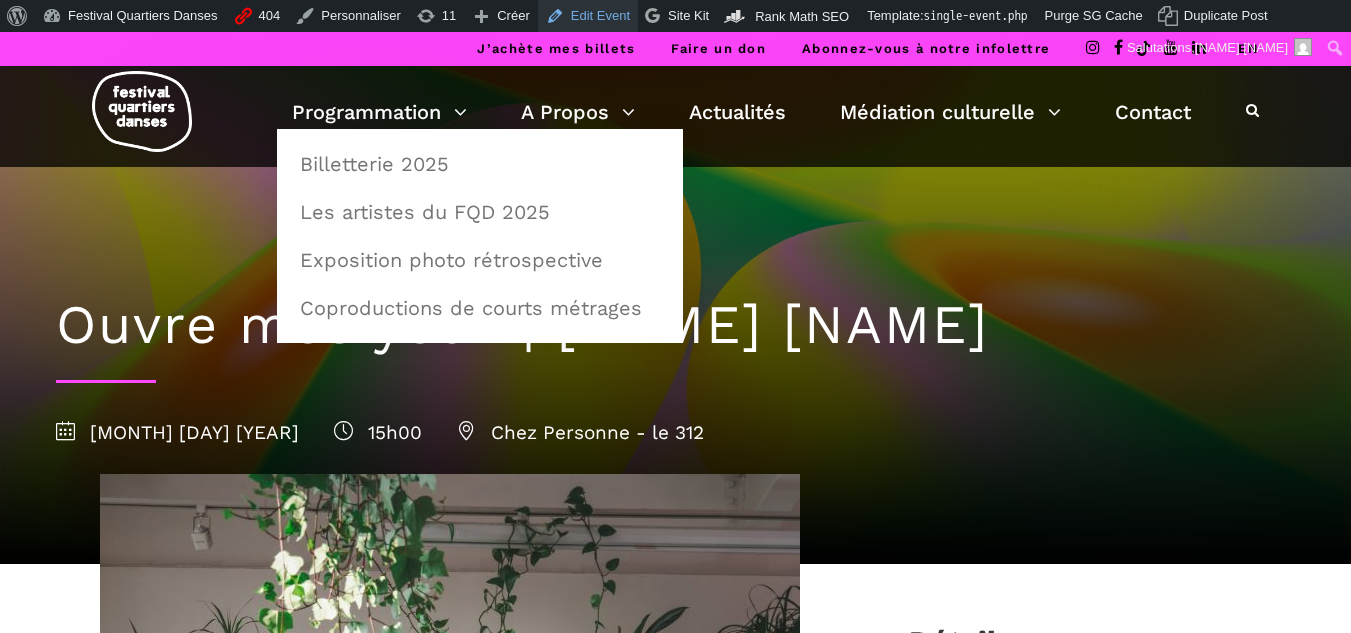 scroll, scrollTop: 0, scrollLeft: 0, axis: both 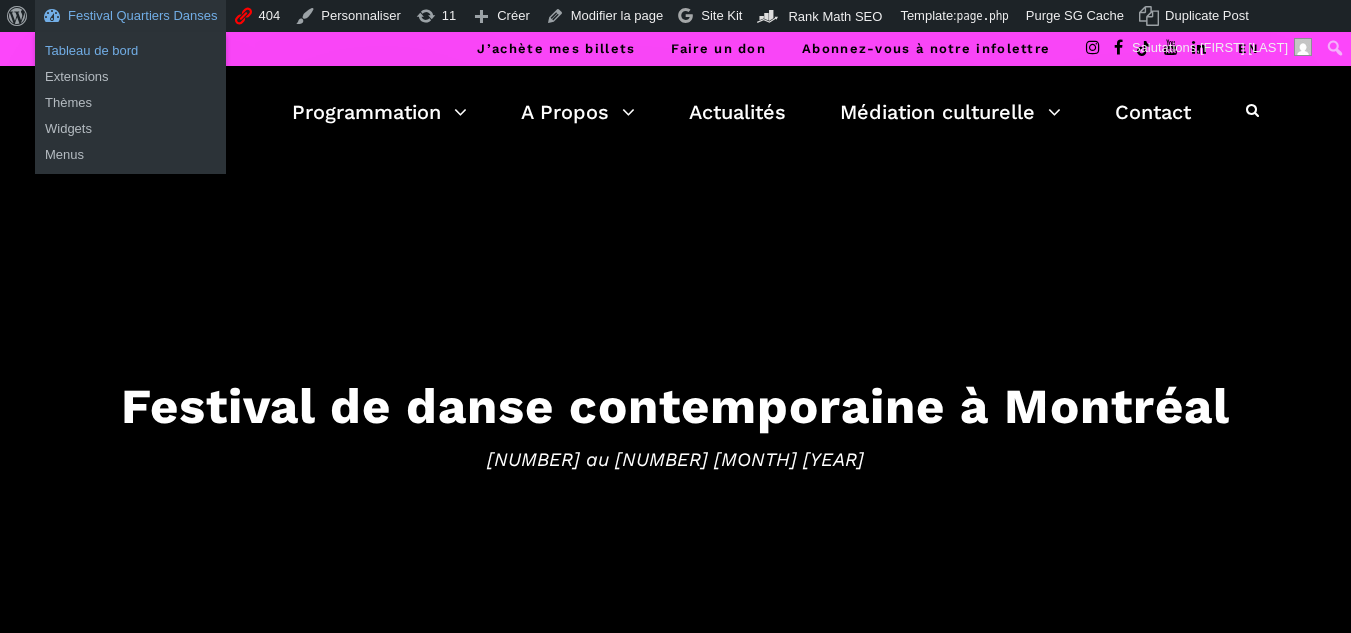 click on "Tableau de bord" at bounding box center (130, 51) 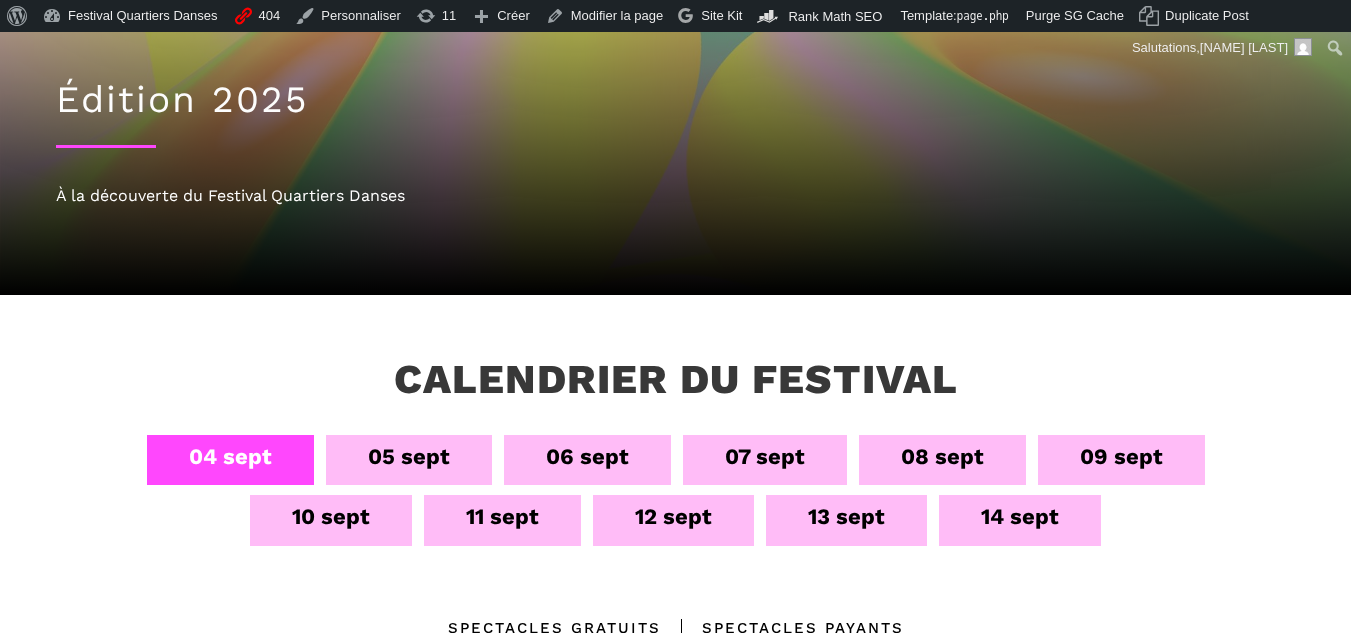 scroll, scrollTop: 0, scrollLeft: 0, axis: both 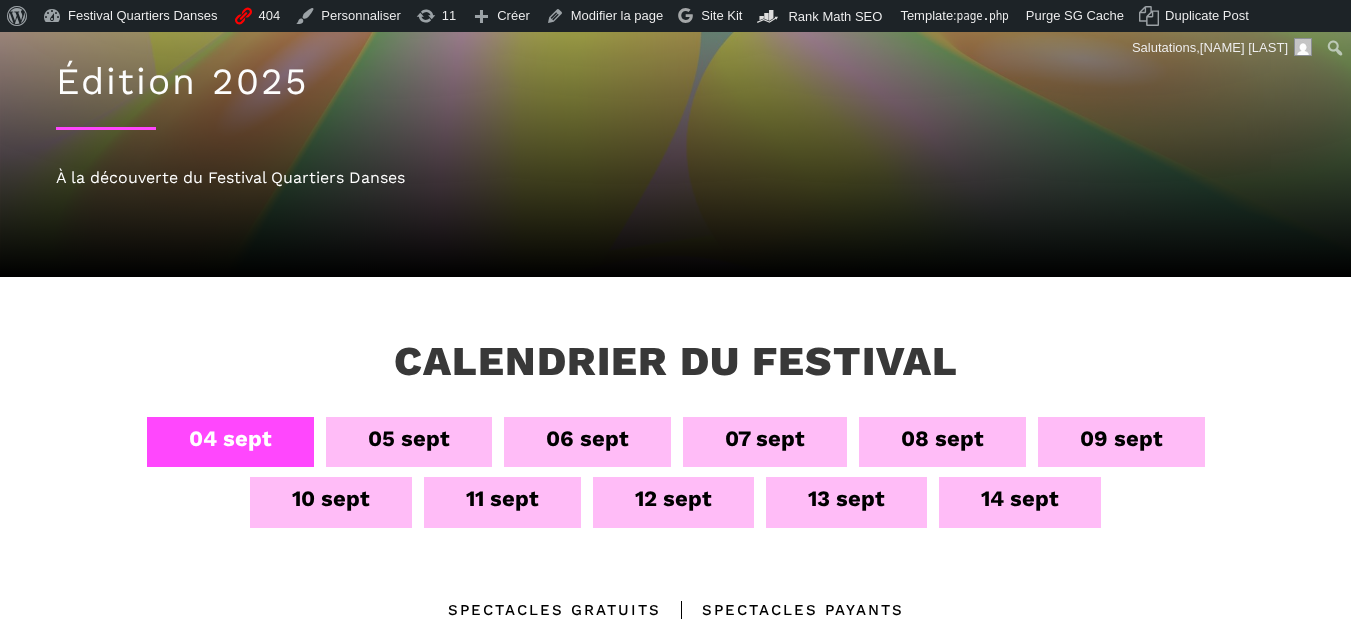 click on "08 sept" at bounding box center (942, 442) 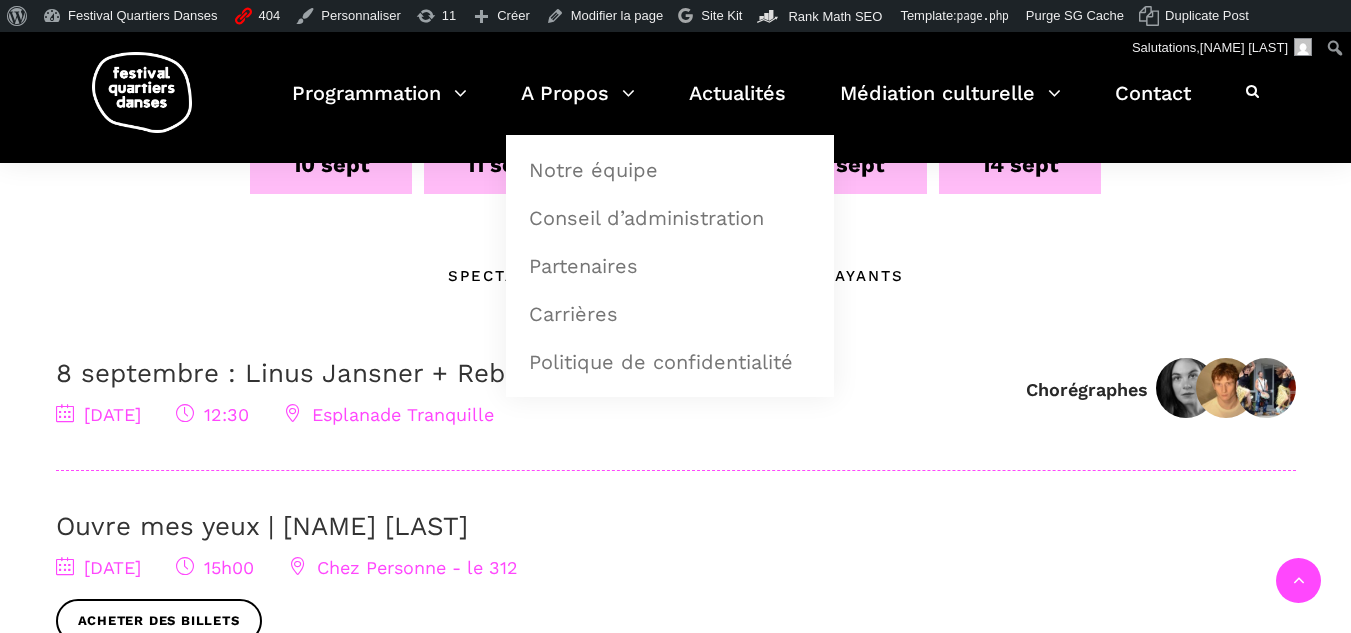 scroll, scrollTop: 300, scrollLeft: 0, axis: vertical 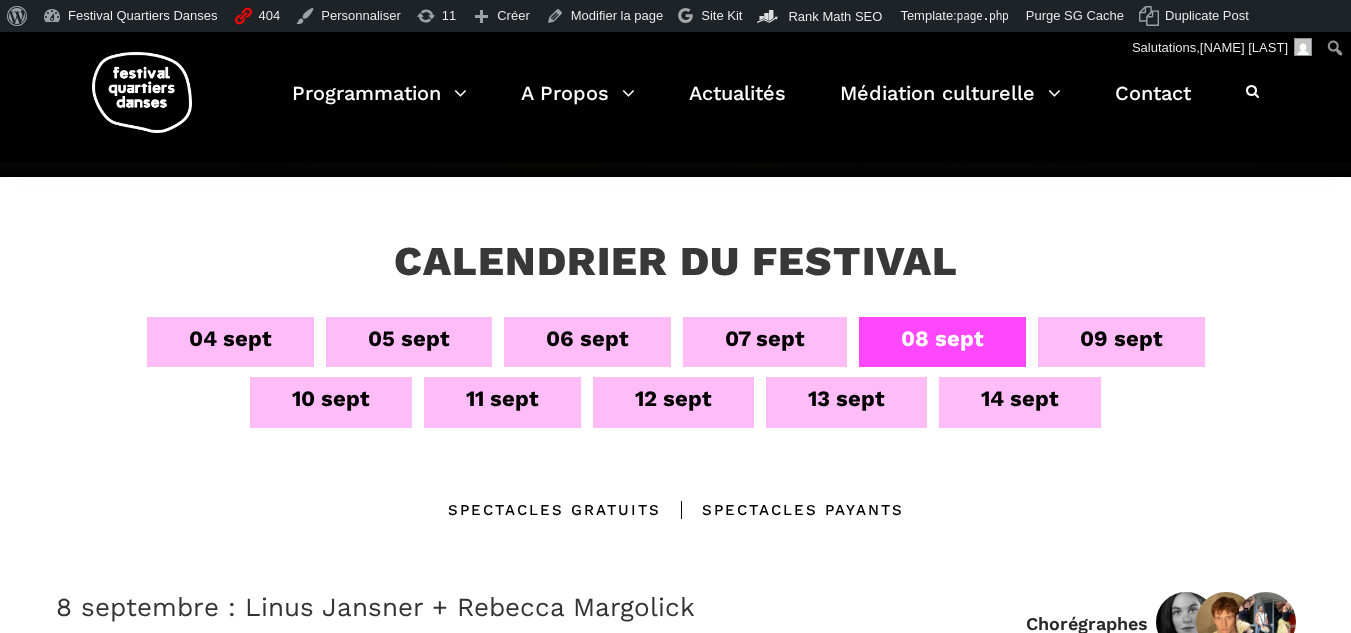 click on "09 sept" at bounding box center [1121, 338] 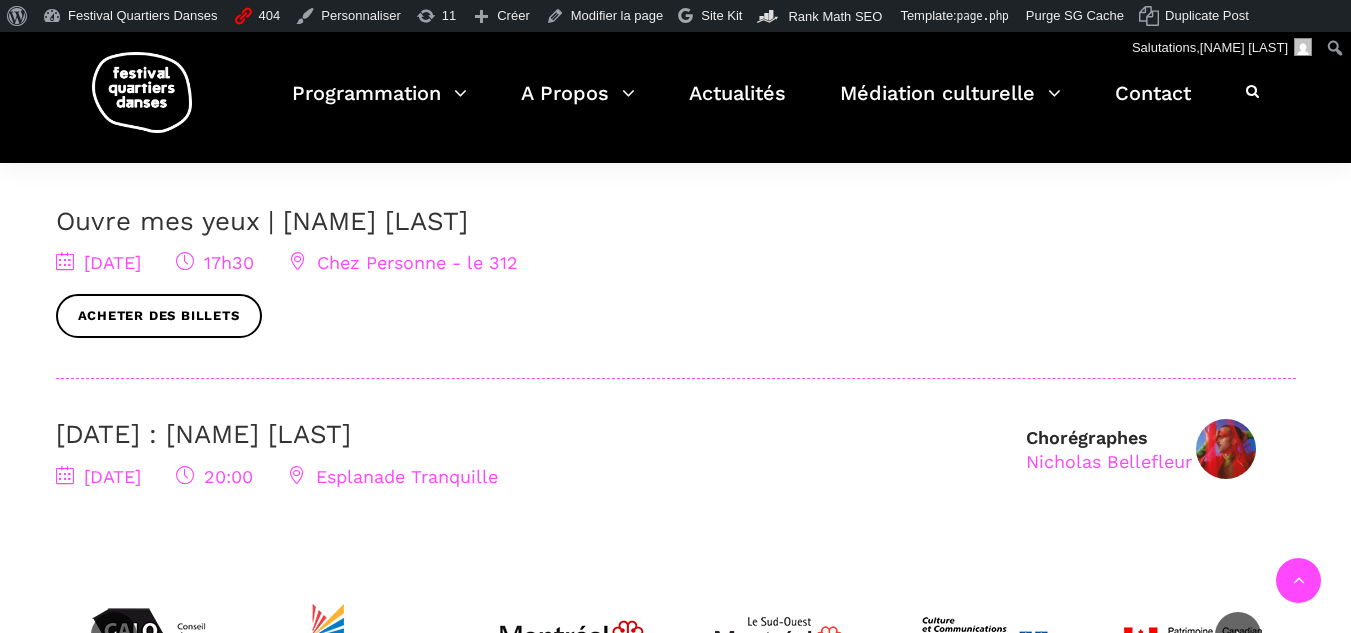 scroll, scrollTop: 600, scrollLeft: 0, axis: vertical 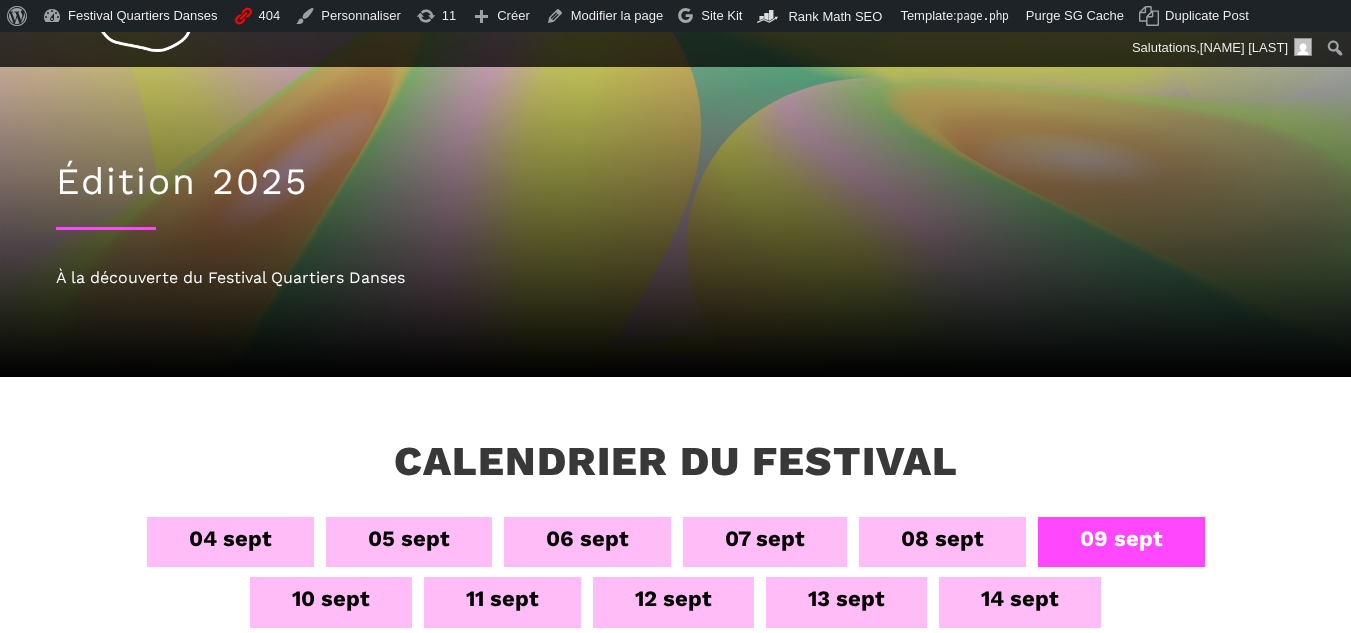 click on "09 sept" at bounding box center (1121, 538) 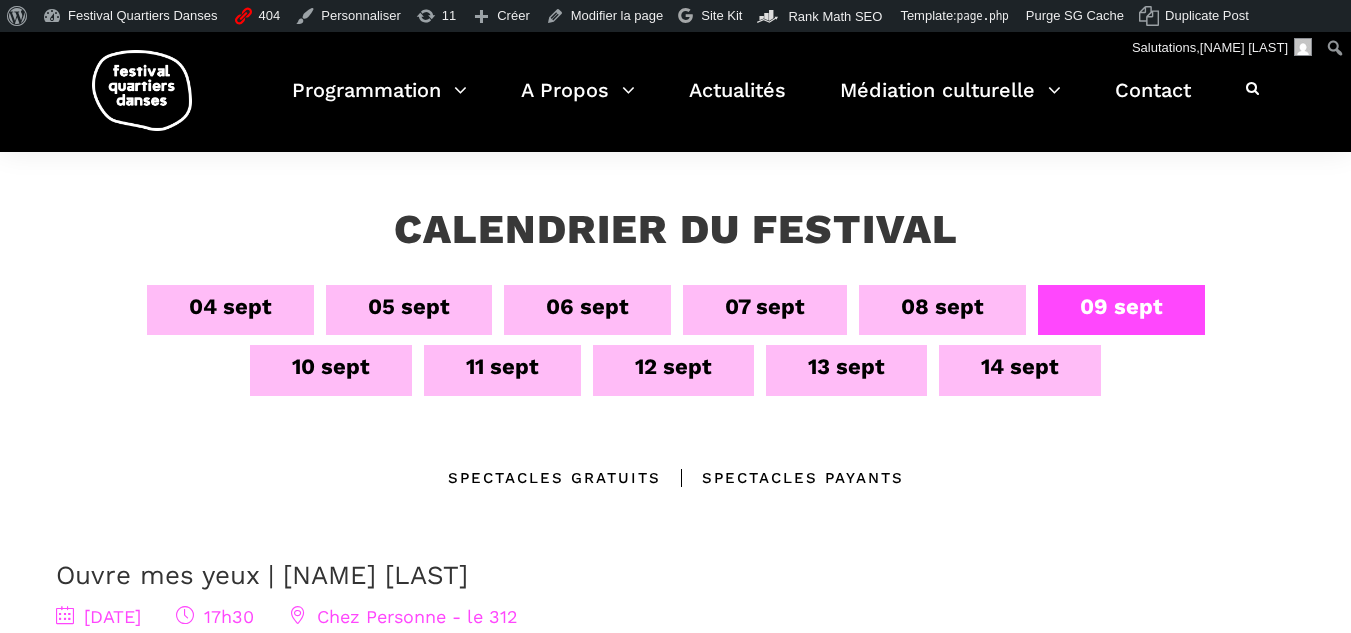 scroll, scrollTop: 100, scrollLeft: 0, axis: vertical 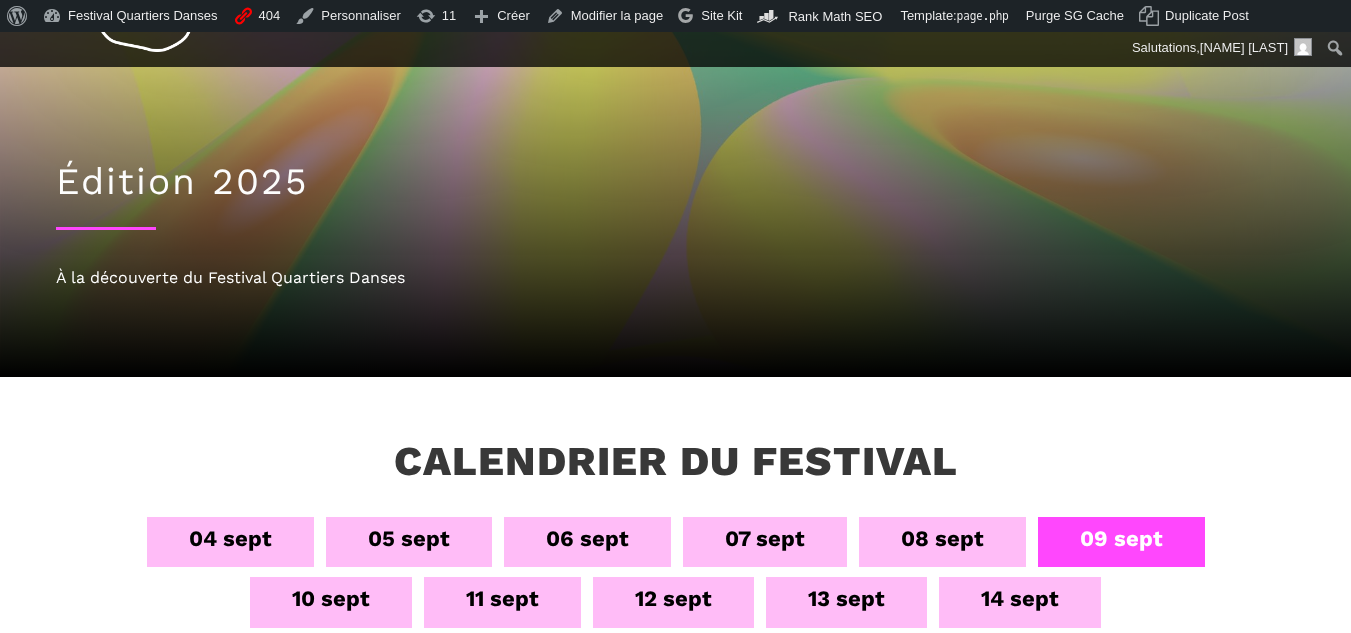 click on "10 sept" at bounding box center (331, 598) 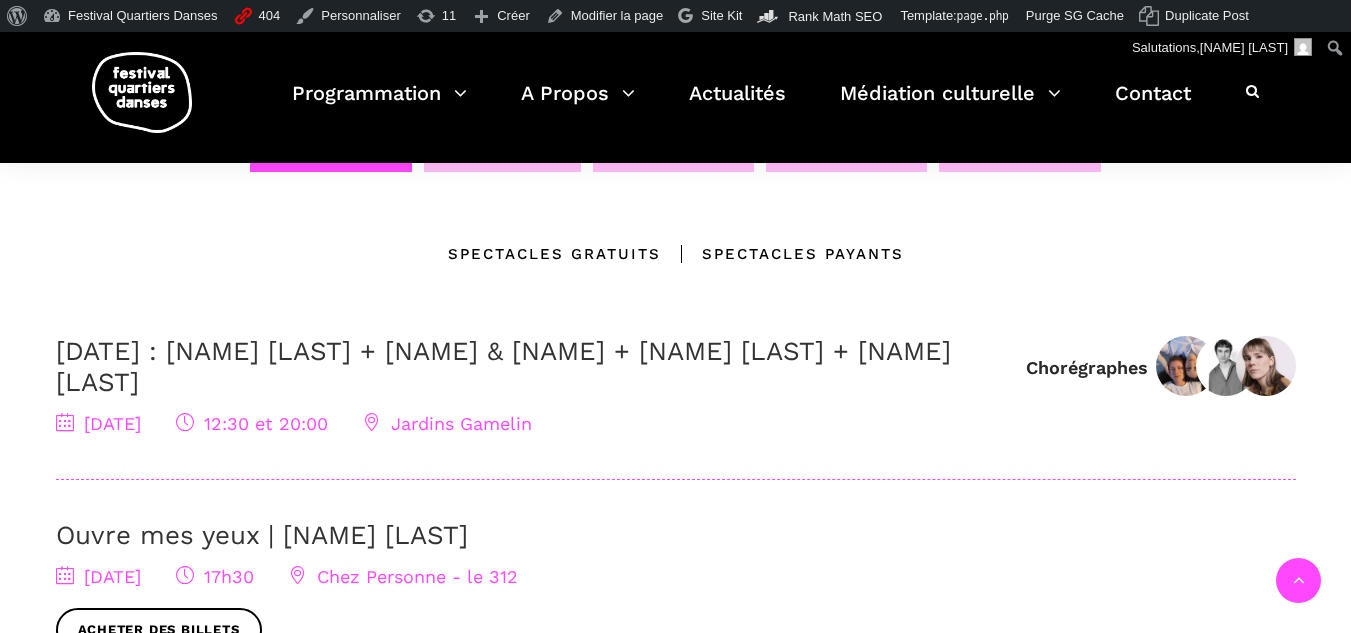 scroll, scrollTop: 800, scrollLeft: 0, axis: vertical 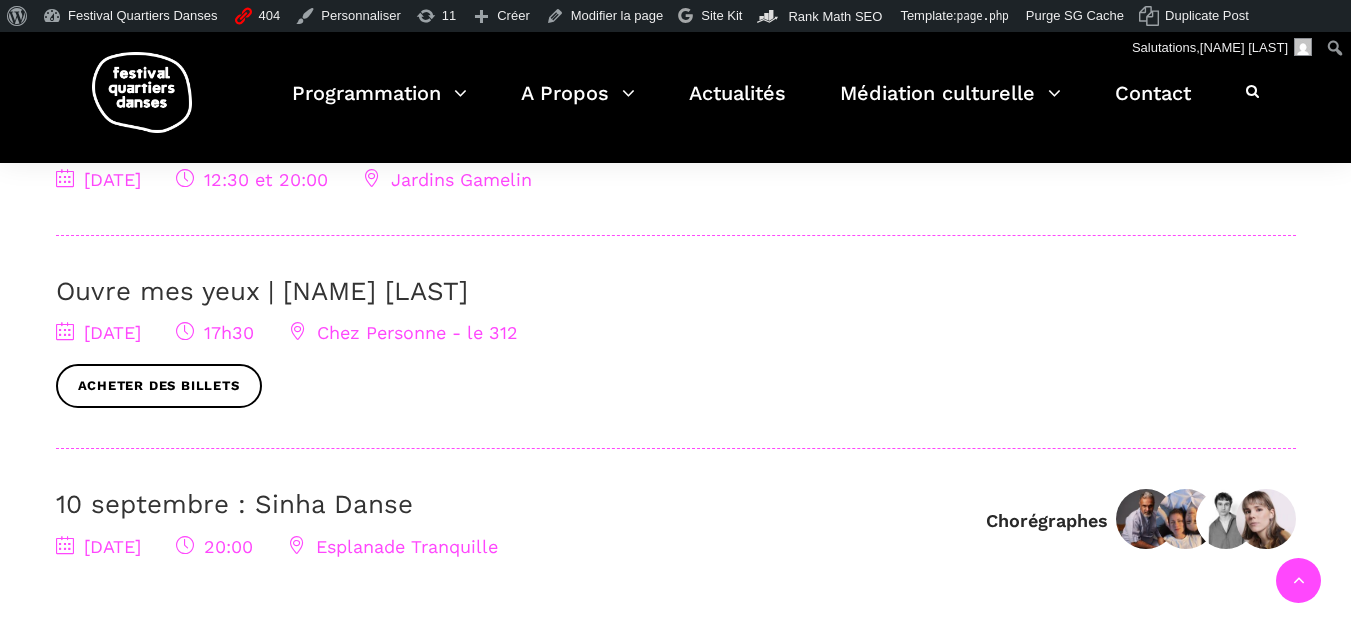 click on "Ouvre mes yeux | [FIRST] [LAST]" at bounding box center (262, 291) 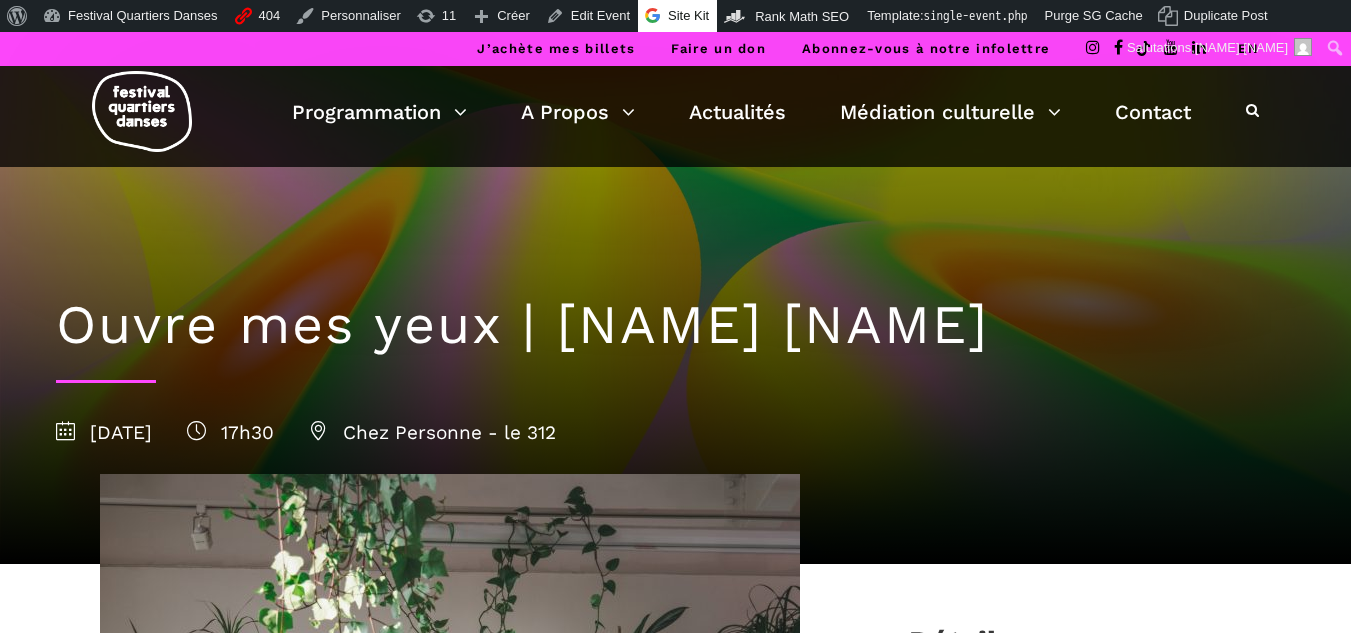 scroll, scrollTop: 0, scrollLeft: 0, axis: both 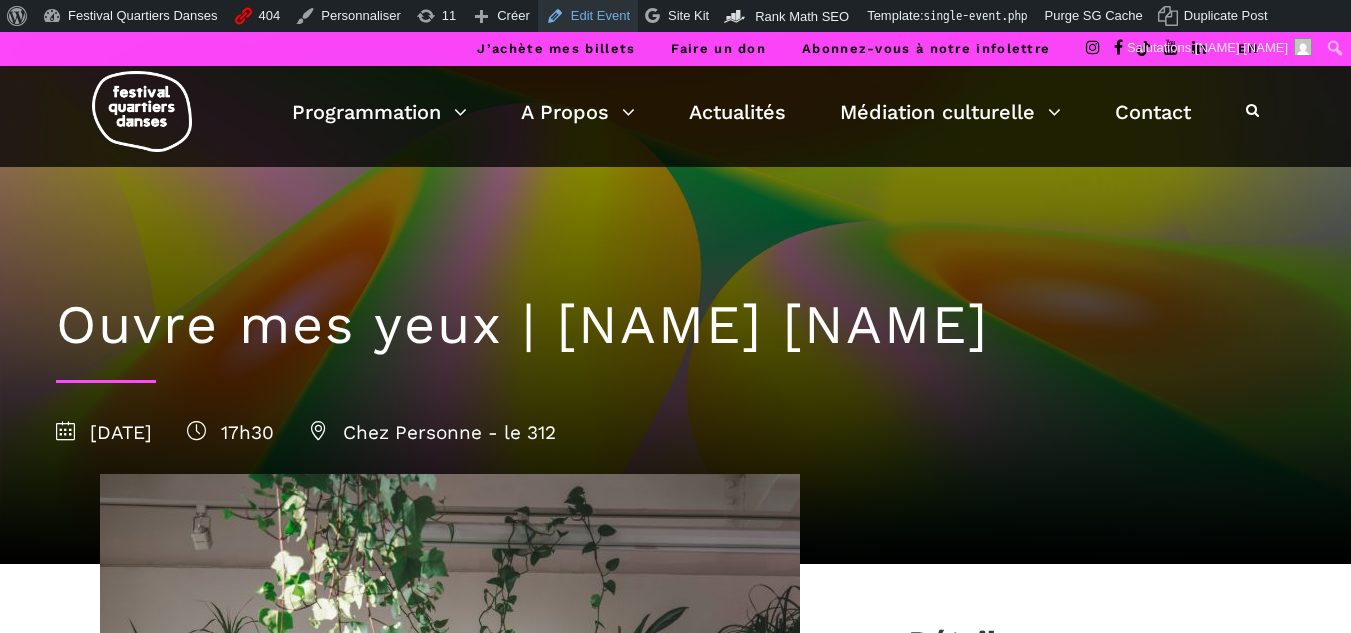 click on "Edit Event" at bounding box center (588, 16) 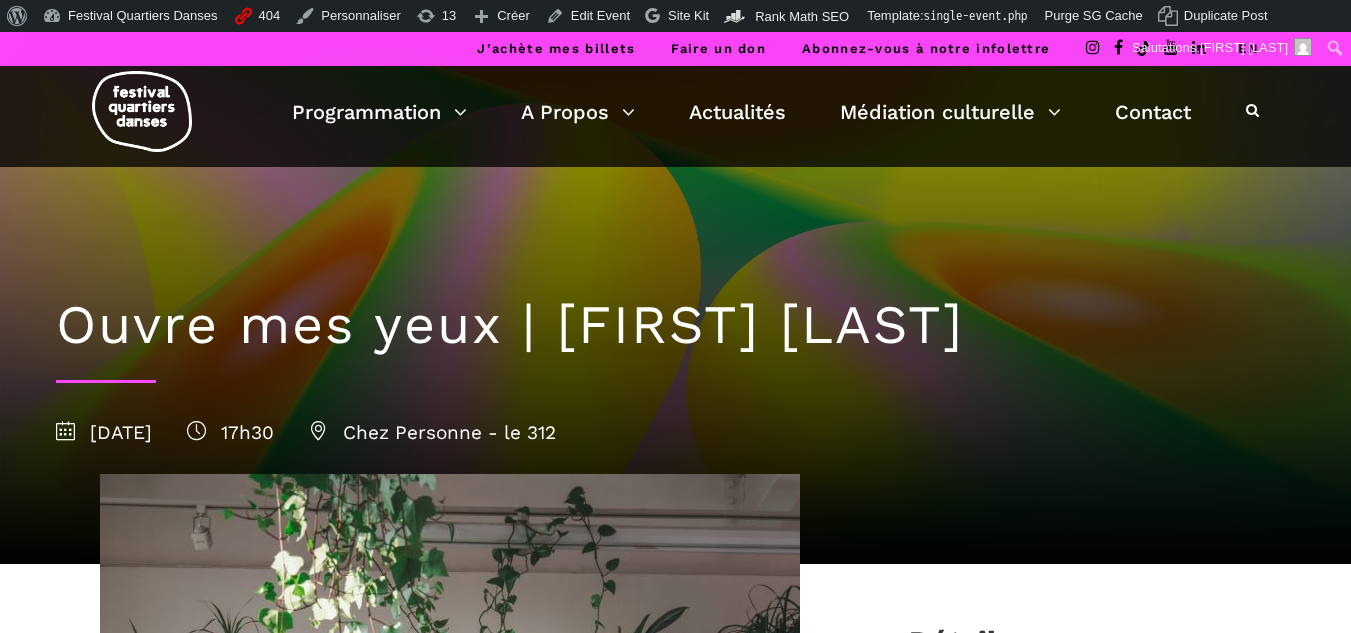 scroll, scrollTop: 0, scrollLeft: 0, axis: both 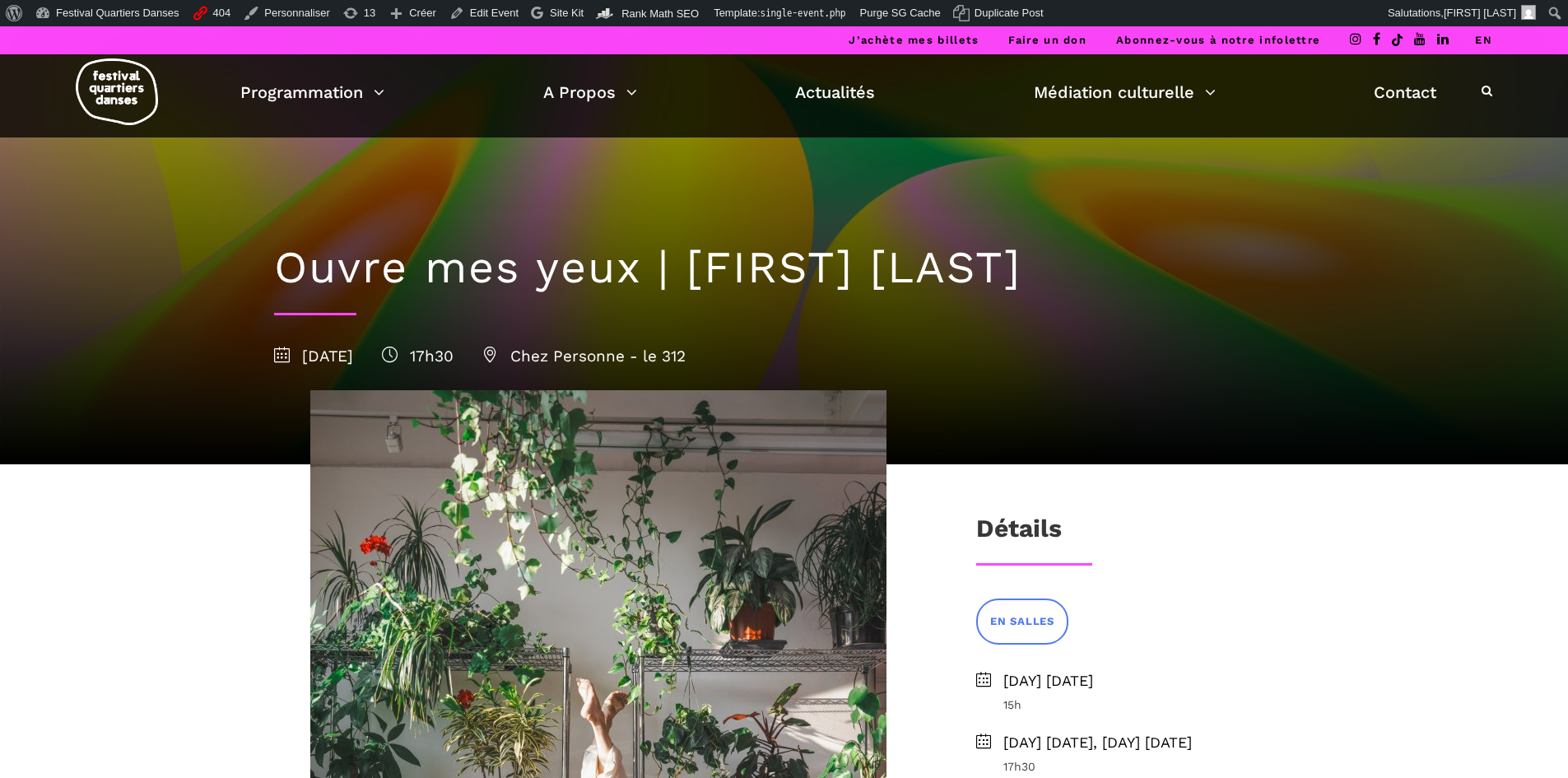 click on "J’achète mes billets
Faire un don
Abonnez-vous à notre infolettre
EN" at bounding box center [784, 40] 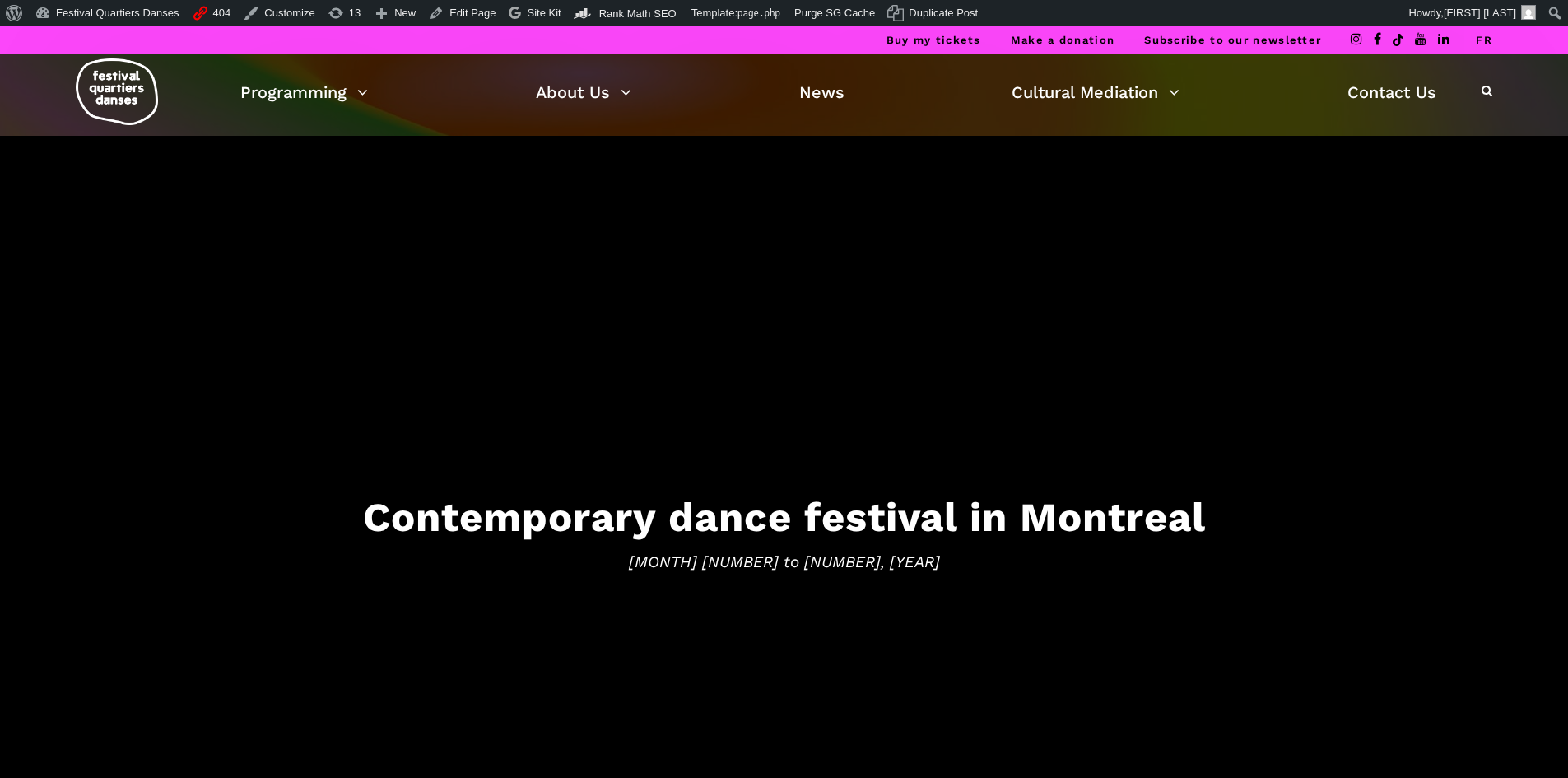 scroll, scrollTop: 0, scrollLeft: 0, axis: both 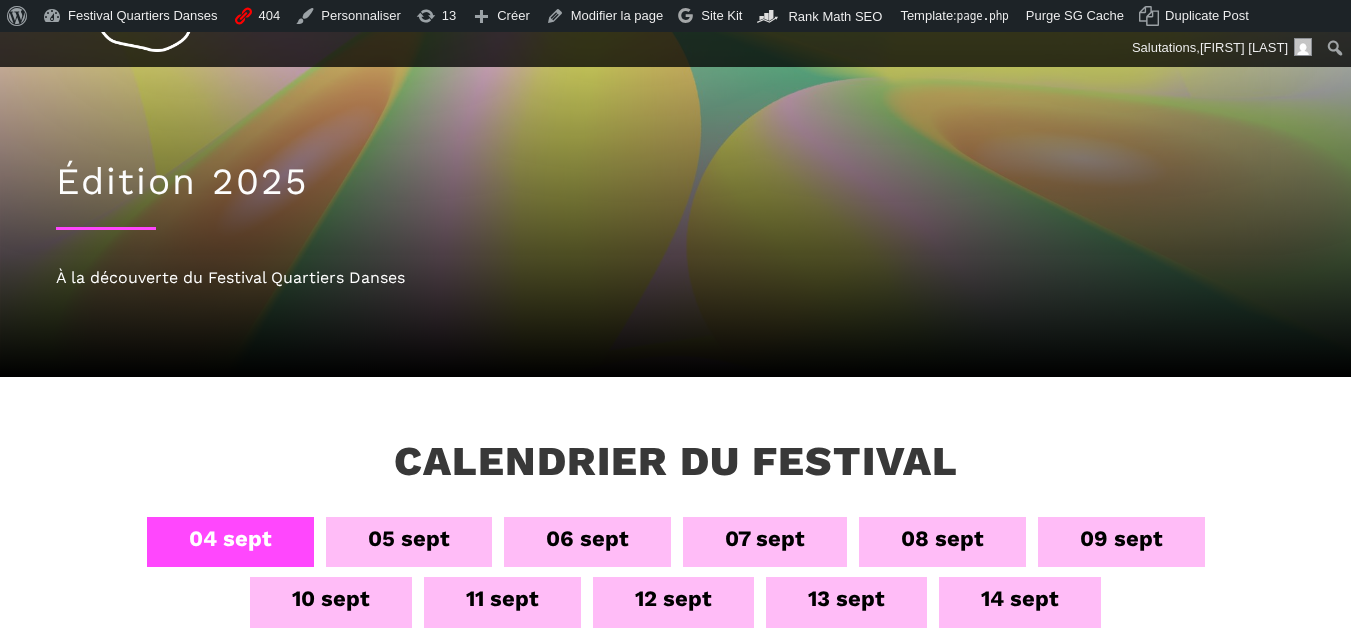click on "09 sept" at bounding box center [1121, 538] 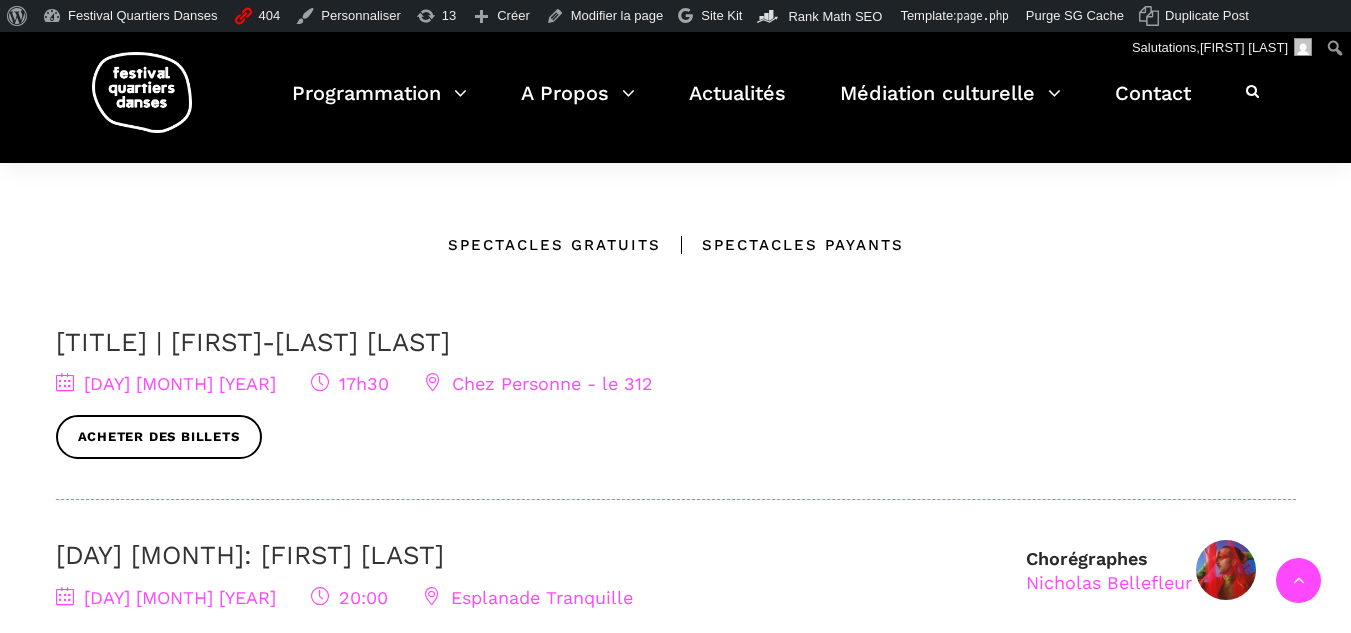 scroll, scrollTop: 600, scrollLeft: 0, axis: vertical 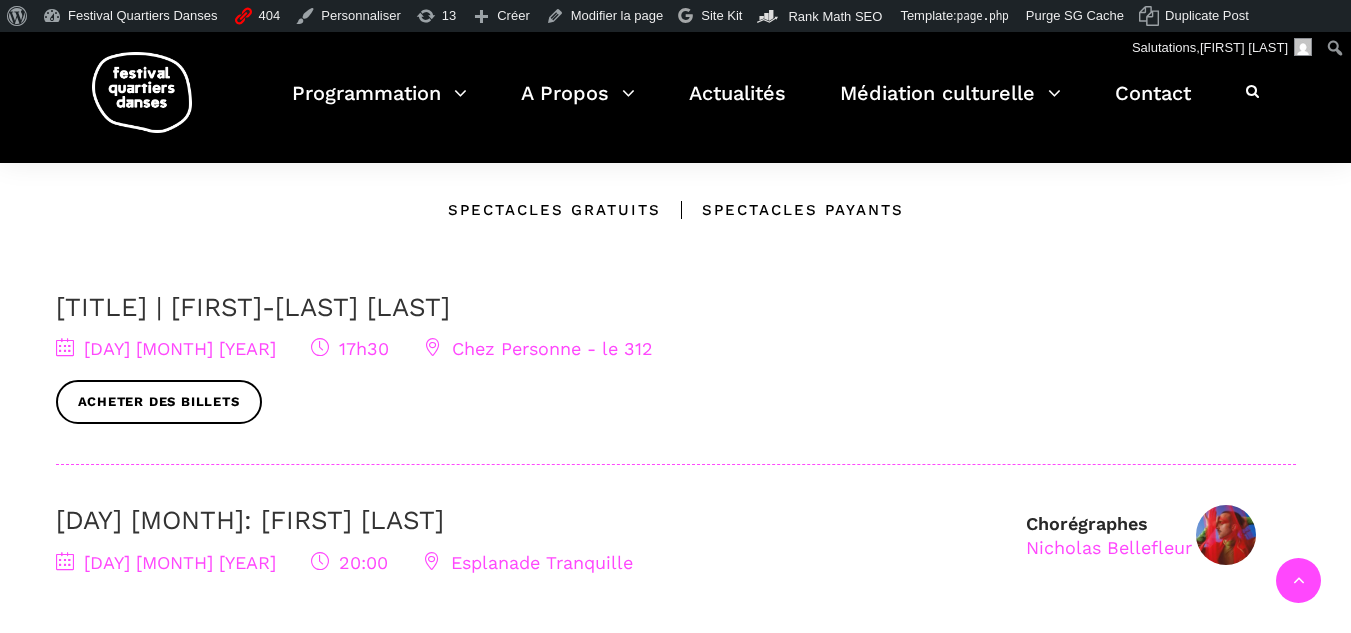click on "Ouvre mes yeux | [NAME] [NAME]" at bounding box center (253, 307) 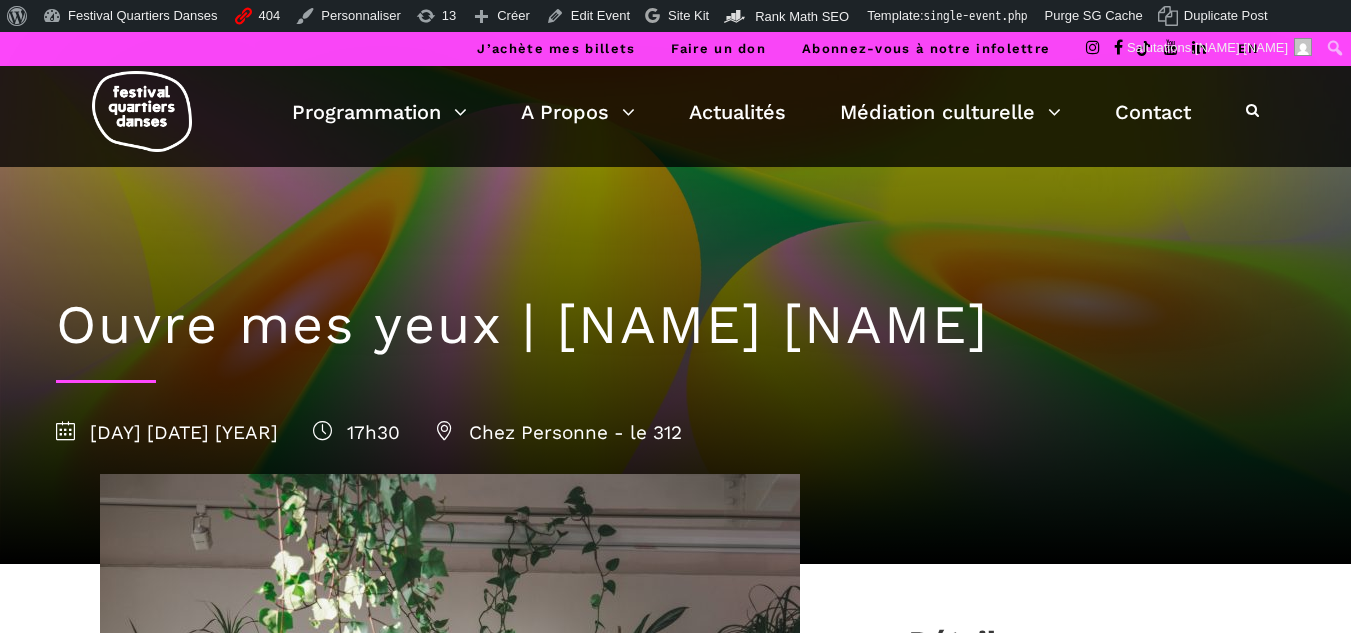 scroll, scrollTop: 0, scrollLeft: 0, axis: both 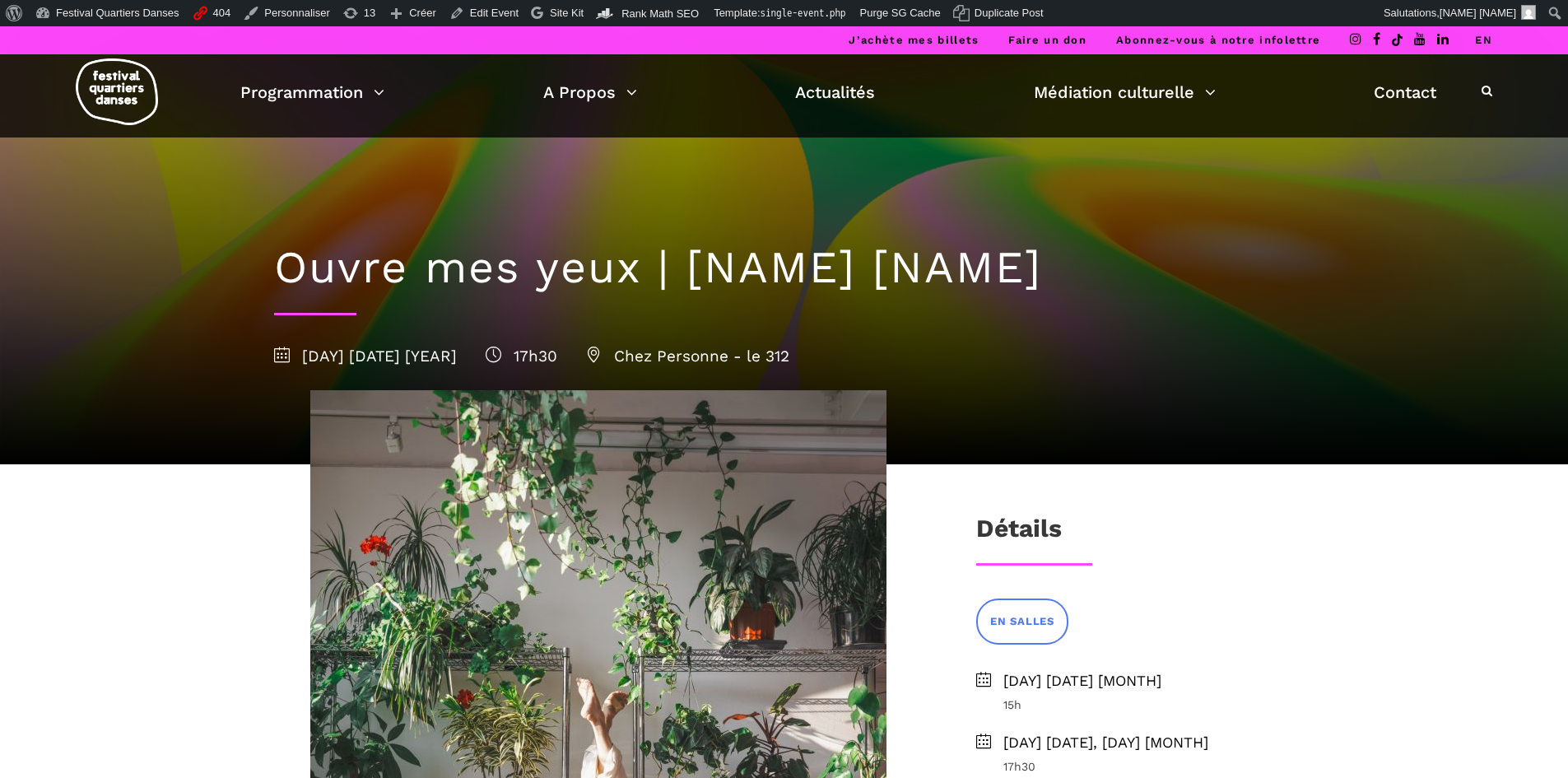 click on "EN" at bounding box center (1483, 40) 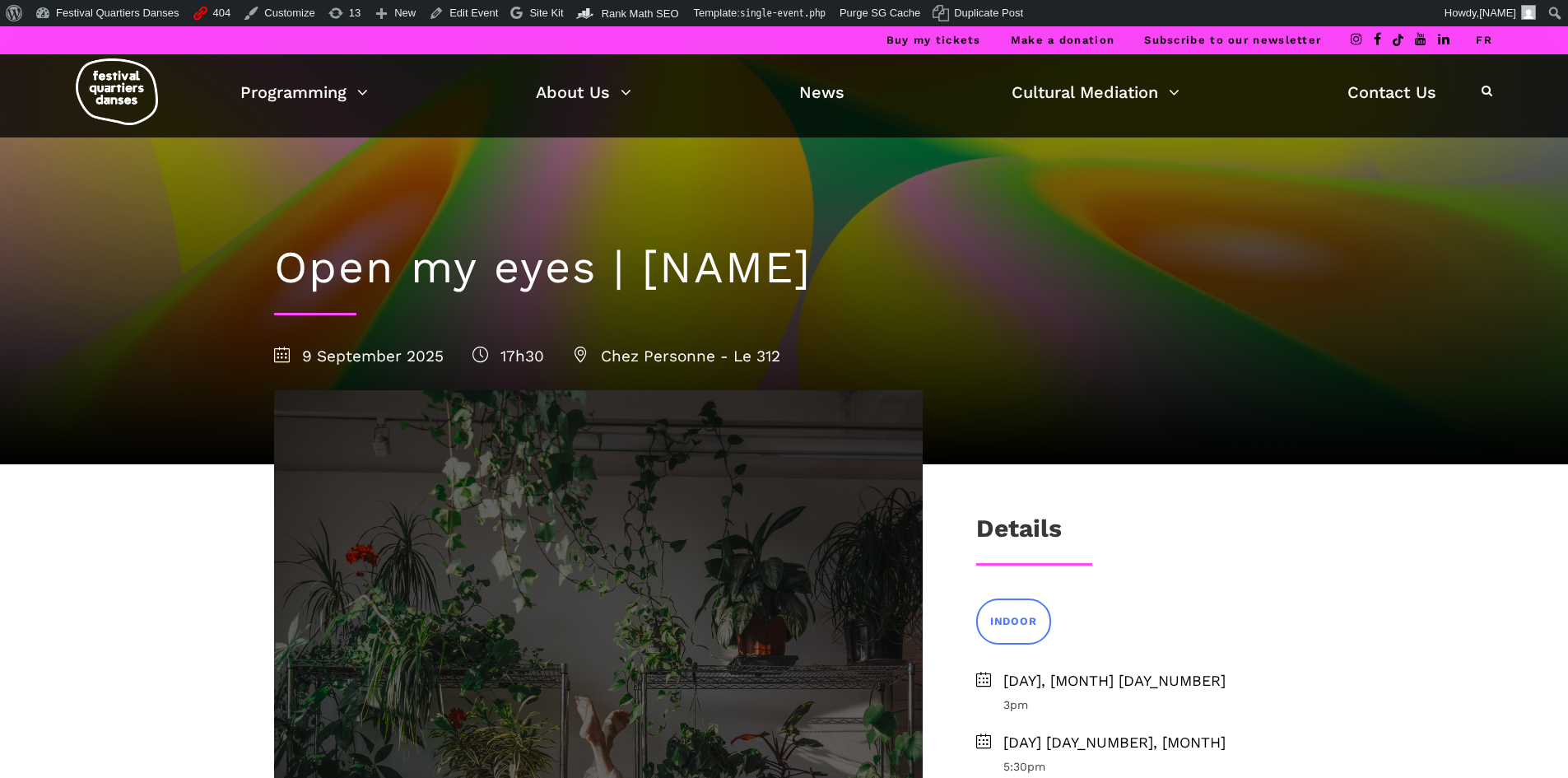 scroll, scrollTop: 0, scrollLeft: 0, axis: both 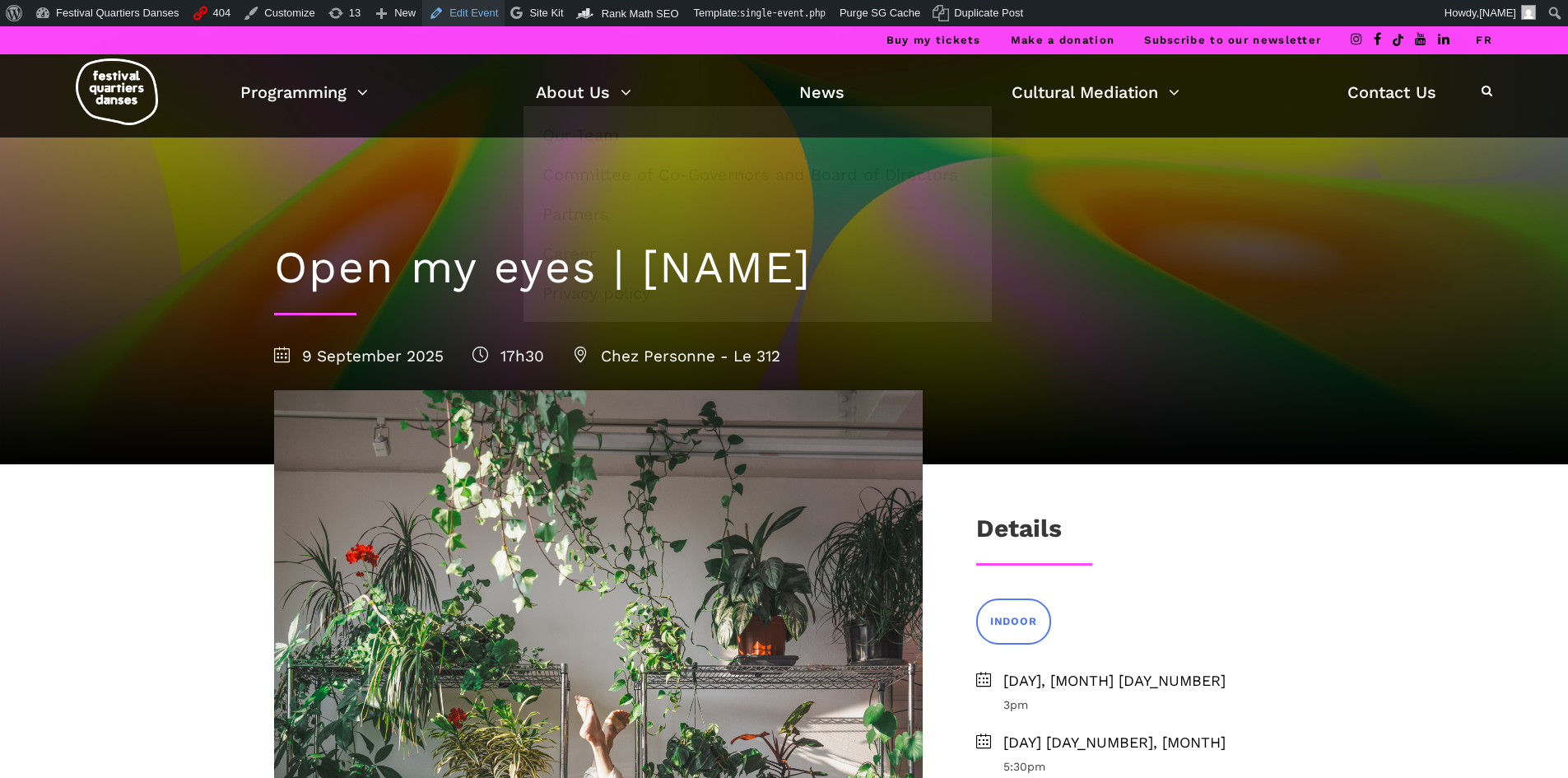 click on "Edit Event" at bounding box center (463, 13) 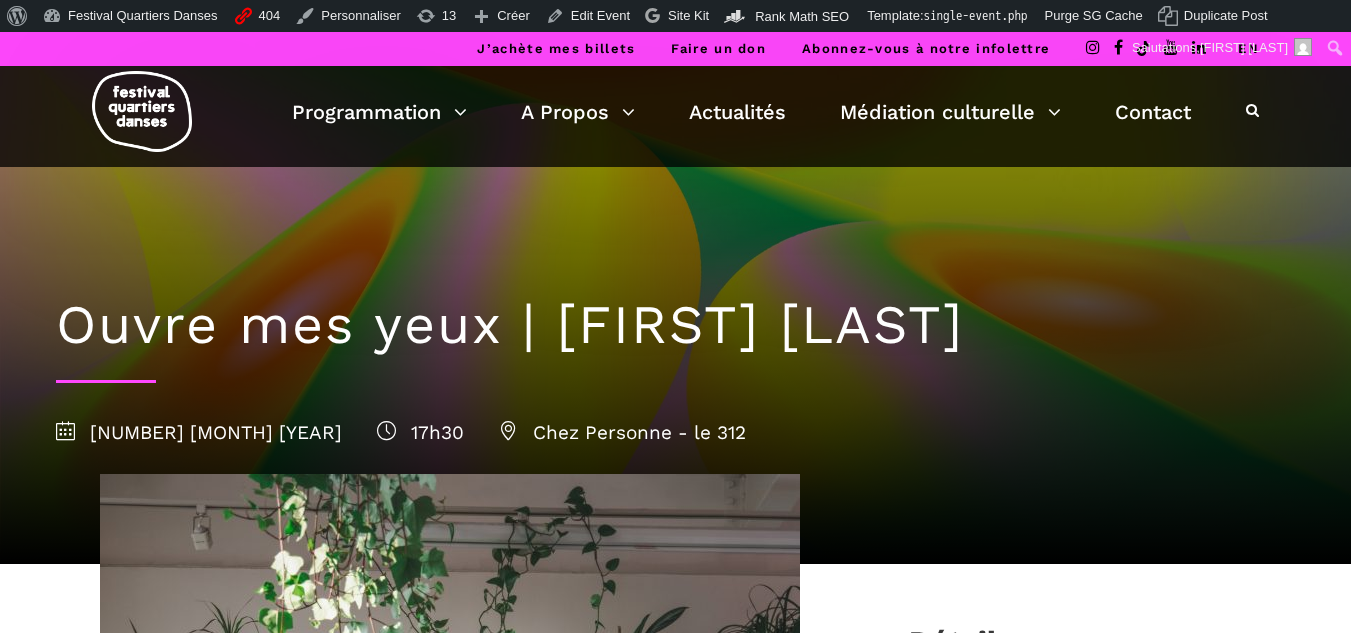 scroll, scrollTop: 500, scrollLeft: 0, axis: vertical 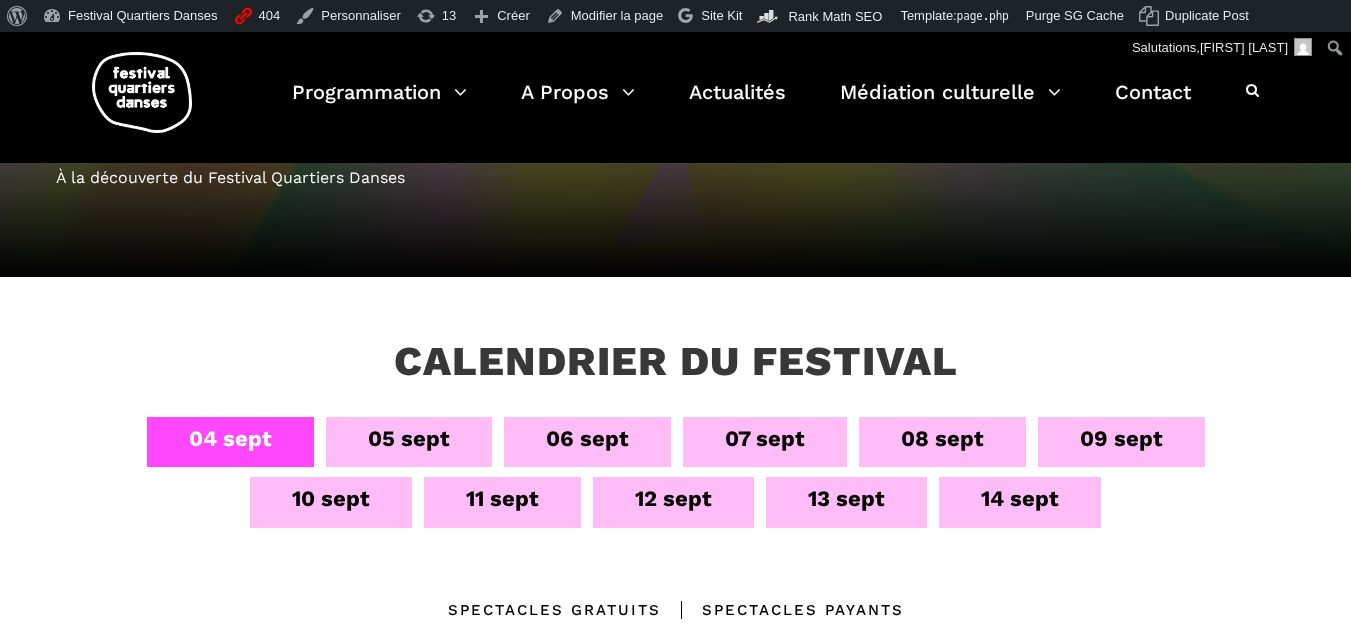 click on "09 sept" at bounding box center (1121, 438) 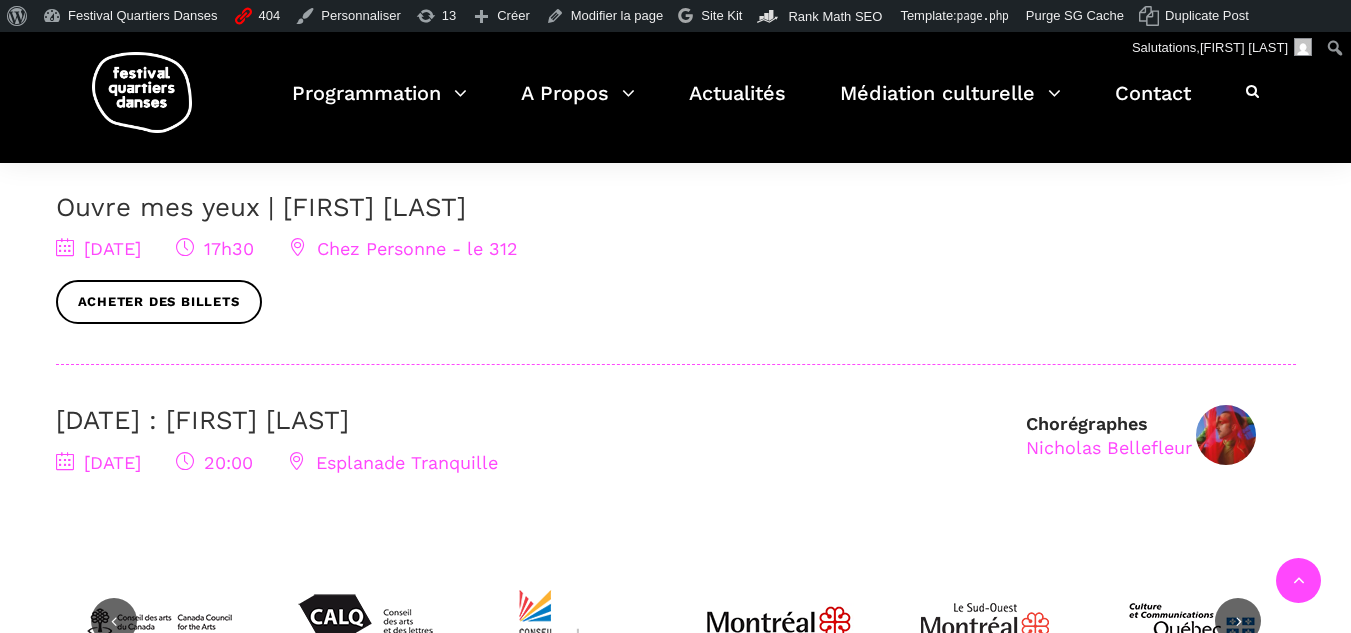 scroll, scrollTop: 400, scrollLeft: 0, axis: vertical 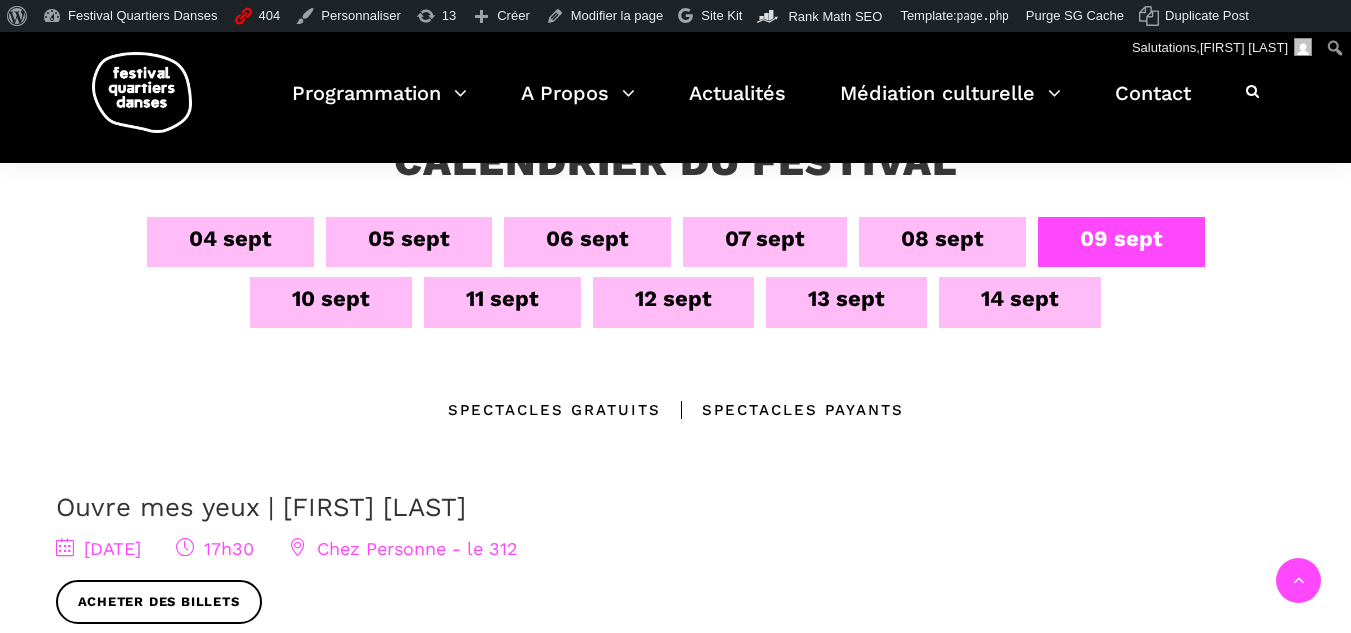 click on "10 sept" at bounding box center (331, 298) 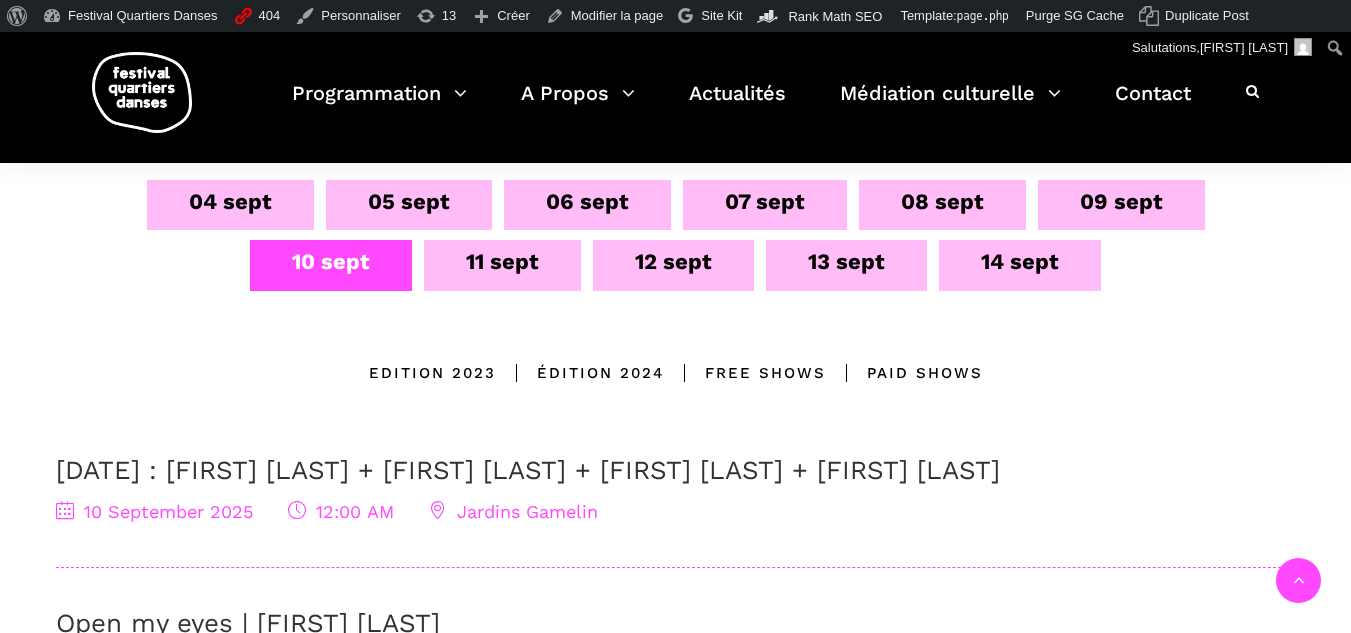 scroll, scrollTop: 400, scrollLeft: 0, axis: vertical 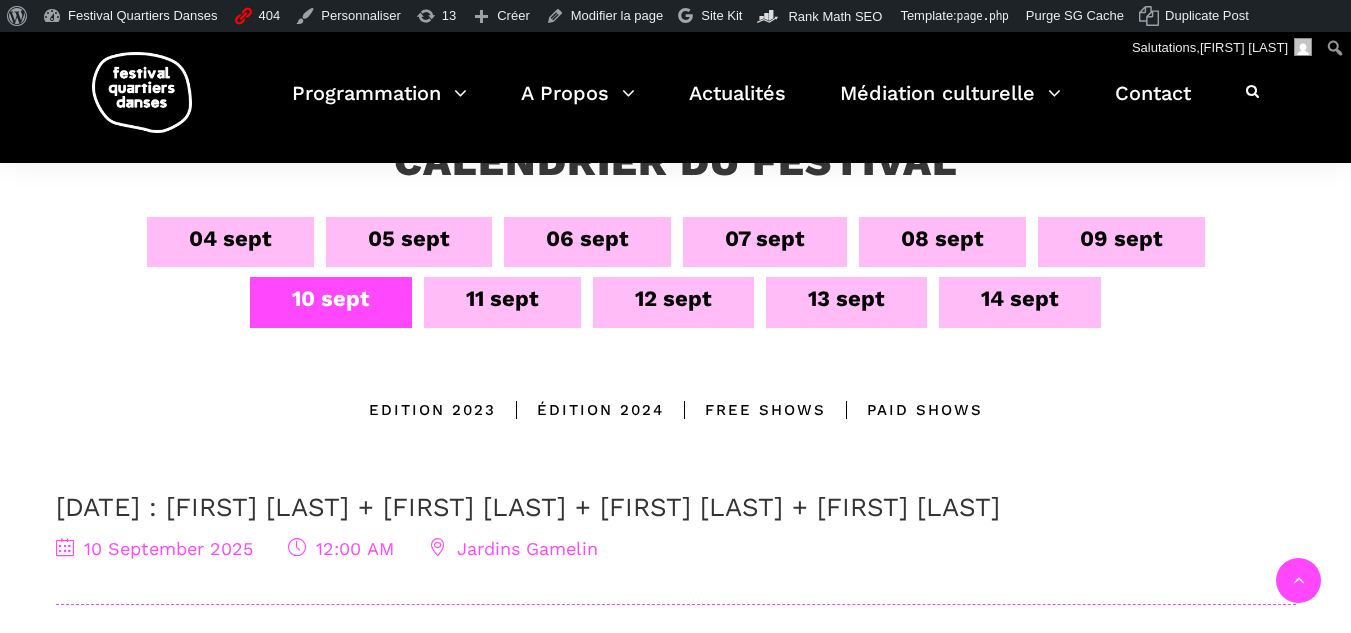 click on "09 sept" at bounding box center (1121, 242) 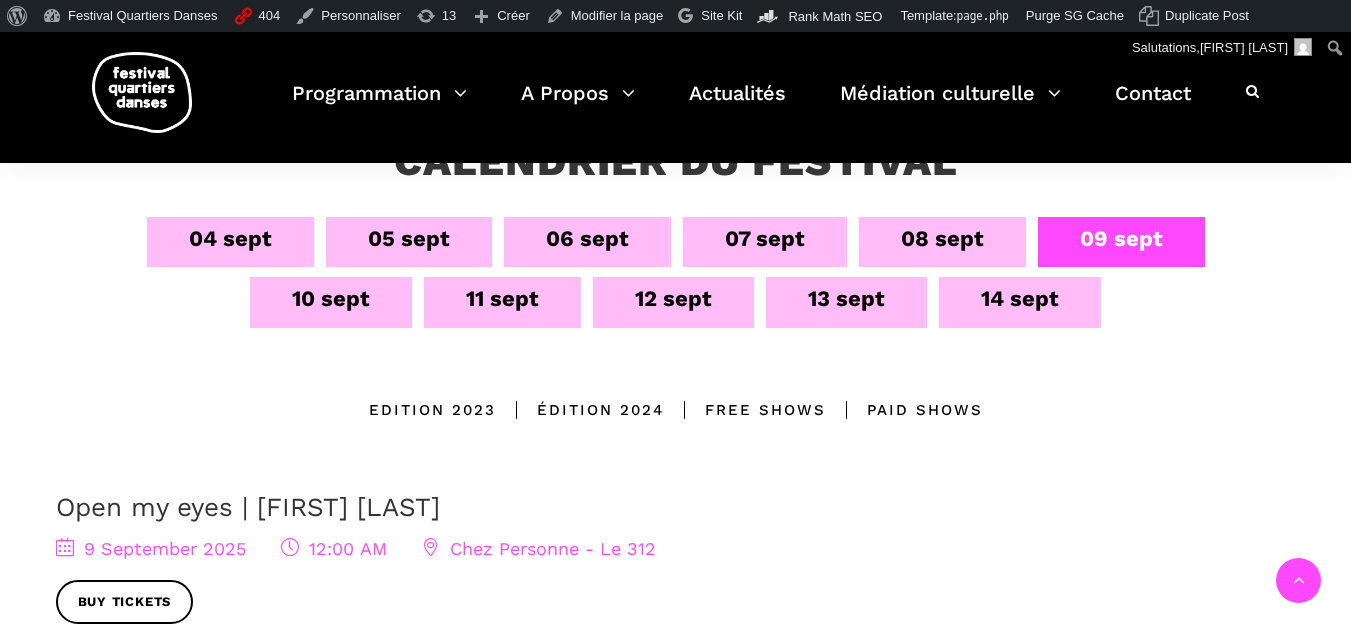 click on "08 sept" at bounding box center [942, 238] 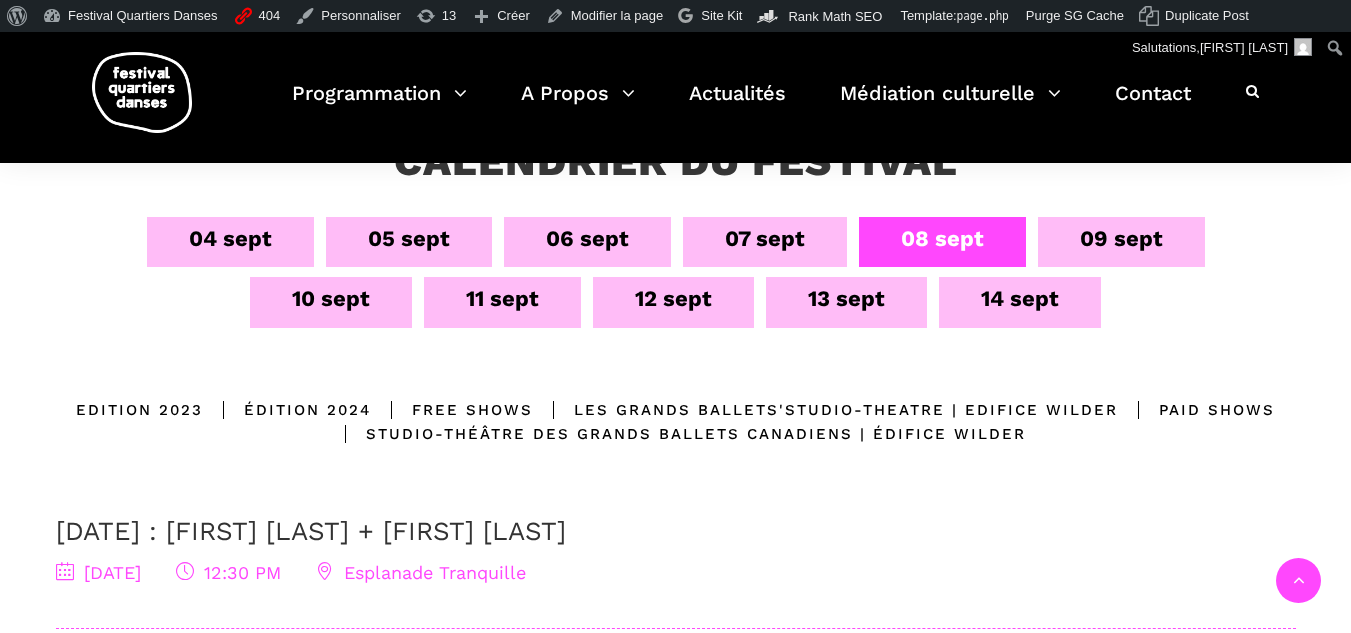 click on "05 sept" at bounding box center [409, 242] 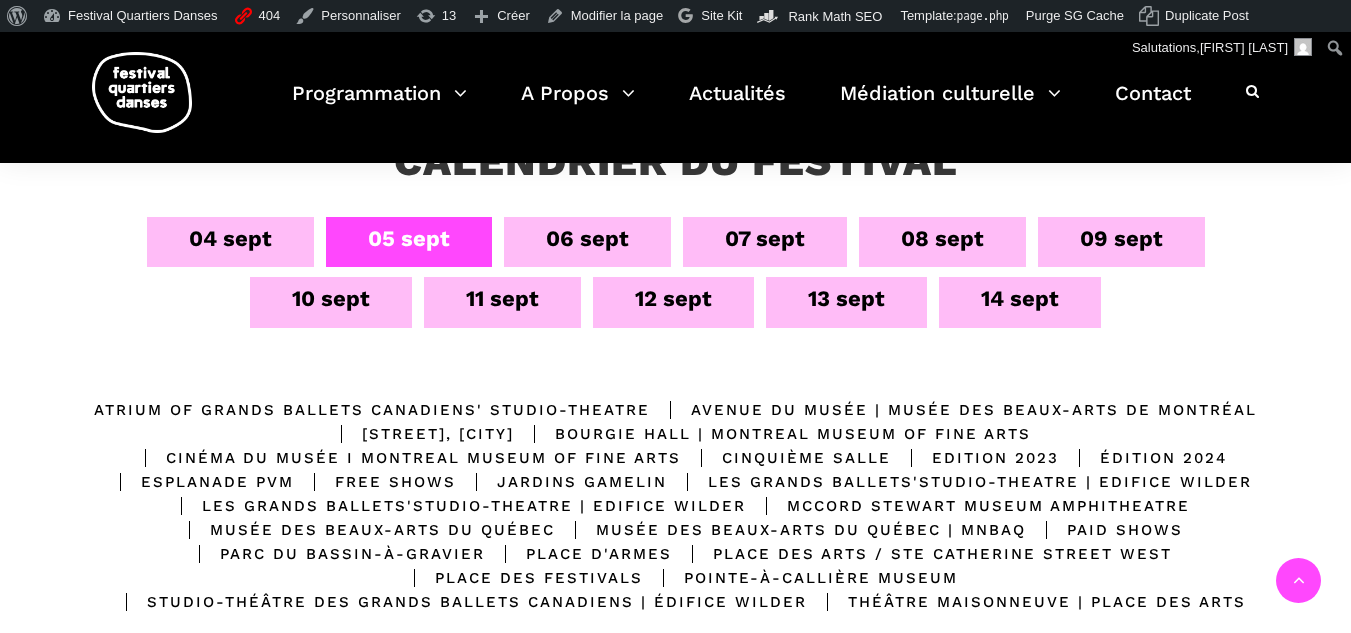 click on "04 sept" at bounding box center (230, 238) 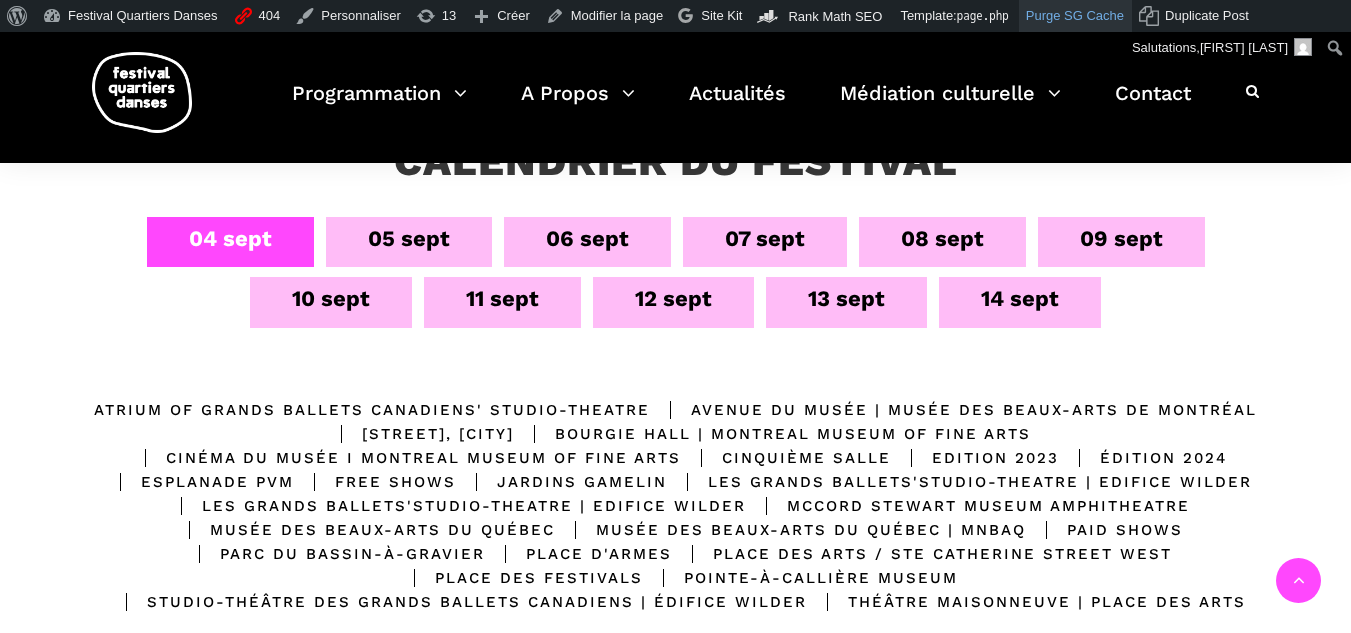 click on "Purge SG Cache" at bounding box center (1075, 16) 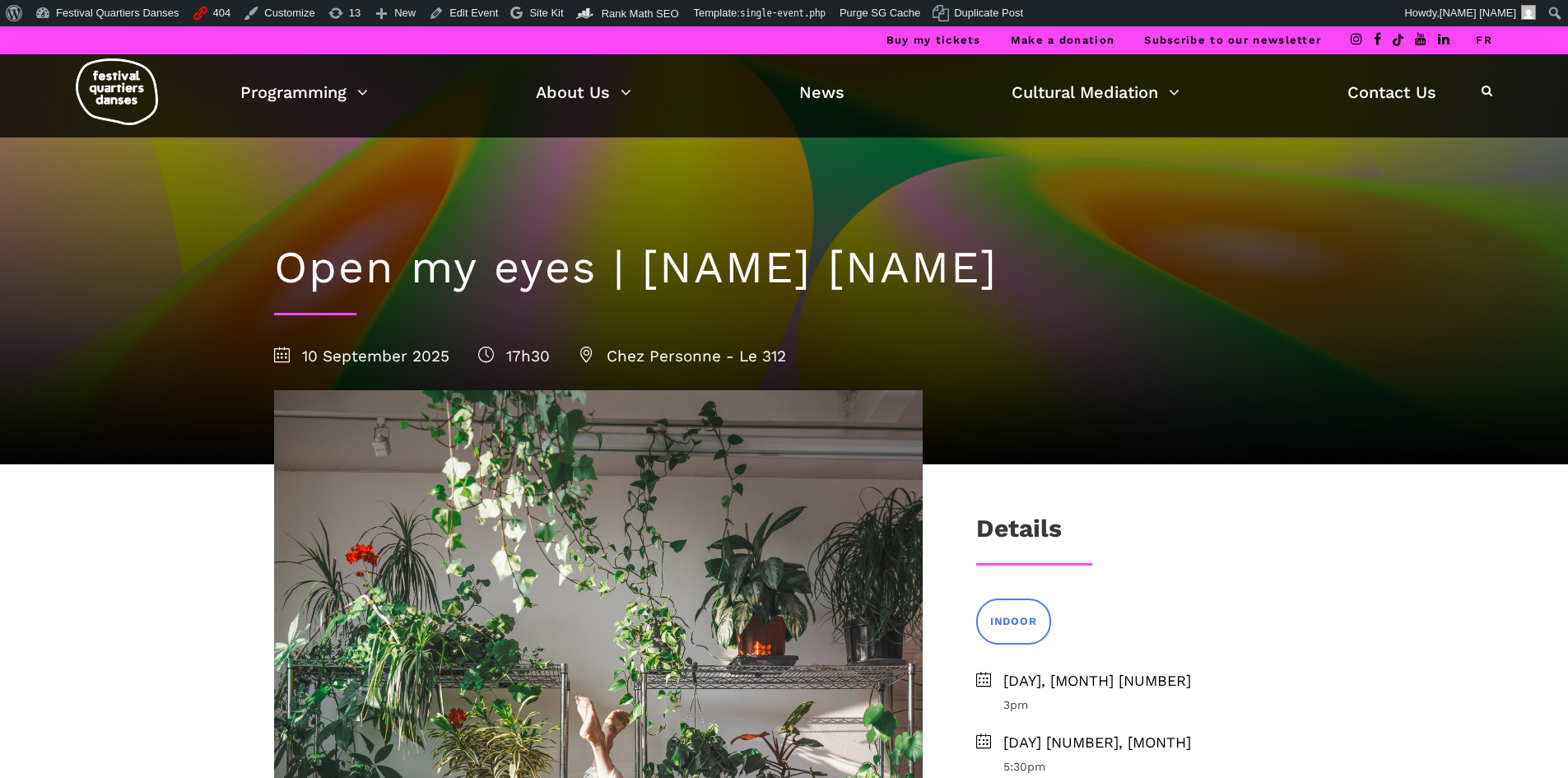 scroll, scrollTop: 0, scrollLeft: 0, axis: both 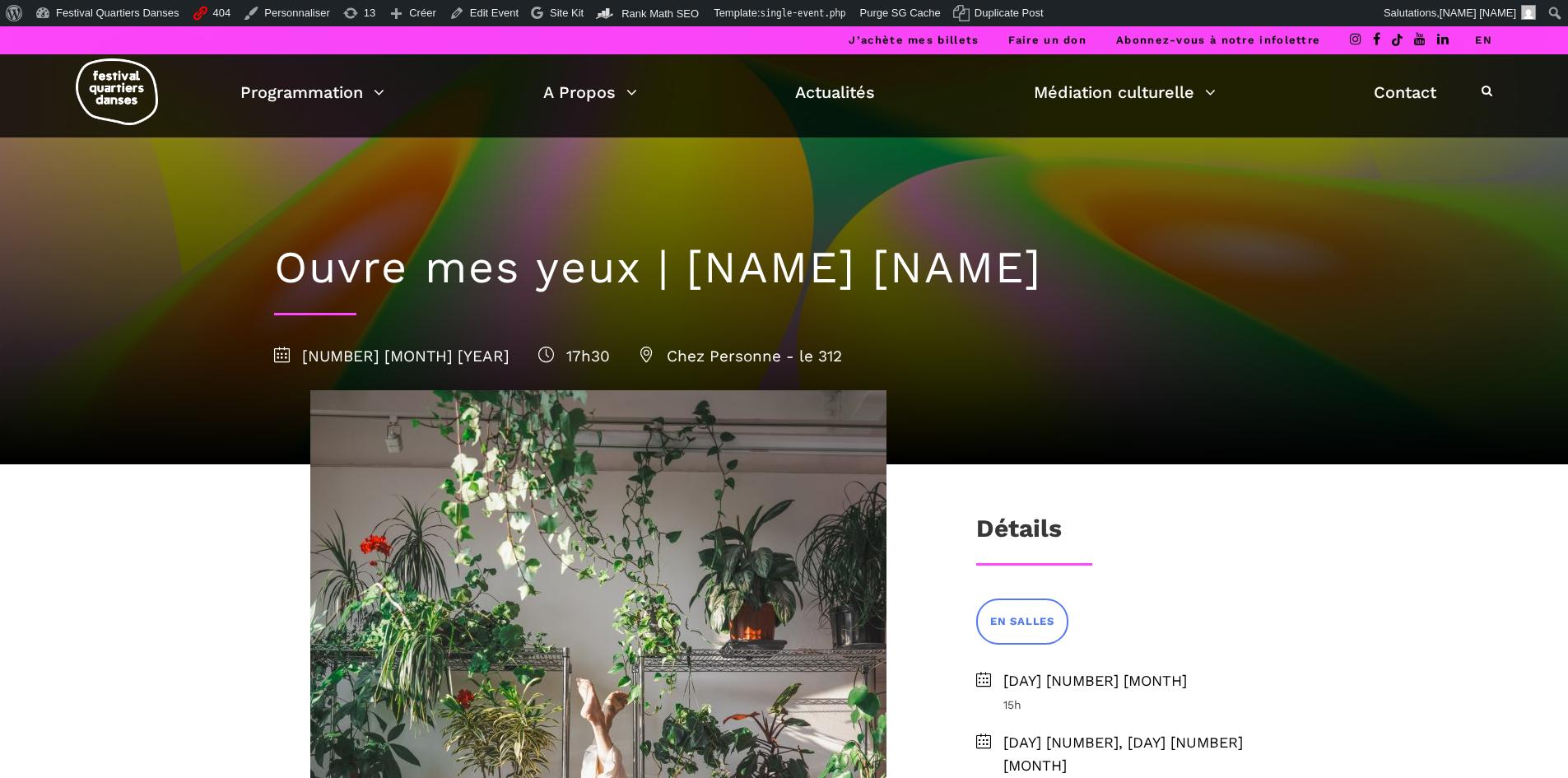 click on "EN" at bounding box center (1483, 40) 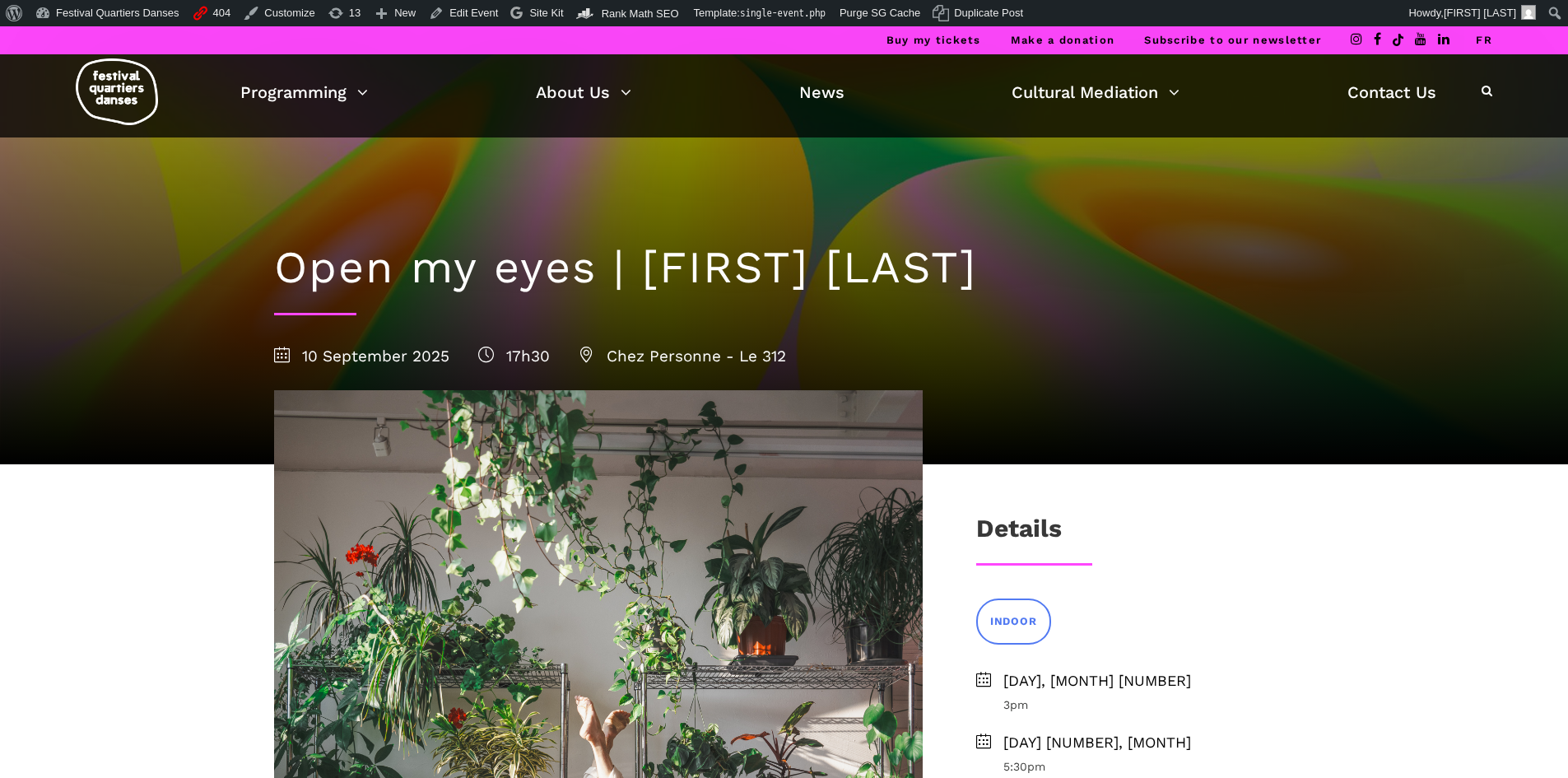 scroll, scrollTop: 0, scrollLeft: 0, axis: both 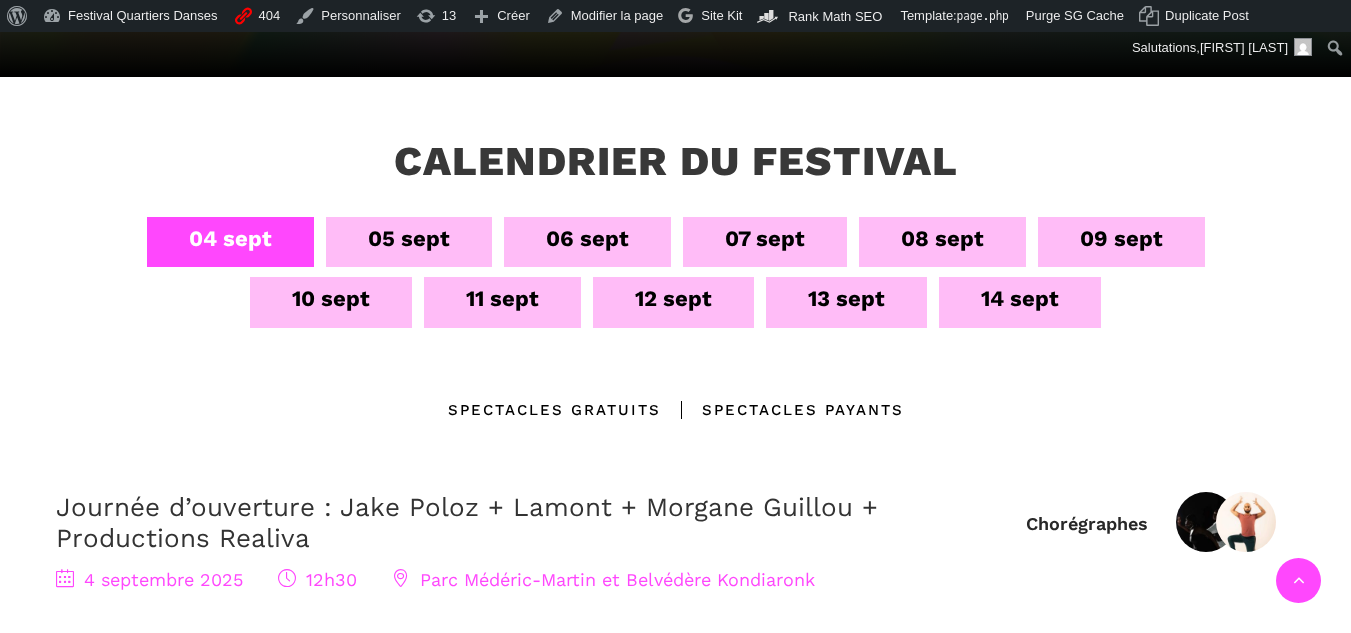click on "09 sept" at bounding box center [1121, 238] 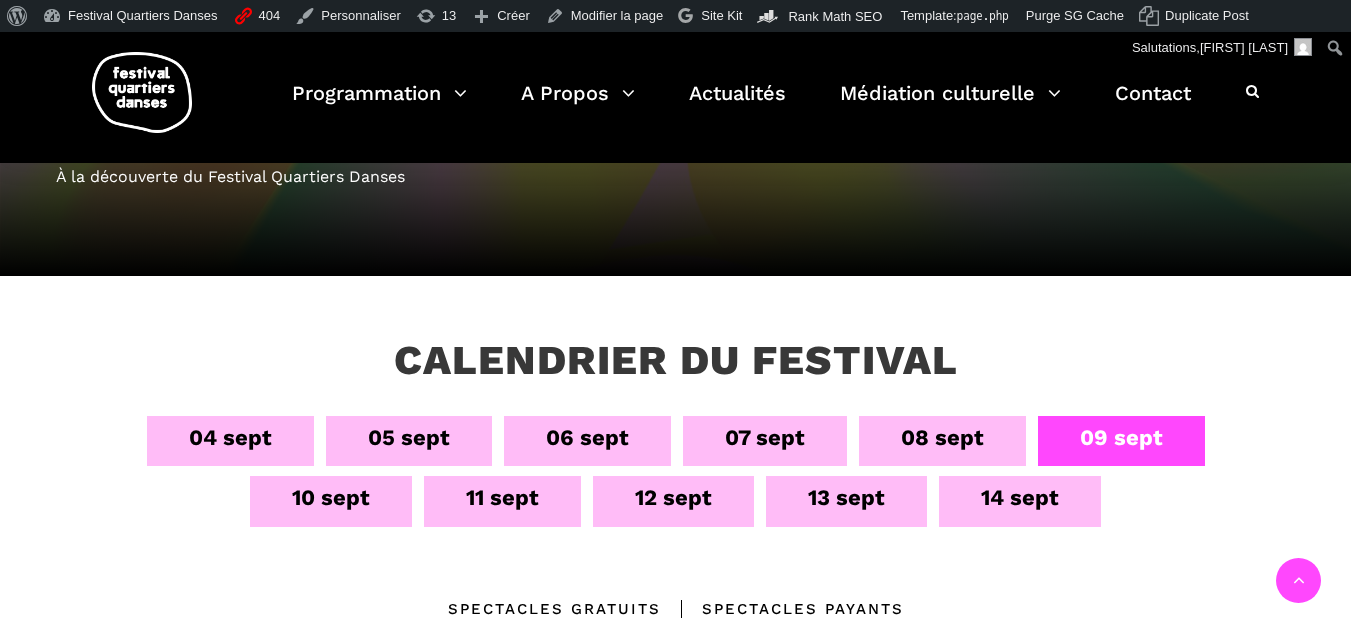 scroll, scrollTop: 200, scrollLeft: 0, axis: vertical 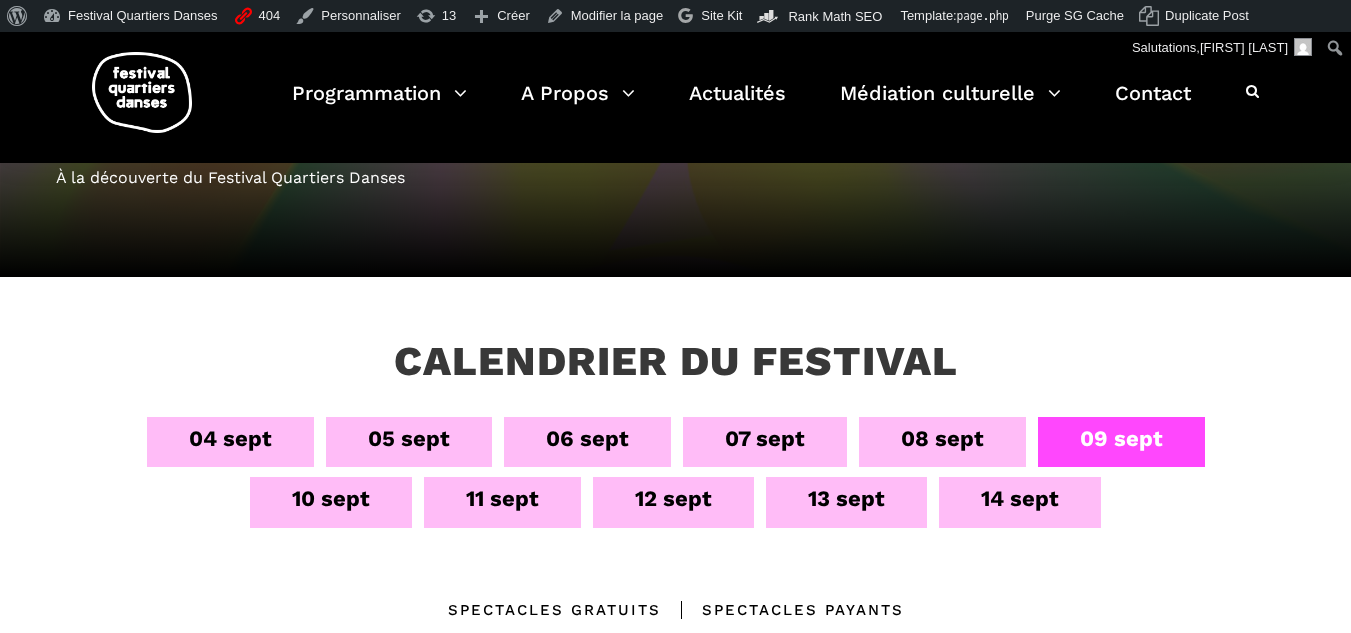 click on "[DATE] [DATE] [DATE] [DATE] [DATE] [DATE] [DATE] [DATE] [DATE] [DATE] [DATE] [DATE]" at bounding box center [676, 477] 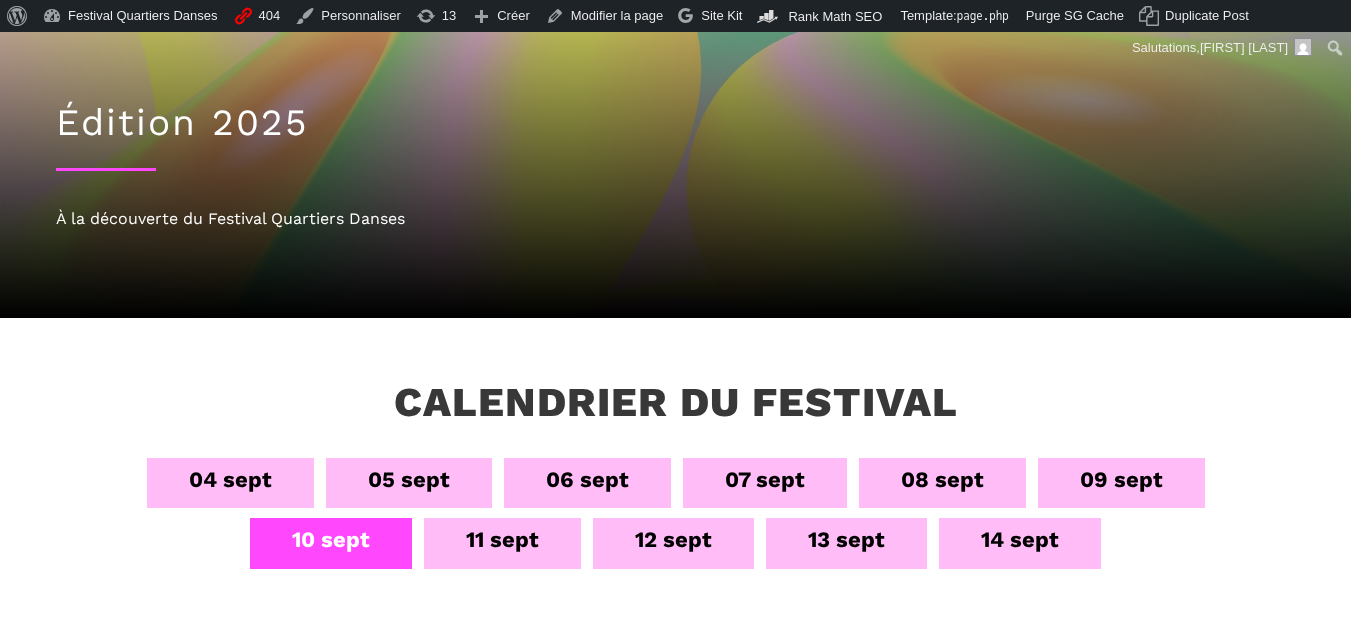 scroll, scrollTop: 500, scrollLeft: 0, axis: vertical 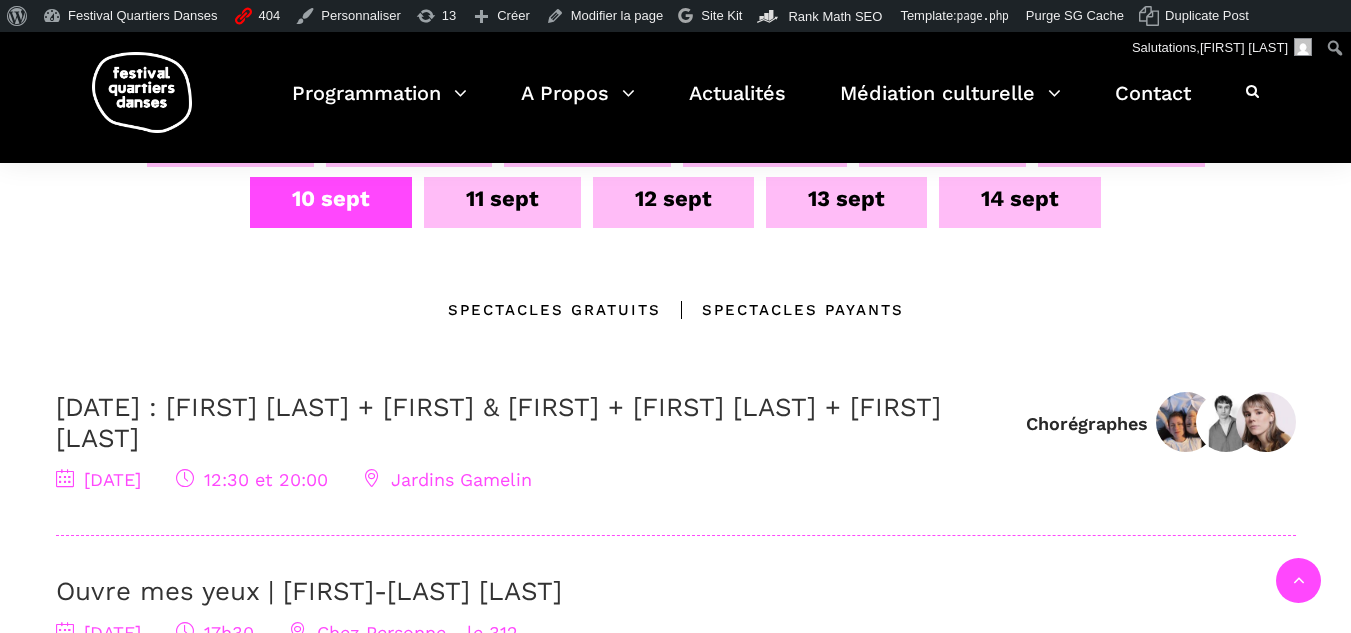 click on "11 sept" at bounding box center (502, 202) 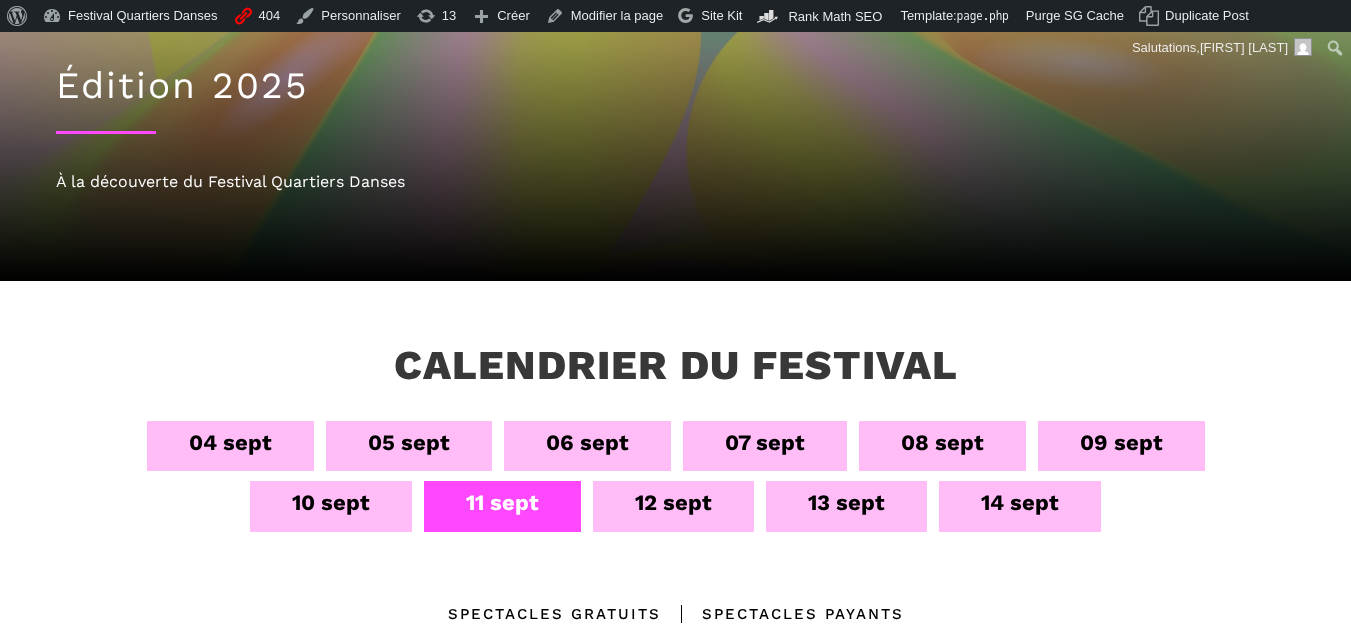 scroll, scrollTop: 300, scrollLeft: 0, axis: vertical 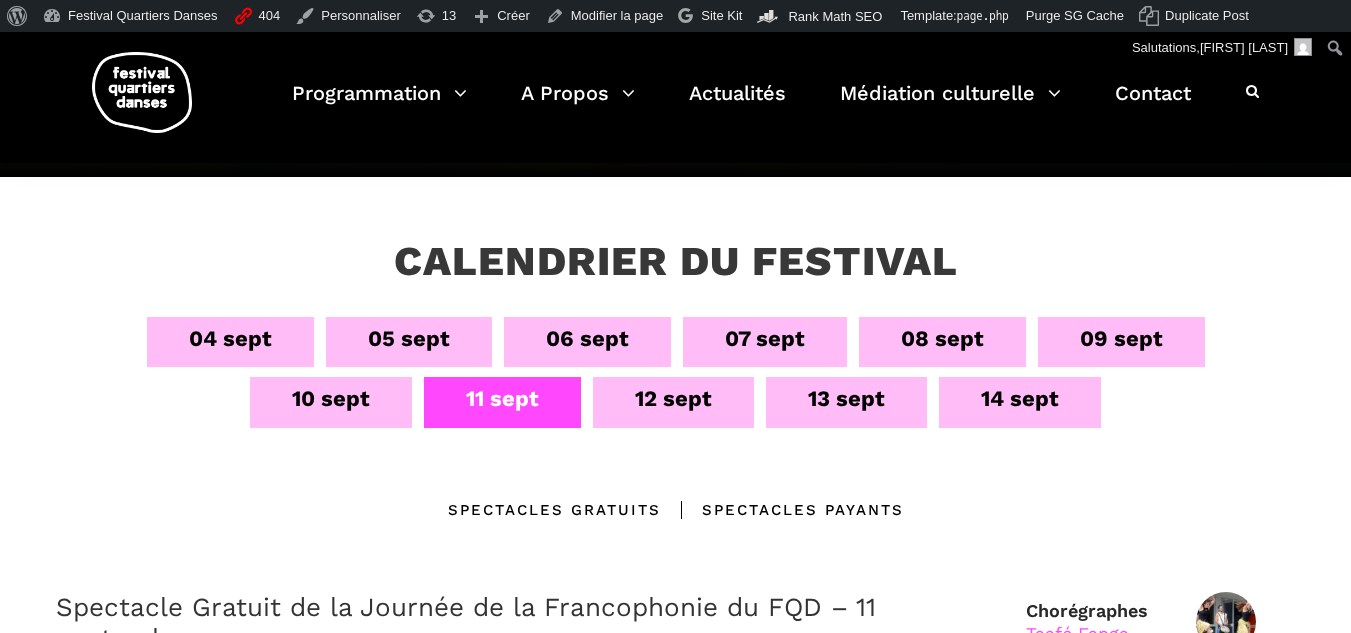 click on "10 sept" at bounding box center [331, 402] 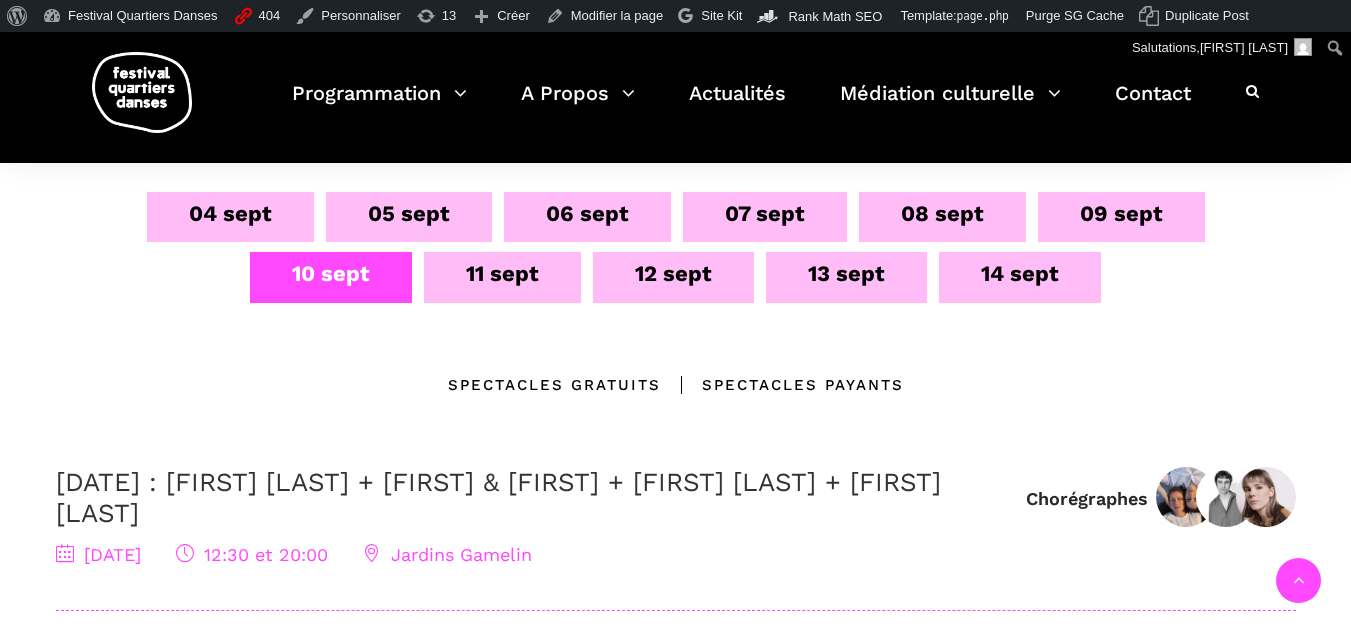scroll, scrollTop: 300, scrollLeft: 0, axis: vertical 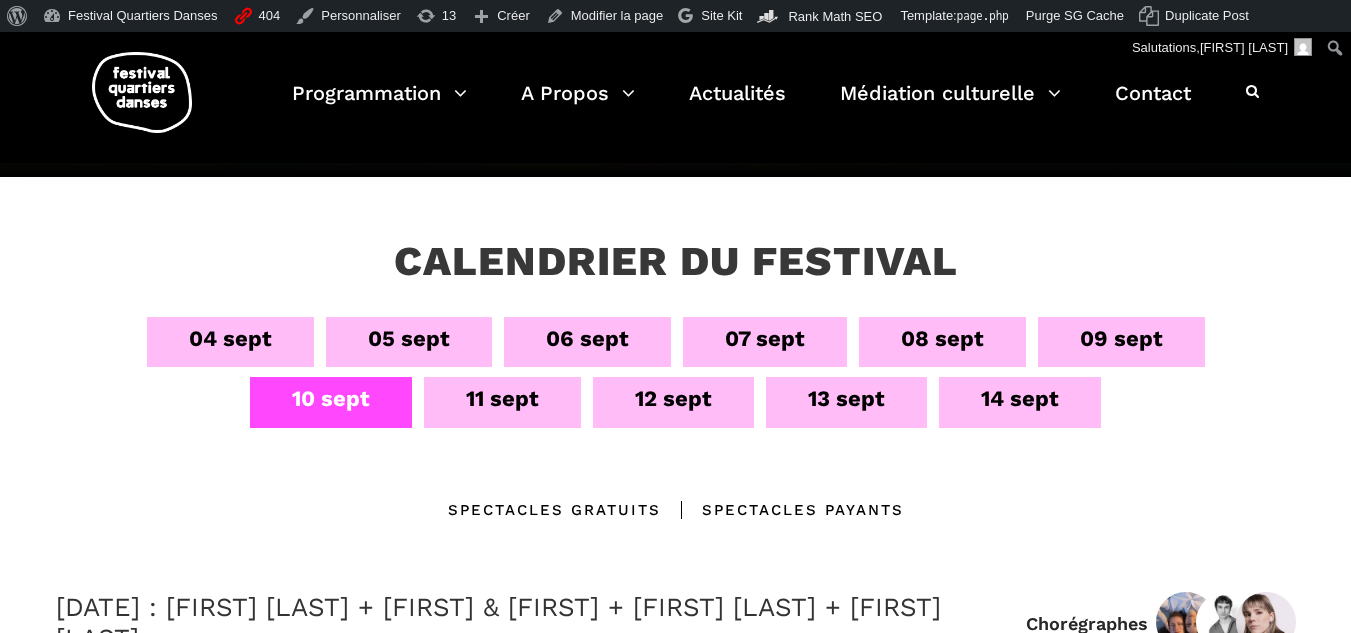 click on "11 sept" at bounding box center (502, 402) 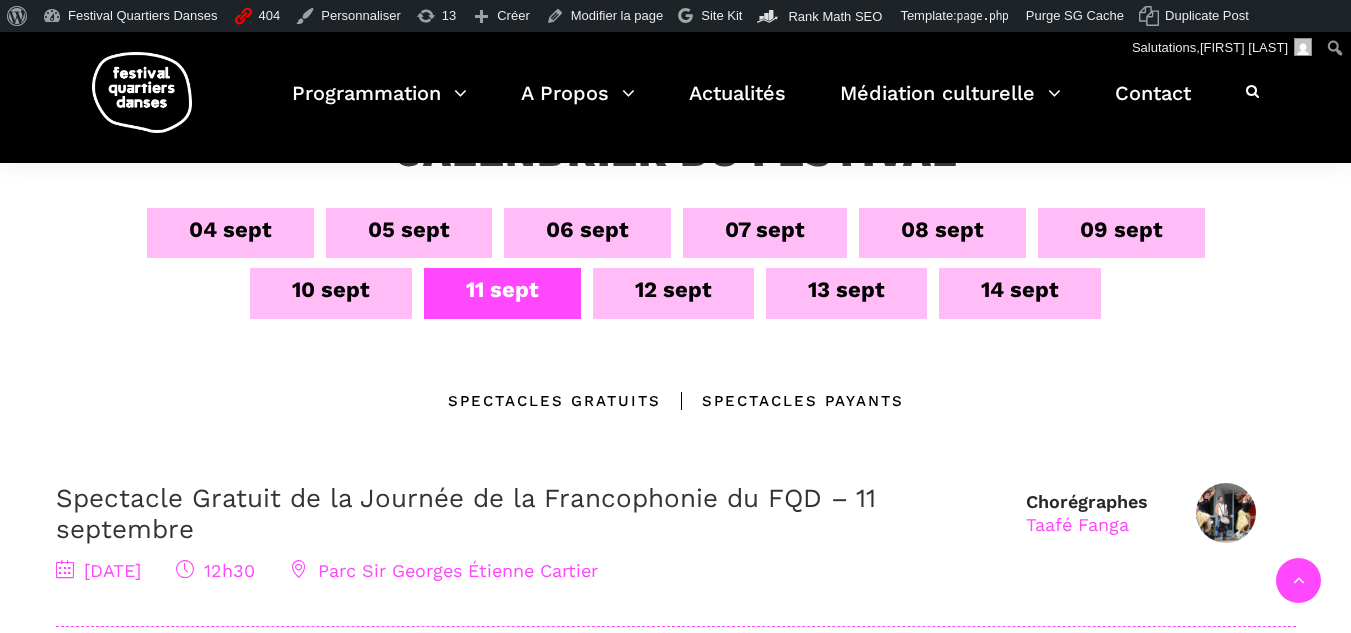 scroll, scrollTop: 400, scrollLeft: 0, axis: vertical 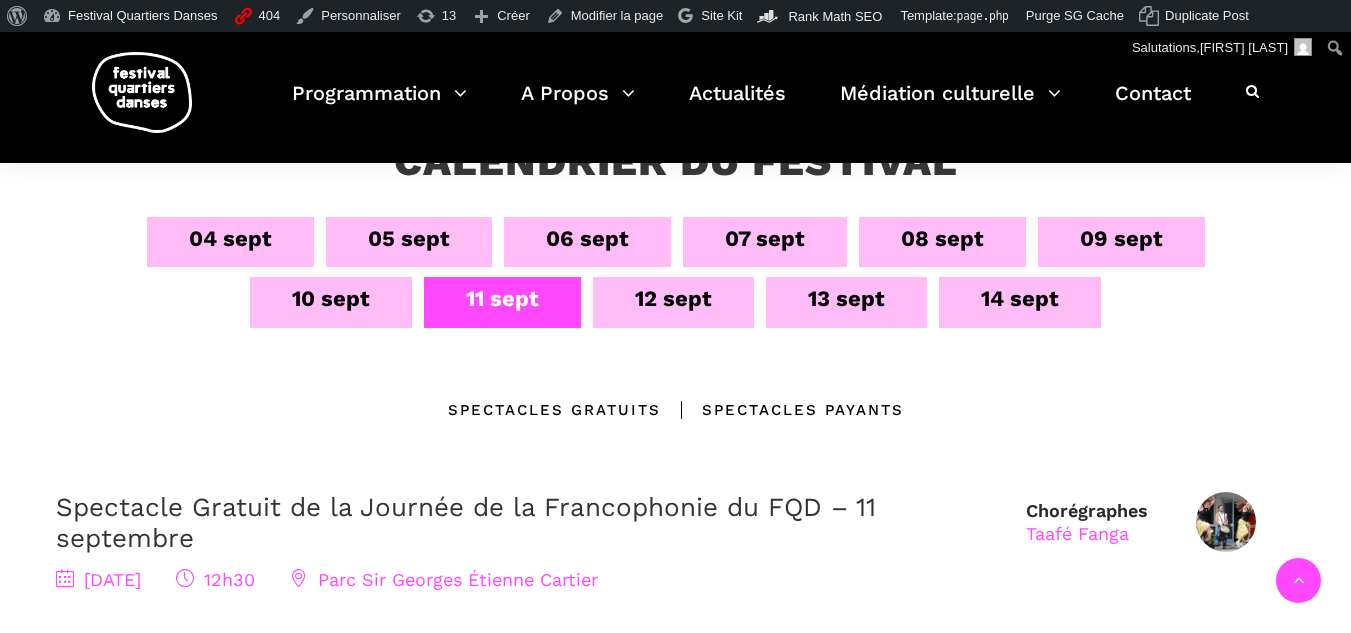click on "10 sept" at bounding box center [331, 298] 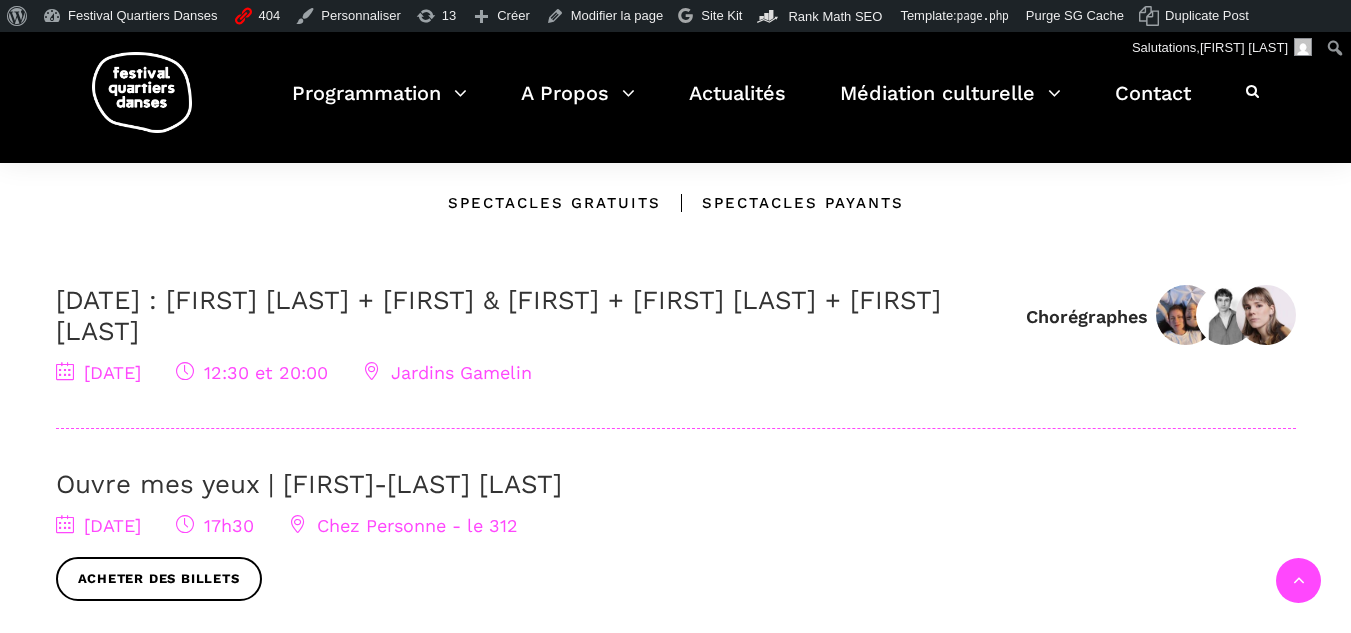 scroll, scrollTop: 700, scrollLeft: 0, axis: vertical 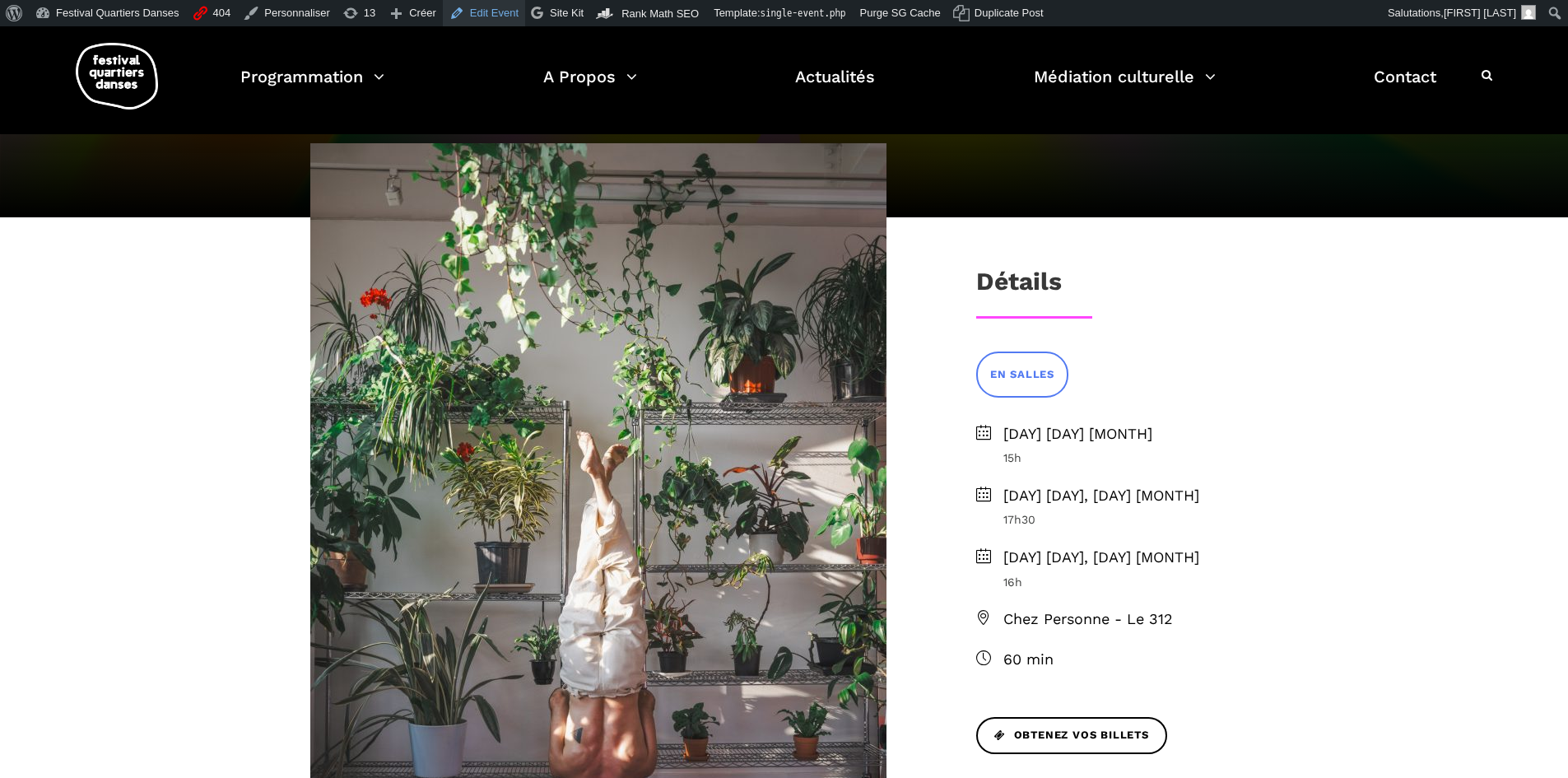 click on "Edit Event" at bounding box center (484, 13) 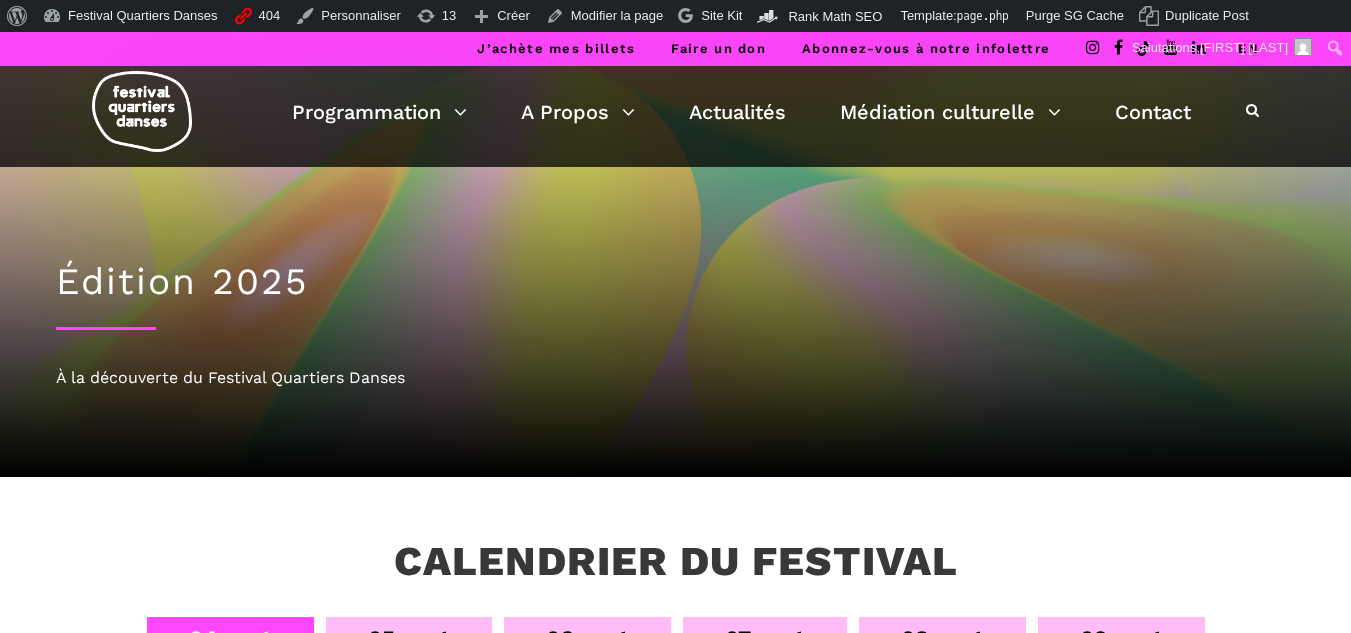scroll, scrollTop: 0, scrollLeft: 0, axis: both 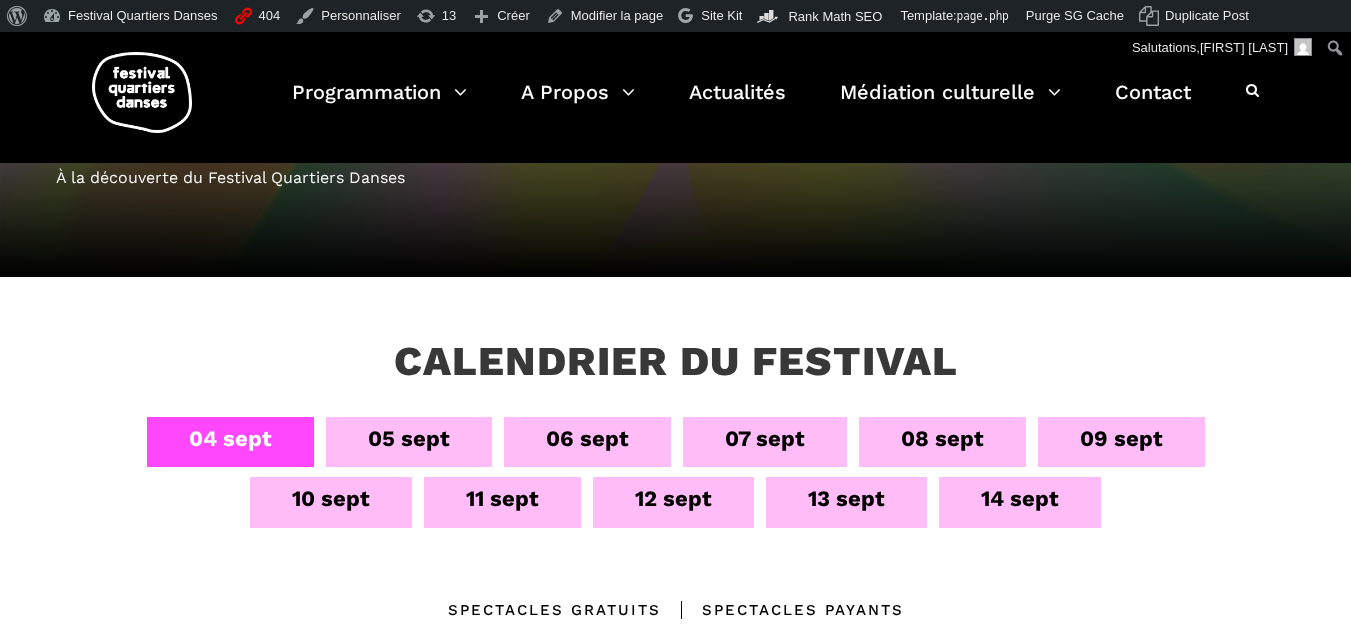 click on "11 sept" at bounding box center (502, 498) 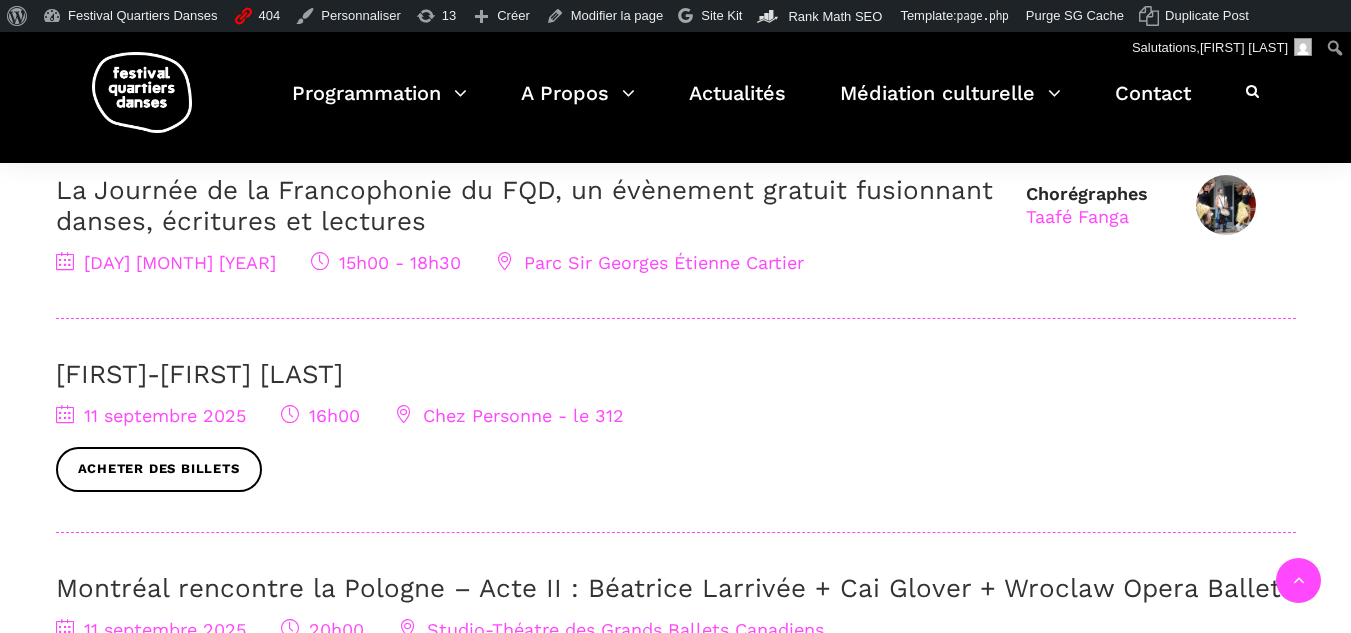 scroll, scrollTop: 900, scrollLeft: 0, axis: vertical 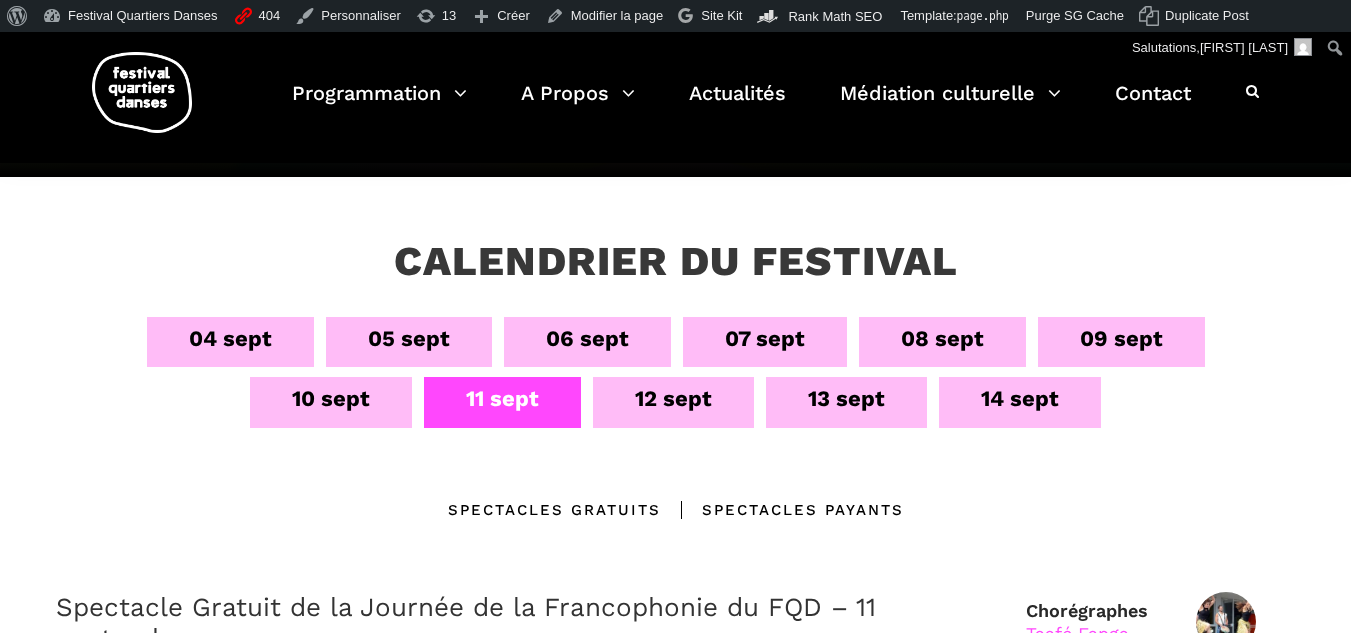 click on "10 sept" at bounding box center [331, 398] 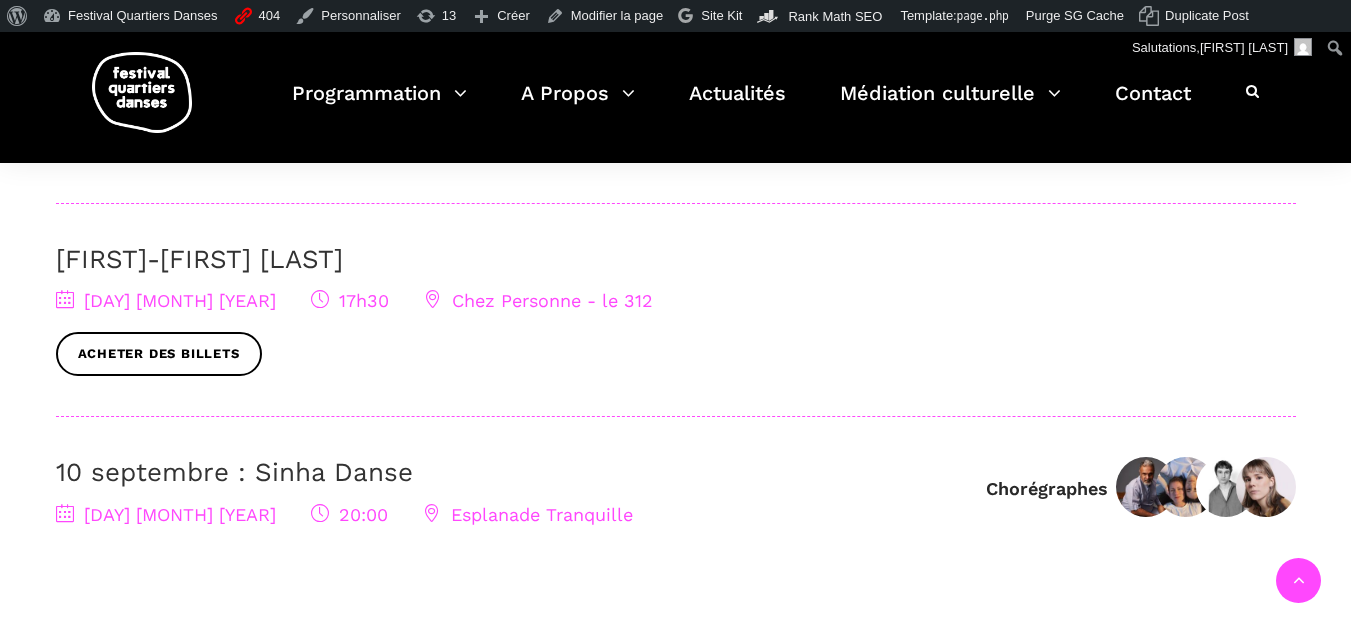 scroll, scrollTop: 800, scrollLeft: 0, axis: vertical 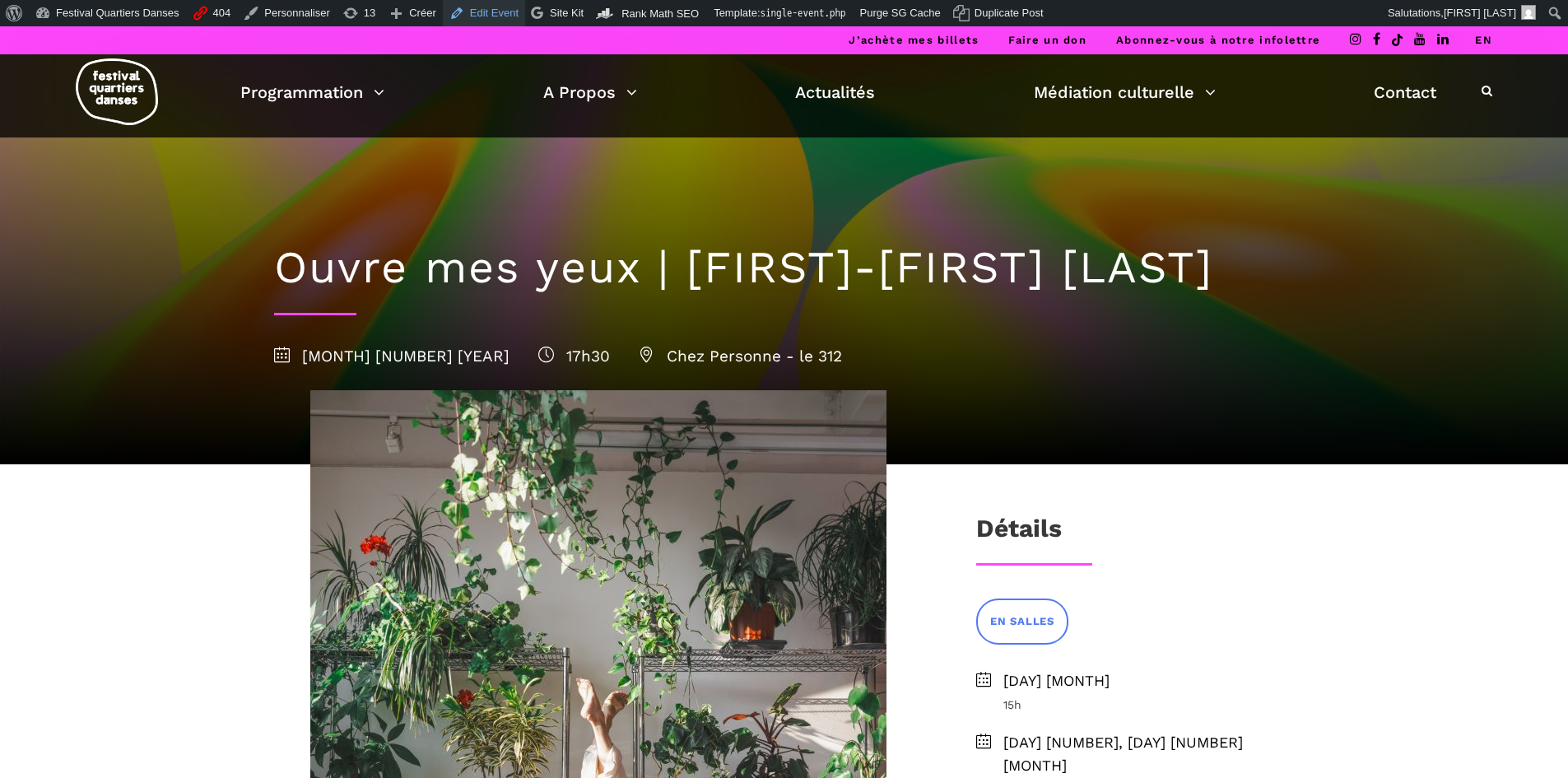 click on "Edit Event" at bounding box center [484, 13] 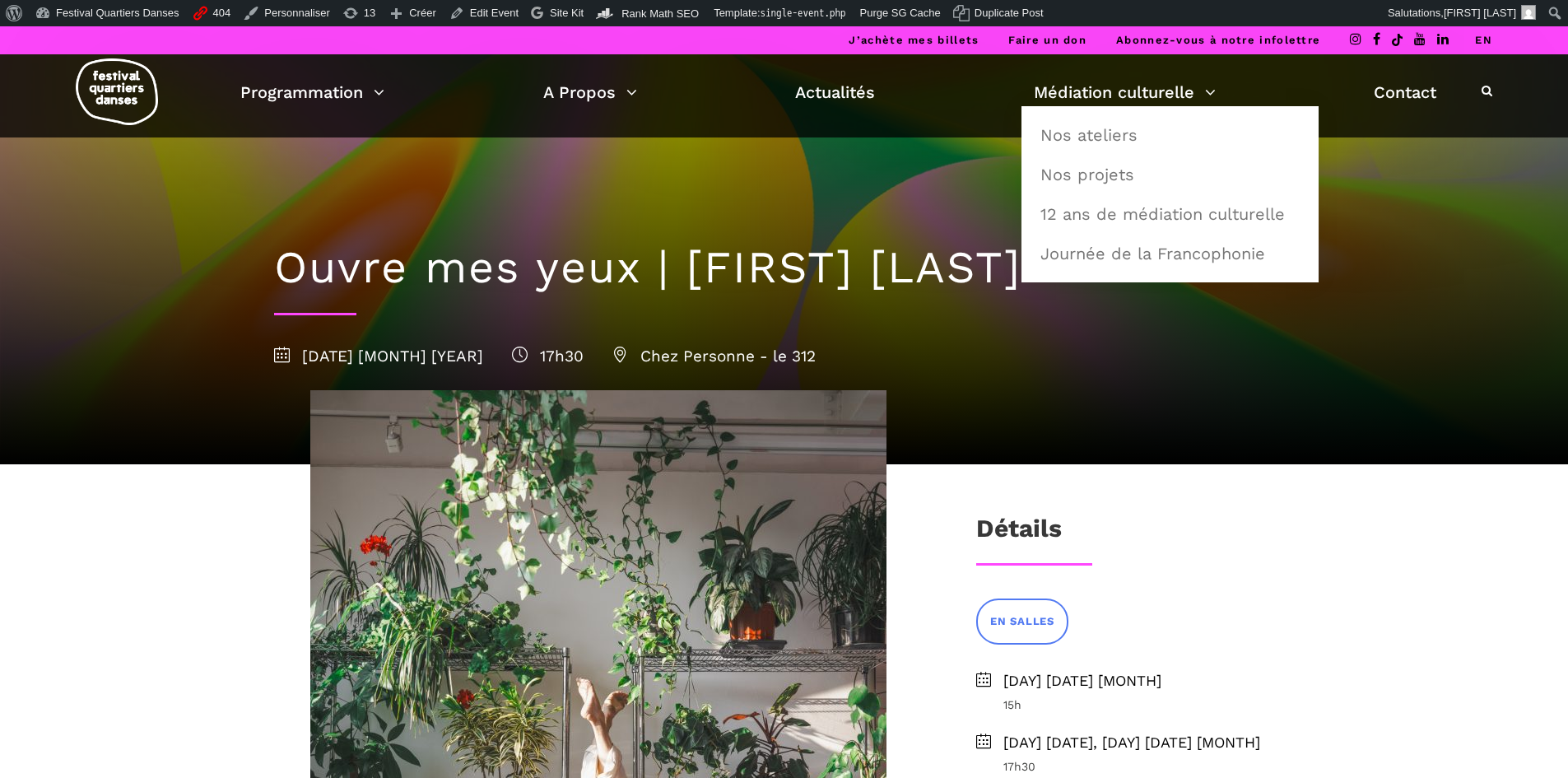 scroll, scrollTop: 0, scrollLeft: 0, axis: both 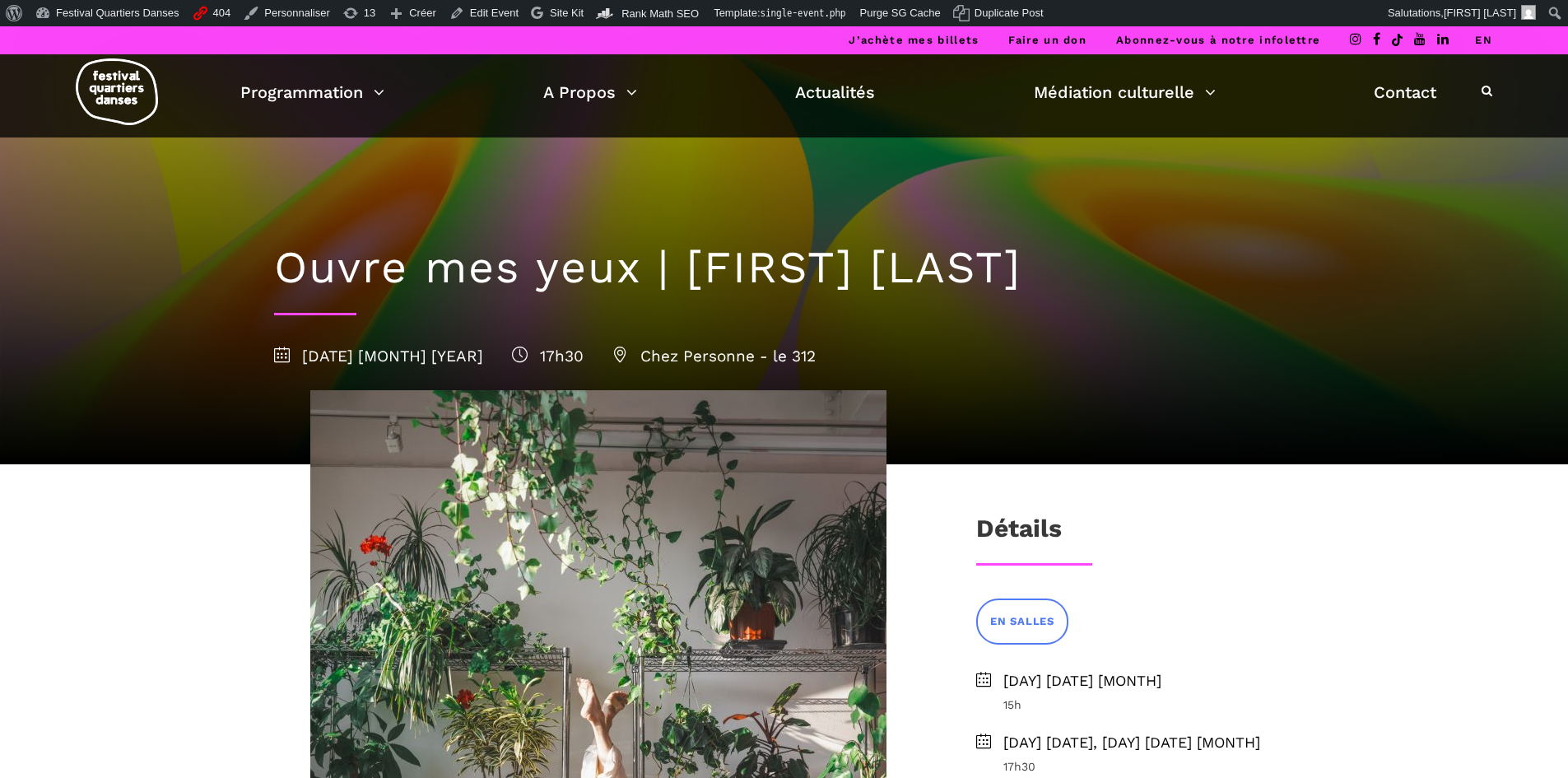 click on "EN" at bounding box center (1483, 40) 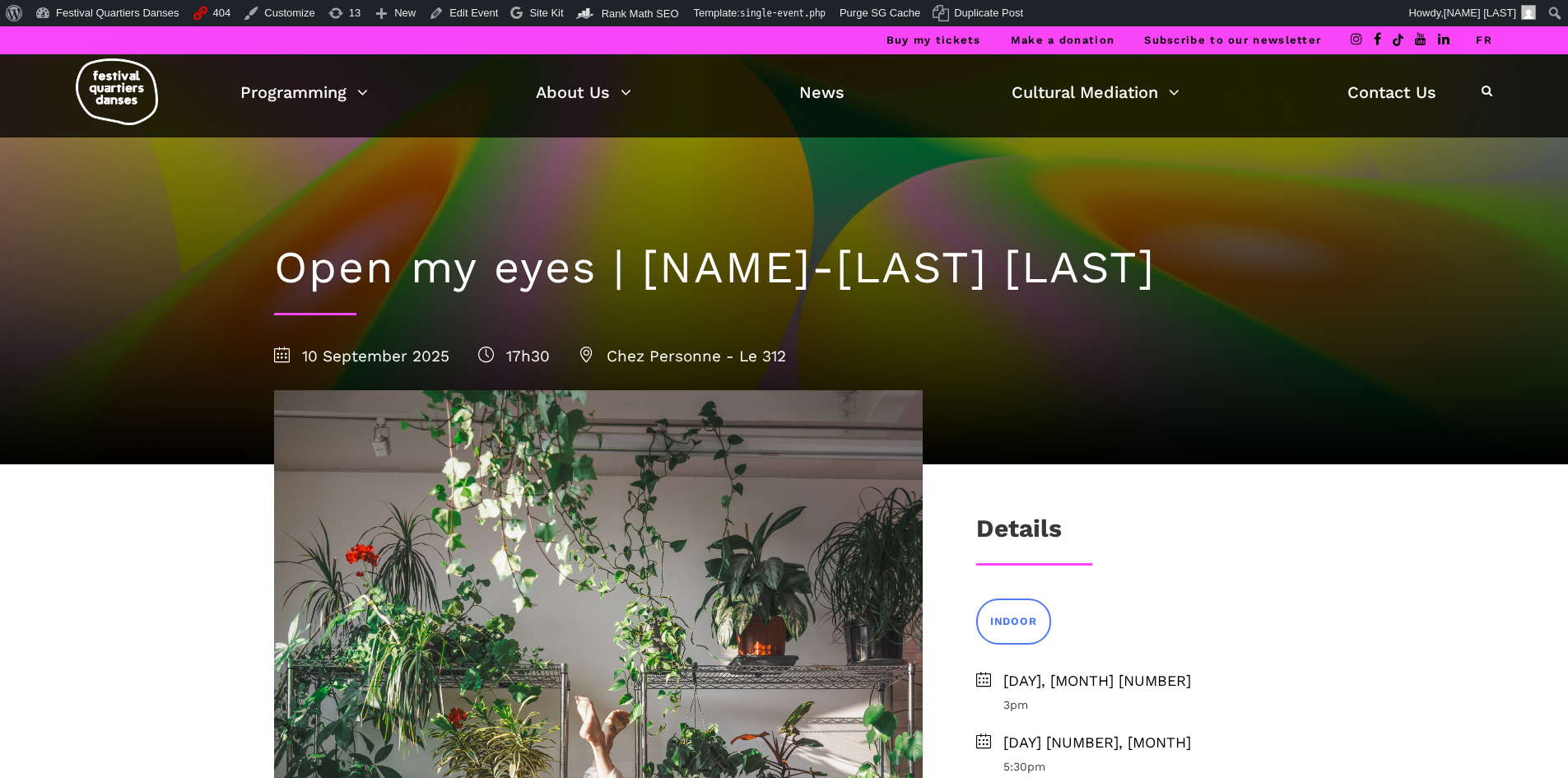scroll, scrollTop: 0, scrollLeft: 0, axis: both 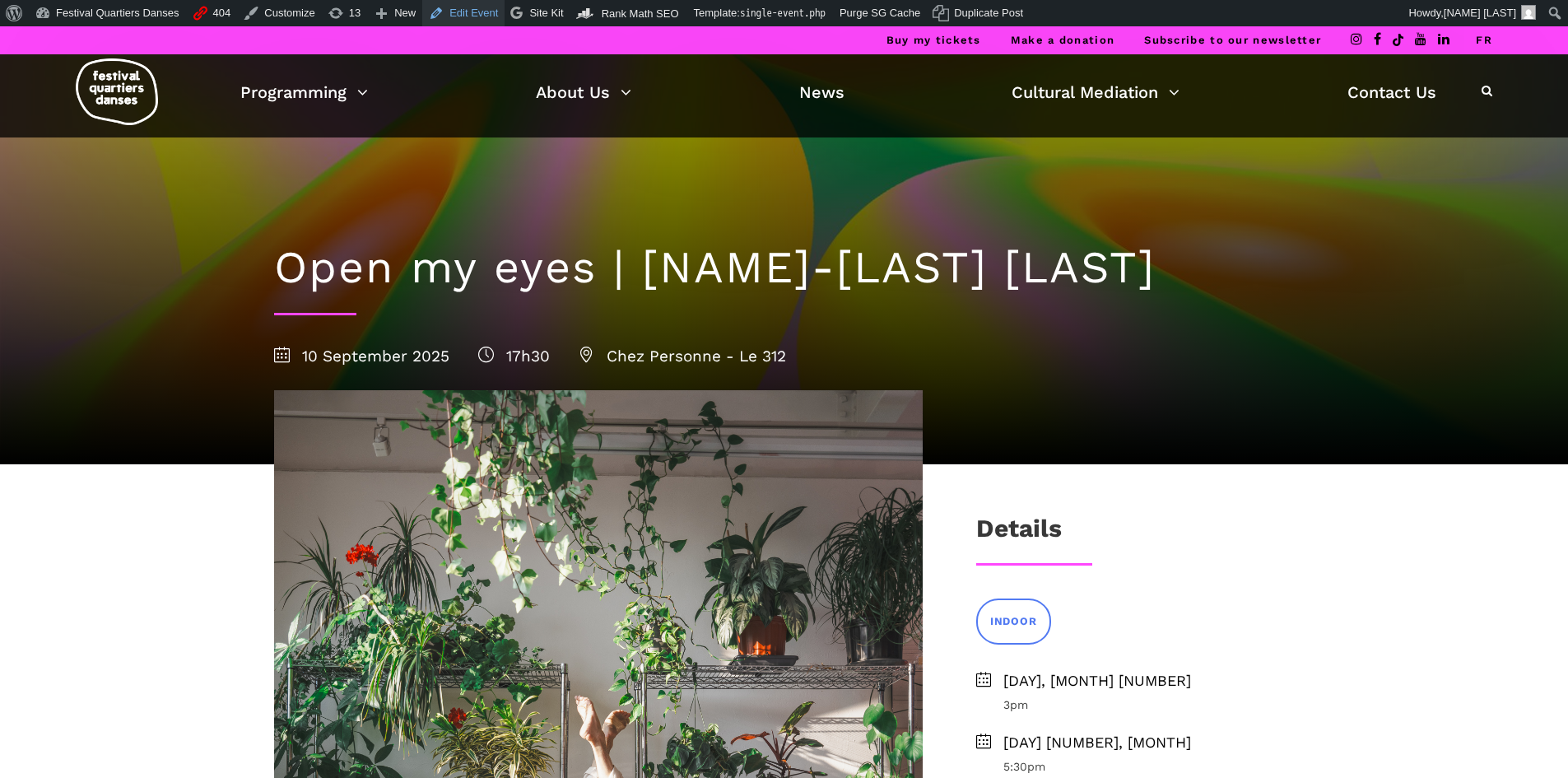 click on "Edit Event" at bounding box center (463, 13) 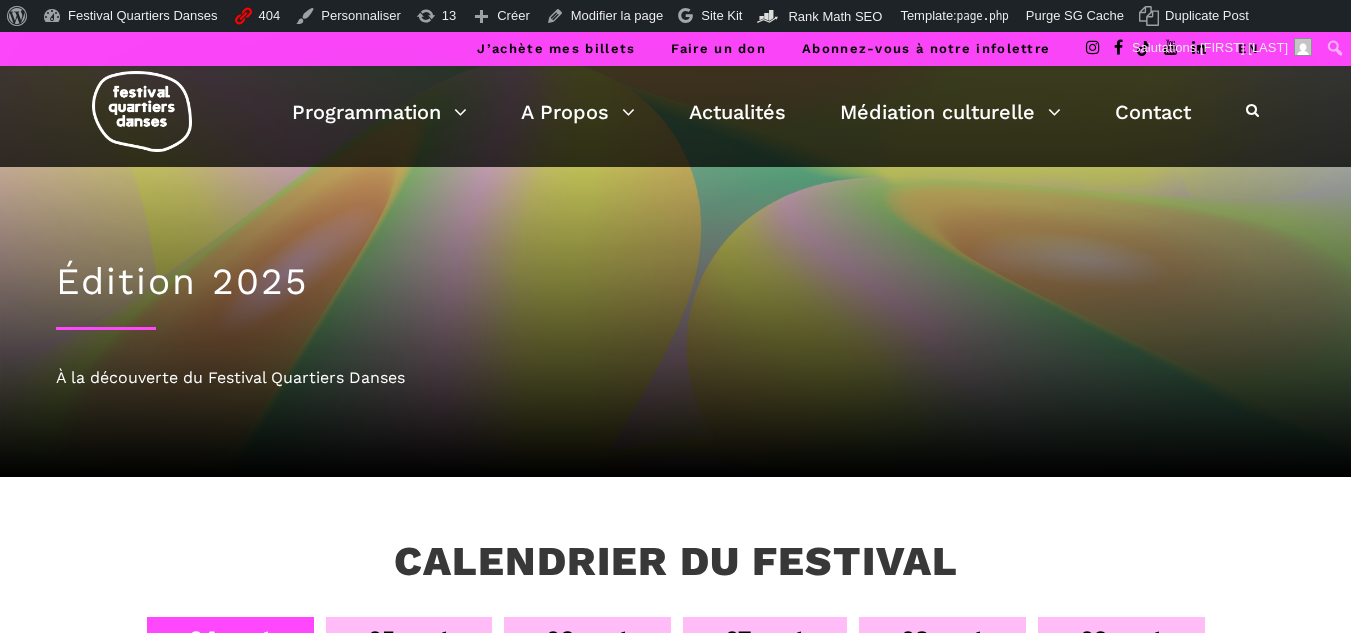 scroll, scrollTop: 0, scrollLeft: 0, axis: both 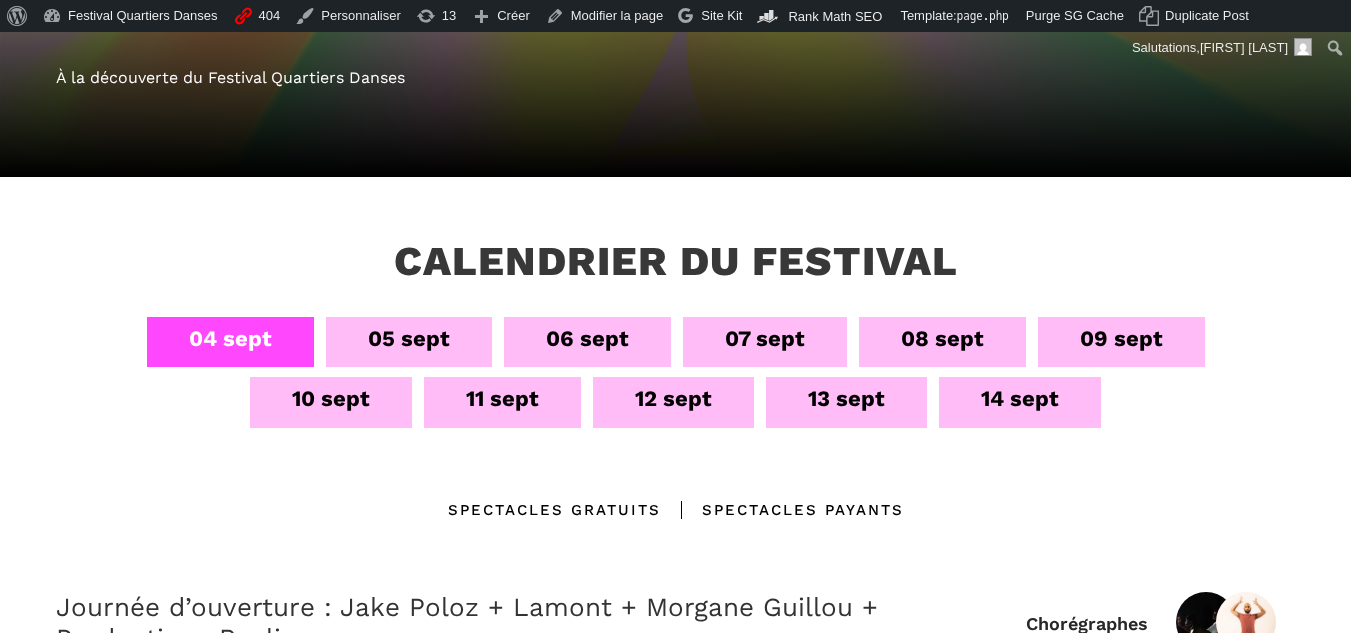 click on "11 sept" at bounding box center (502, 402) 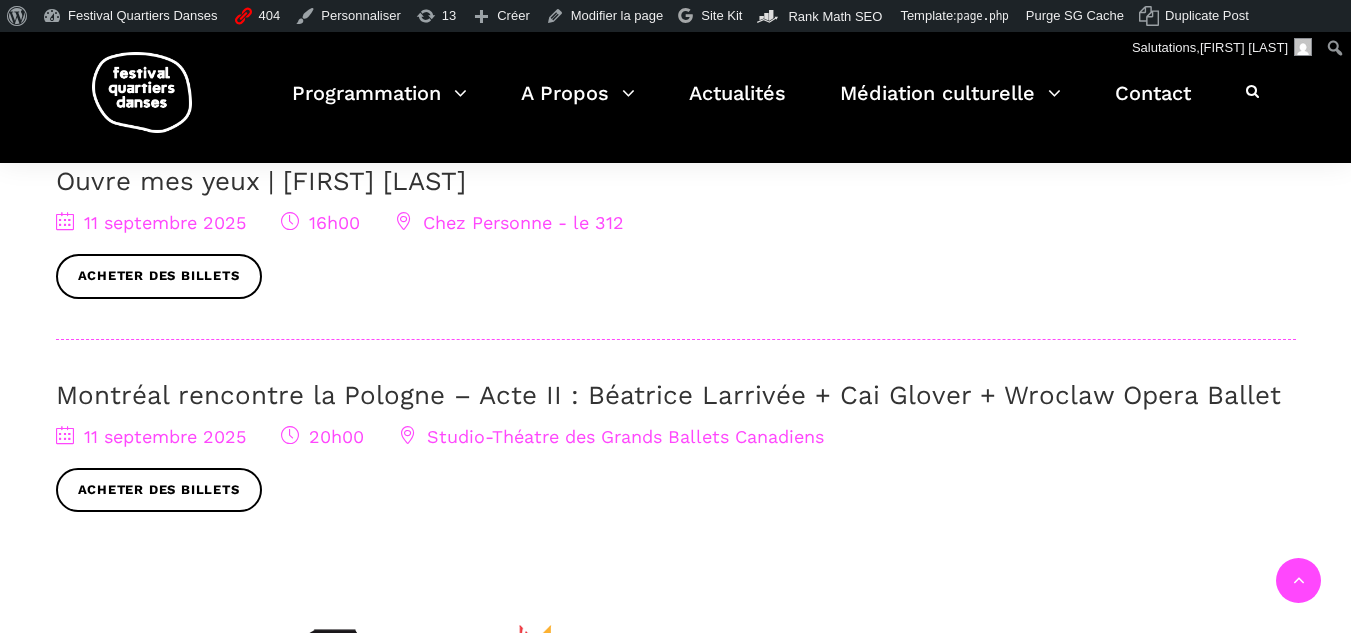 scroll, scrollTop: 900, scrollLeft: 0, axis: vertical 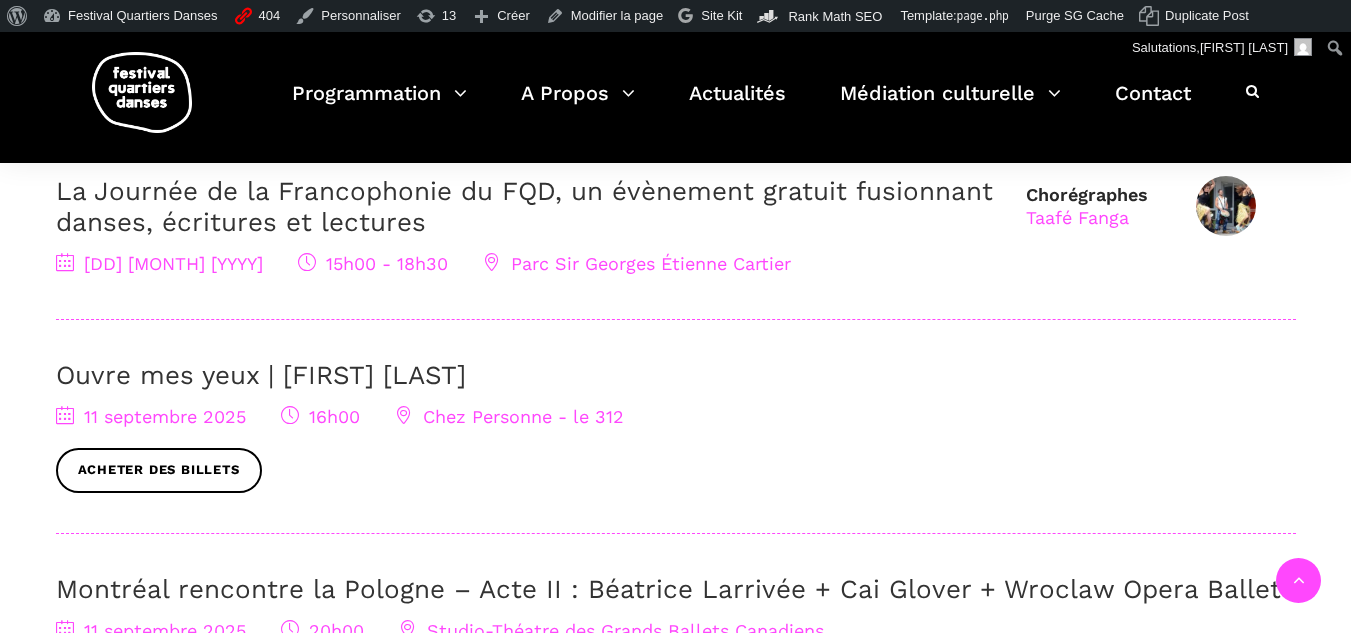 click on "Ouvre mes yeux | [FIRST] [LAST]" at bounding box center [261, 375] 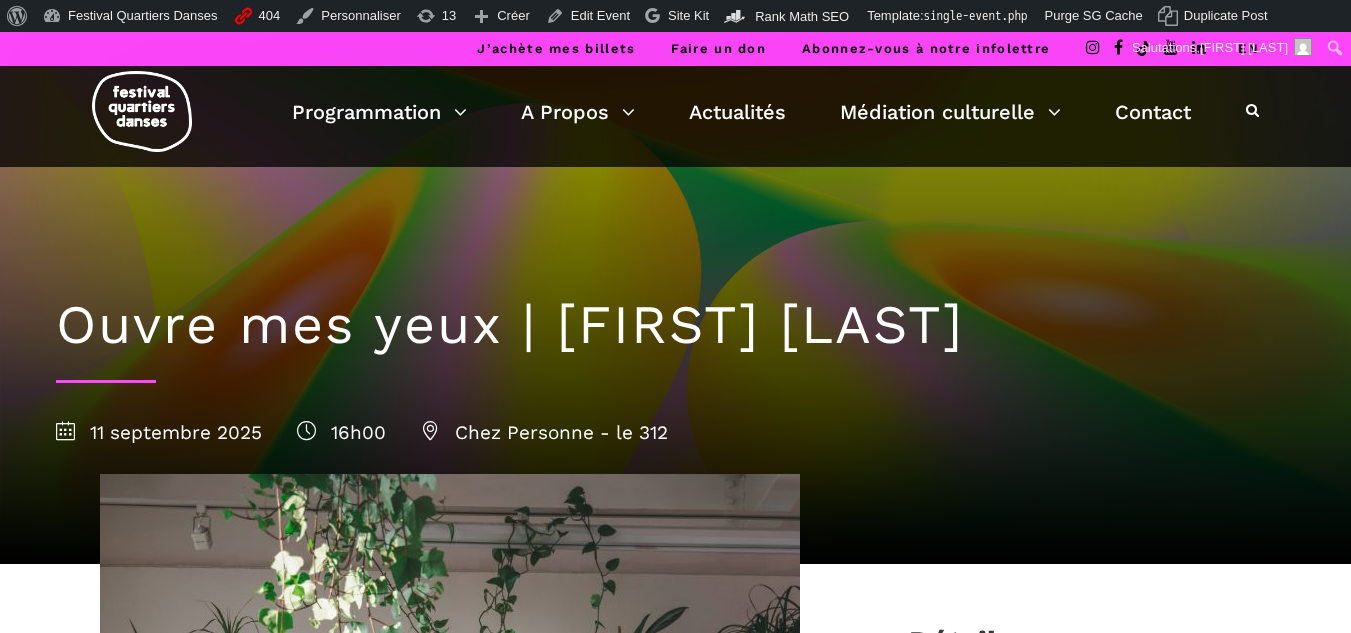 scroll, scrollTop: 0, scrollLeft: 0, axis: both 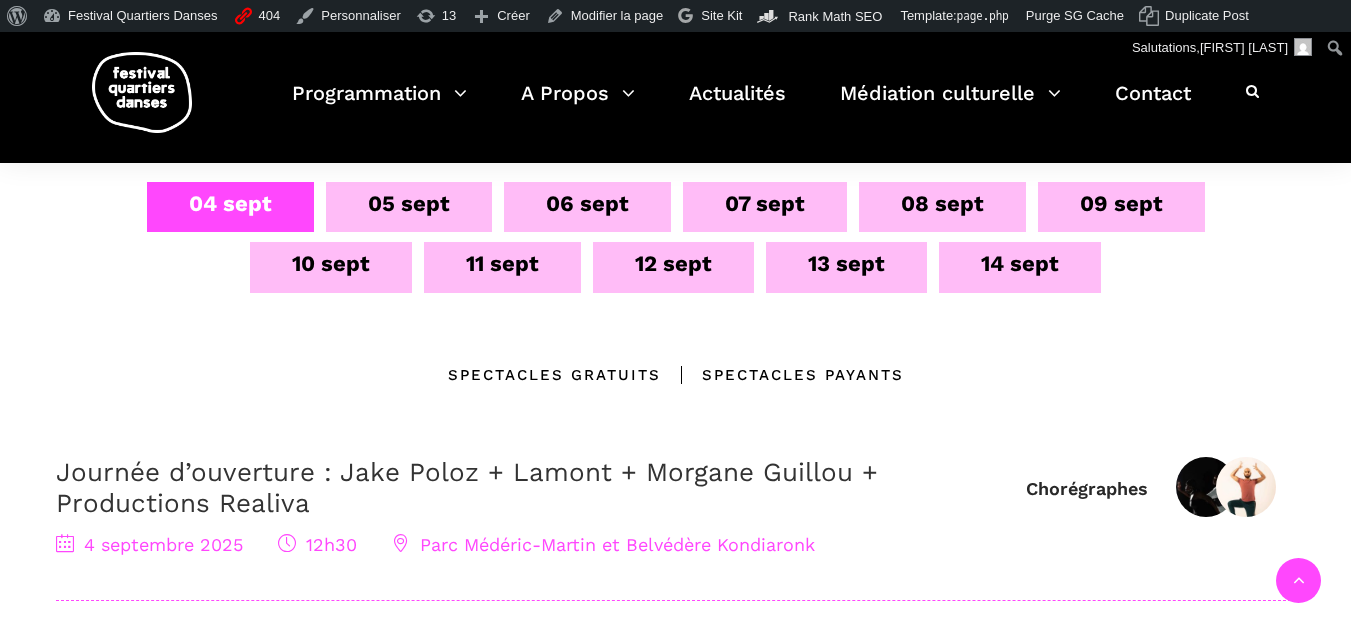 click on "11 sept" at bounding box center (502, 263) 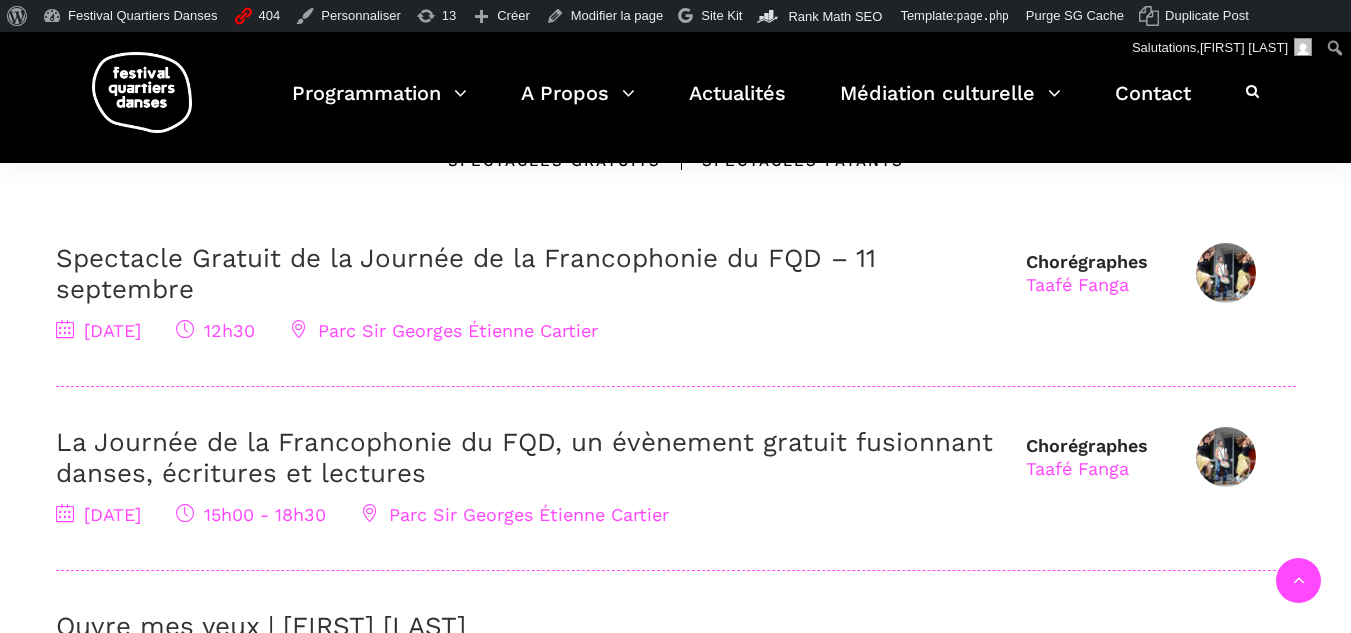 scroll, scrollTop: 835, scrollLeft: 0, axis: vertical 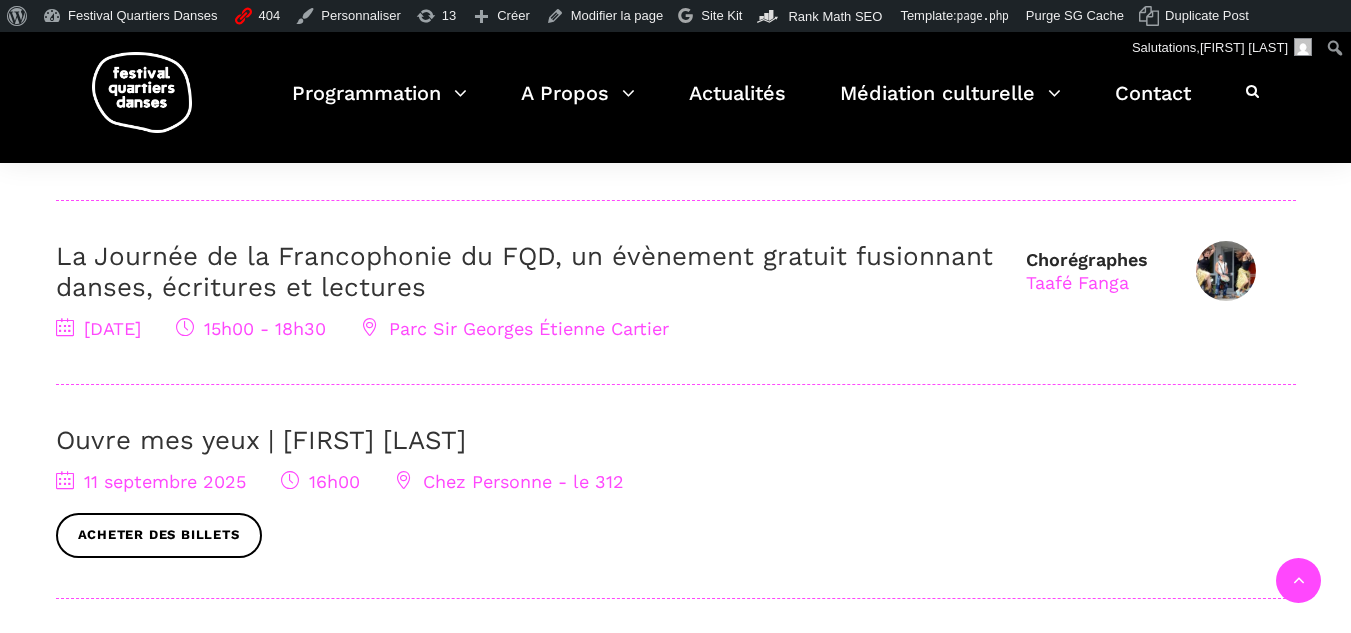 click on "Ouvre mes yeux | [FIRST] [LAST]" at bounding box center [261, 440] 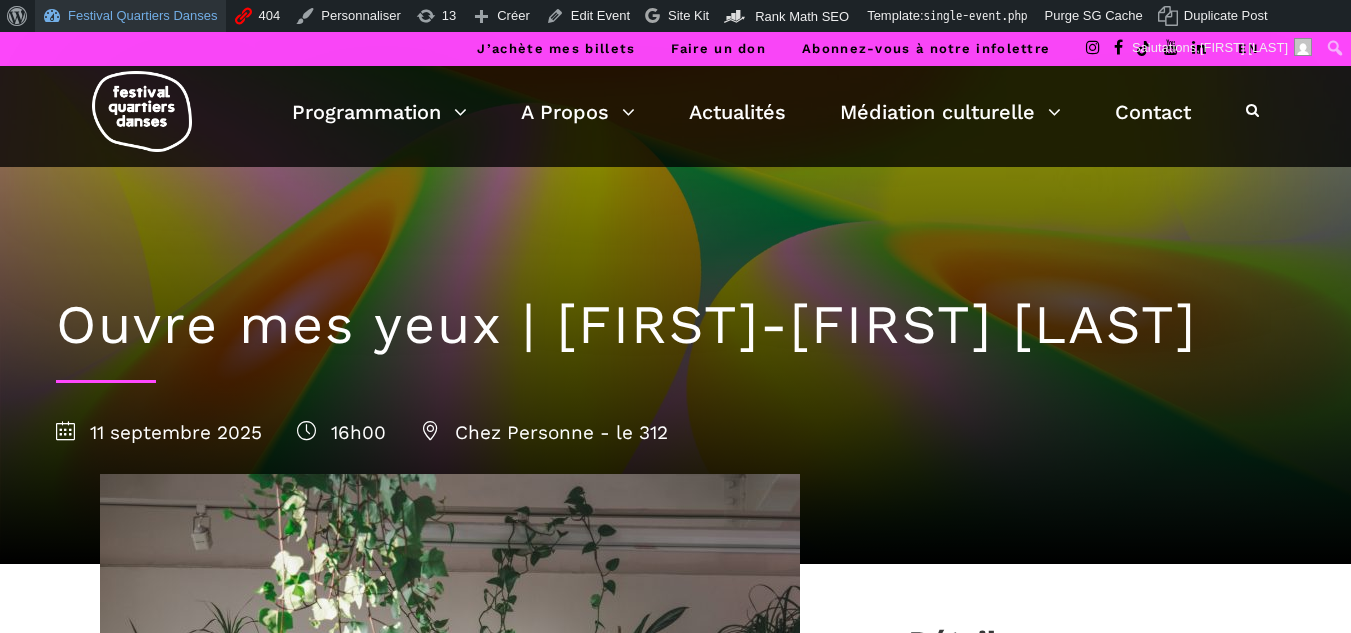 scroll, scrollTop: 0, scrollLeft: 0, axis: both 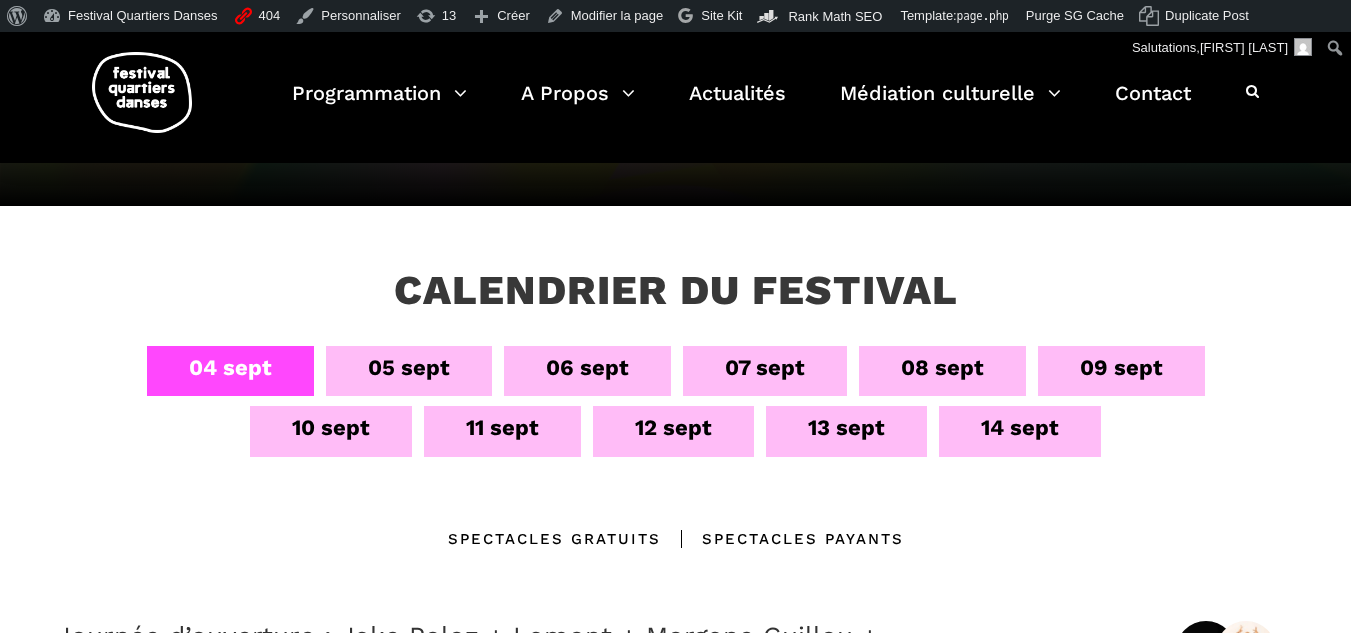 click on "11 sept" at bounding box center (502, 427) 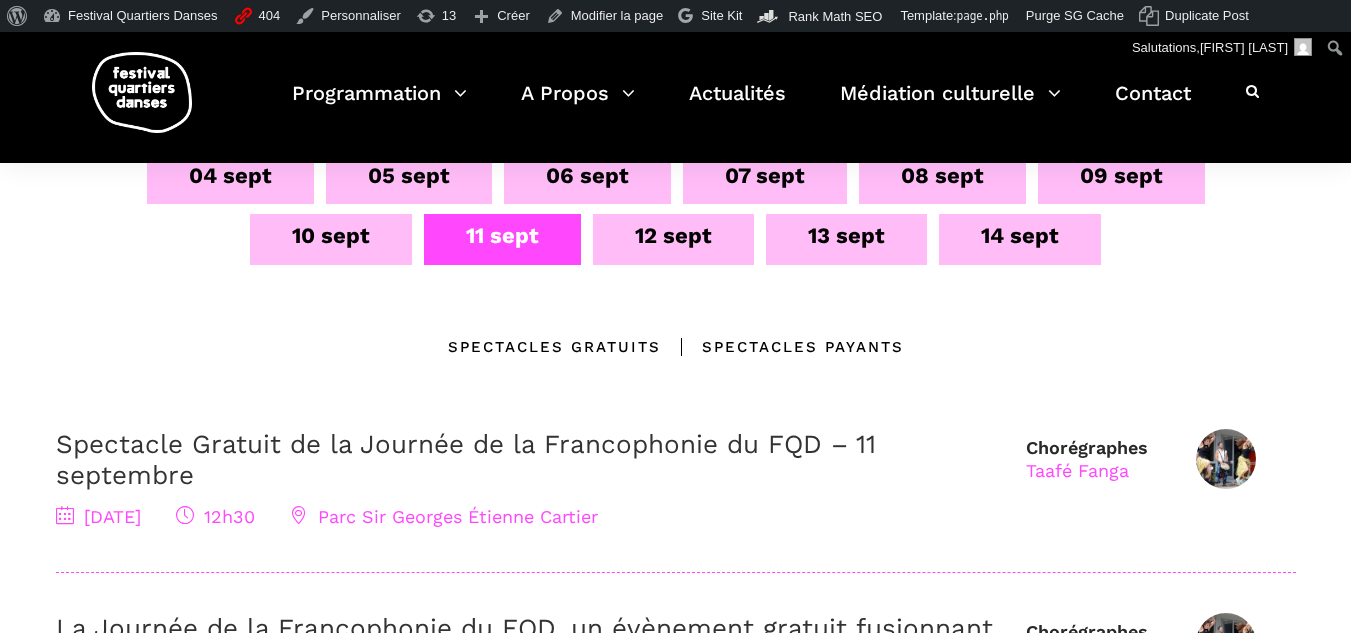 scroll, scrollTop: 771, scrollLeft: 0, axis: vertical 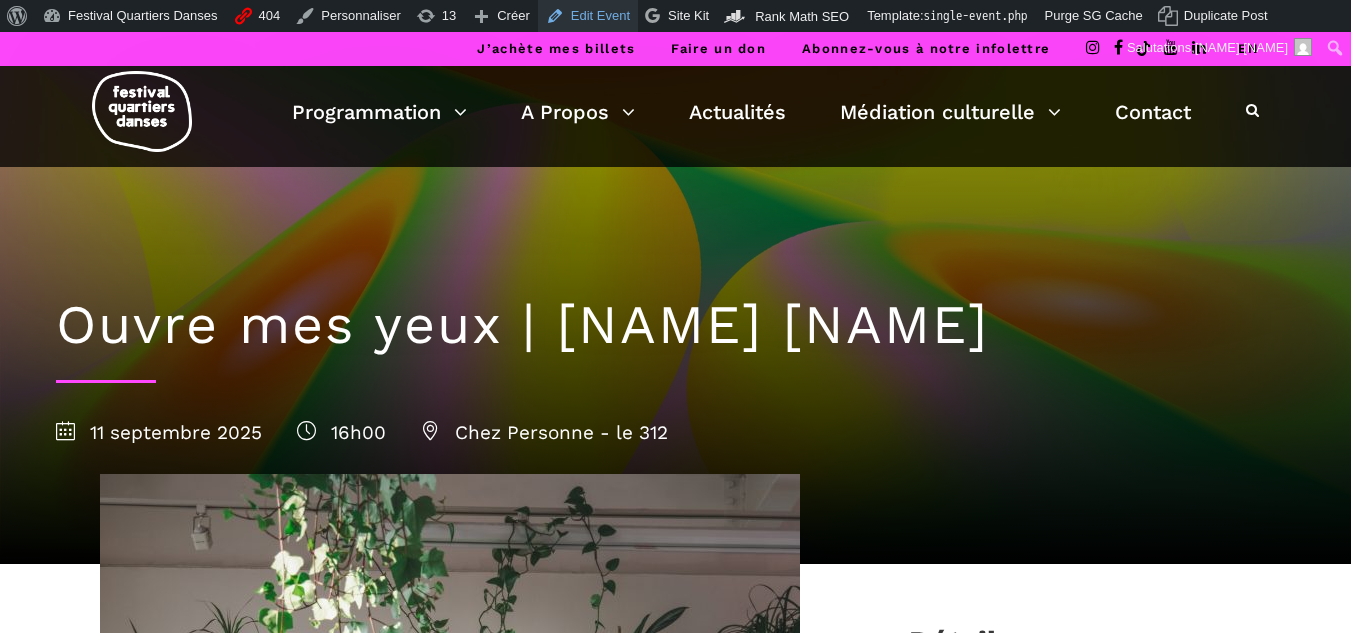 click on "Edit Event" at bounding box center [588, 16] 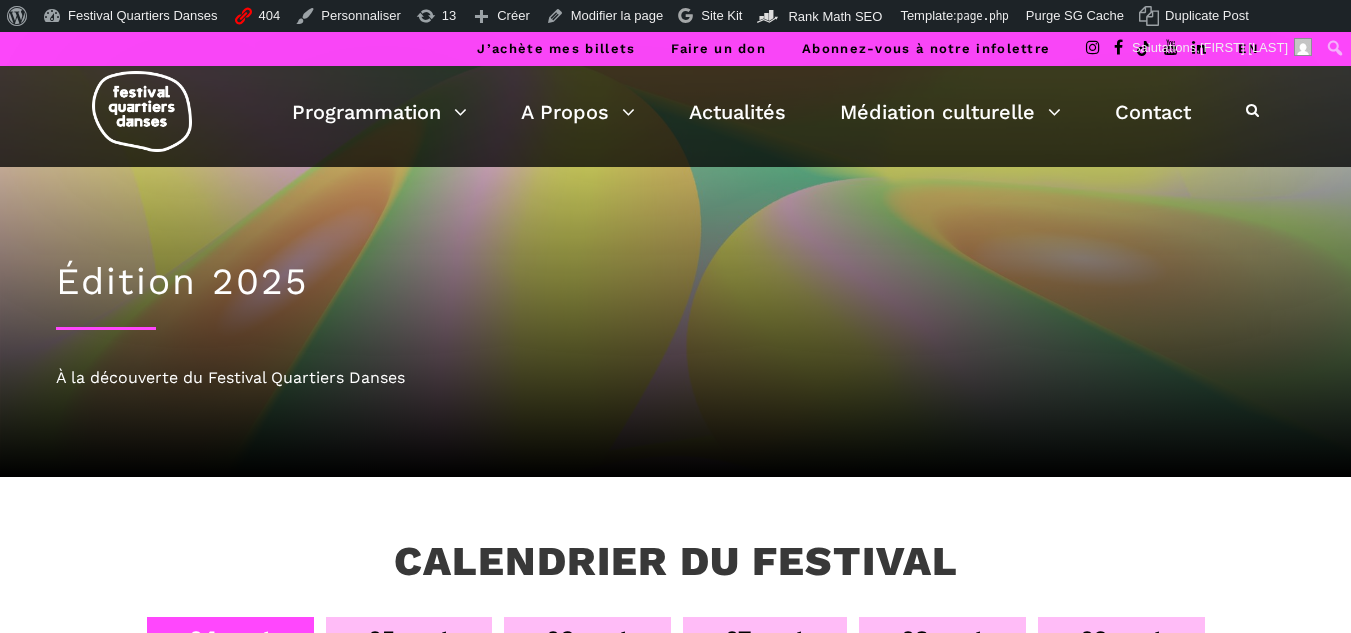 scroll, scrollTop: 0, scrollLeft: 0, axis: both 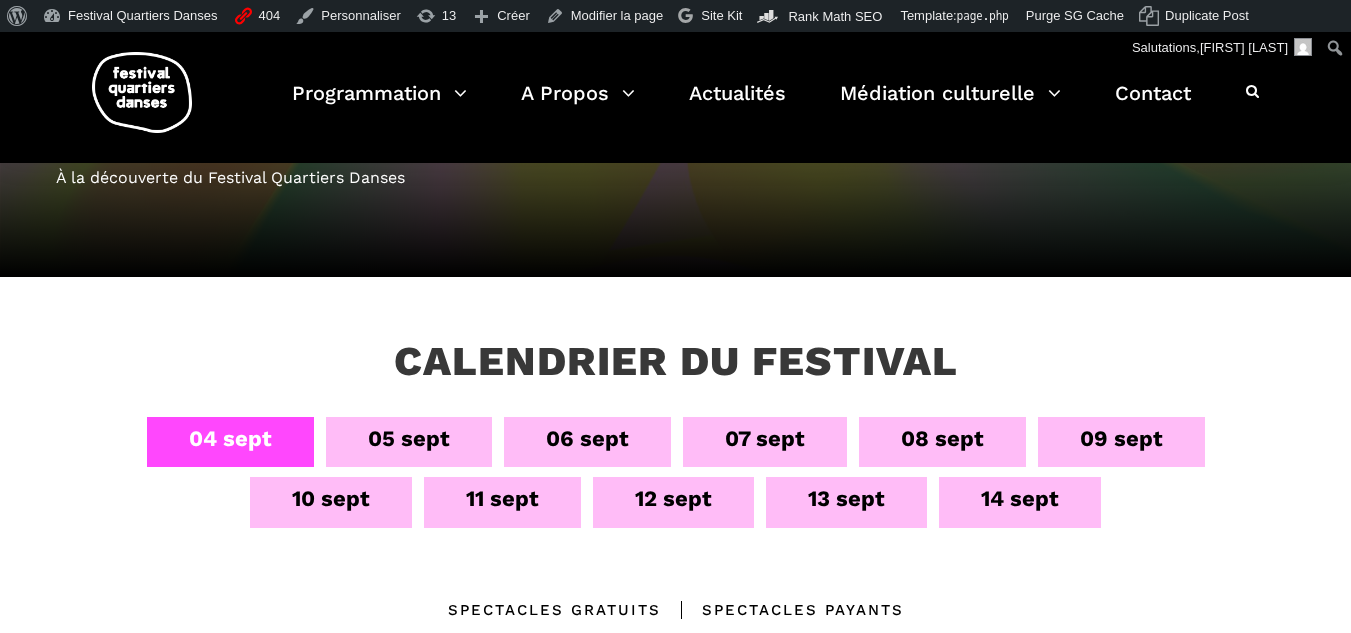 click on "12 sept" at bounding box center [673, 498] 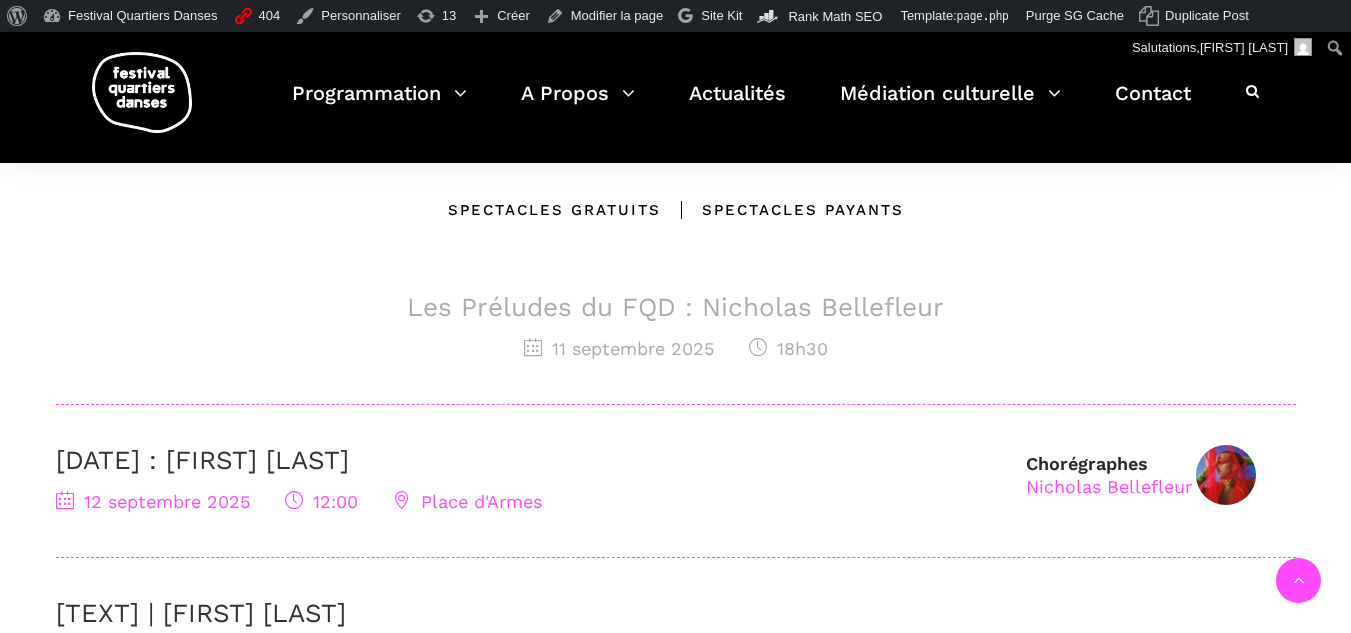 scroll, scrollTop: 500, scrollLeft: 0, axis: vertical 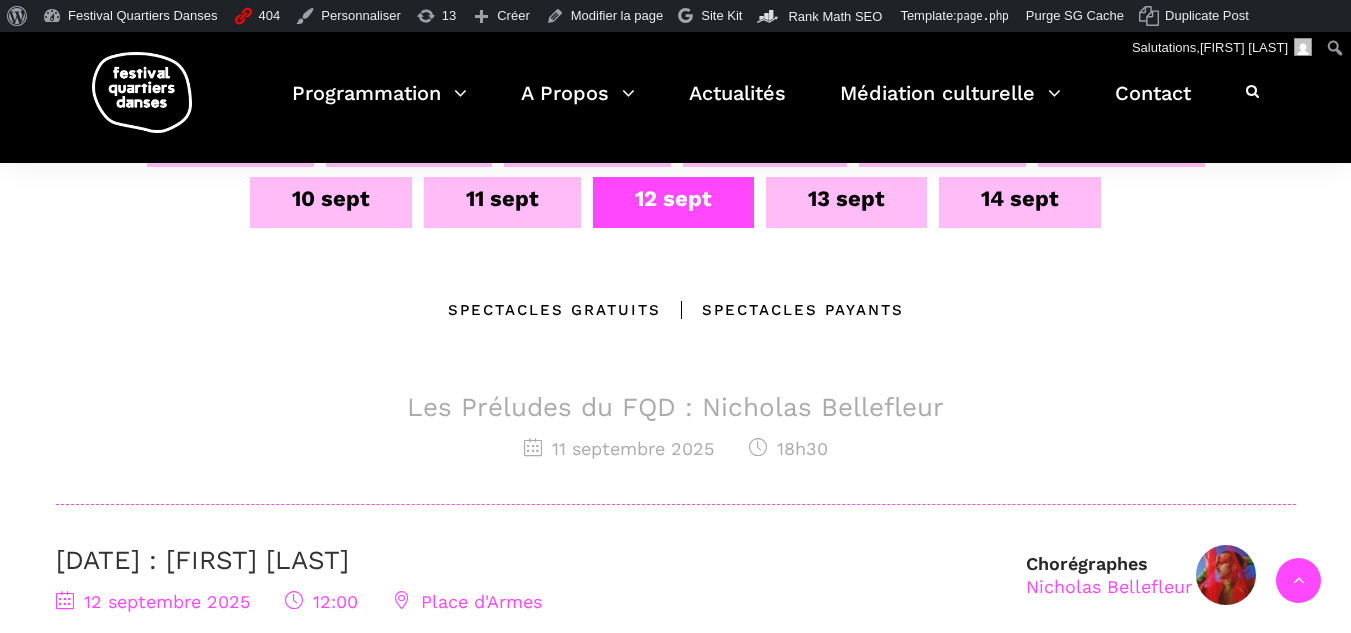 click on "Les Préludes du FQD : Nicholas Bellefleur" at bounding box center (676, 407) 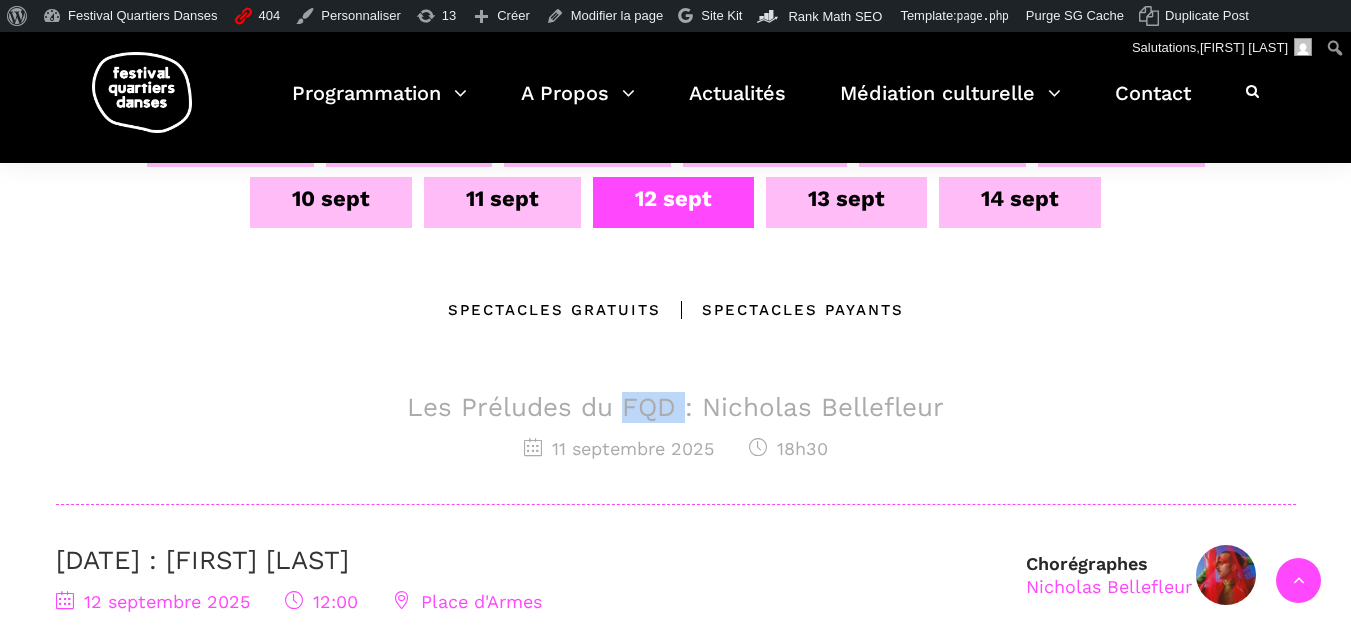 click on "Les Préludes du FQD : Nicholas Bellefleur" at bounding box center [676, 407] 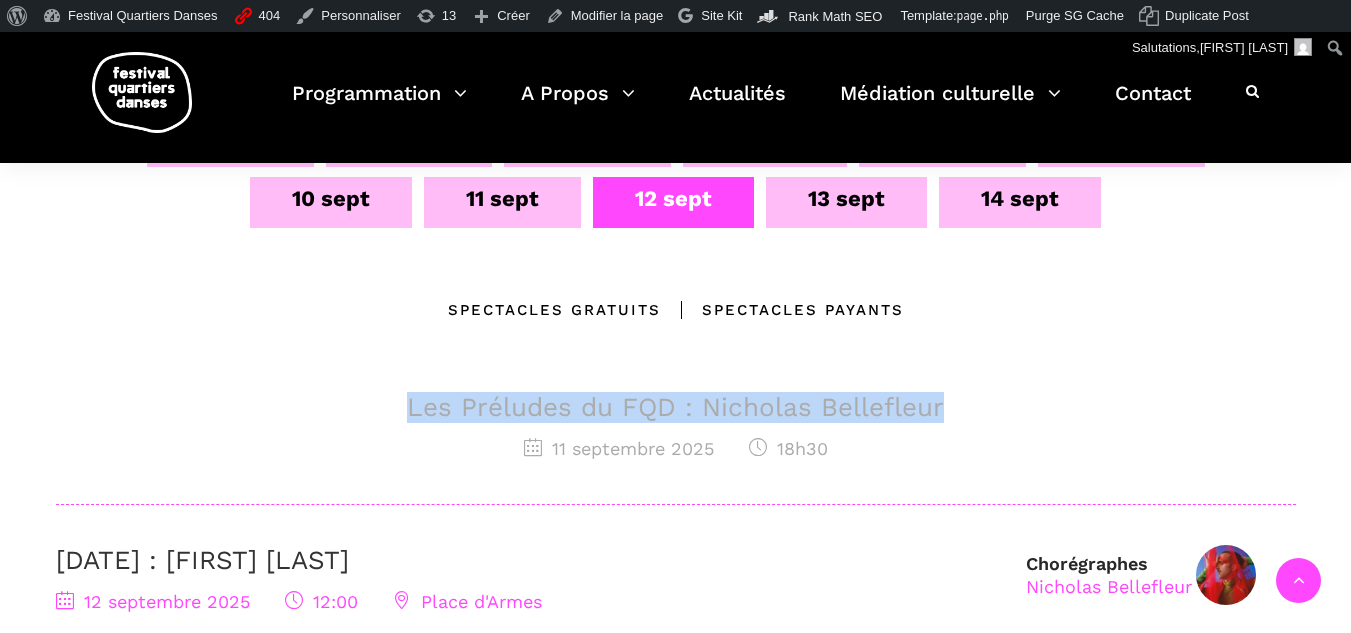 click on "Les Préludes du FQD : Nicholas Bellefleur" at bounding box center [676, 407] 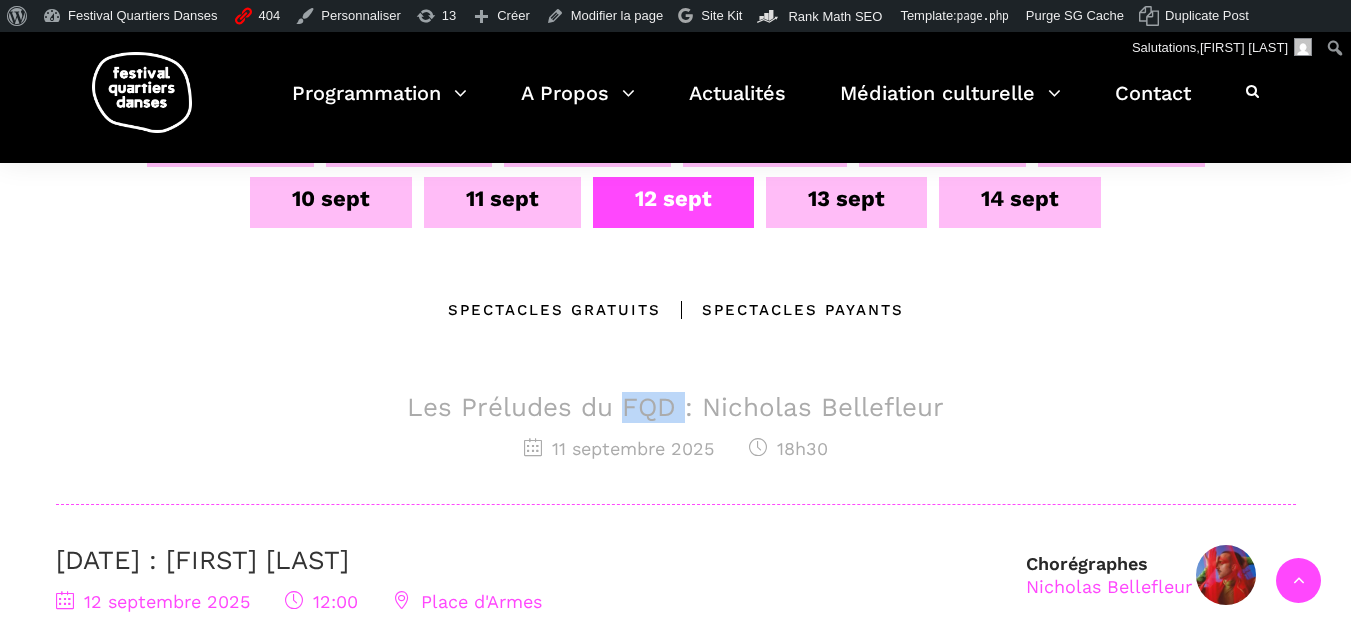 click on "Les Préludes du FQD : Nicholas Bellefleur" at bounding box center (676, 407) 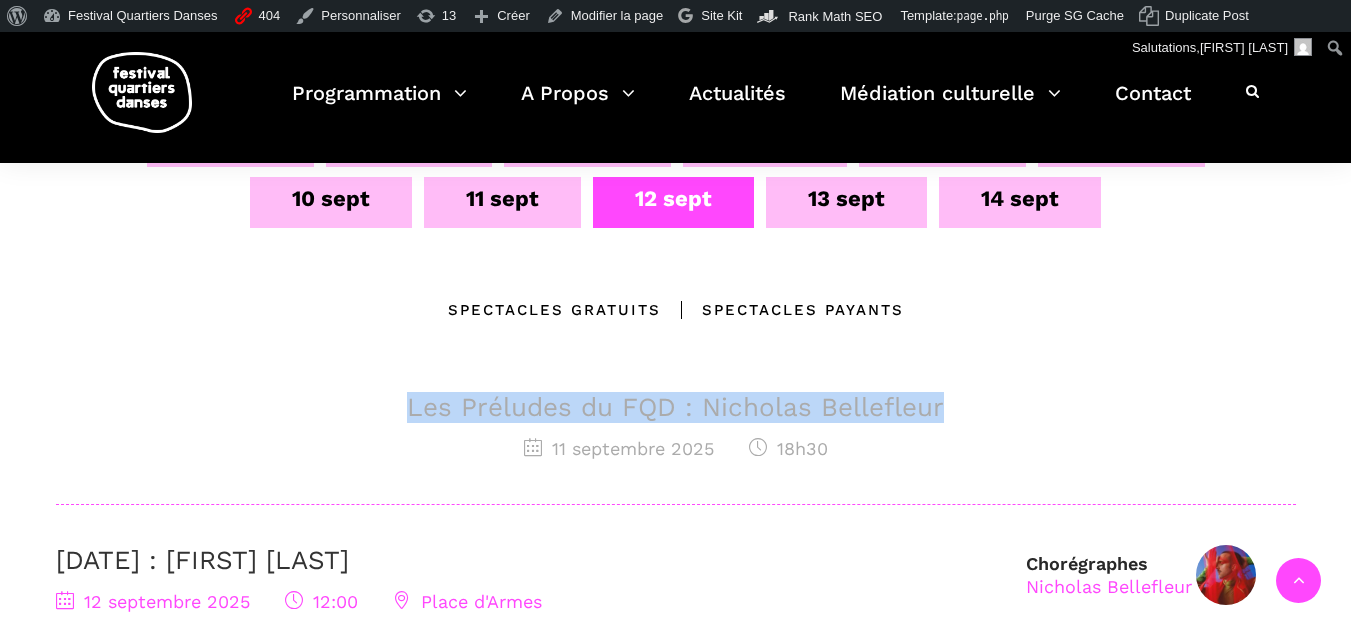 click on "Les Préludes du FQD : Nicholas Bellefleur" at bounding box center [676, 407] 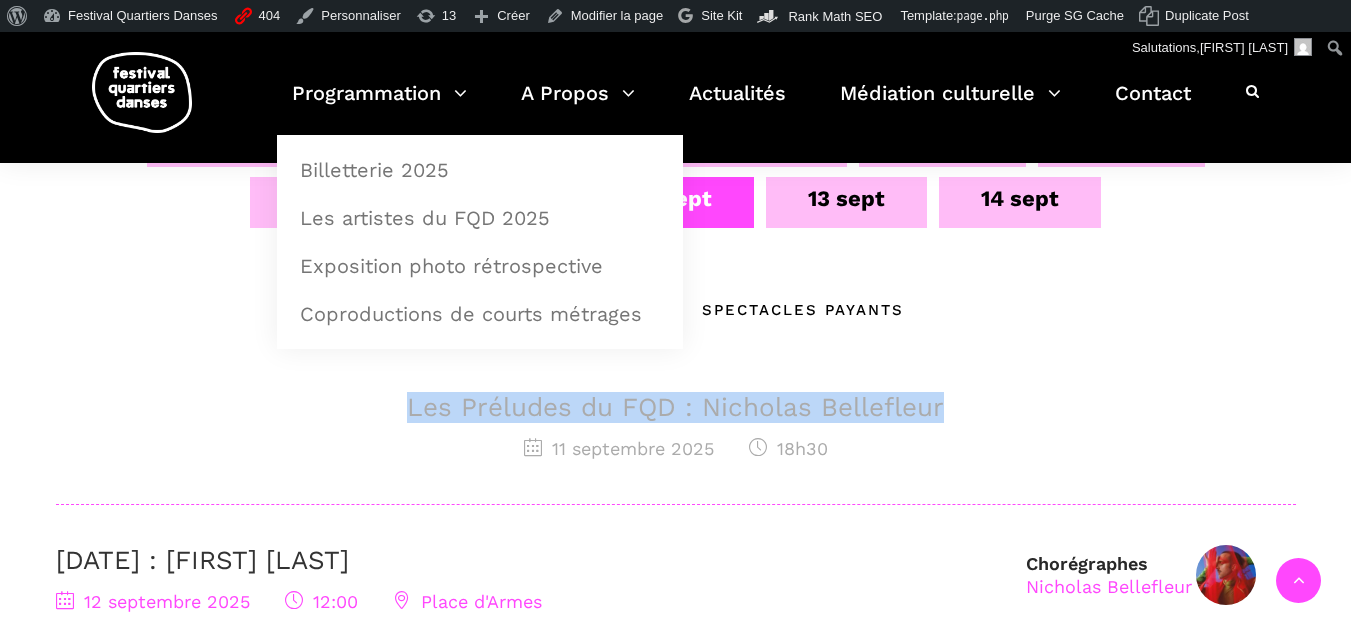 drag, startPoint x: 1097, startPoint y: 372, endPoint x: 1081, endPoint y: 356, distance: 22.627417 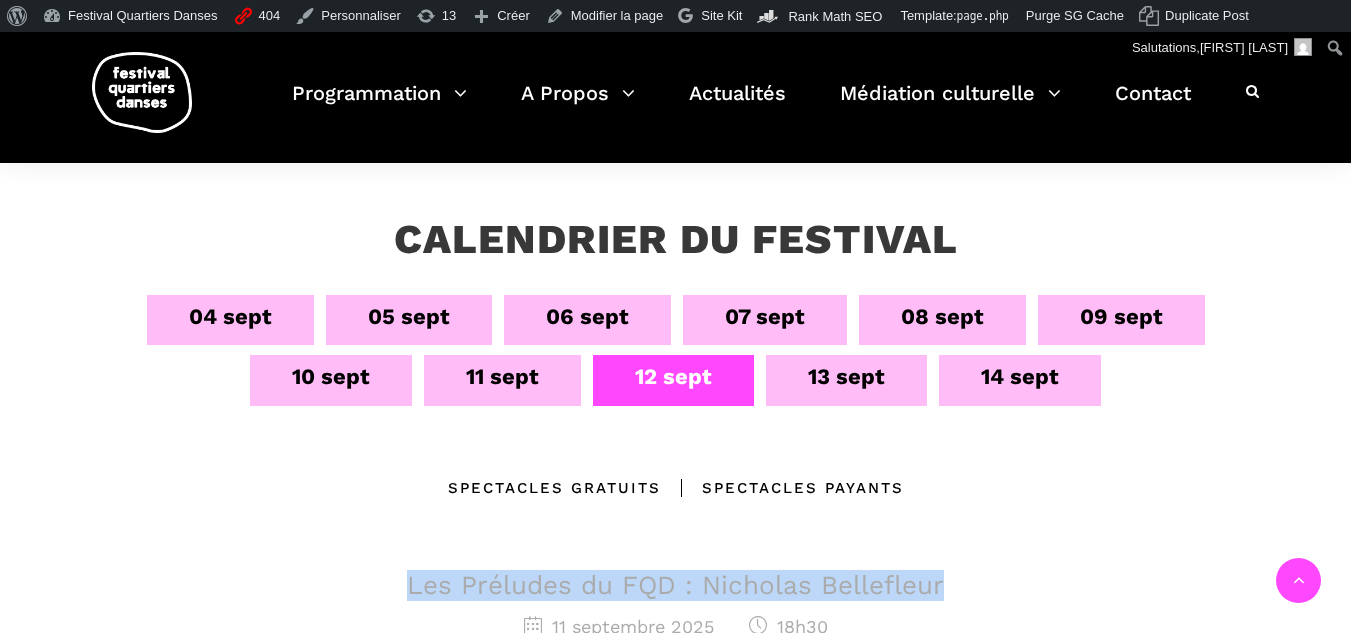 scroll, scrollTop: 300, scrollLeft: 0, axis: vertical 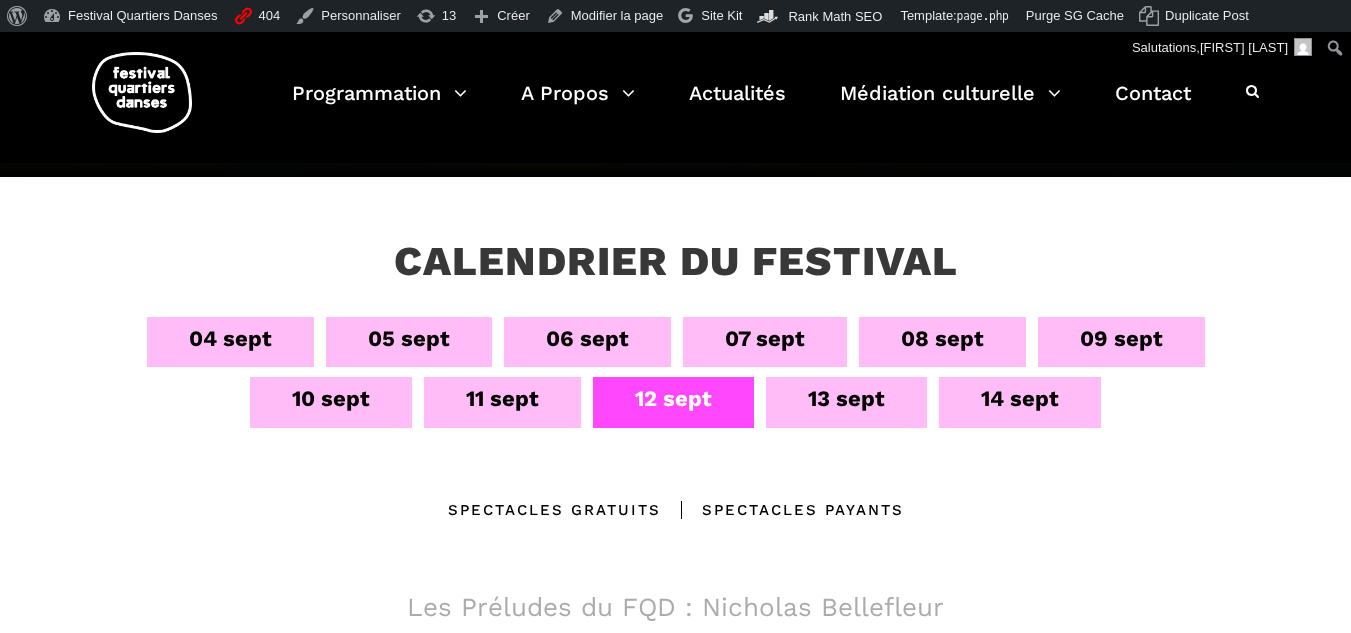 click on "11 sept" at bounding box center [502, 398] 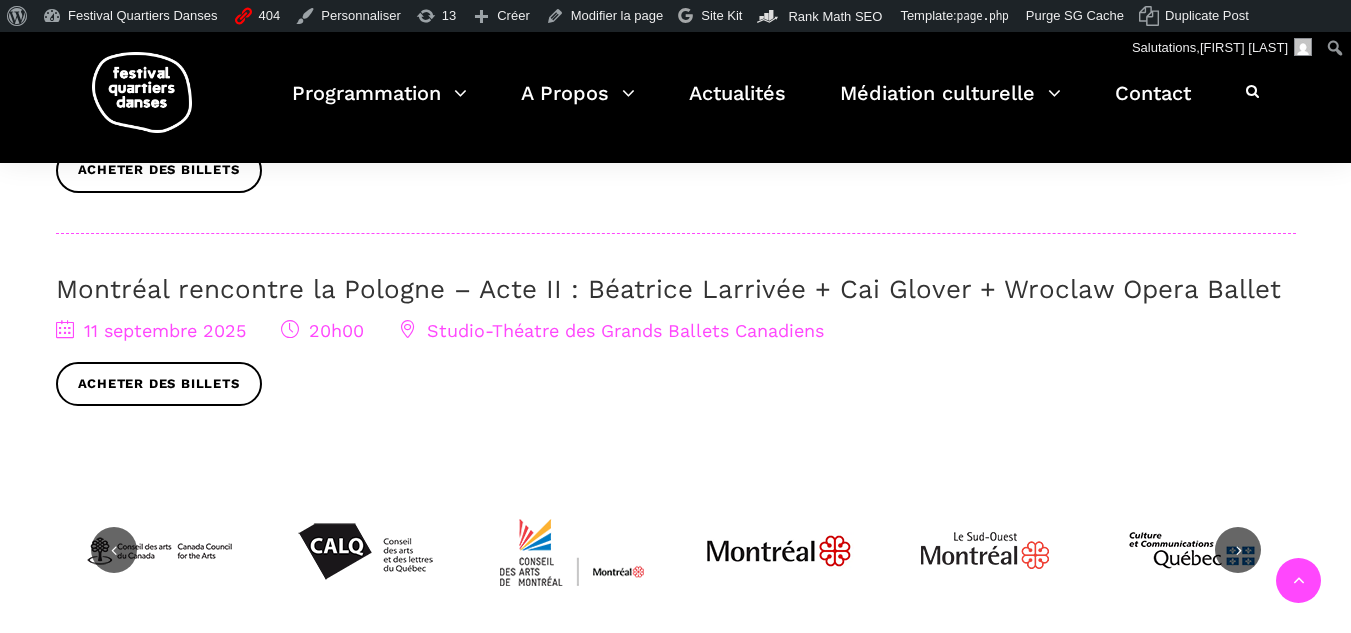 scroll, scrollTop: 1000, scrollLeft: 0, axis: vertical 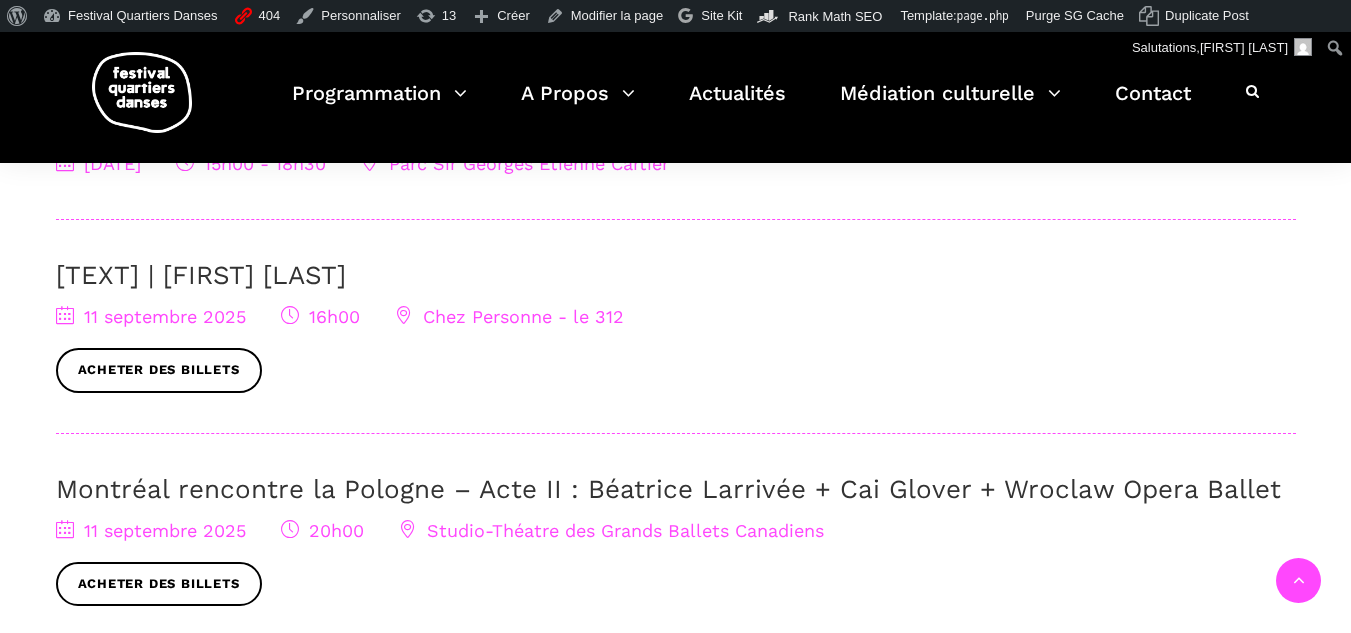 click on "Ouvre mes yeux | [FIRST] [LAST]" at bounding box center (201, 275) 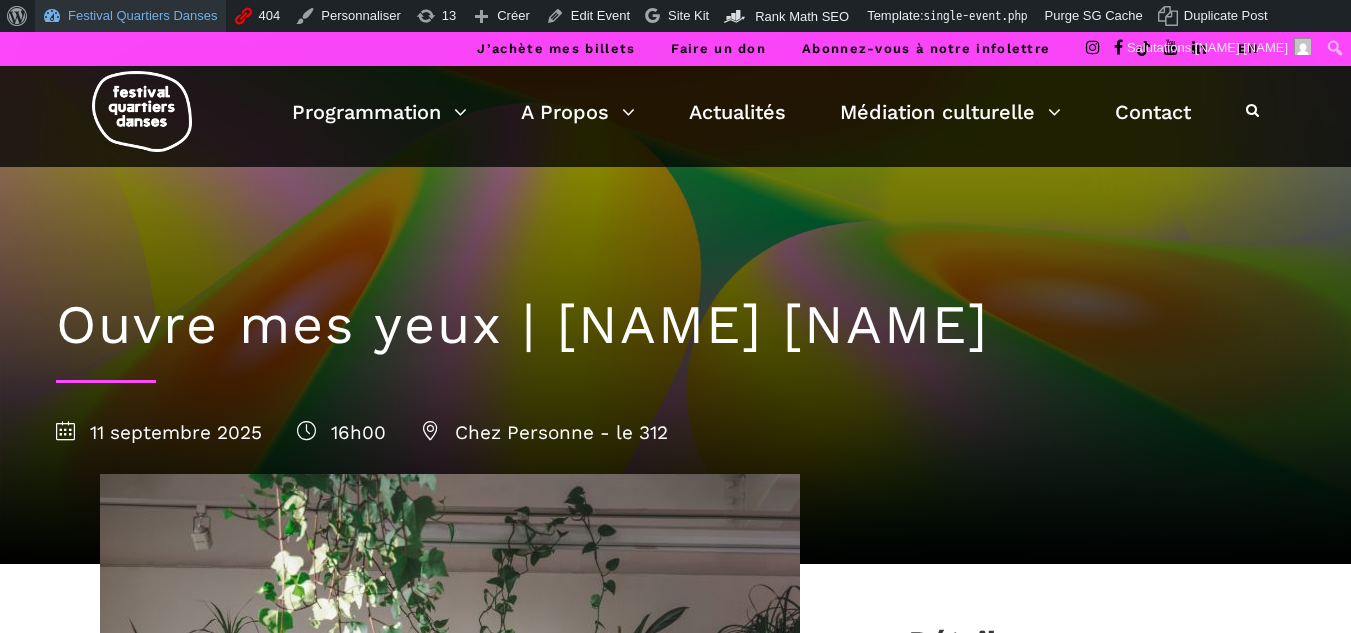 scroll, scrollTop: 0, scrollLeft: 0, axis: both 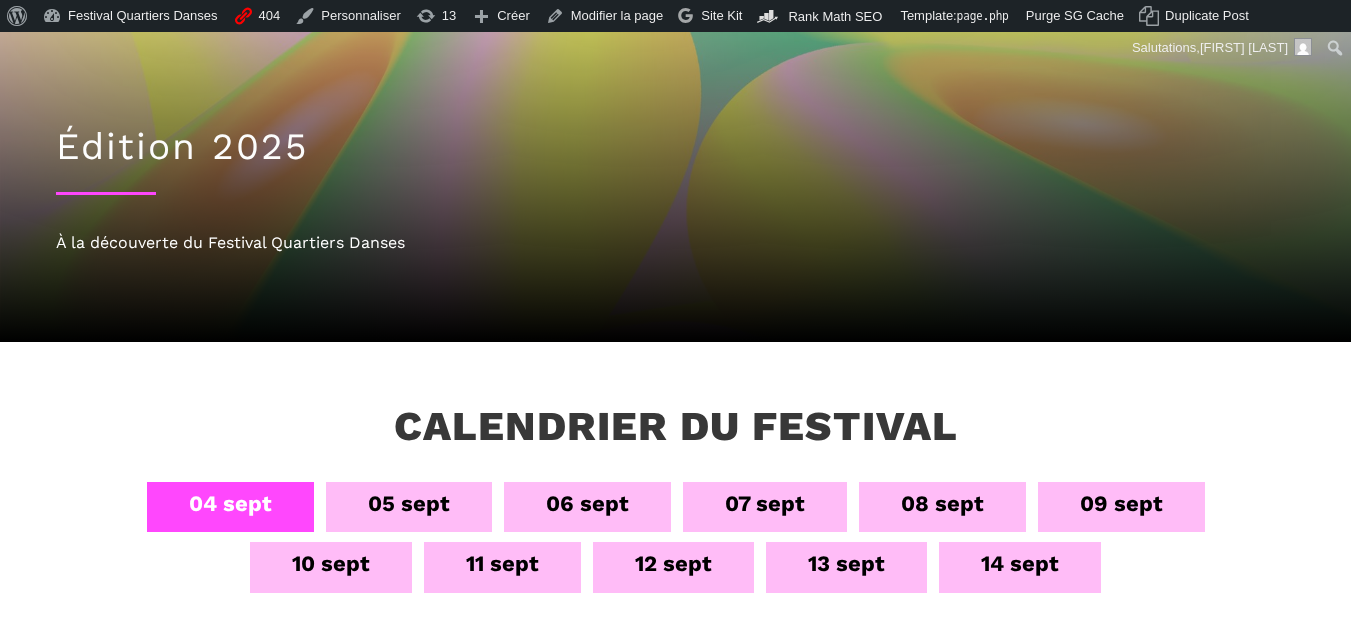 click on "11 sept" at bounding box center (502, 563) 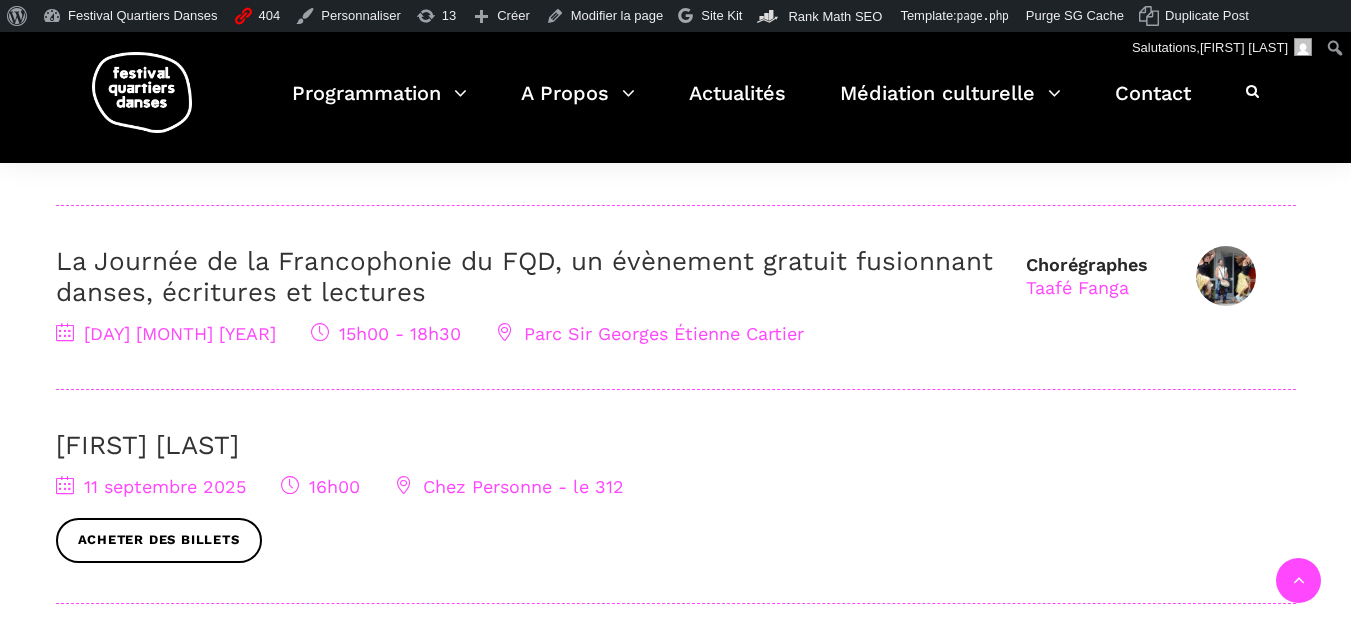 scroll, scrollTop: 835, scrollLeft: 0, axis: vertical 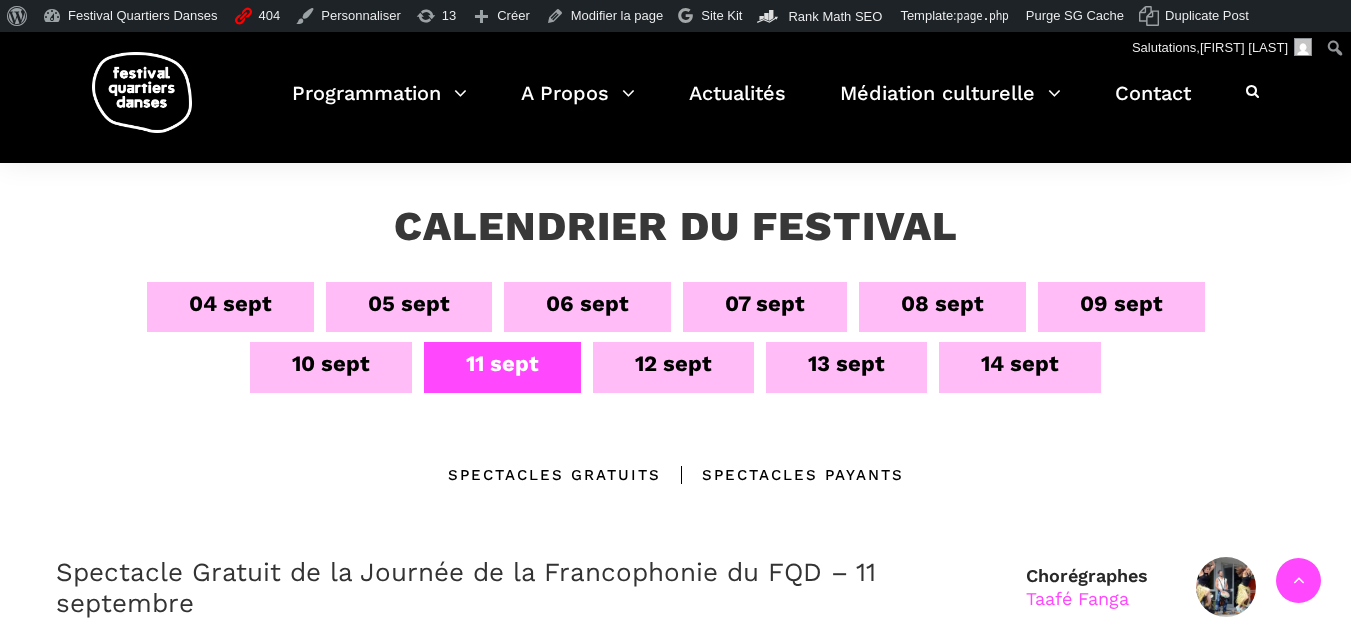 click on "12 sept" at bounding box center [673, 363] 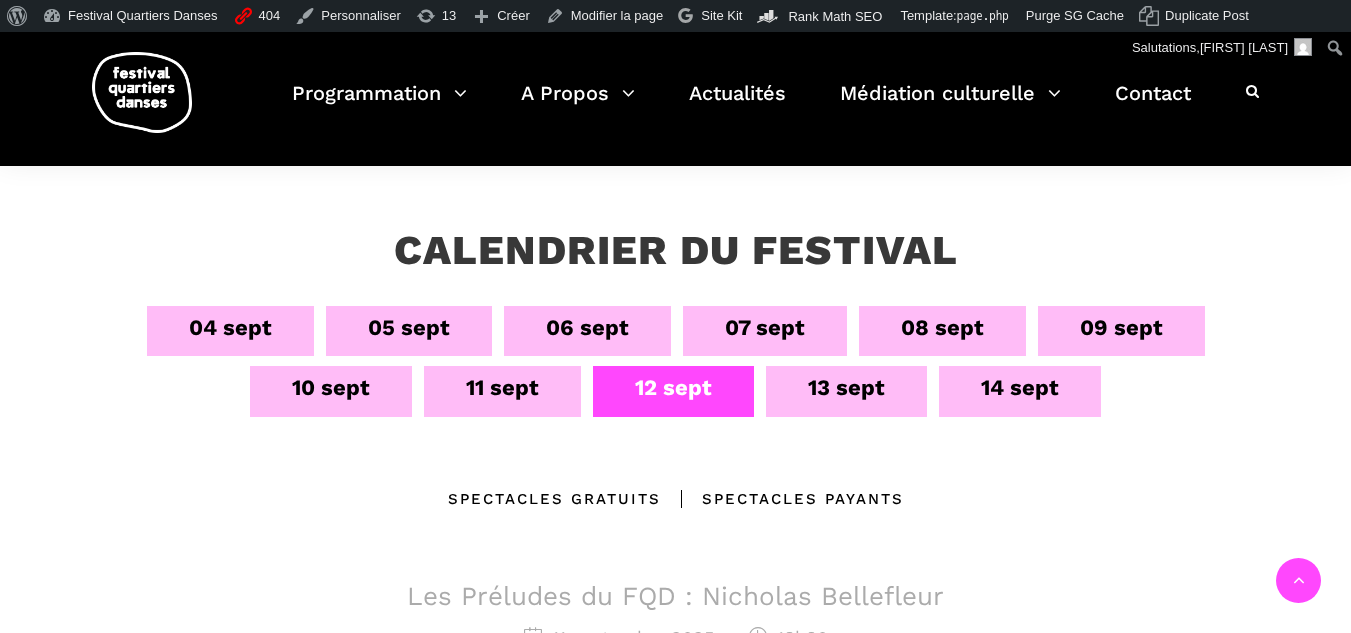 scroll, scrollTop: 424, scrollLeft: 0, axis: vertical 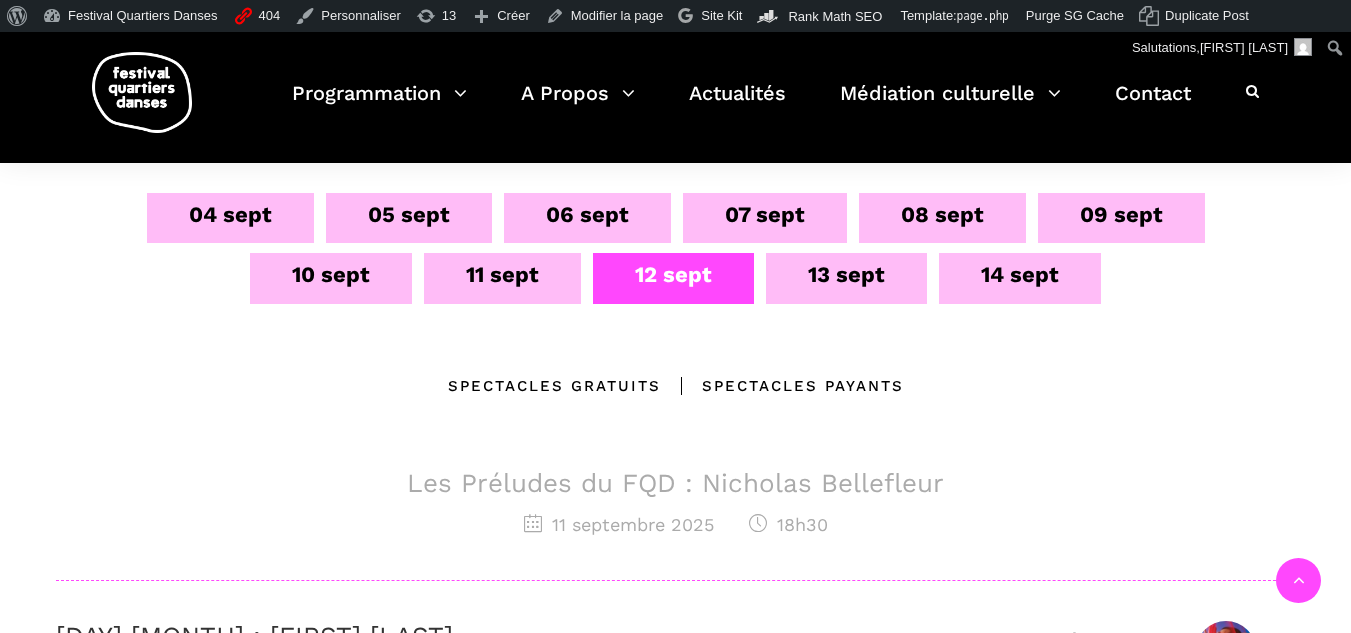 click on "11 sept" at bounding box center (502, 274) 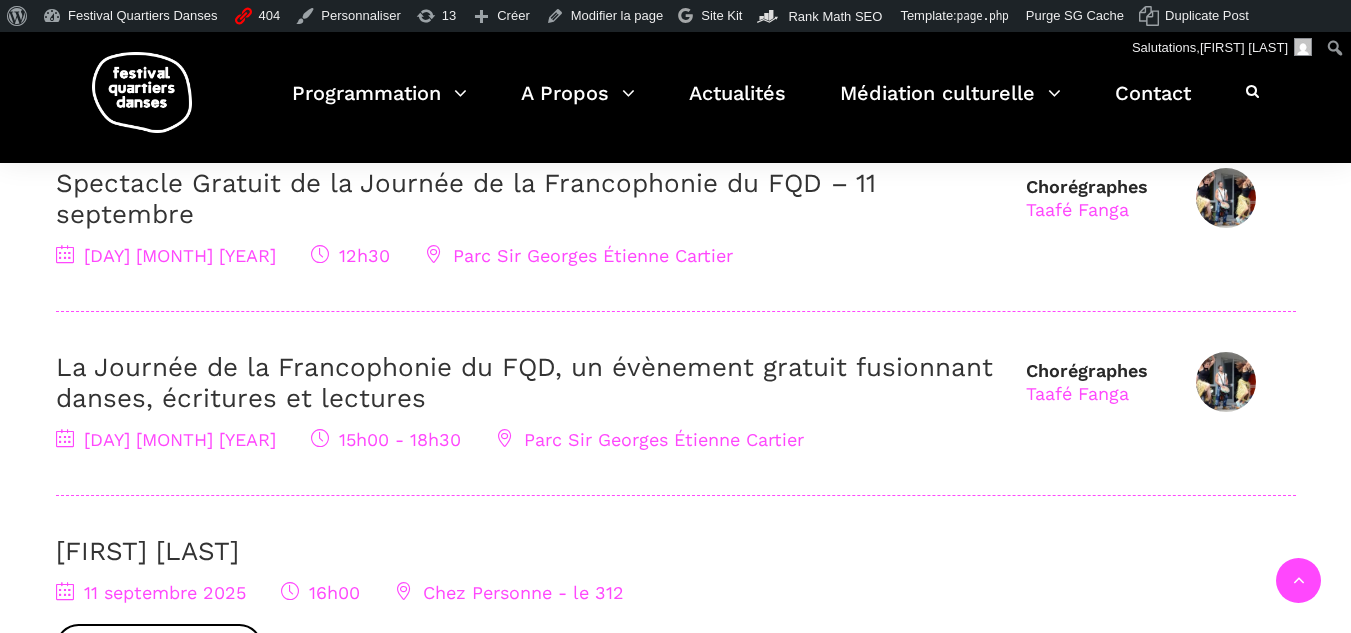 scroll, scrollTop: 324, scrollLeft: 0, axis: vertical 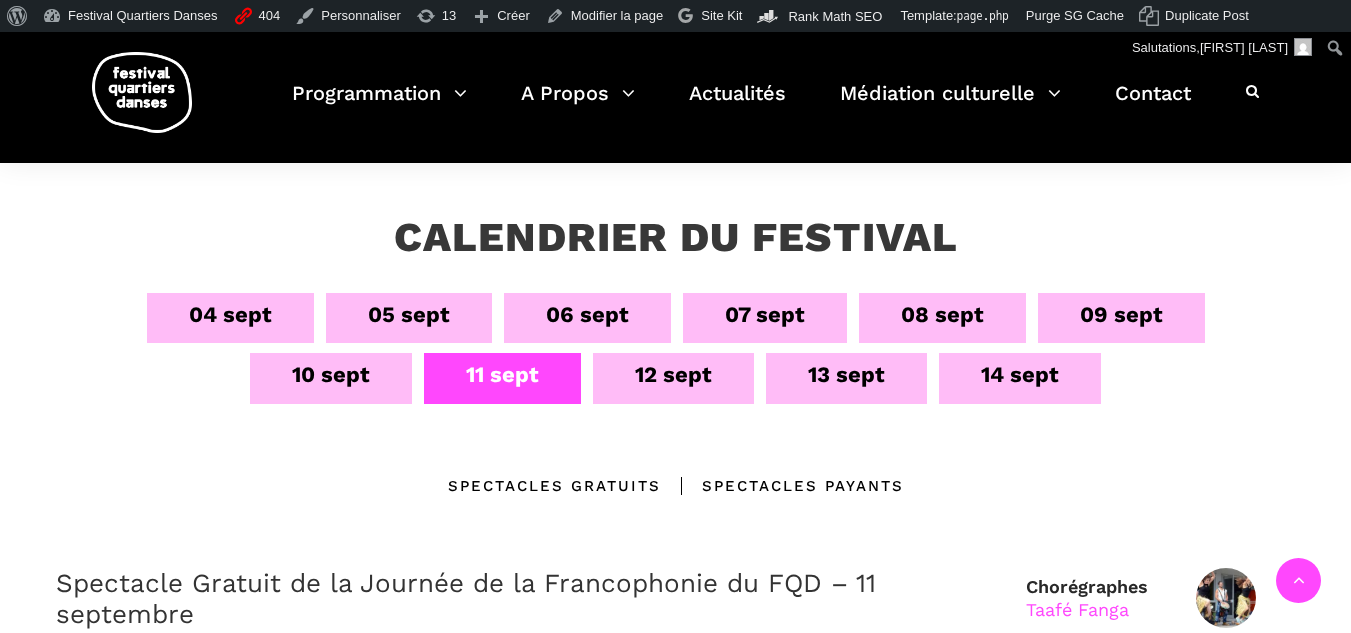 click on "12 sept" at bounding box center (673, 378) 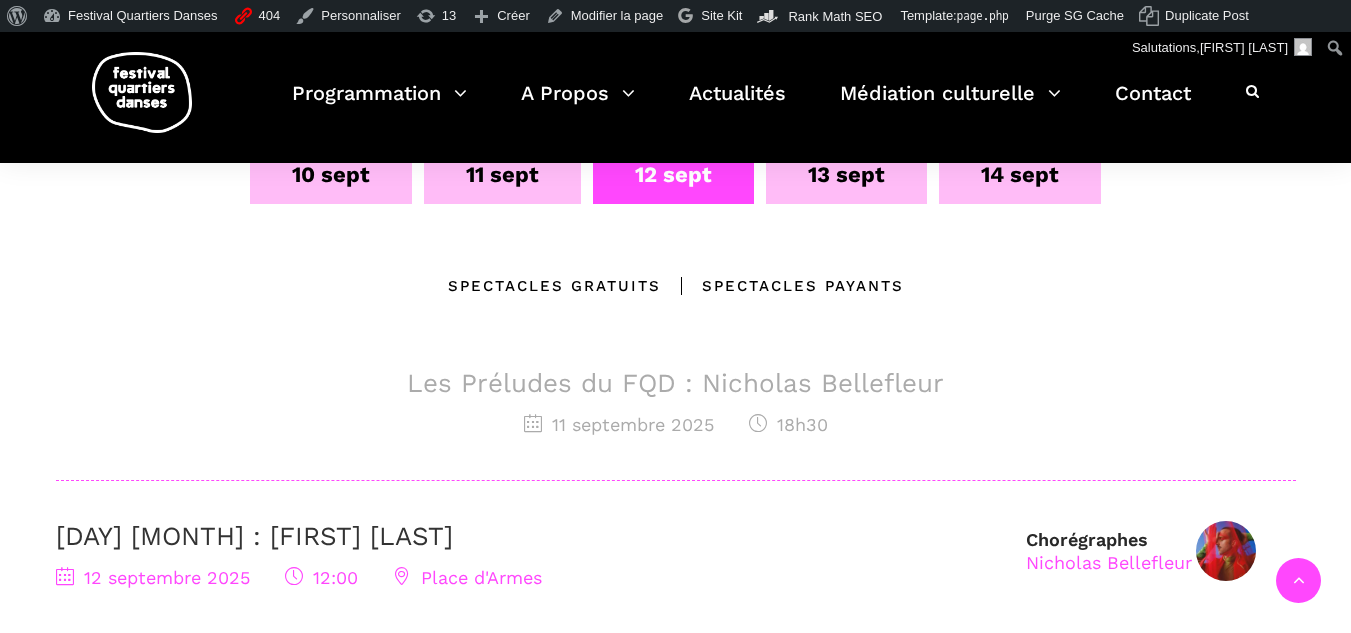 scroll, scrollTop: 624, scrollLeft: 0, axis: vertical 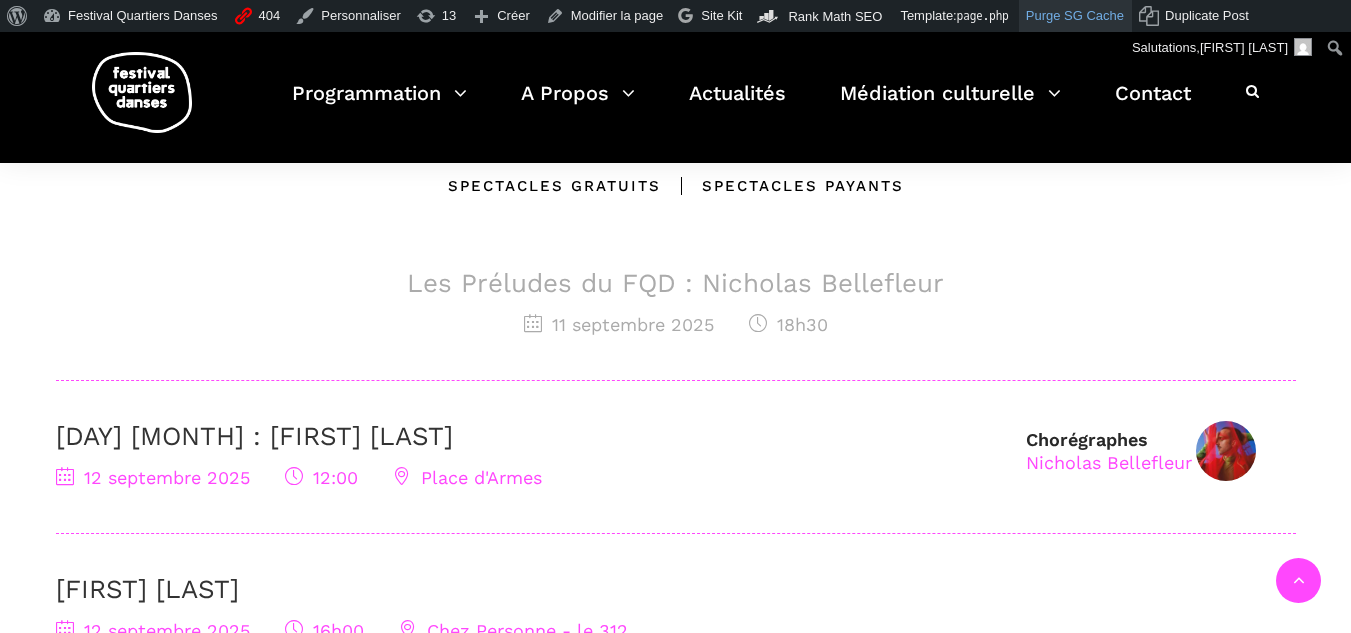 click on "Purge SG Cache" at bounding box center [1075, 16] 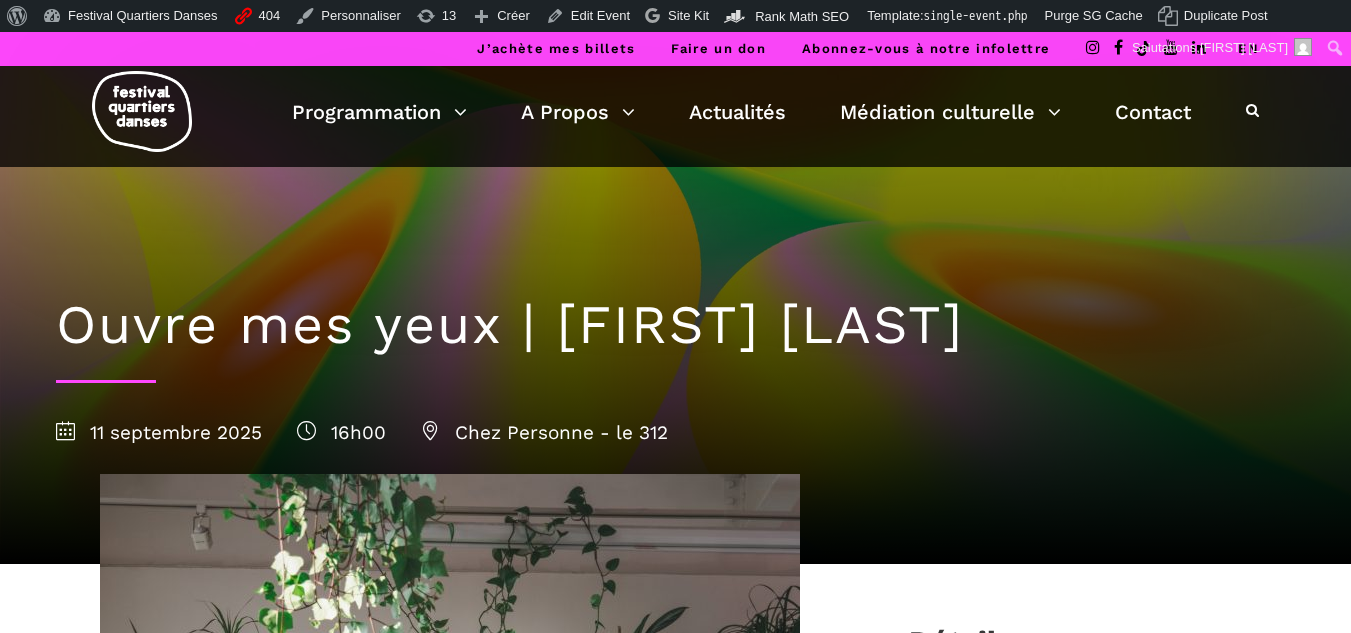 scroll, scrollTop: 0, scrollLeft: 0, axis: both 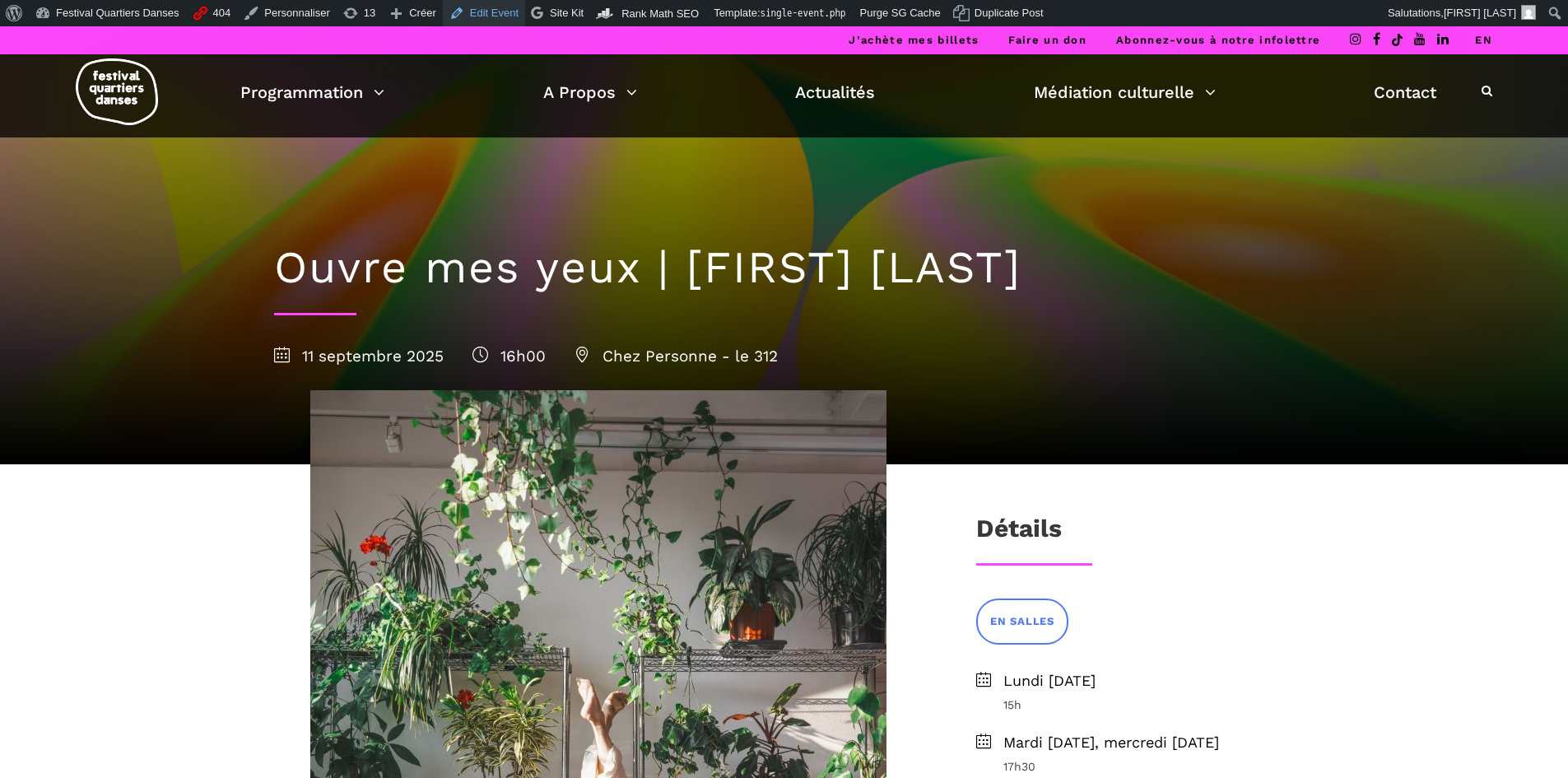 click on "Edit Event" at bounding box center [484, 13] 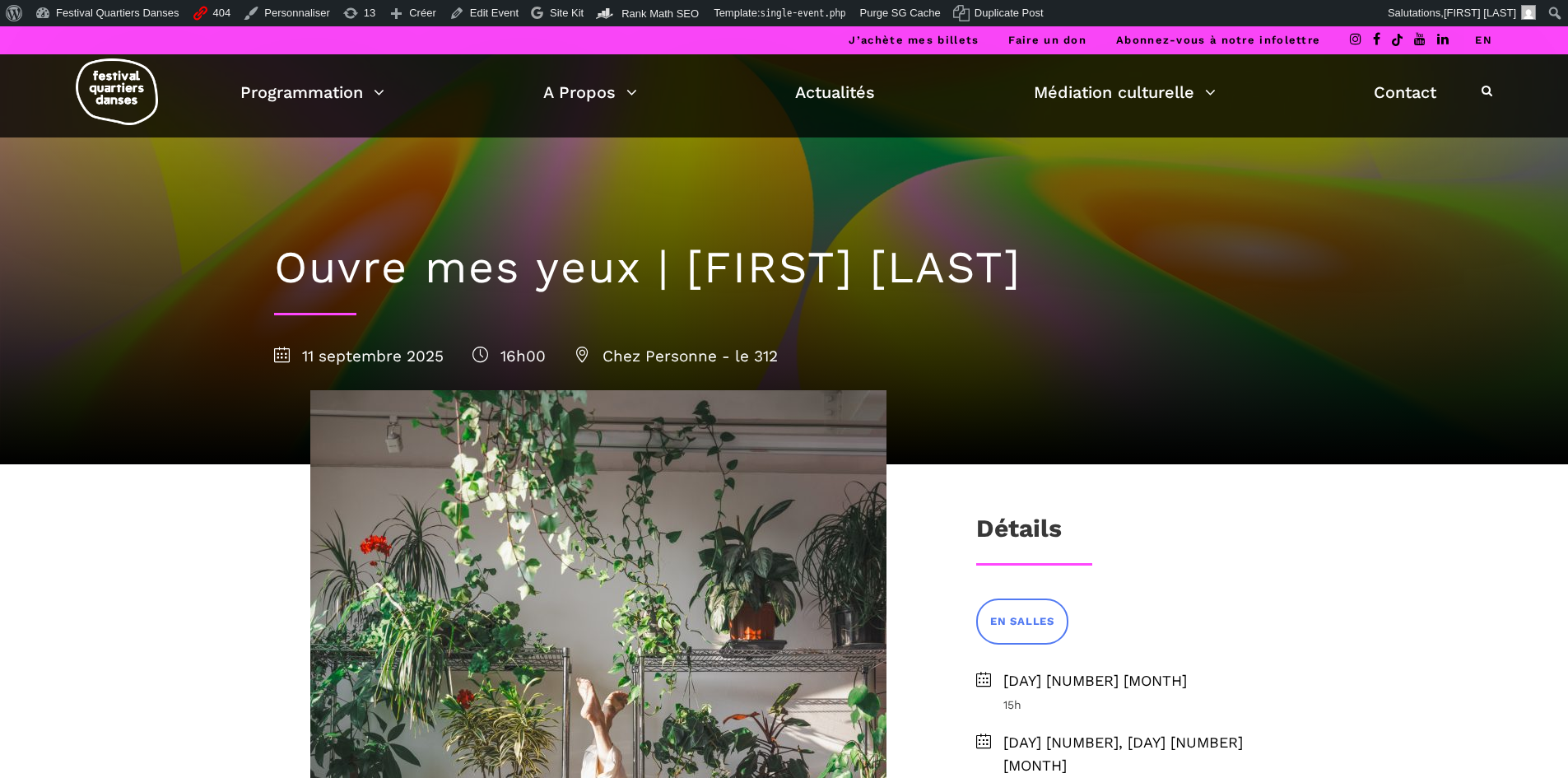 scroll, scrollTop: 0, scrollLeft: 0, axis: both 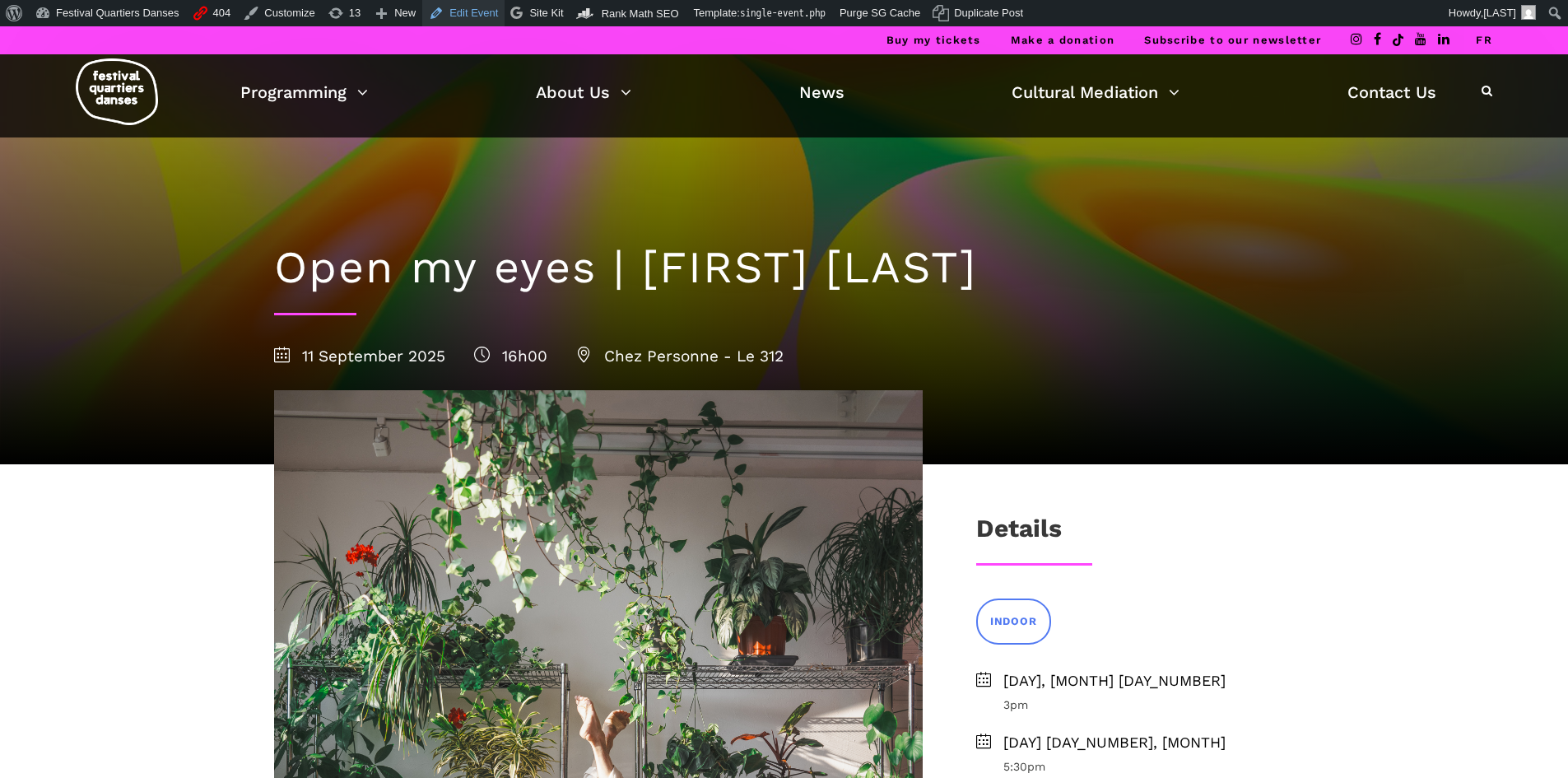 click on "Edit Event" at bounding box center (463, 13) 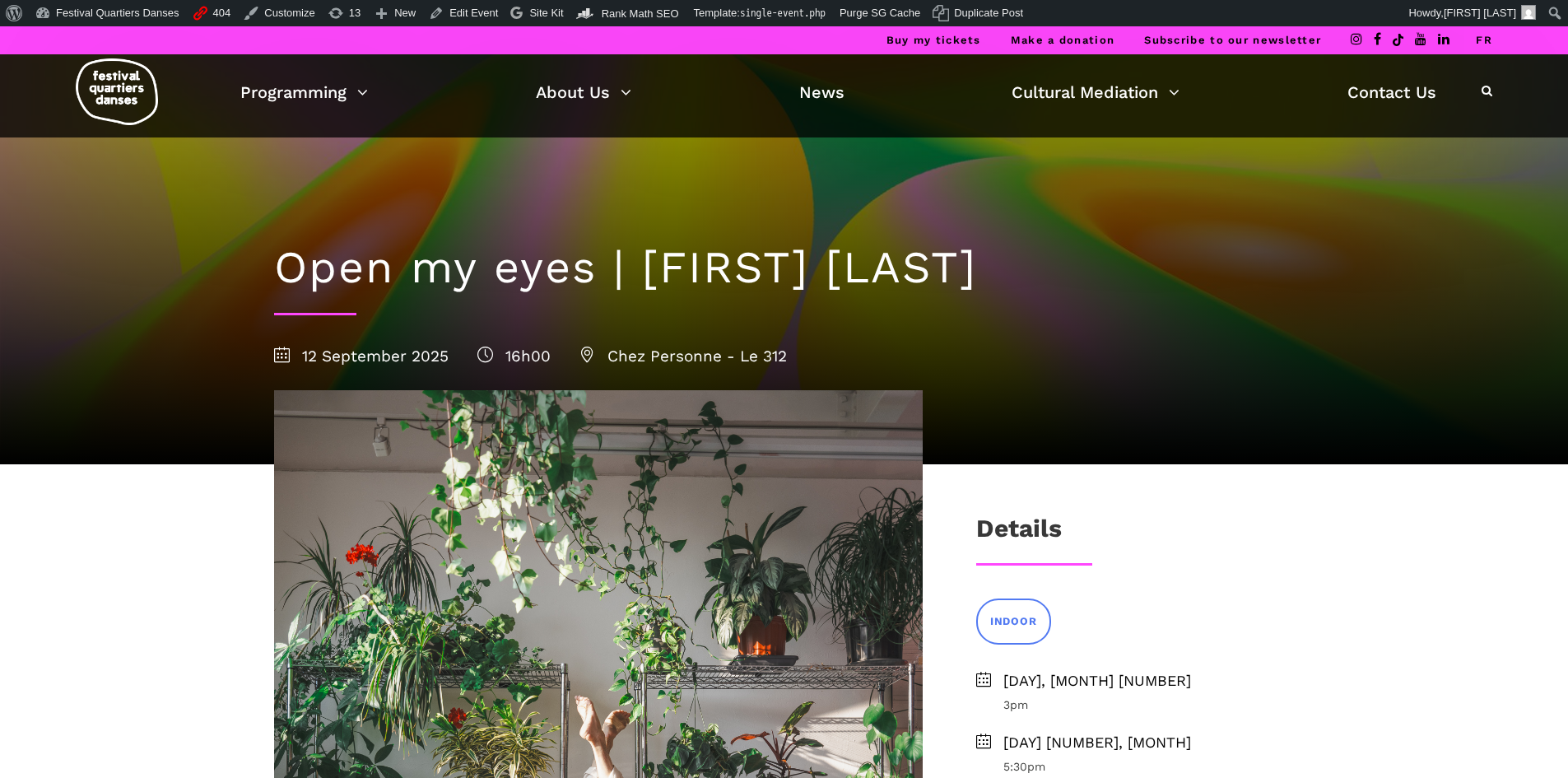 scroll, scrollTop: 0, scrollLeft: 0, axis: both 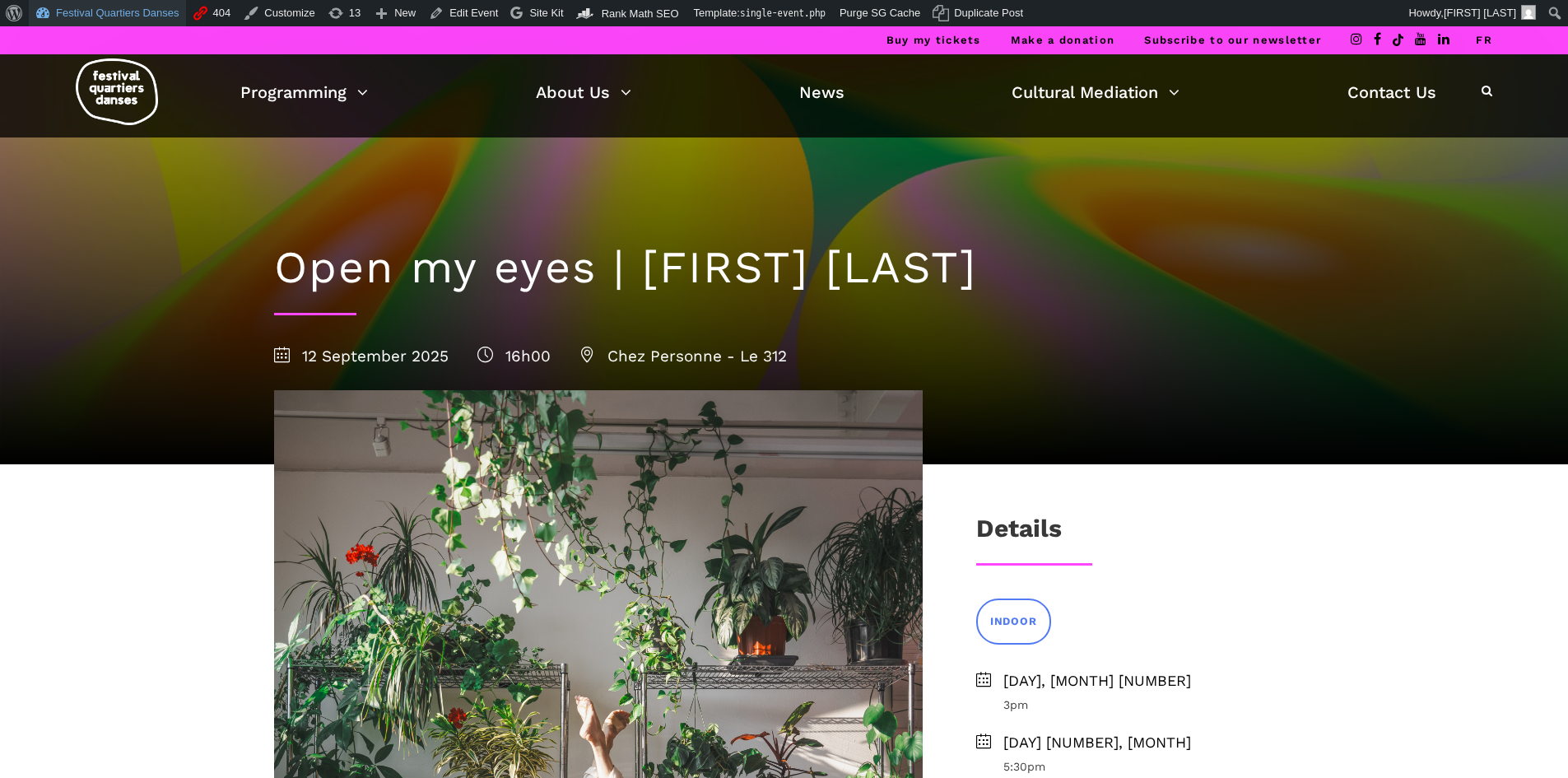 click on "Festival Quartiers Danses" at bounding box center [107, 13] 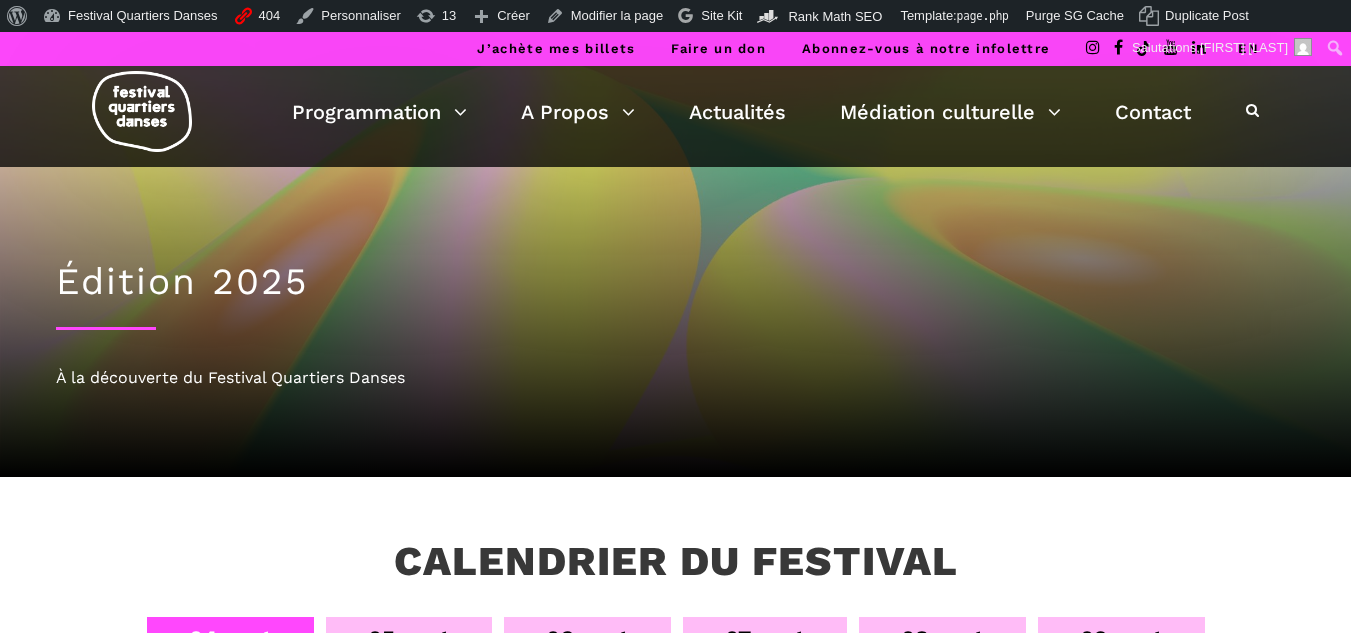scroll, scrollTop: 0, scrollLeft: 0, axis: both 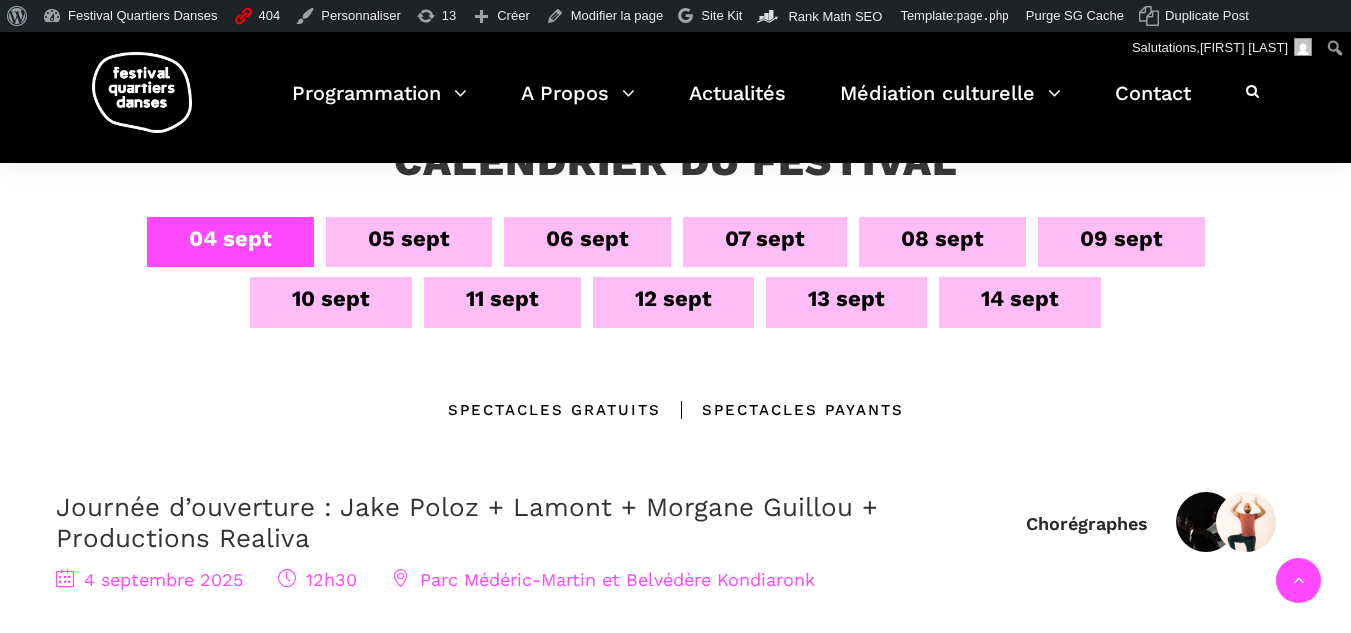 click on "12 sept" at bounding box center [673, 298] 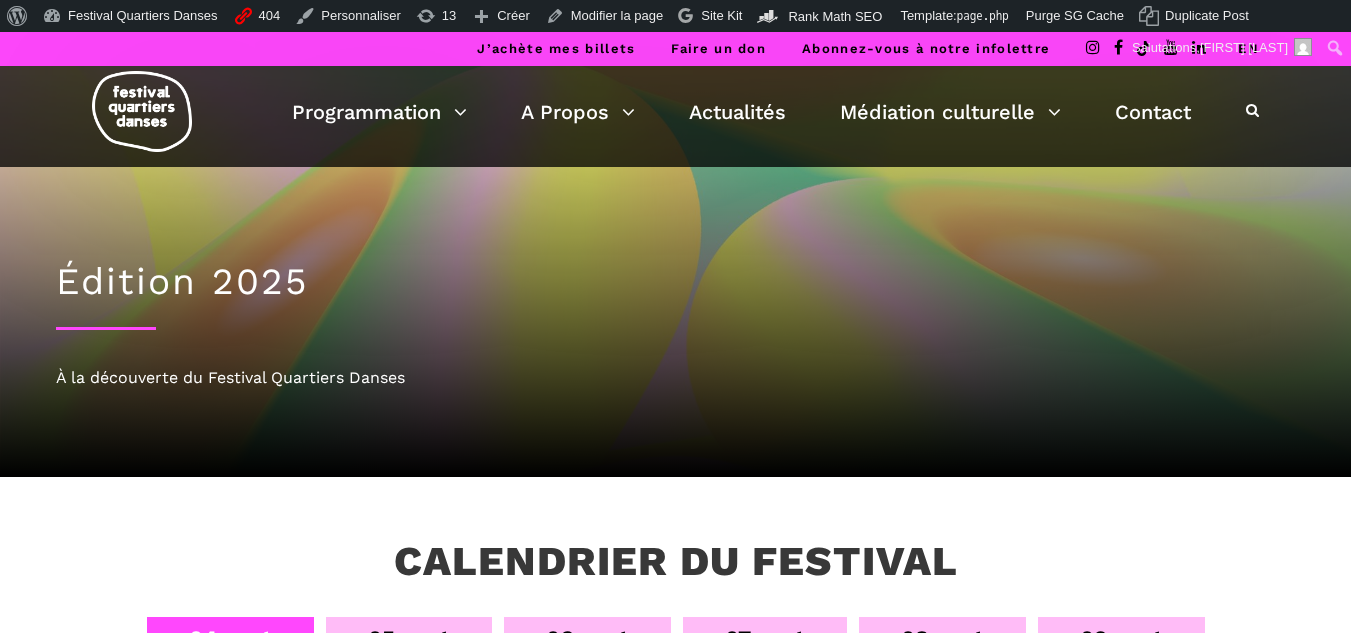 scroll, scrollTop: 100, scrollLeft: 0, axis: vertical 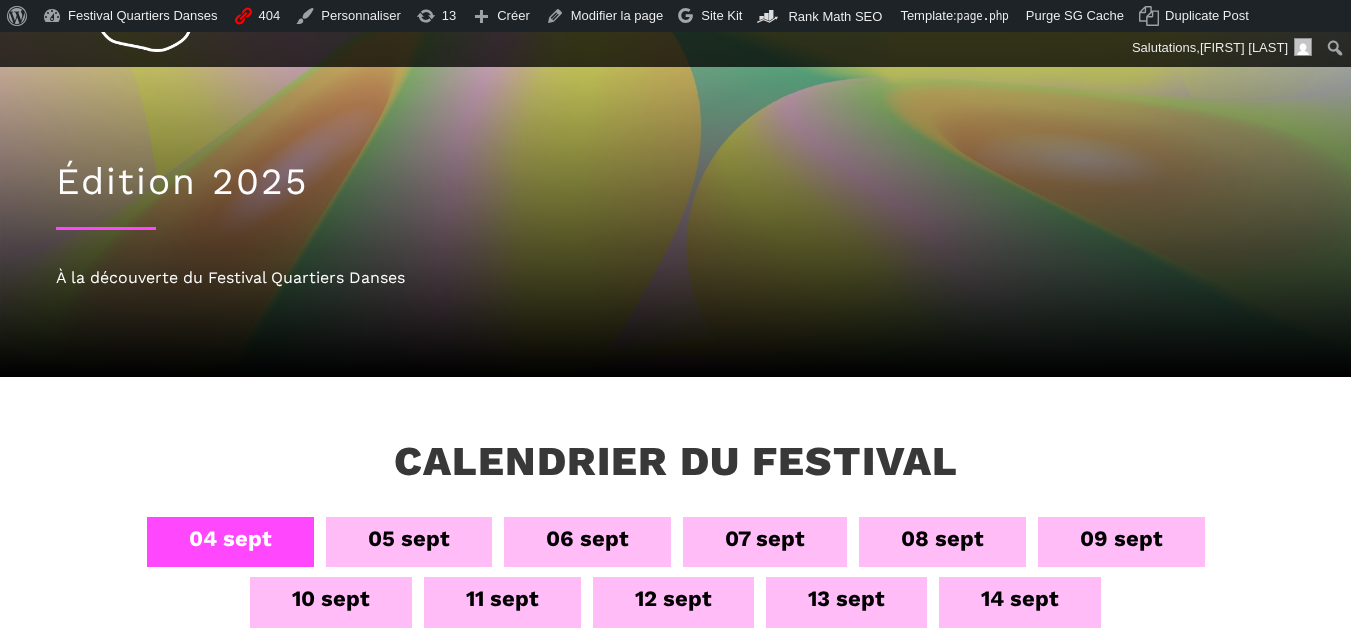 click on "12 sept" at bounding box center [673, 598] 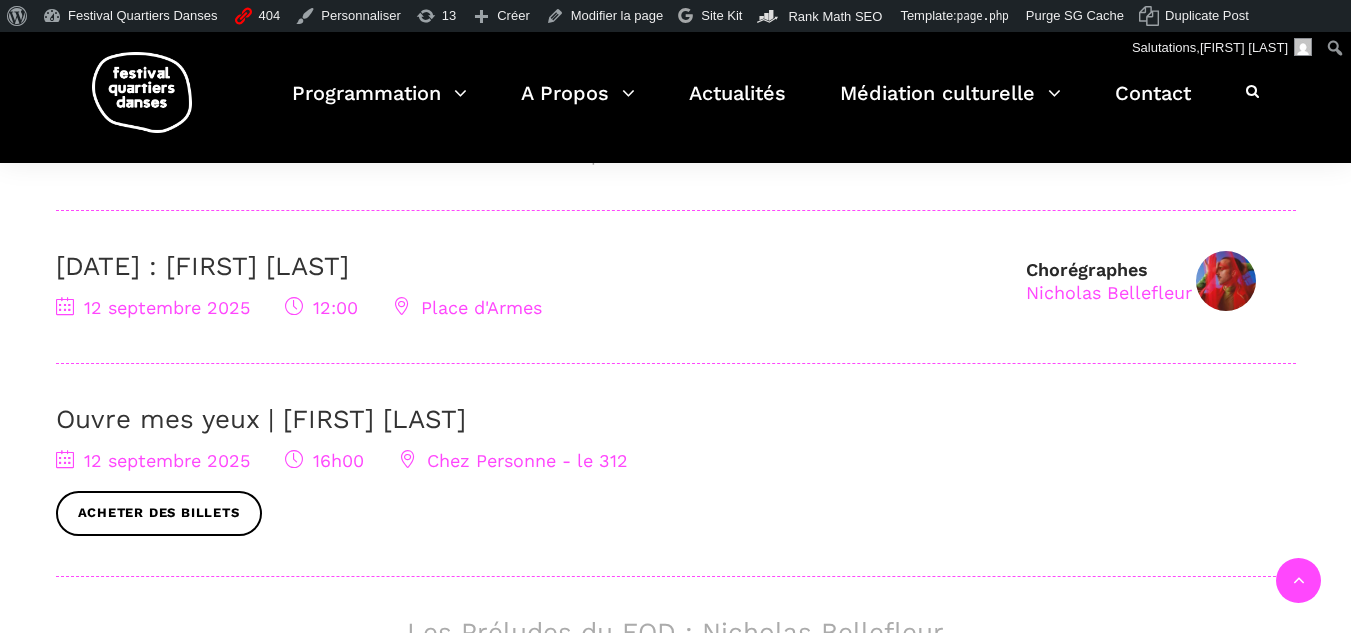 scroll, scrollTop: 500, scrollLeft: 0, axis: vertical 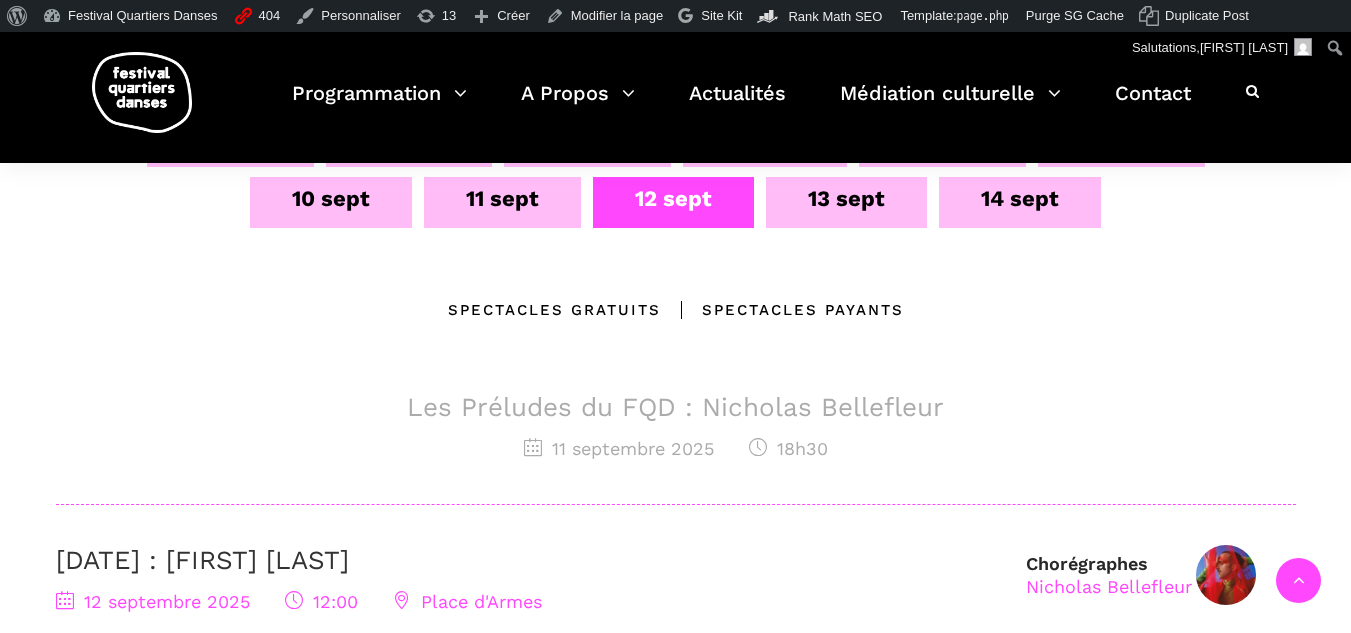 click on "Les Préludes du FQD : Nicholas Bellefleur" at bounding box center [676, 407] 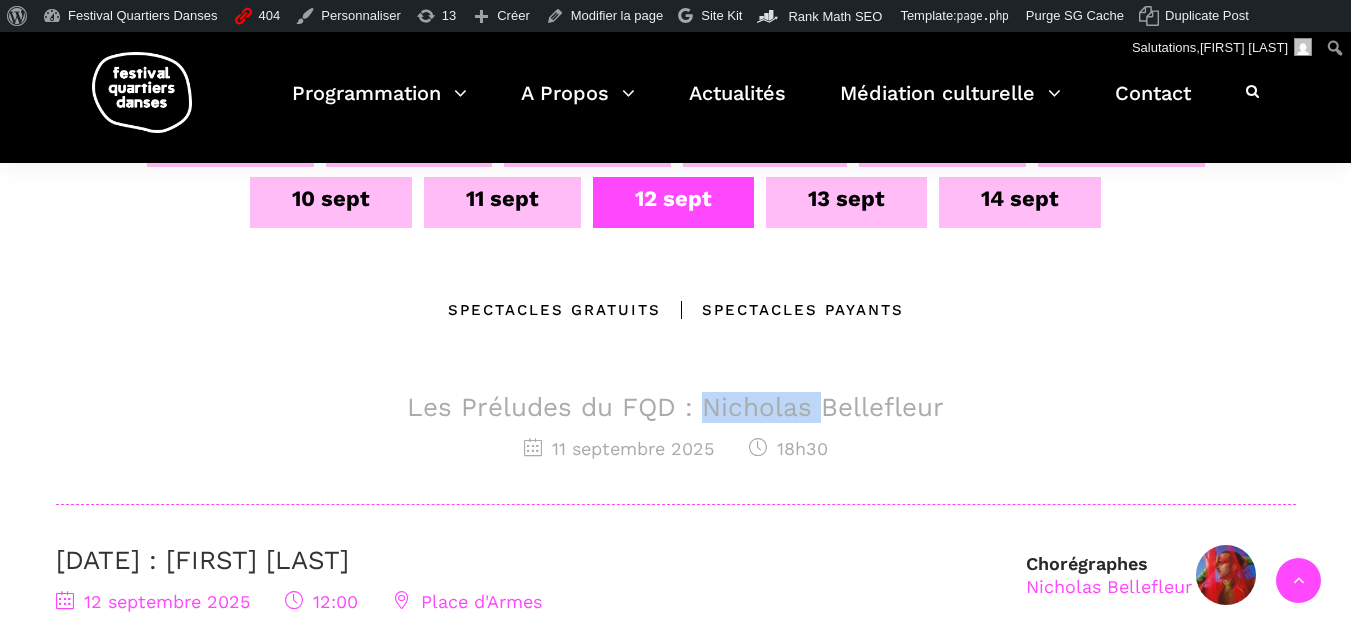click on "Les Préludes du FQD : Nicholas Bellefleur" at bounding box center [676, 407] 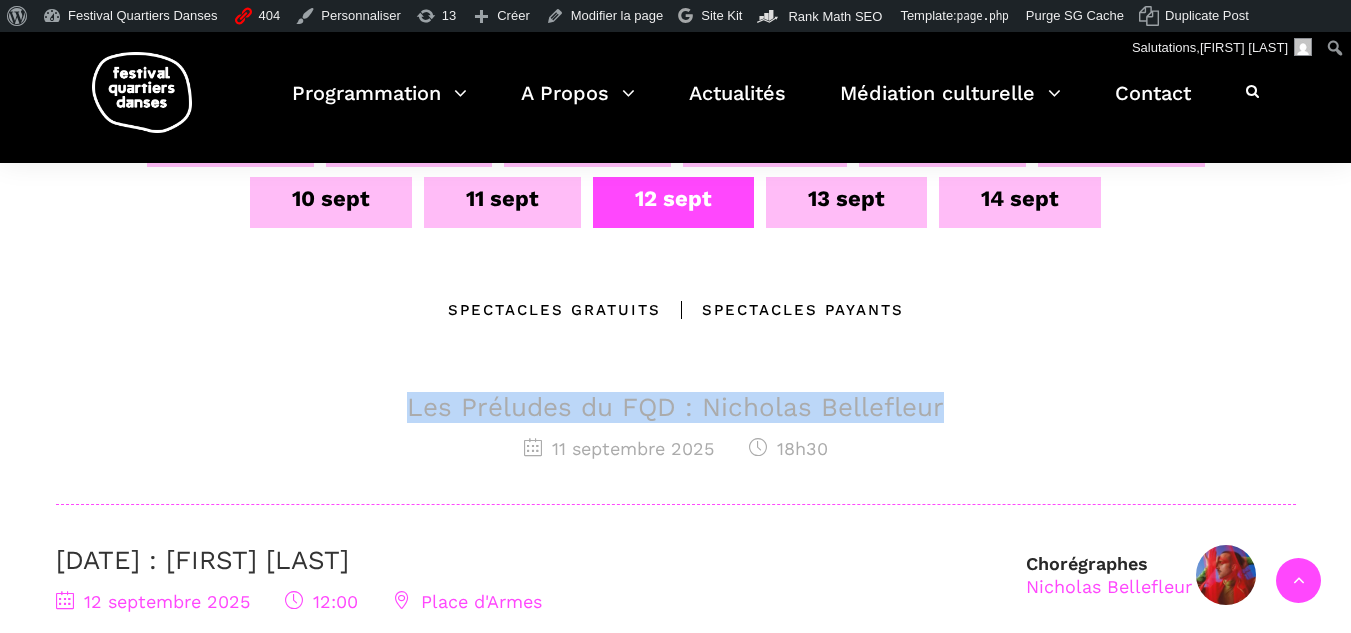 click on "Les Préludes du FQD : Nicholas Bellefleur" at bounding box center (676, 407) 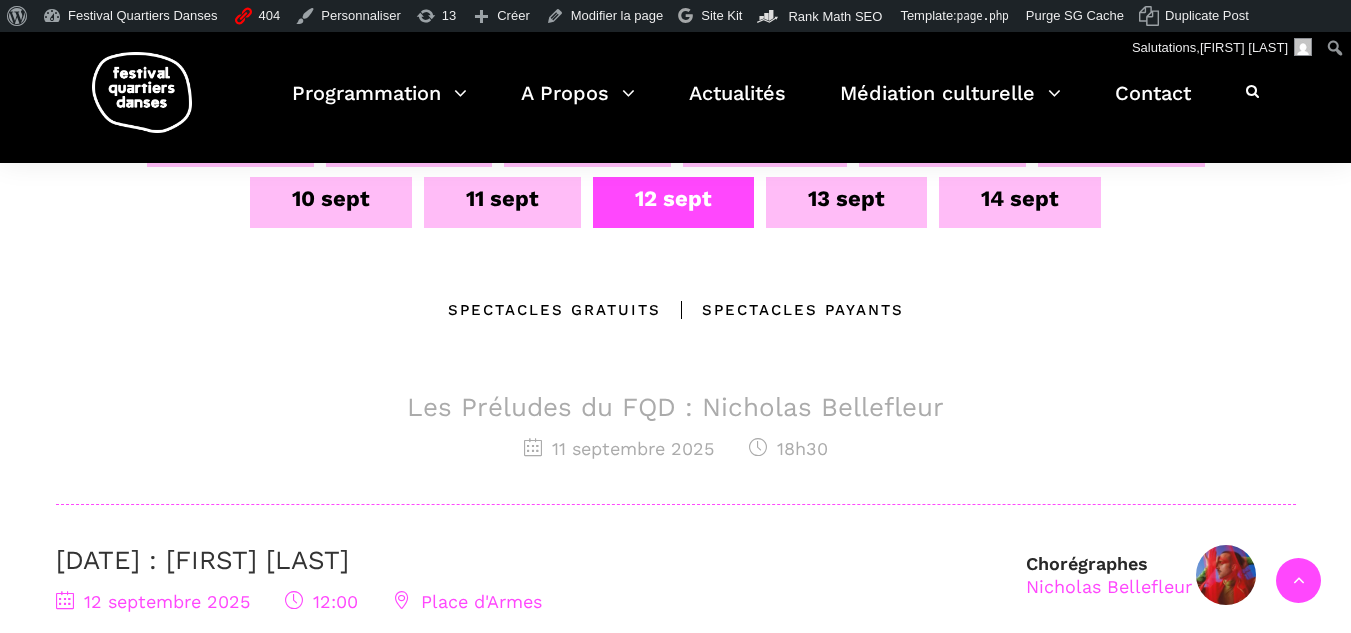 click on "Les Préludes du FQD : Nicholas Bellefleur 11 septembre 2025 18h30" at bounding box center (676, 448) 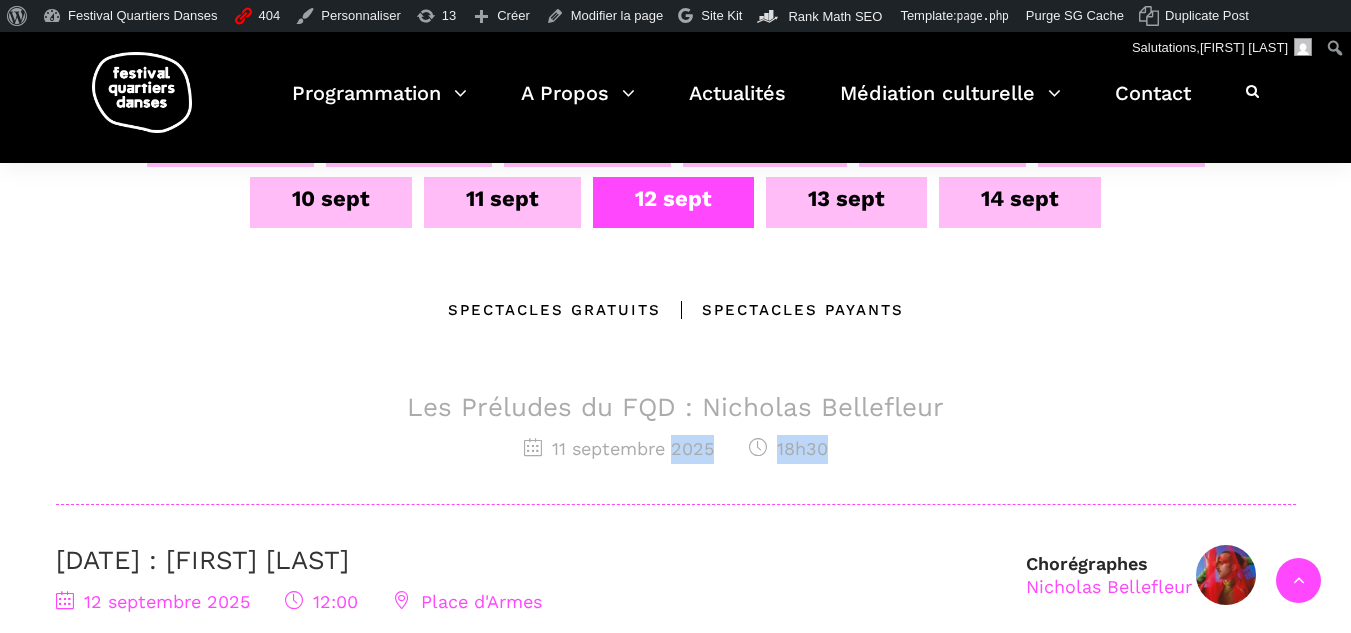 click on "11 septembre 2025 18h30" at bounding box center [676, 449] 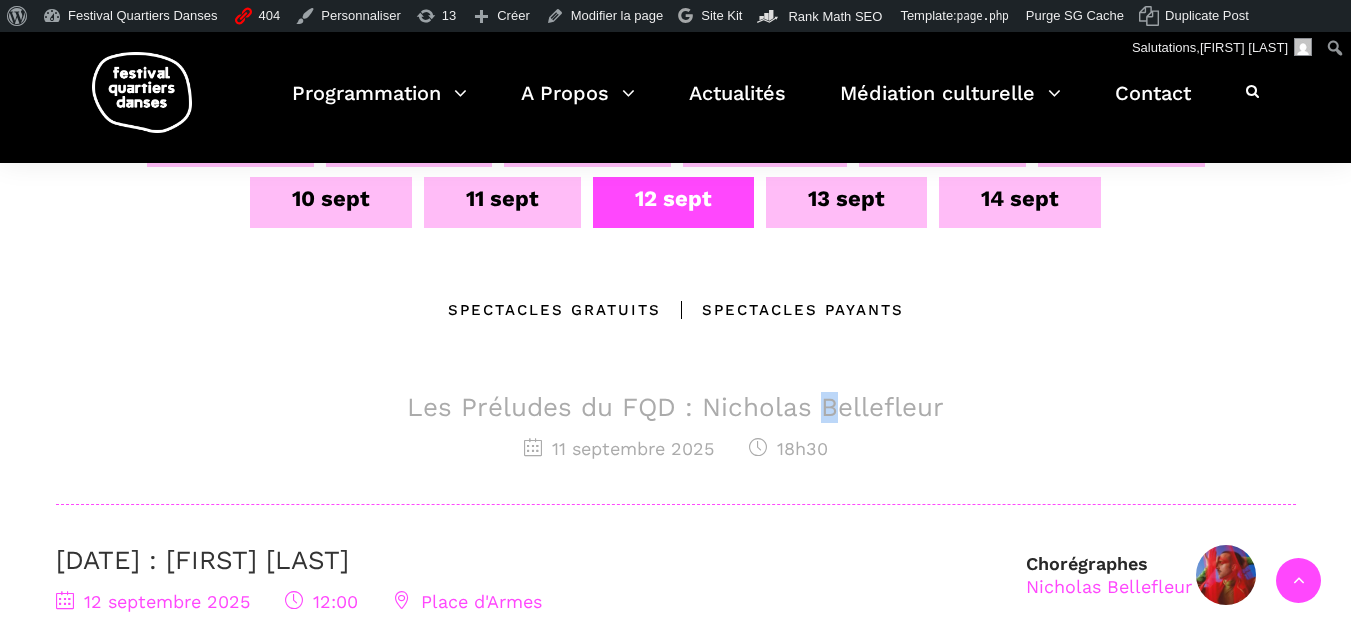 click on "04 sept 05 sept 06 sept 07 sept 08 sept 09 sept 10 sept 11 sept 12 sept 13 sept 14 sept Emplacements Spectacles gratuits Spectacles Payants Les Préludes du FQD : Nicholas Bellefleur 11 septembre 2025 18h30 Chorégraphes Nicholas Bellefleur 12 septembre : Agata Życzkowska 12 septembre 2025 12:00 Place d'Armes Ouvre mes yeux | Charles-Alexis Desgagnés 12 septembre 2025 16h00 Chez Personne - le 312 Acheter des billets Les Préludes du FQD : Nicholas Bellefleur 12 septembre 2025 18h30 Chorégraphes Hélène Simoneau Jane Mappin Montréal rencontre la Pologne – Acte III : Hélène Simoneau Danse + Jane Mappin + Wroclaw Opera Ballet 12 septembre 2025 20h00 Studio-Théatre des Grands Ballets Canadiens Acheter des billets" at bounding box center [676, 707] 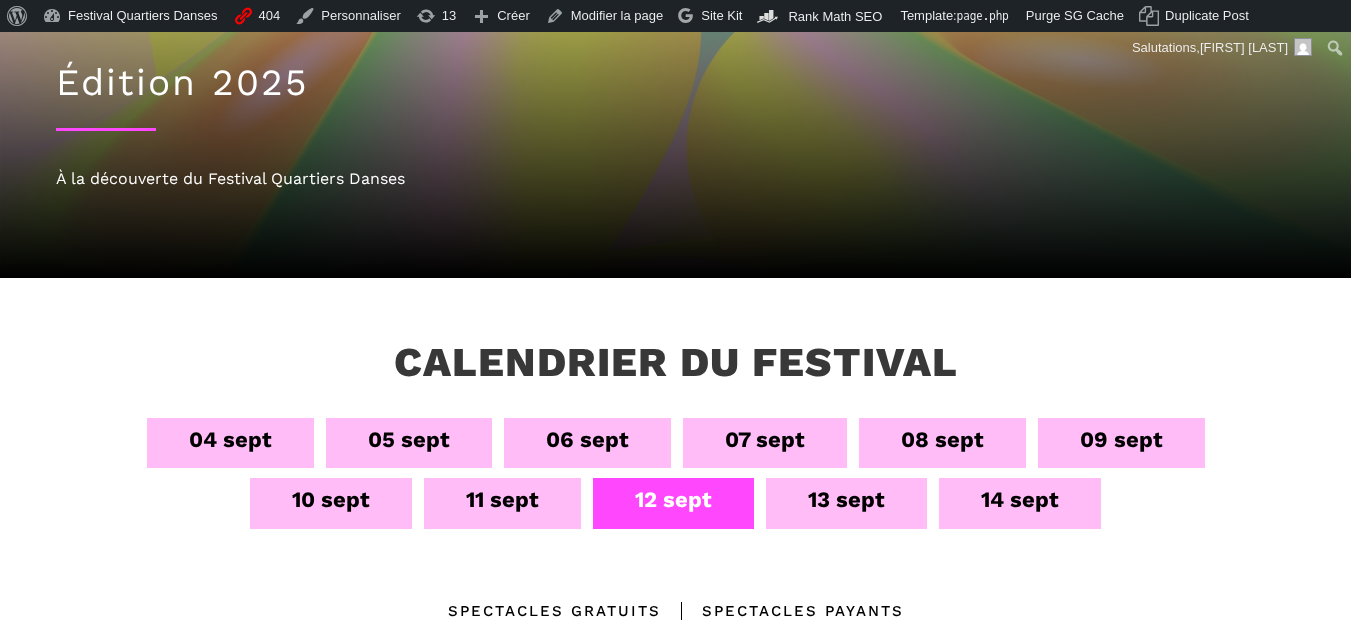 scroll, scrollTop: 200, scrollLeft: 0, axis: vertical 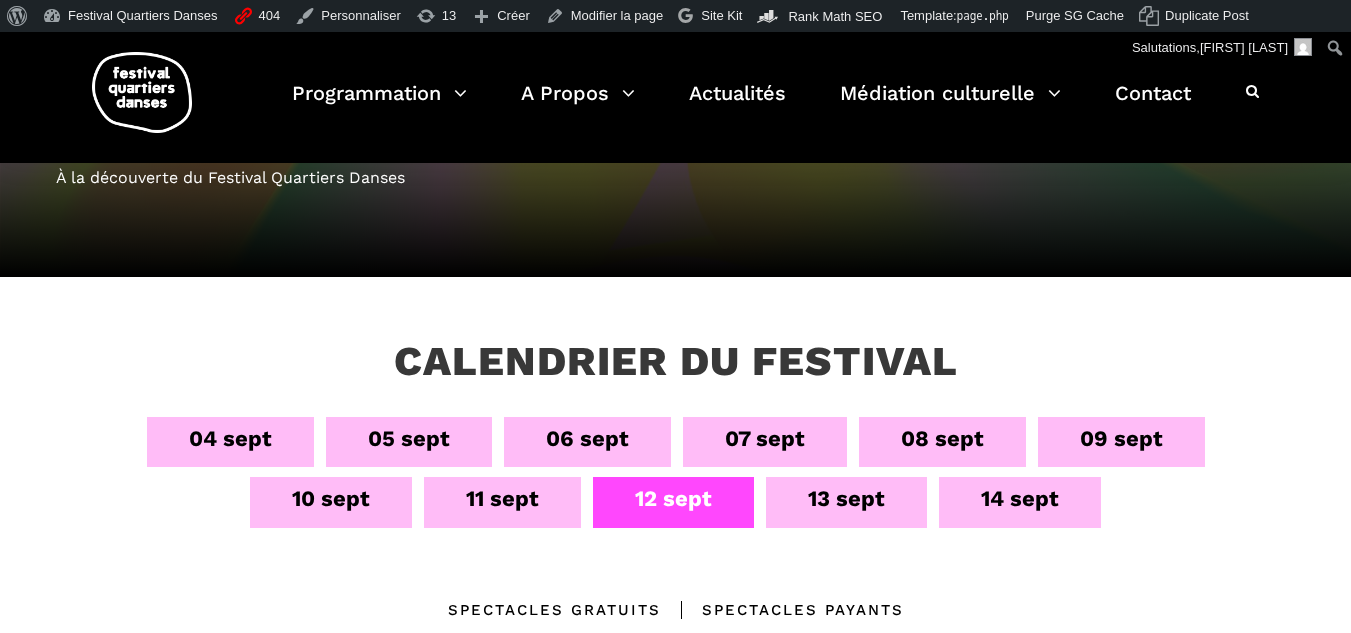 click on "06 sept" at bounding box center (587, 442) 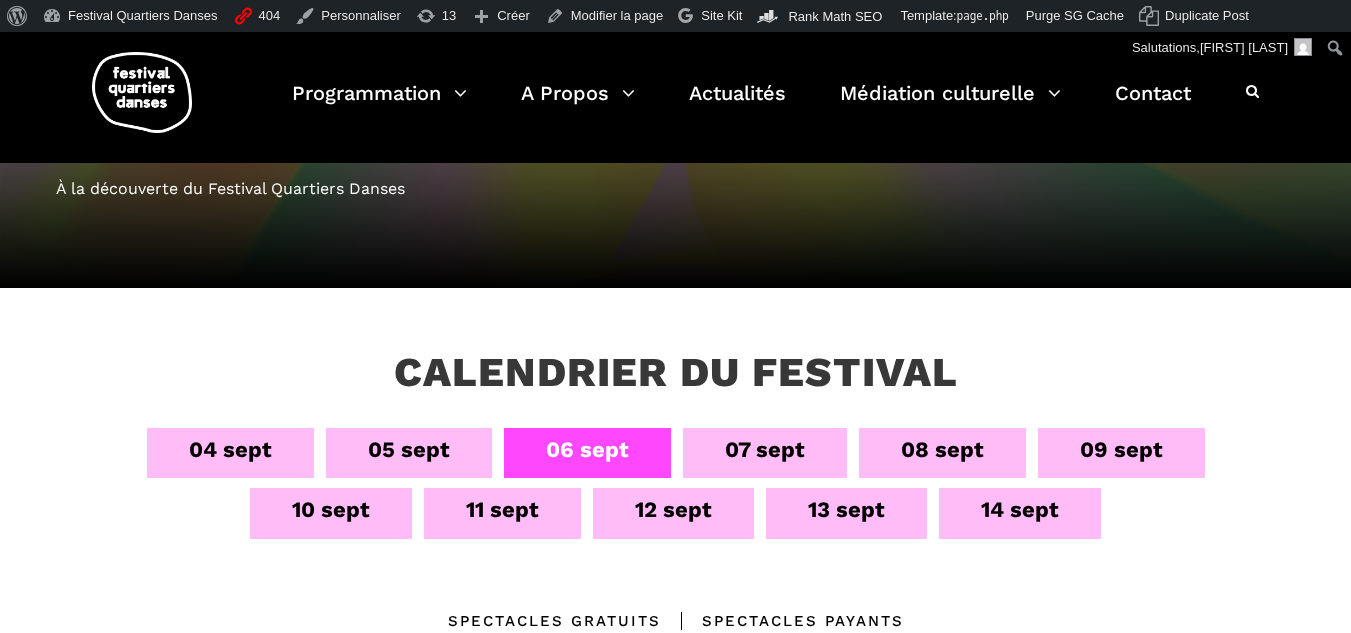scroll, scrollTop: 100, scrollLeft: 0, axis: vertical 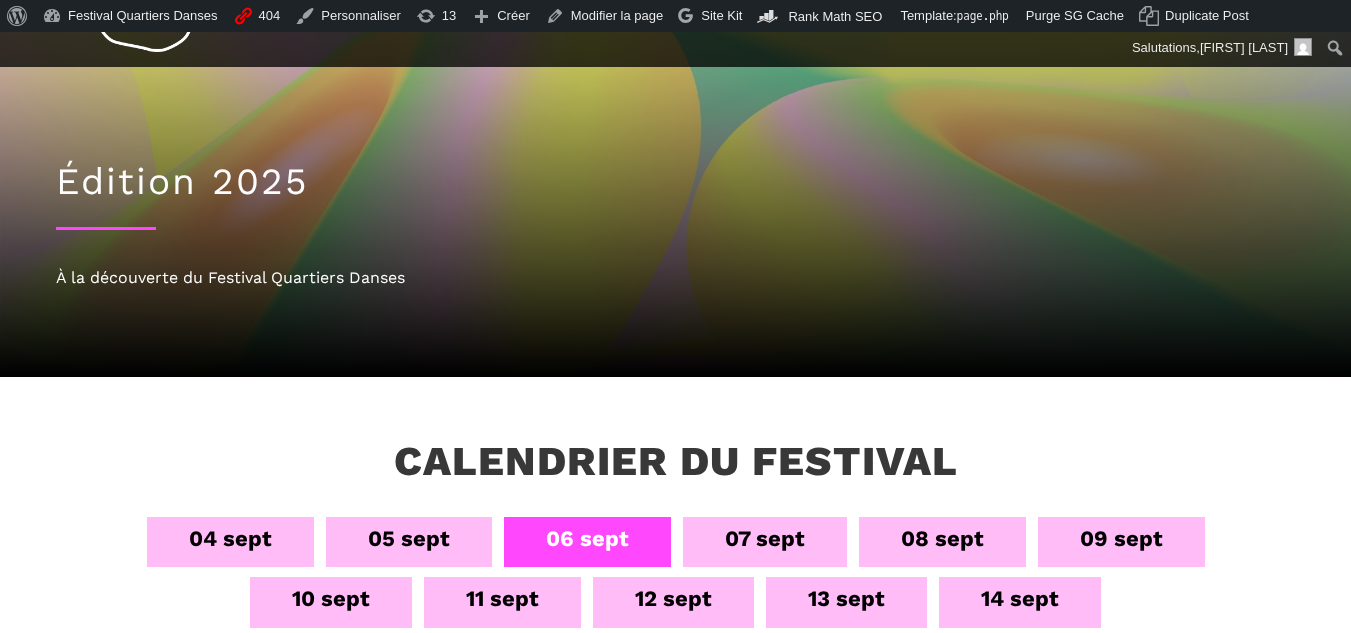 click on "09 sept" at bounding box center (1121, 538) 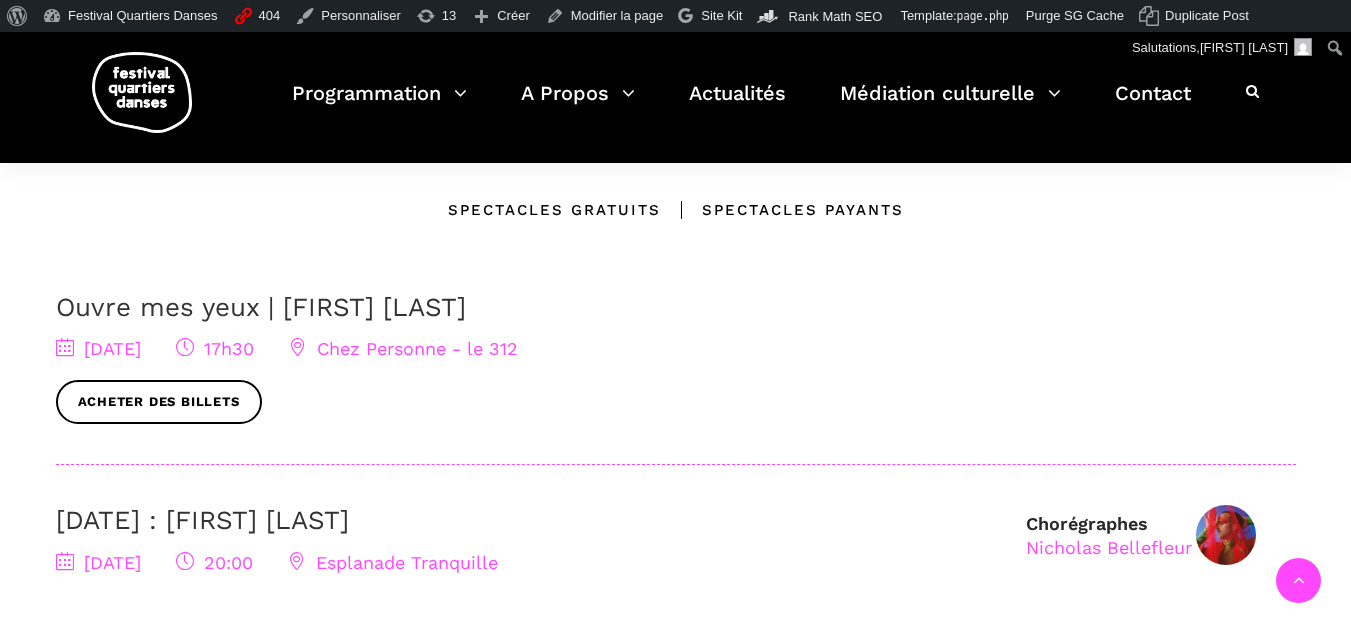 scroll, scrollTop: 300, scrollLeft: 0, axis: vertical 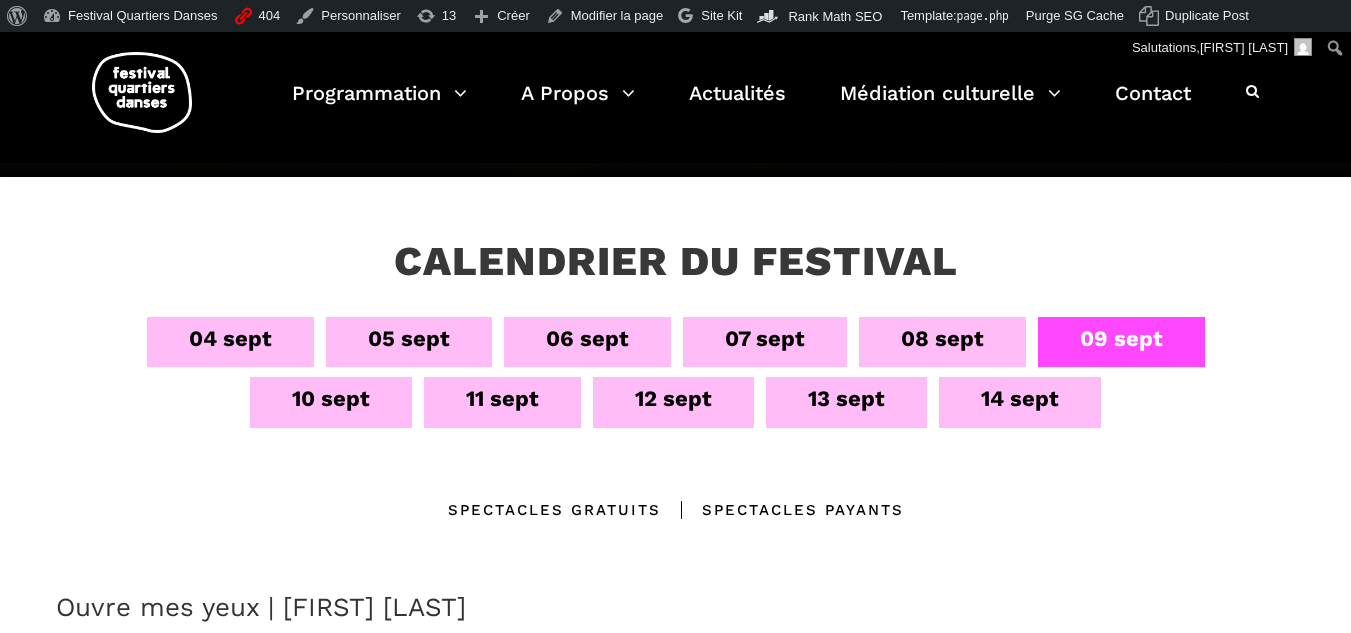 click on "10 sept" at bounding box center [331, 402] 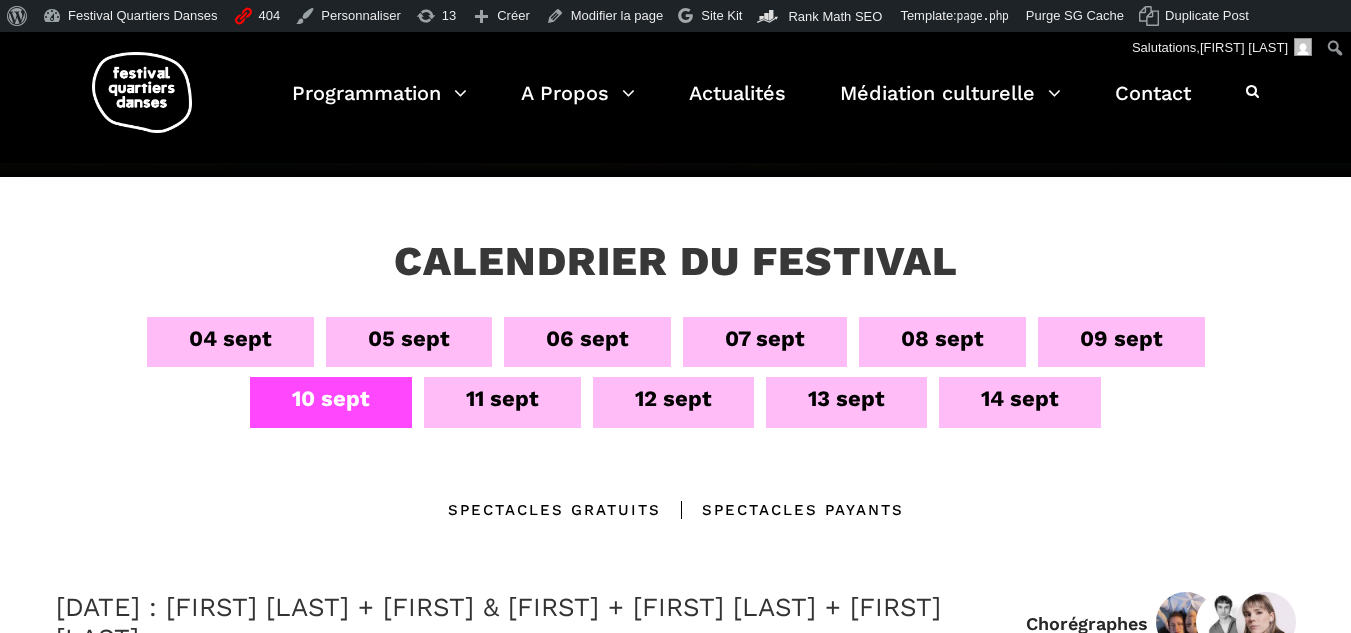 click on "11 sept" at bounding box center (502, 398) 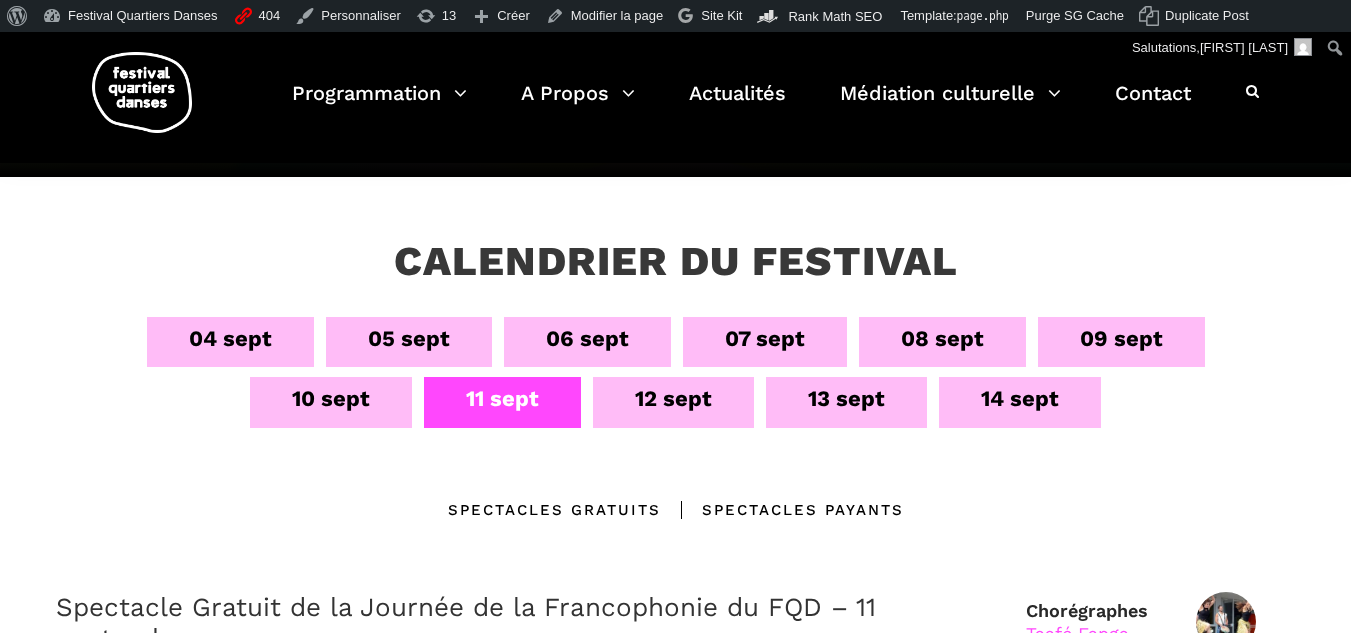 click on "12 sept" at bounding box center (673, 398) 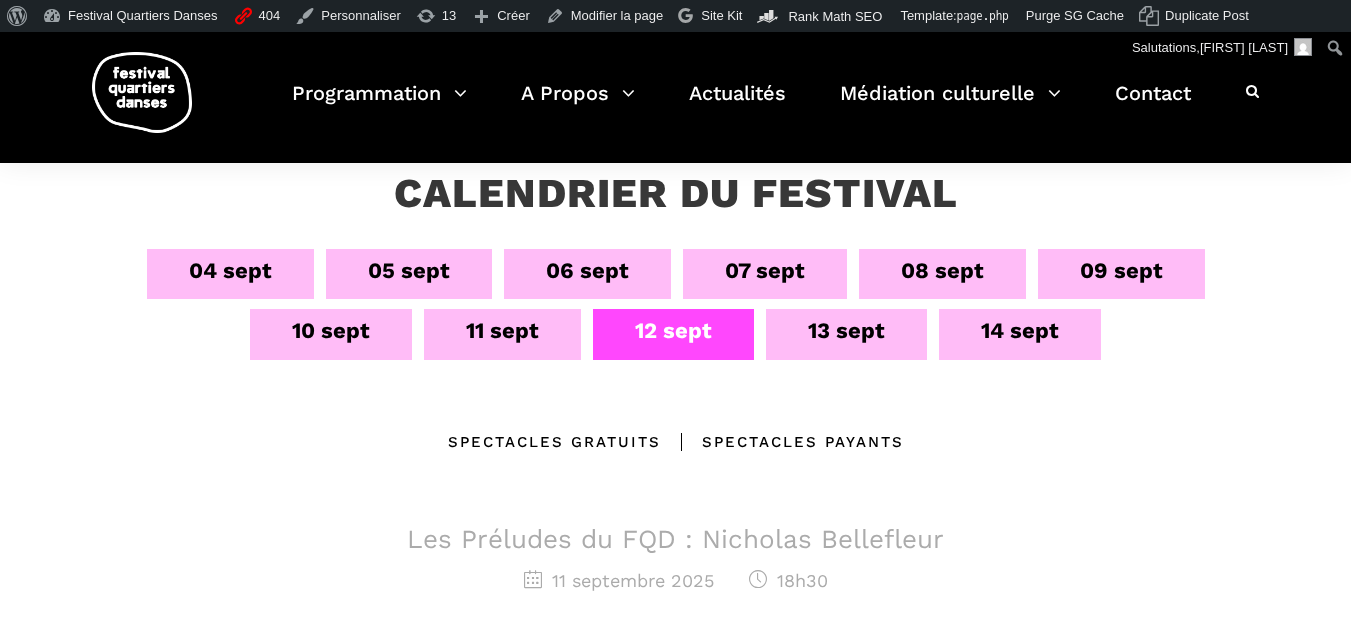 scroll, scrollTop: 200, scrollLeft: 0, axis: vertical 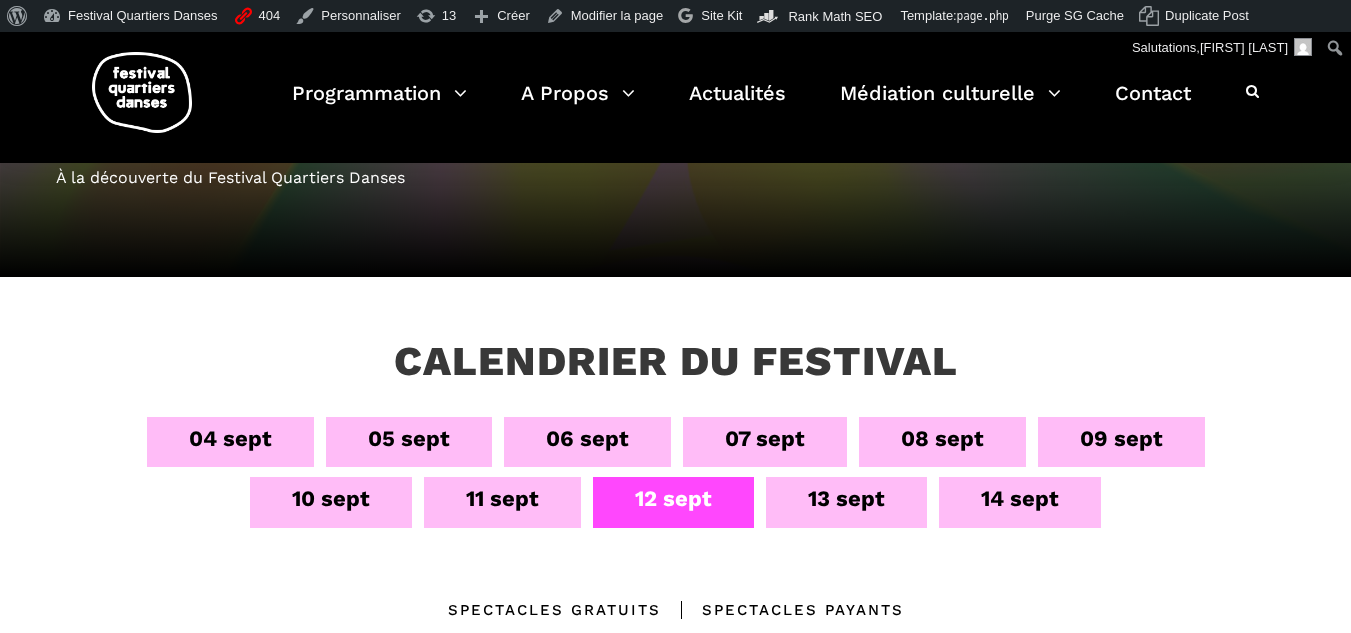 click on "07 sept" at bounding box center (765, 438) 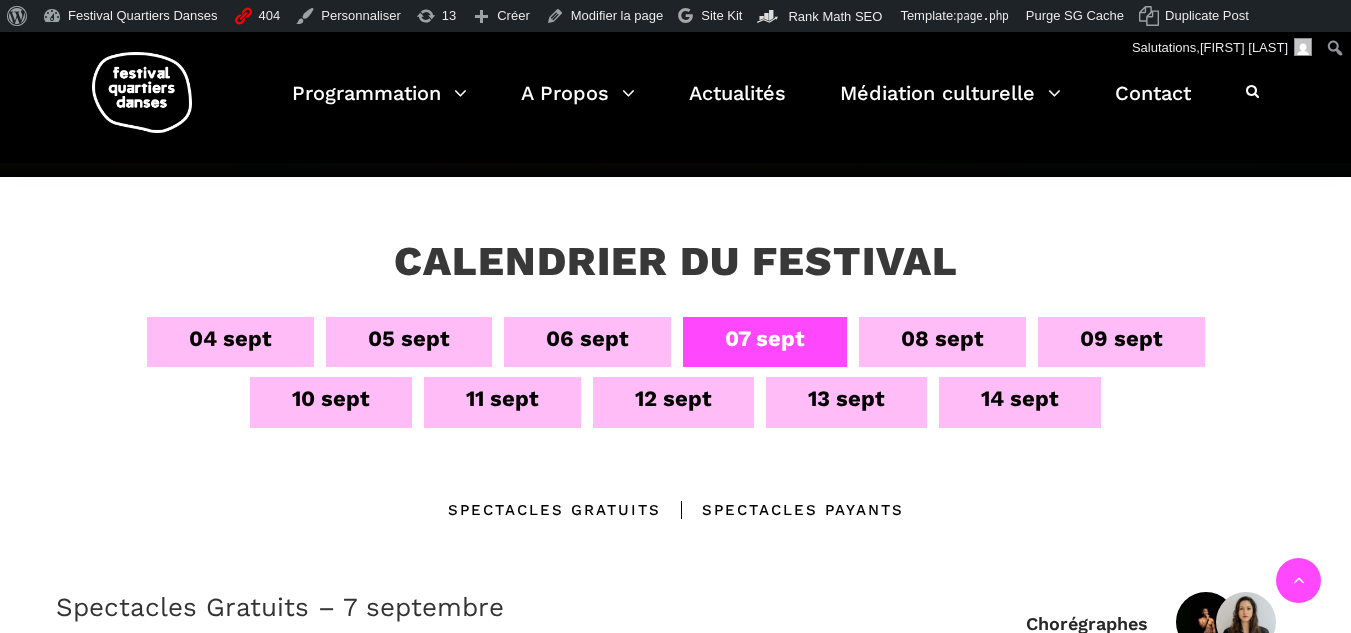 scroll, scrollTop: 700, scrollLeft: 0, axis: vertical 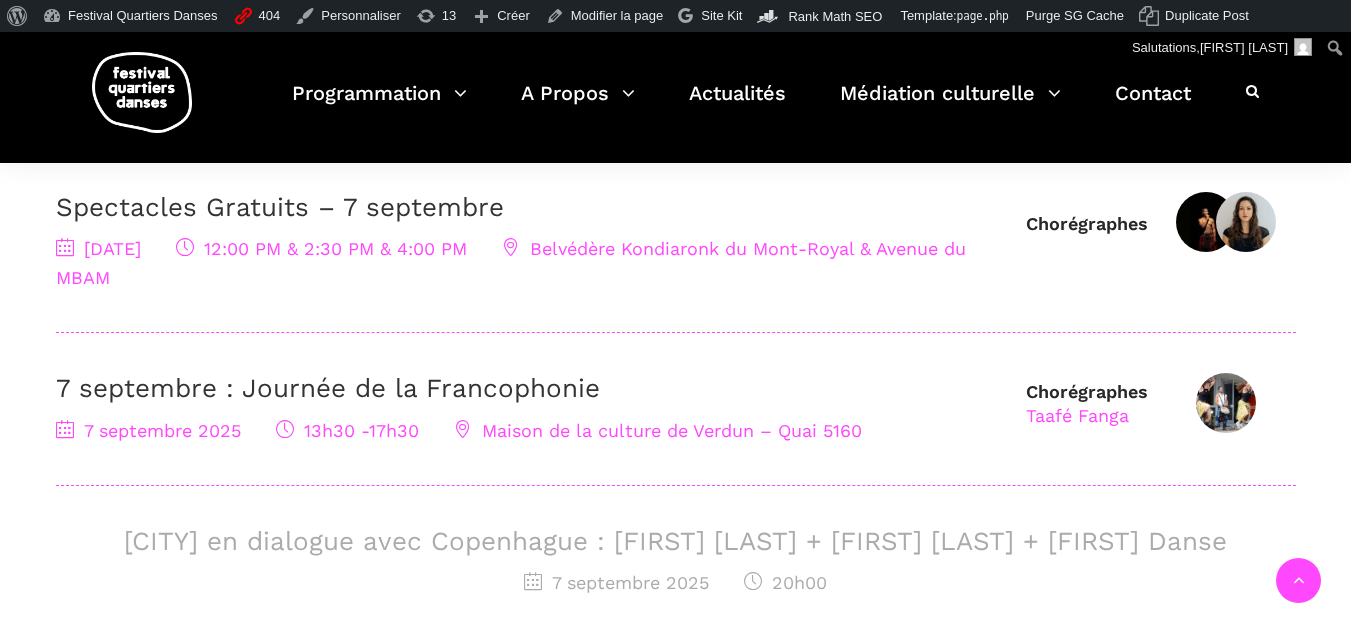 click on "Montréal en dialogue avec Copenhague : Charles-Alexis Desgagnés + Lene Boel + Skeels Danse" at bounding box center [676, 541] 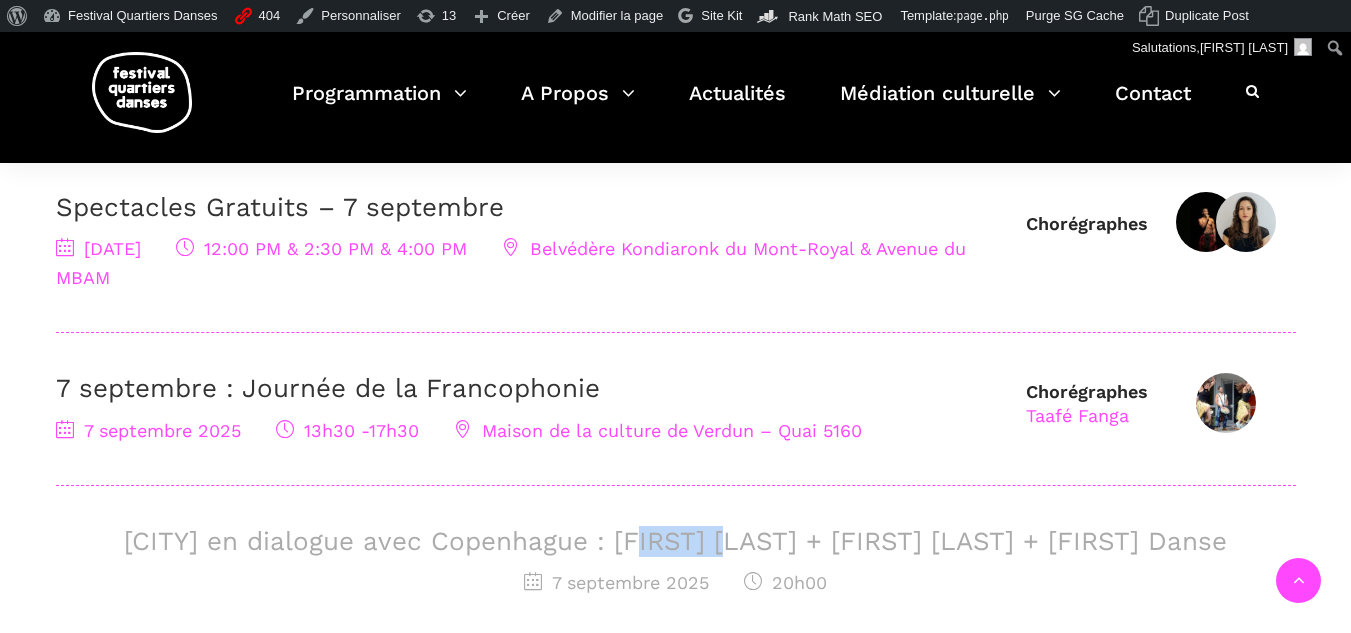click on "Montréal en dialogue avec Copenhague : Charles-Alexis Desgagnés + Lene Boel + Skeels Danse" at bounding box center [676, 541] 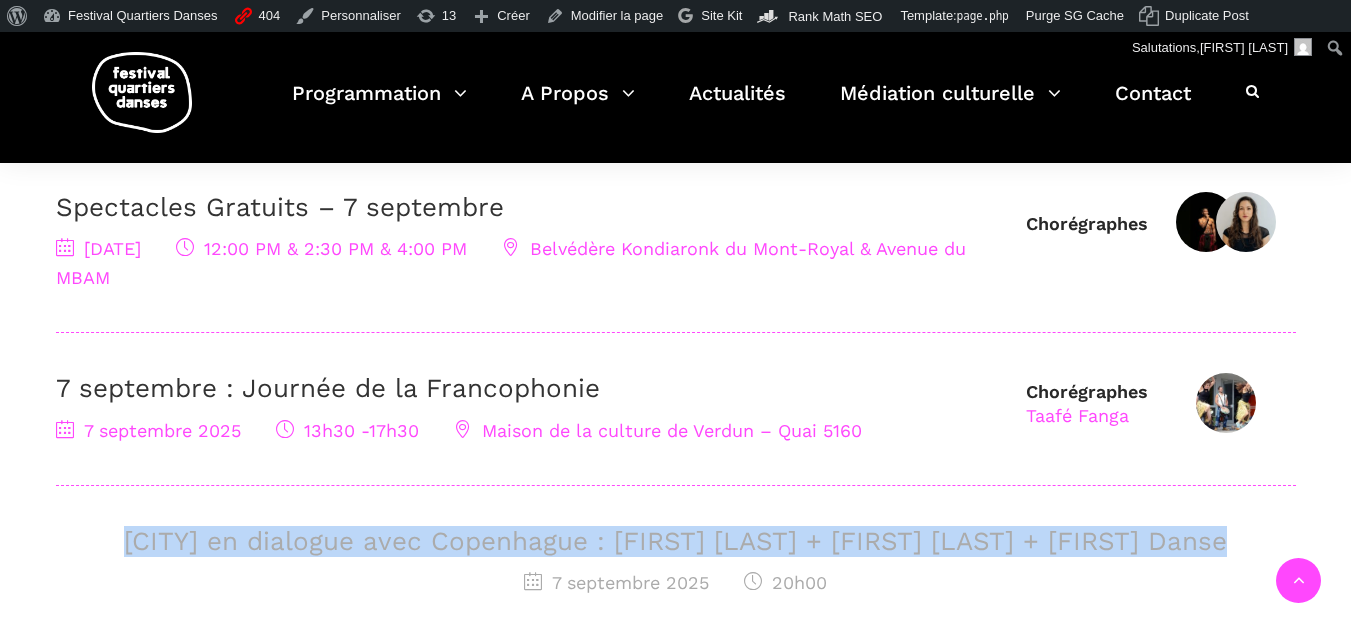 click on "Montréal en dialogue avec Copenhague : Charles-Alexis Desgagnés + Lene Boel + Skeels Danse" at bounding box center (676, 541) 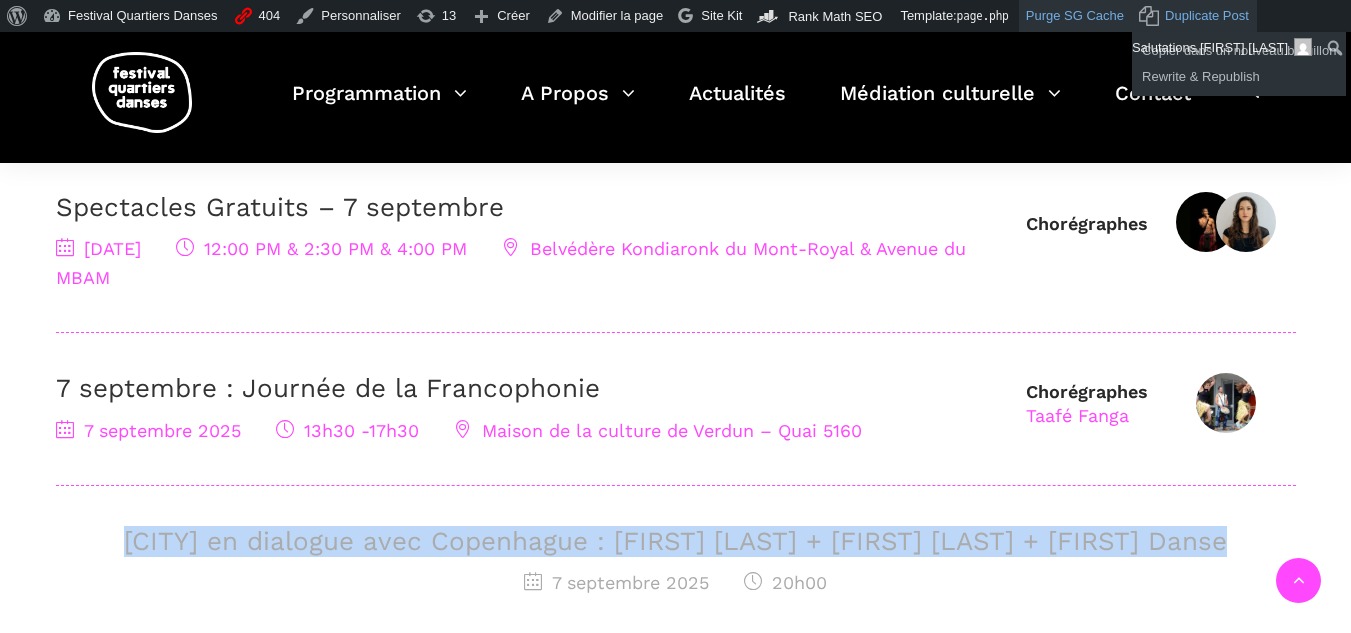 click on "Purge SG Cache" at bounding box center [1075, 16] 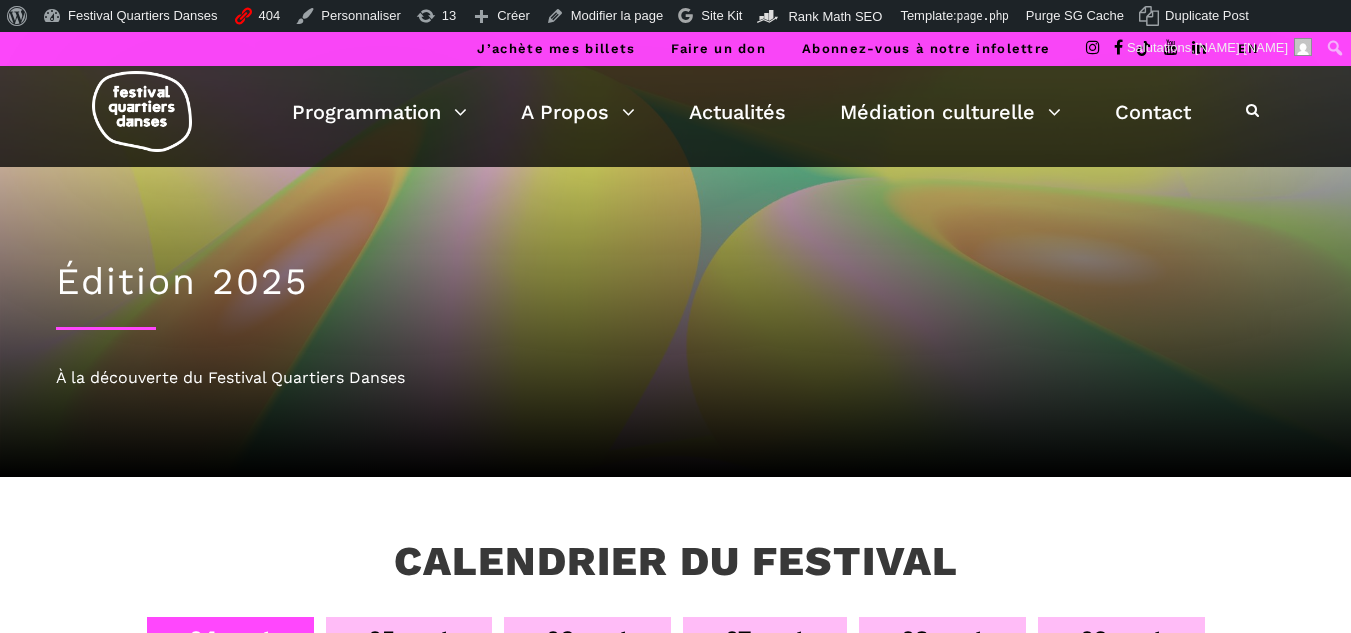 scroll, scrollTop: 0, scrollLeft: 0, axis: both 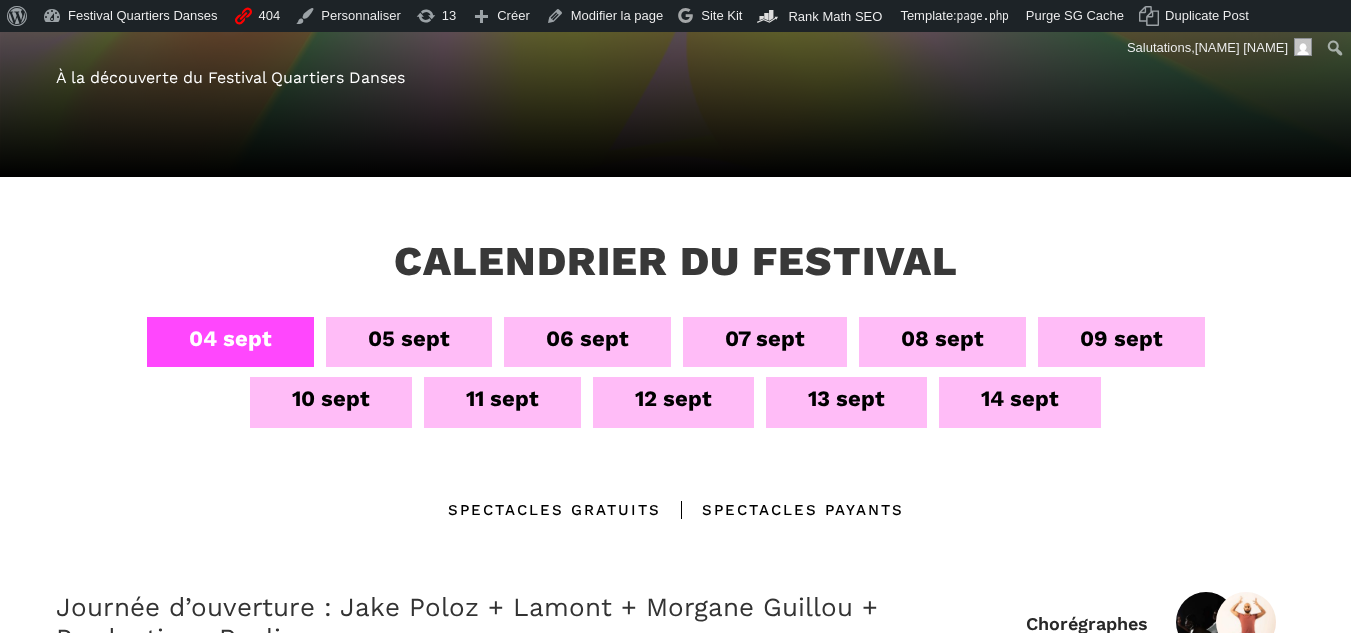 click on "07 sept" at bounding box center [765, 338] 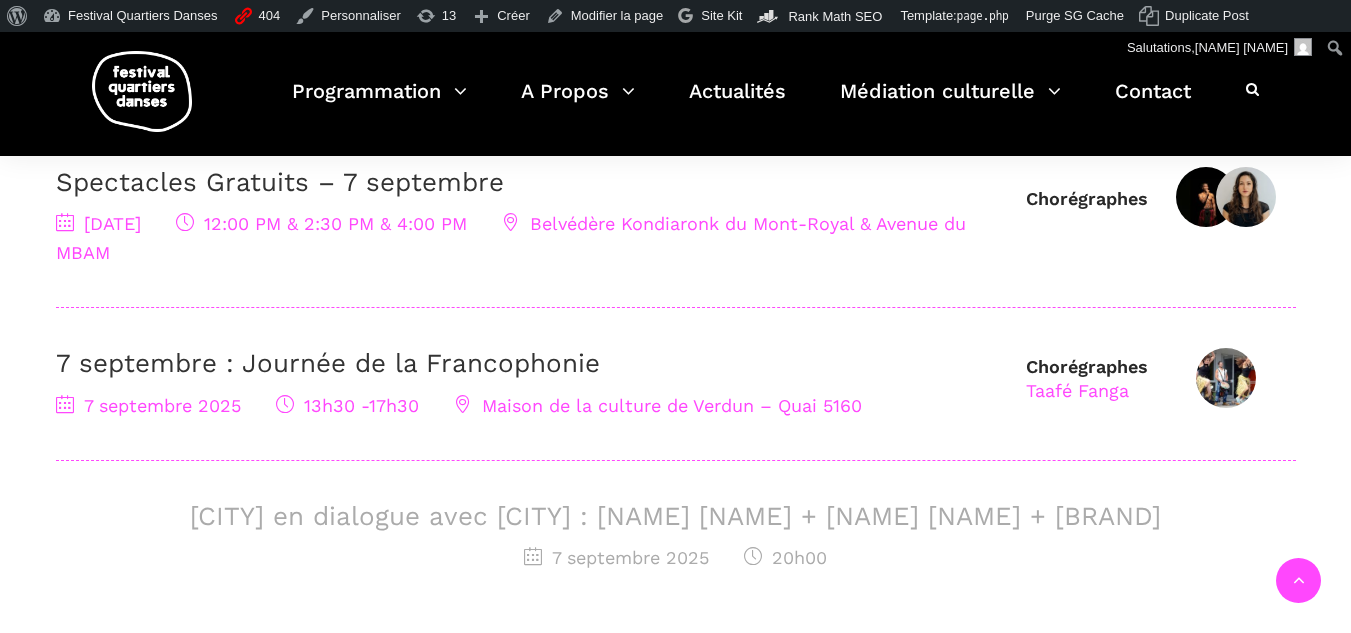 scroll, scrollTop: 700, scrollLeft: 0, axis: vertical 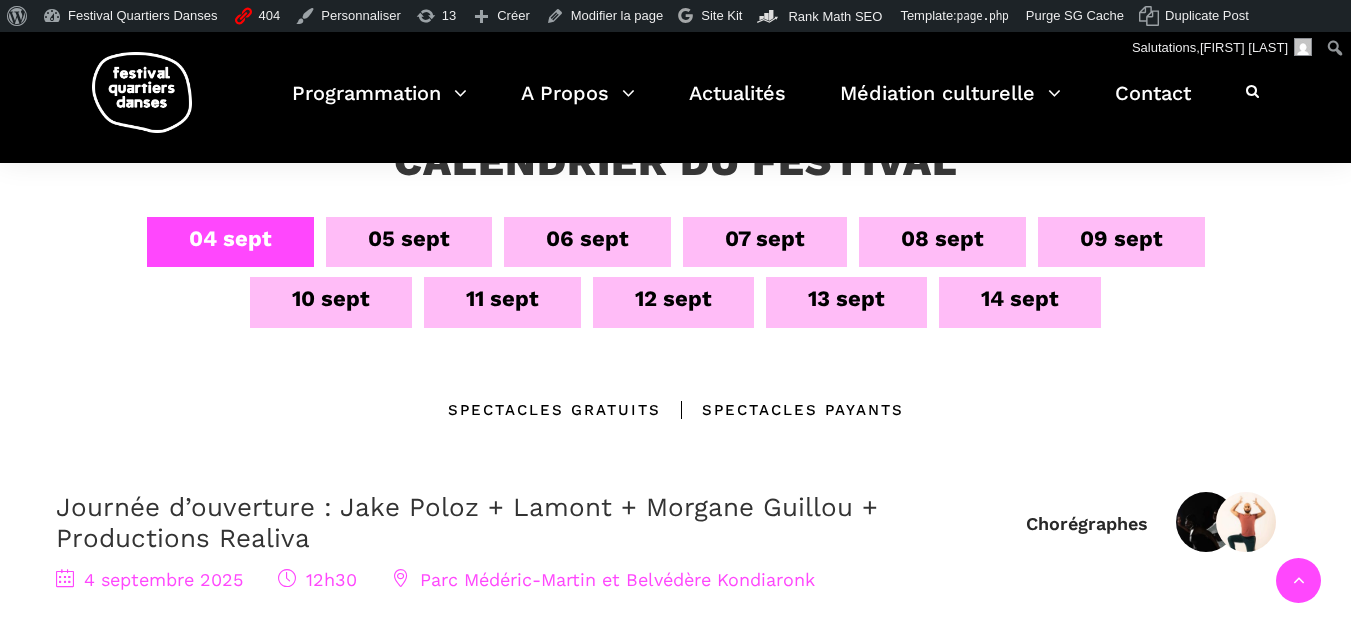 click on "07 sept" at bounding box center (765, 238) 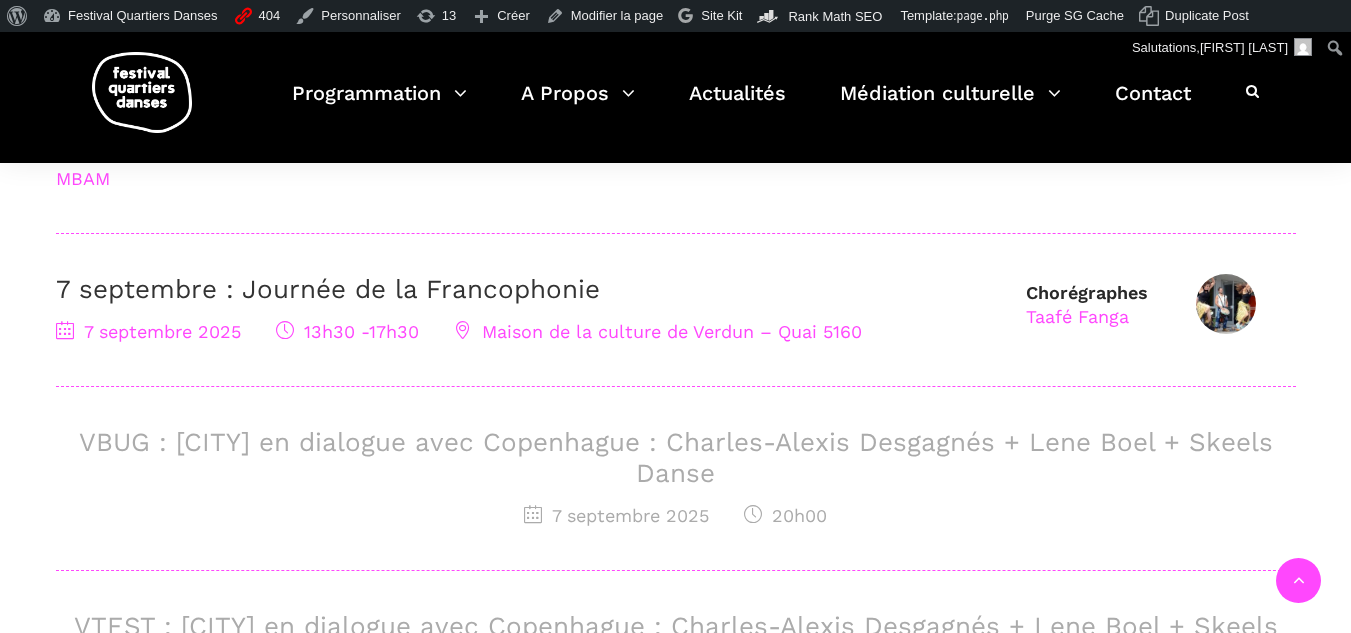 scroll, scrollTop: 1000, scrollLeft: 0, axis: vertical 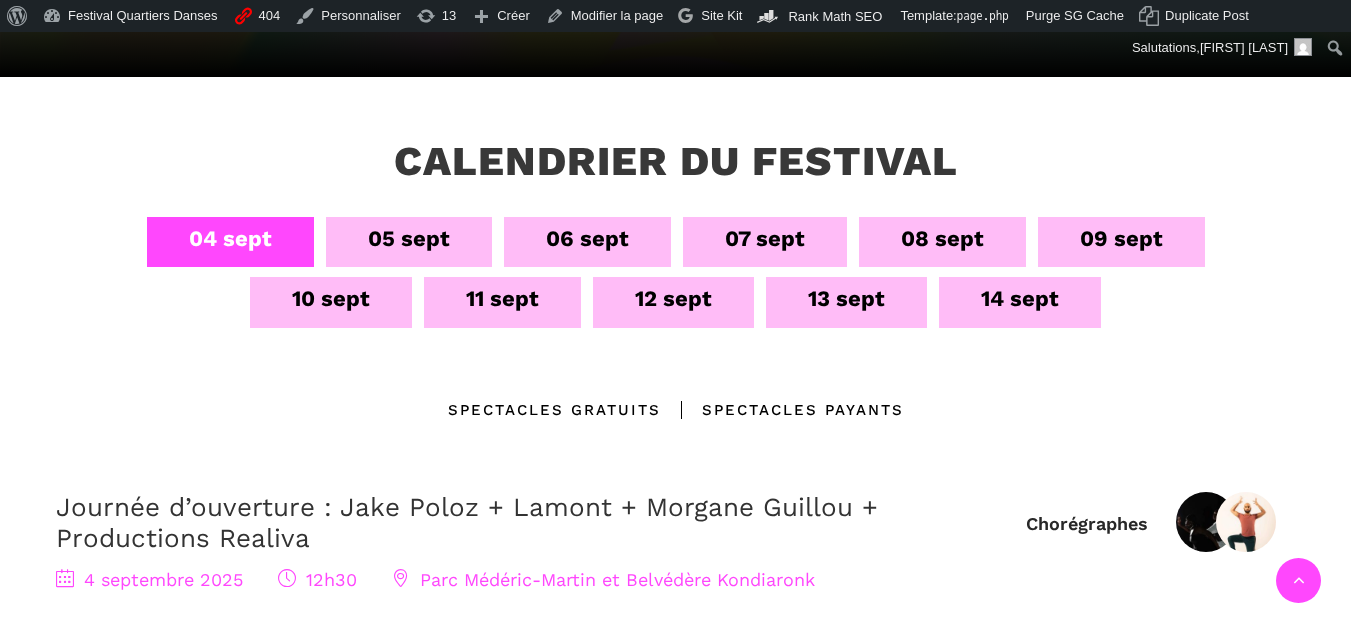 click on "07 sept" at bounding box center [765, 242] 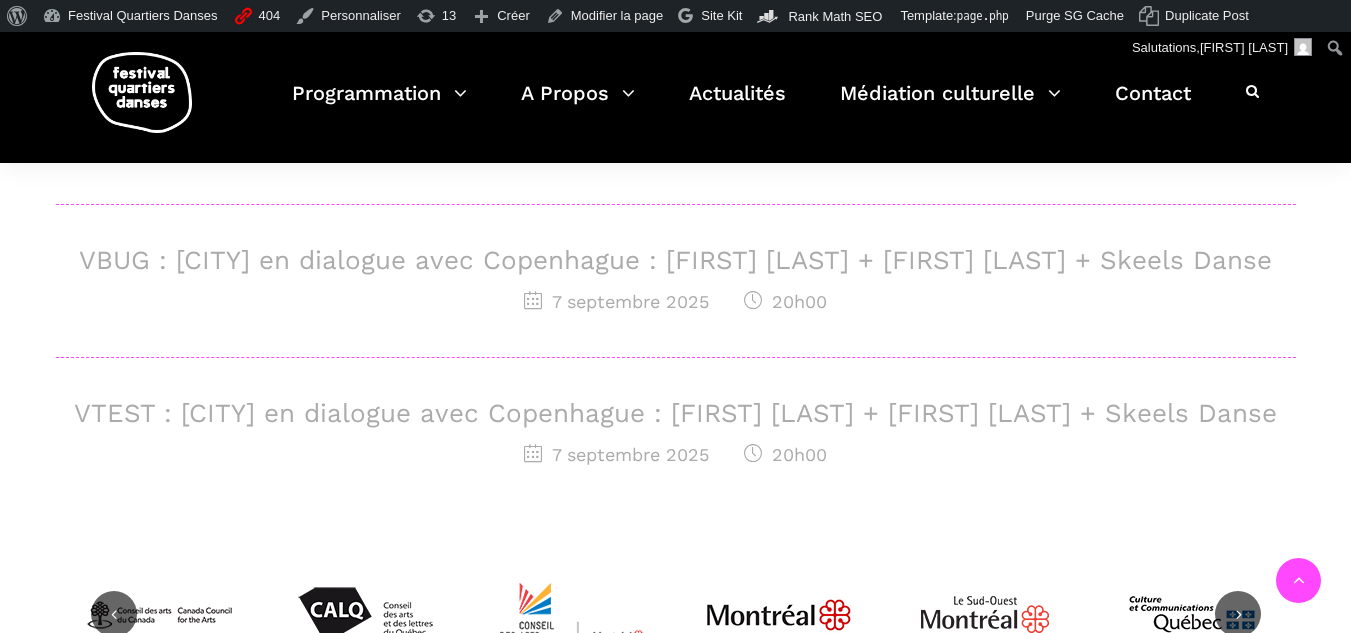 scroll, scrollTop: 1000, scrollLeft: 0, axis: vertical 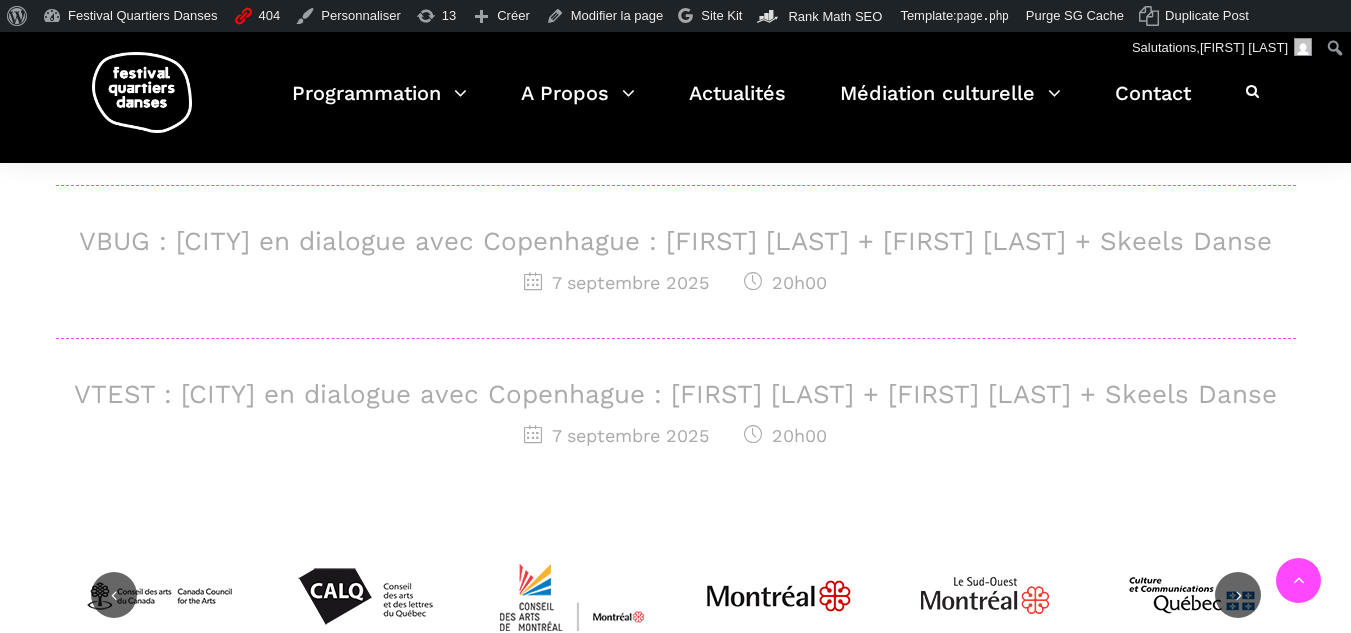 click on "VTEST : [CITY] en dialogue avec Copenhague : [FIRST] [LAST] + [FIRST] [LAST] + Skeels Danse" at bounding box center [676, 394] 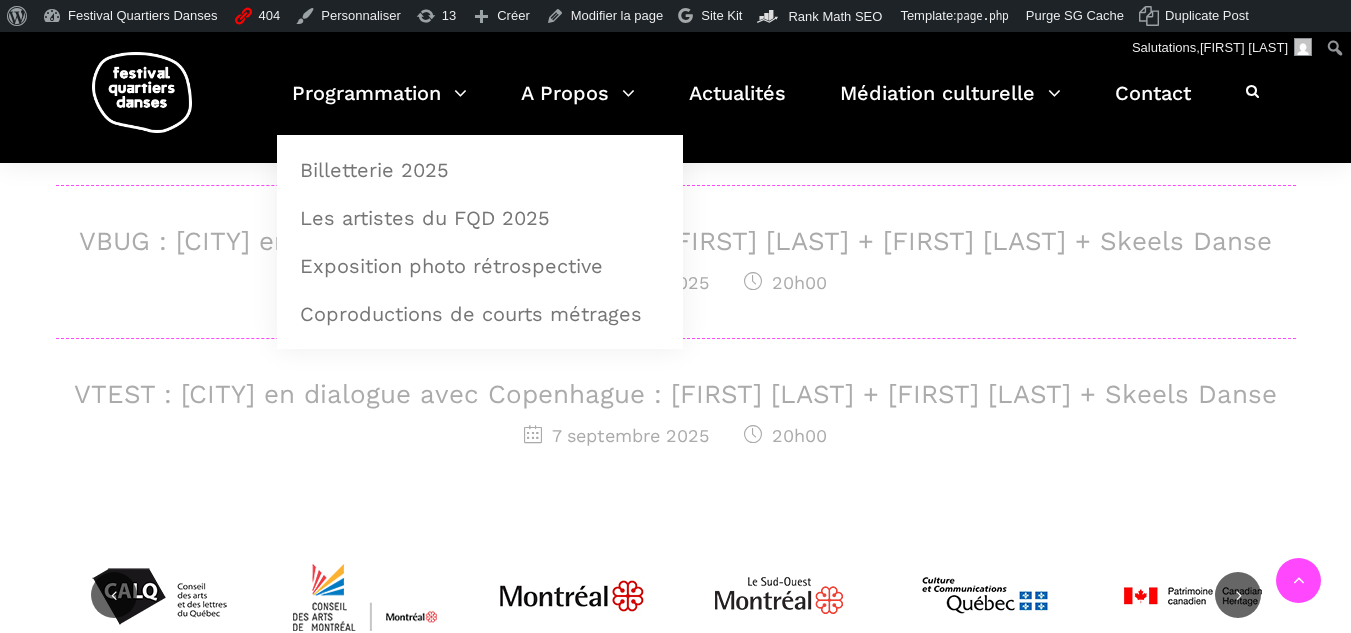 click on "VBUG : [CITY] en dialogue avec Copenhague : [FIRST] [LAST] + [FIRST] [LAST] + Skeels Danse" at bounding box center [676, 241] 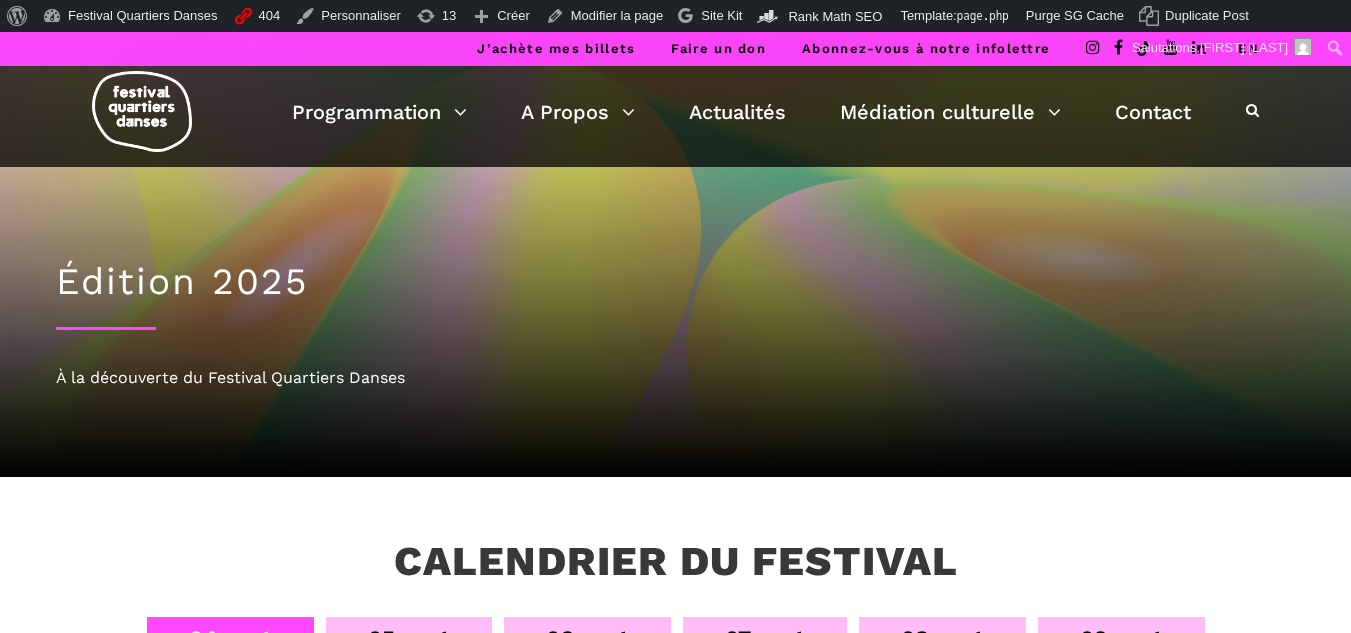 scroll, scrollTop: 0, scrollLeft: 0, axis: both 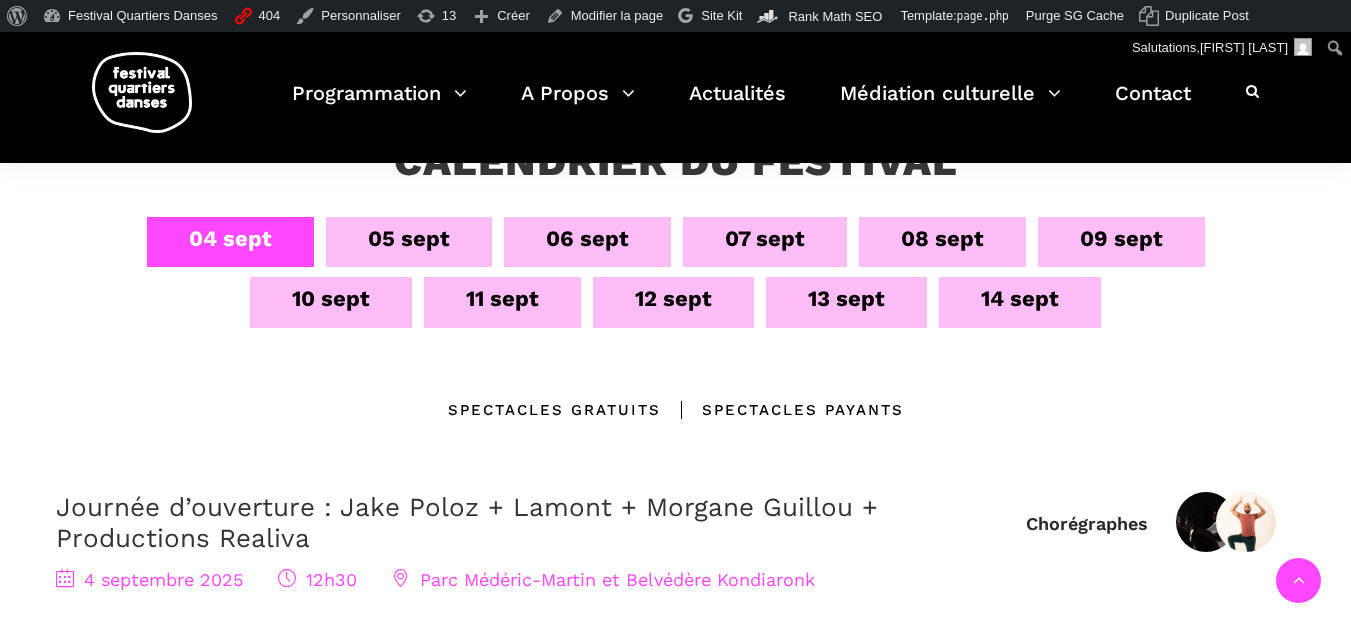 click on "11 sept" at bounding box center (502, 302) 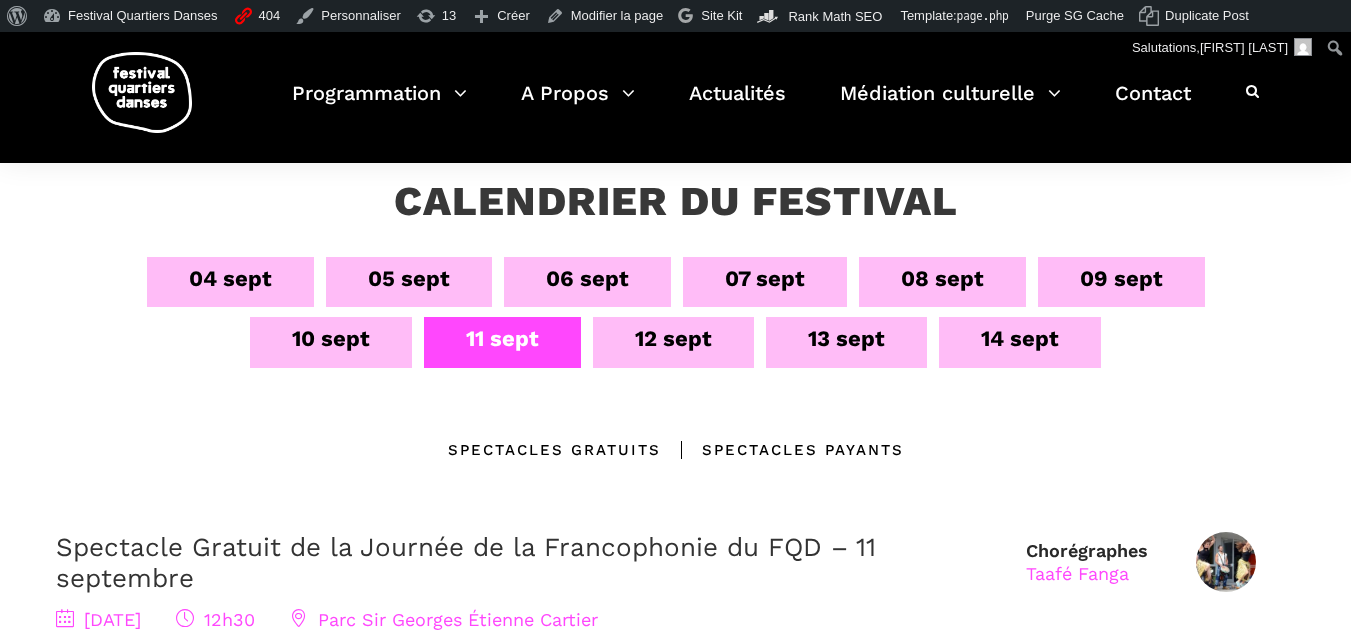 scroll, scrollTop: 200, scrollLeft: 0, axis: vertical 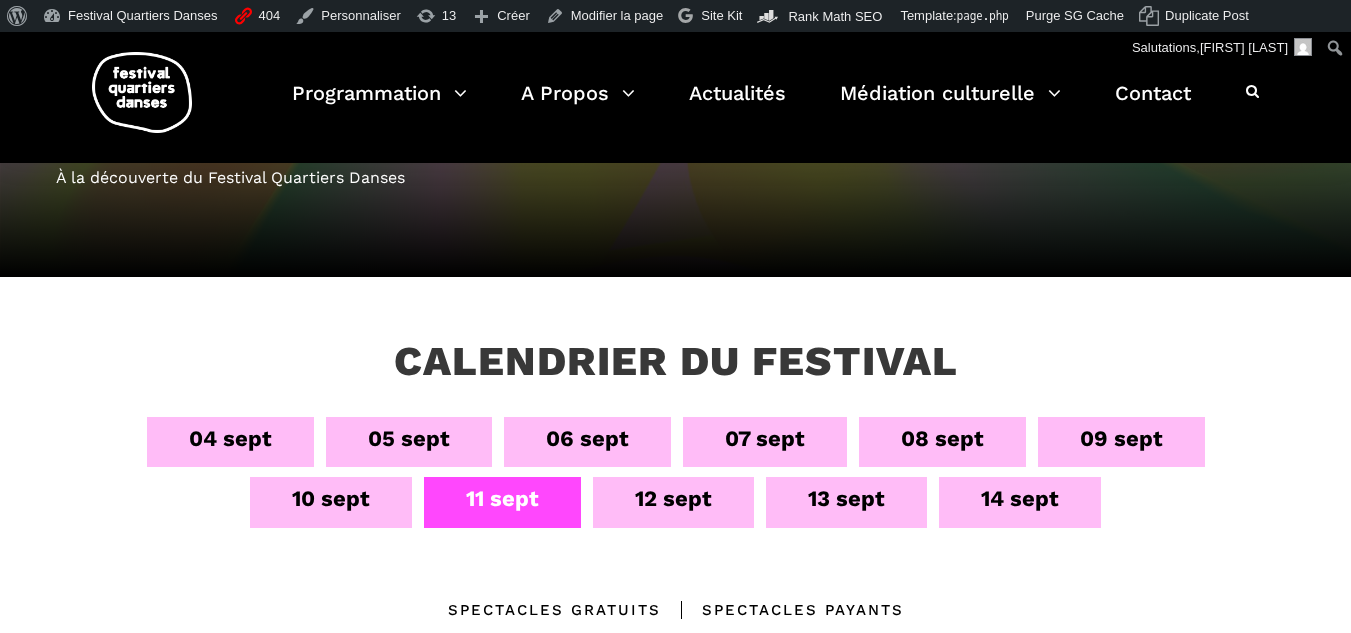 click on "12 sept" at bounding box center (673, 498) 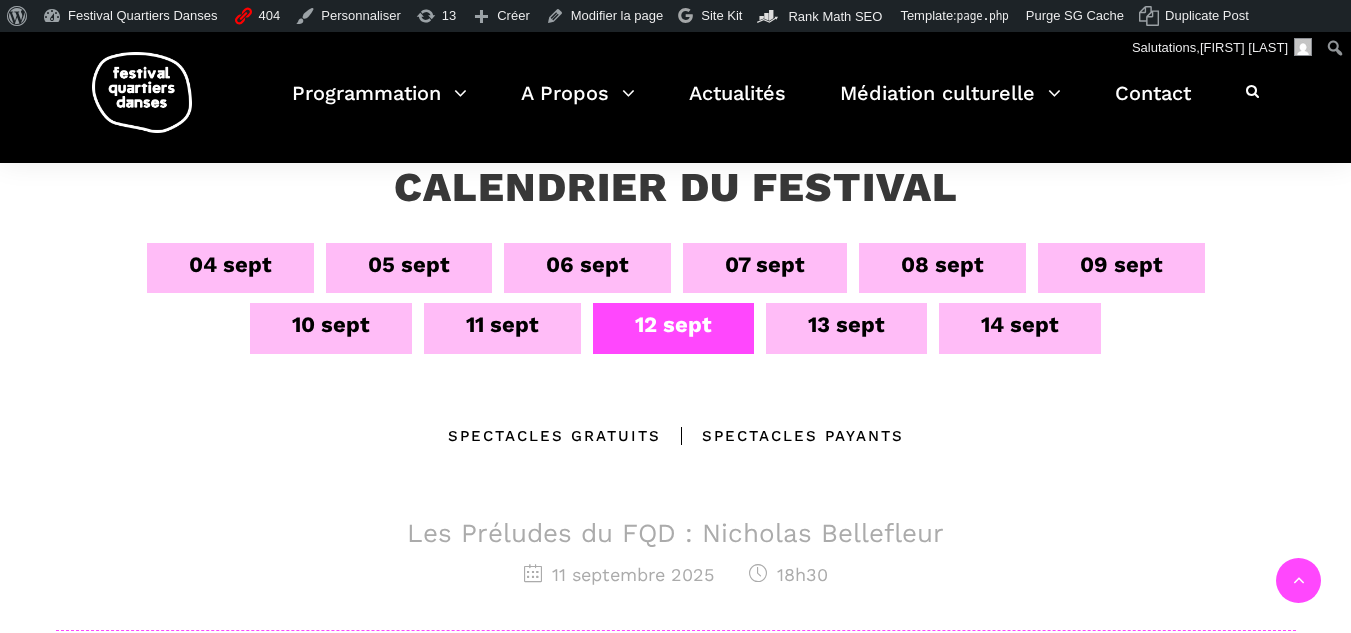 scroll, scrollTop: 500, scrollLeft: 0, axis: vertical 